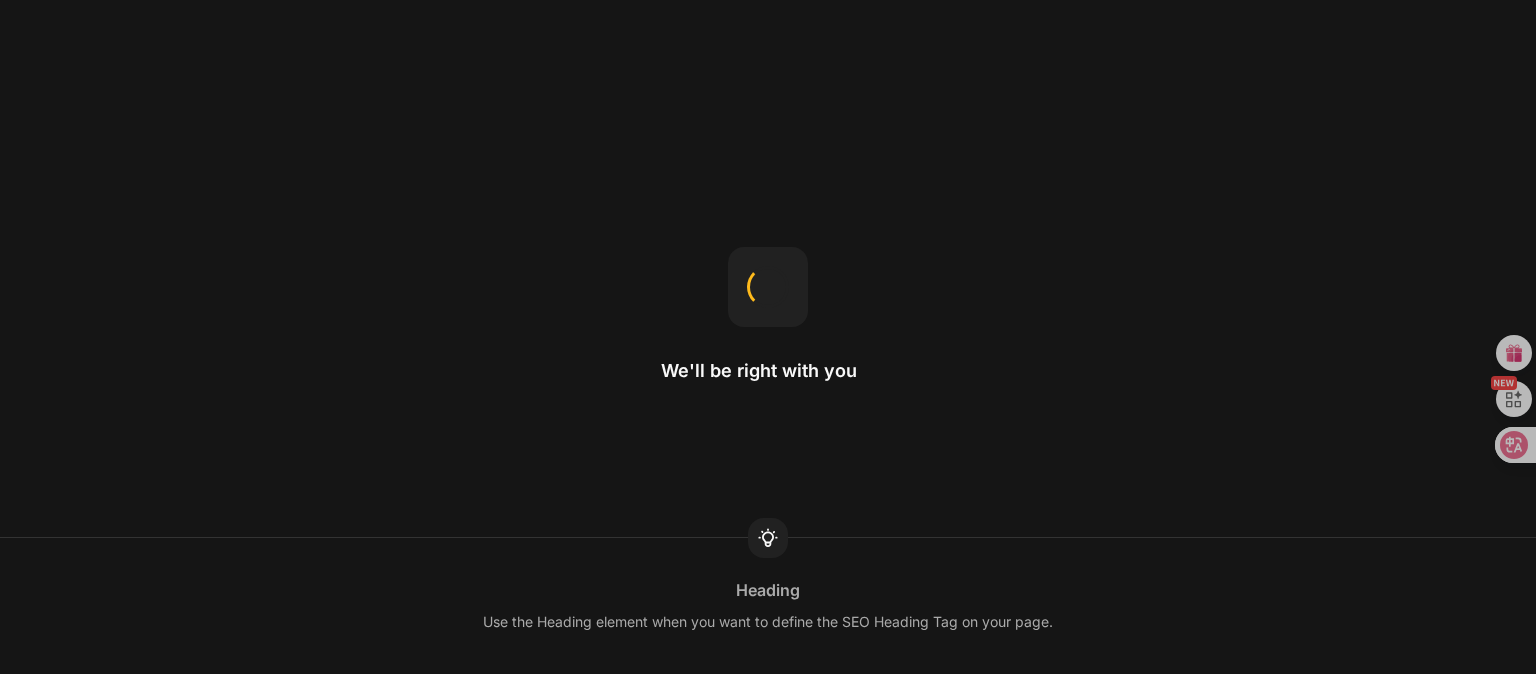 scroll, scrollTop: 0, scrollLeft: 0, axis: both 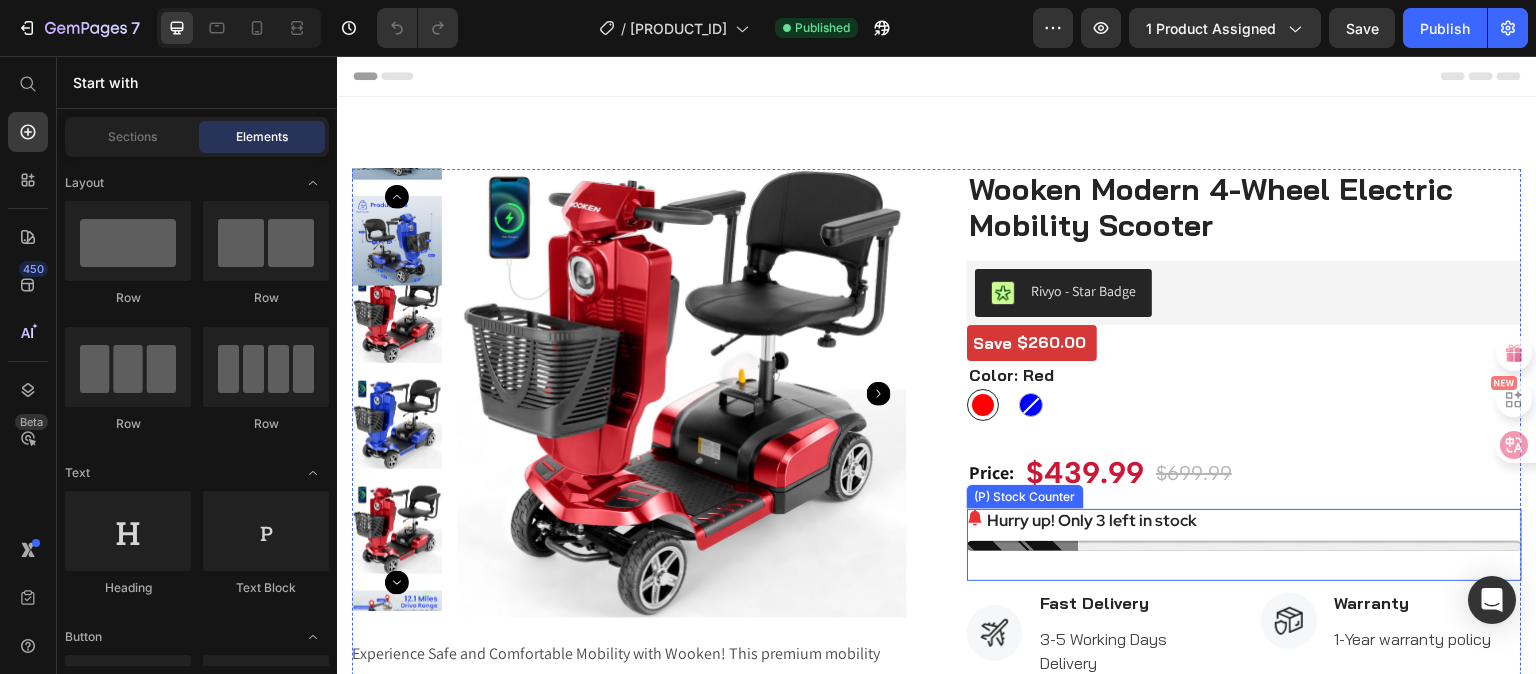 click at bounding box center [1244, 546] 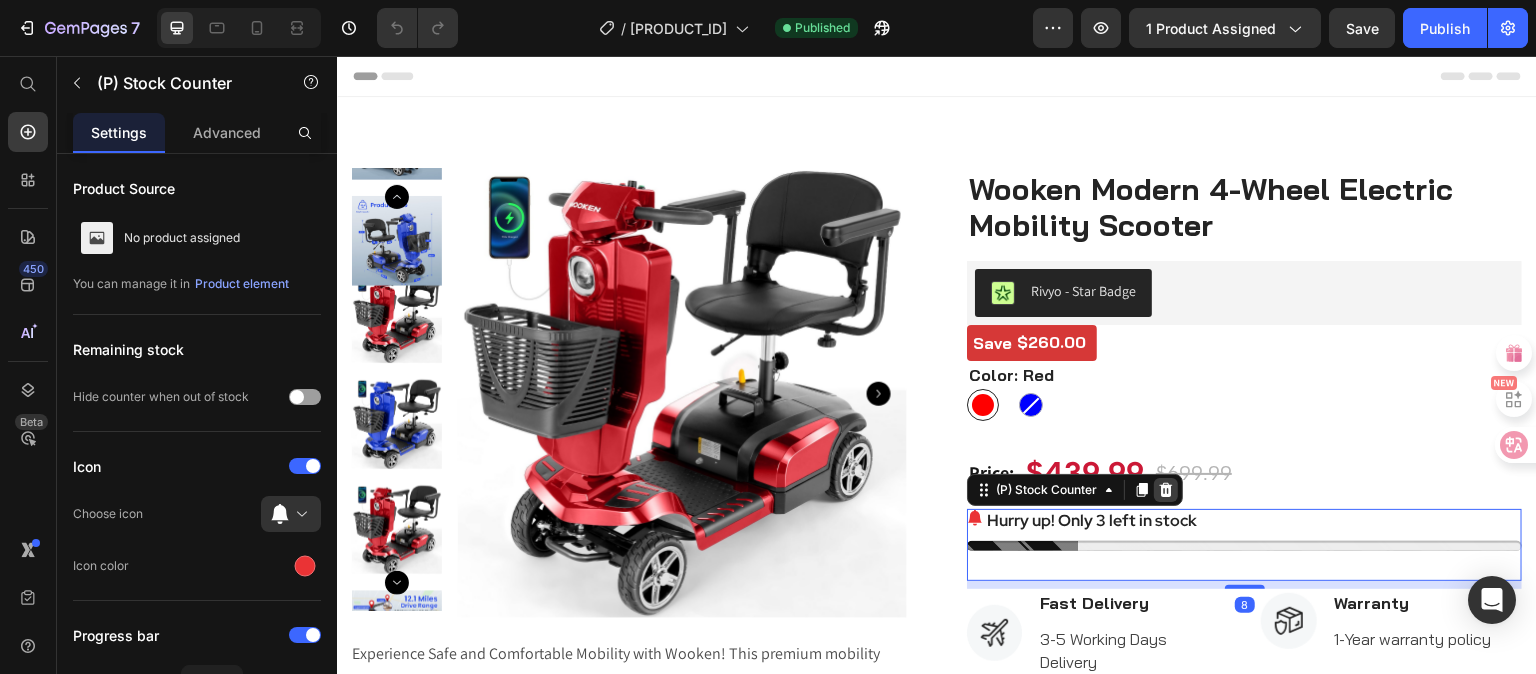 click at bounding box center (1166, 490) 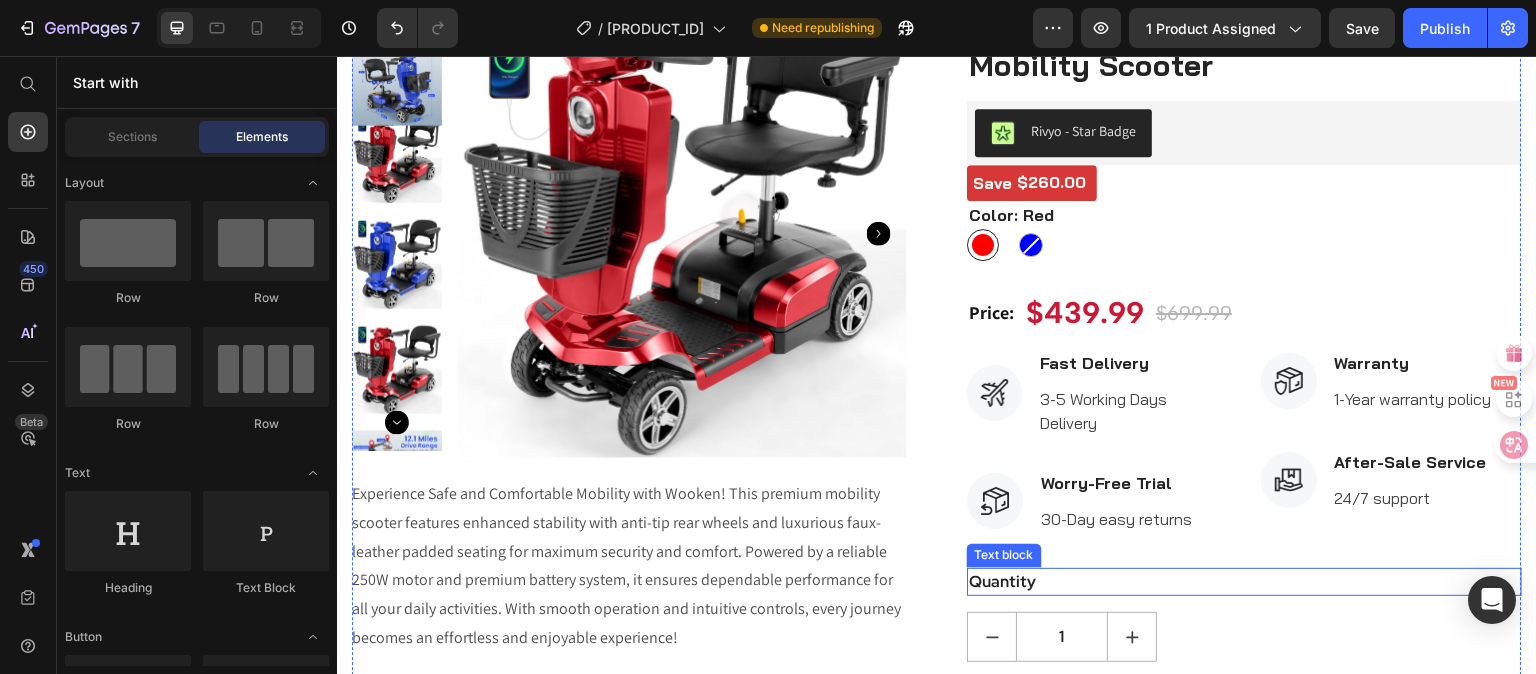 scroll, scrollTop: 0, scrollLeft: 0, axis: both 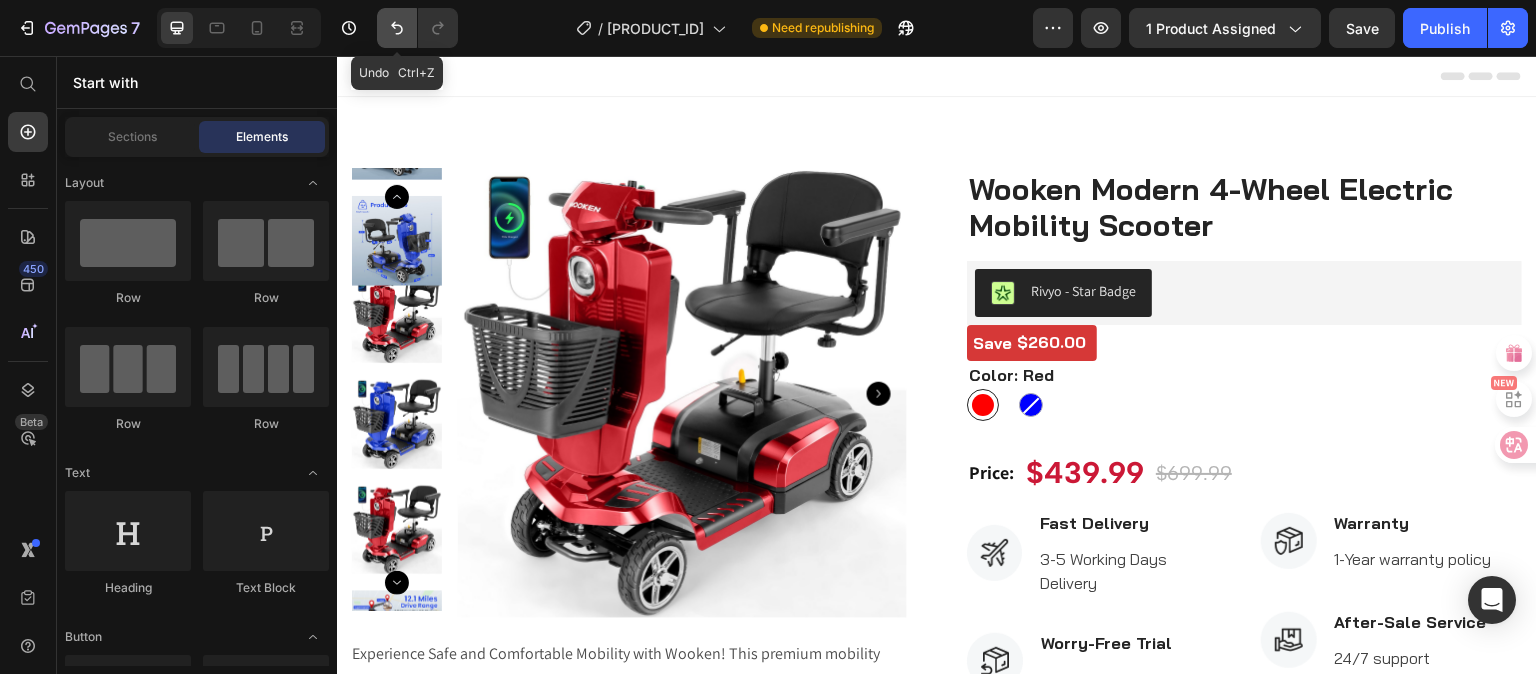 click 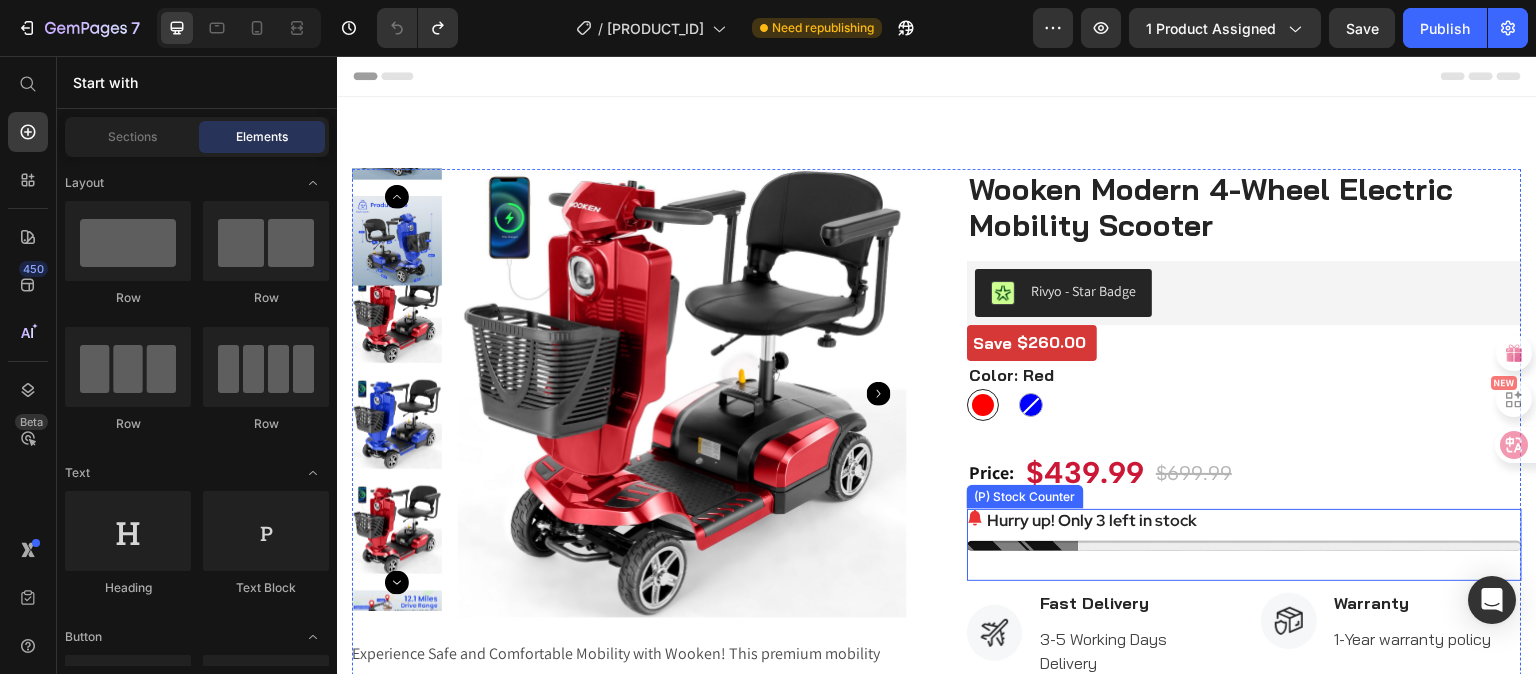 click at bounding box center [1244, 546] 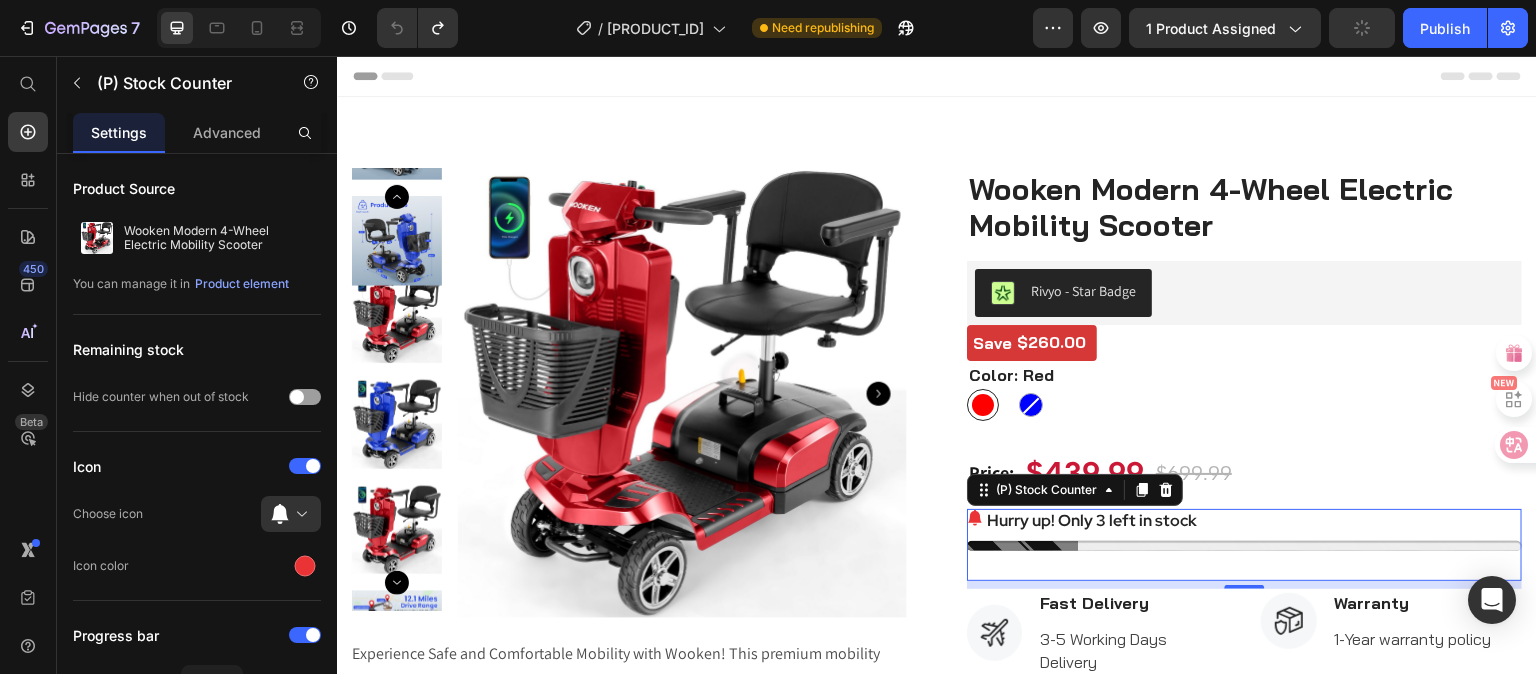 click on "Hurry up! Only 3 left in stock" at bounding box center (1244, 521) 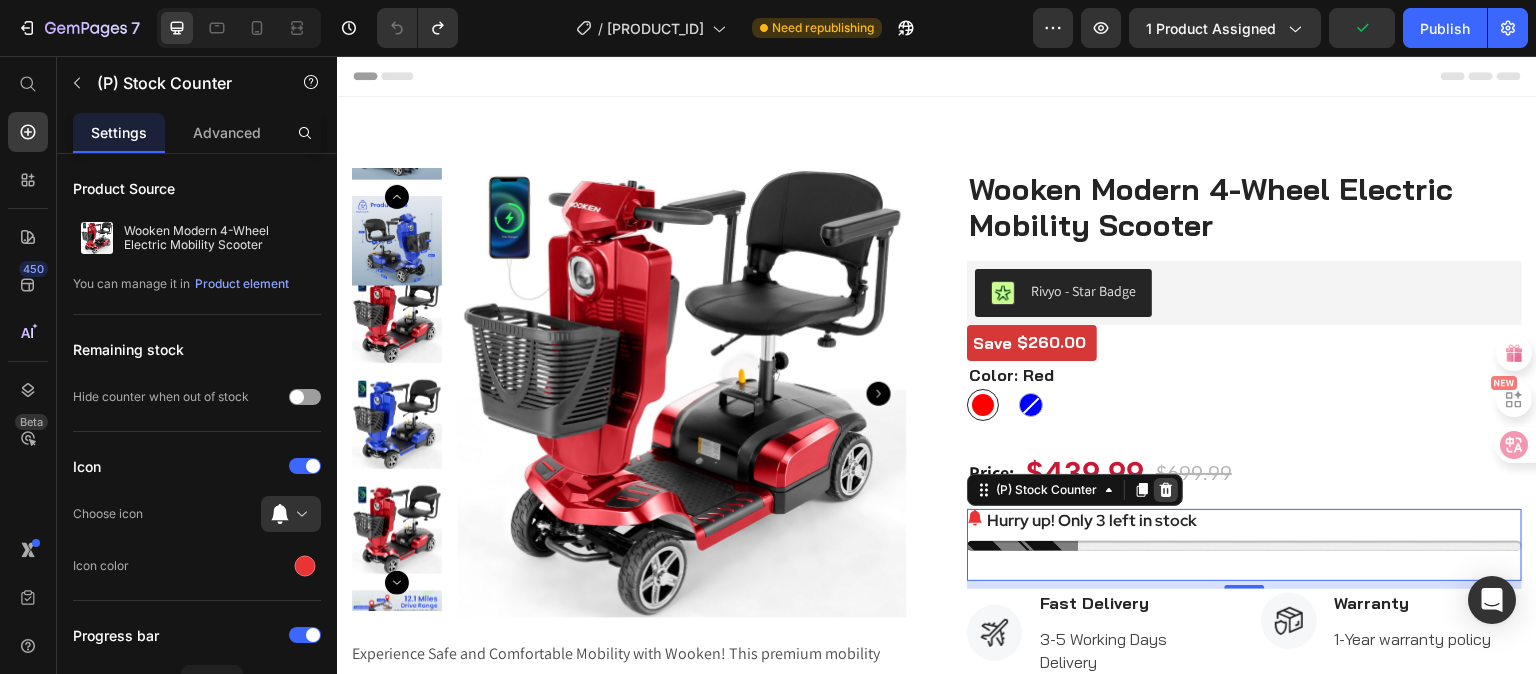 click at bounding box center [1166, 490] 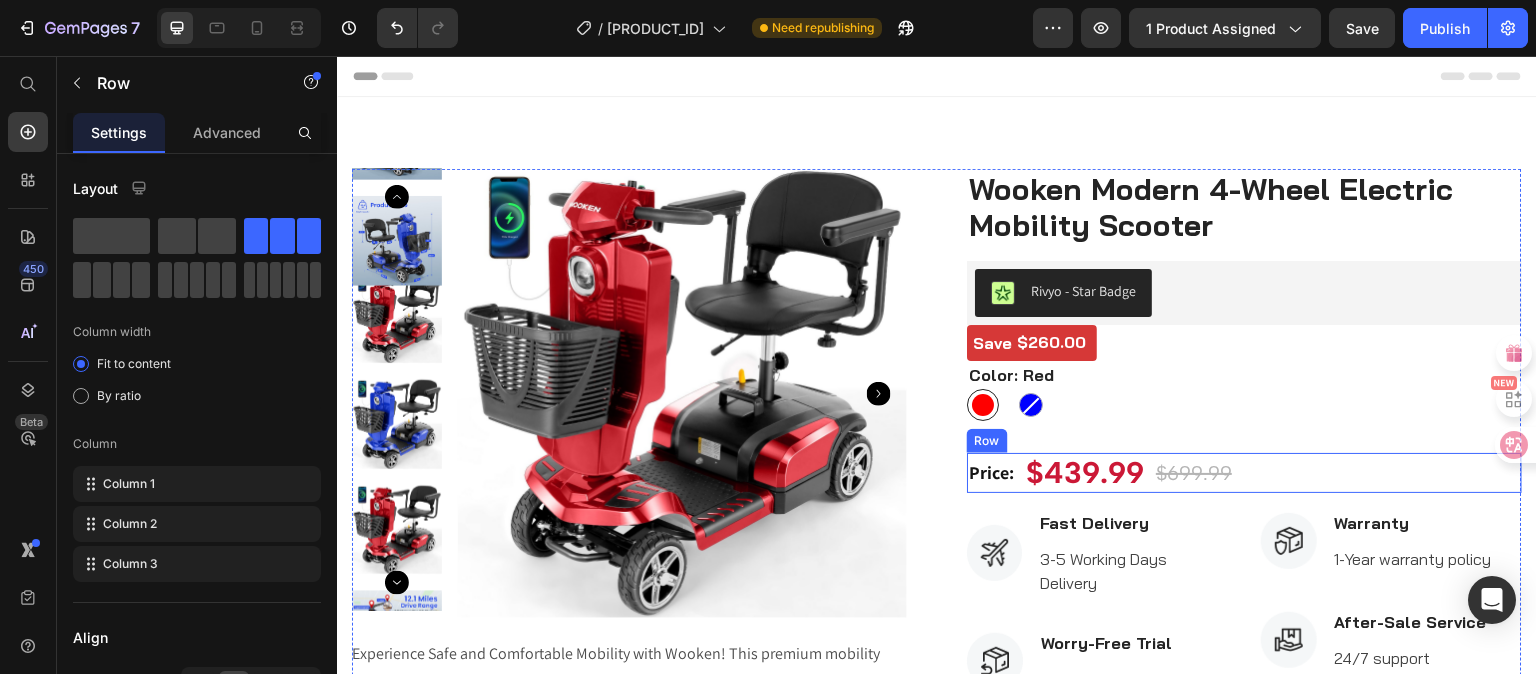 click on "Price: Text Block $439.99 (P) Price $699.99 (P) Price Row" at bounding box center [1244, 473] 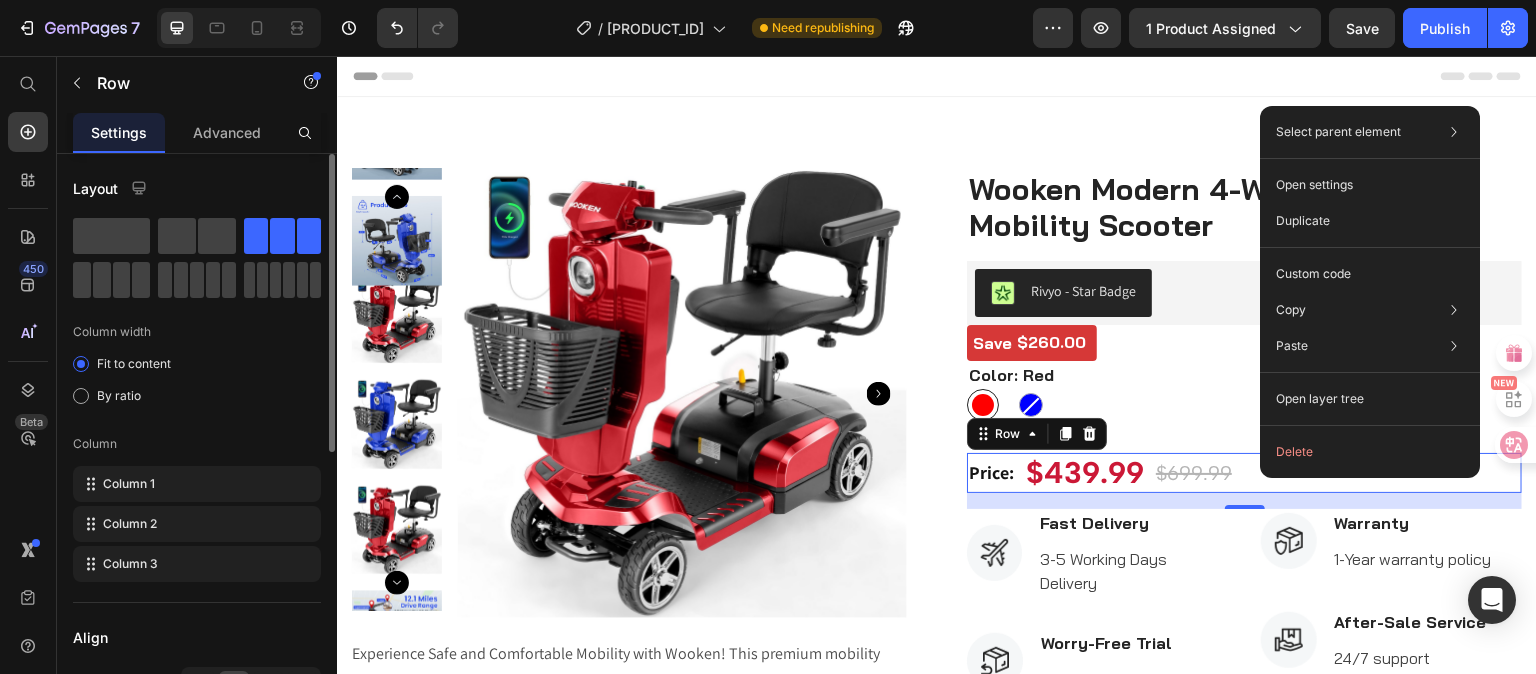 scroll, scrollTop: 538, scrollLeft: 0, axis: vertical 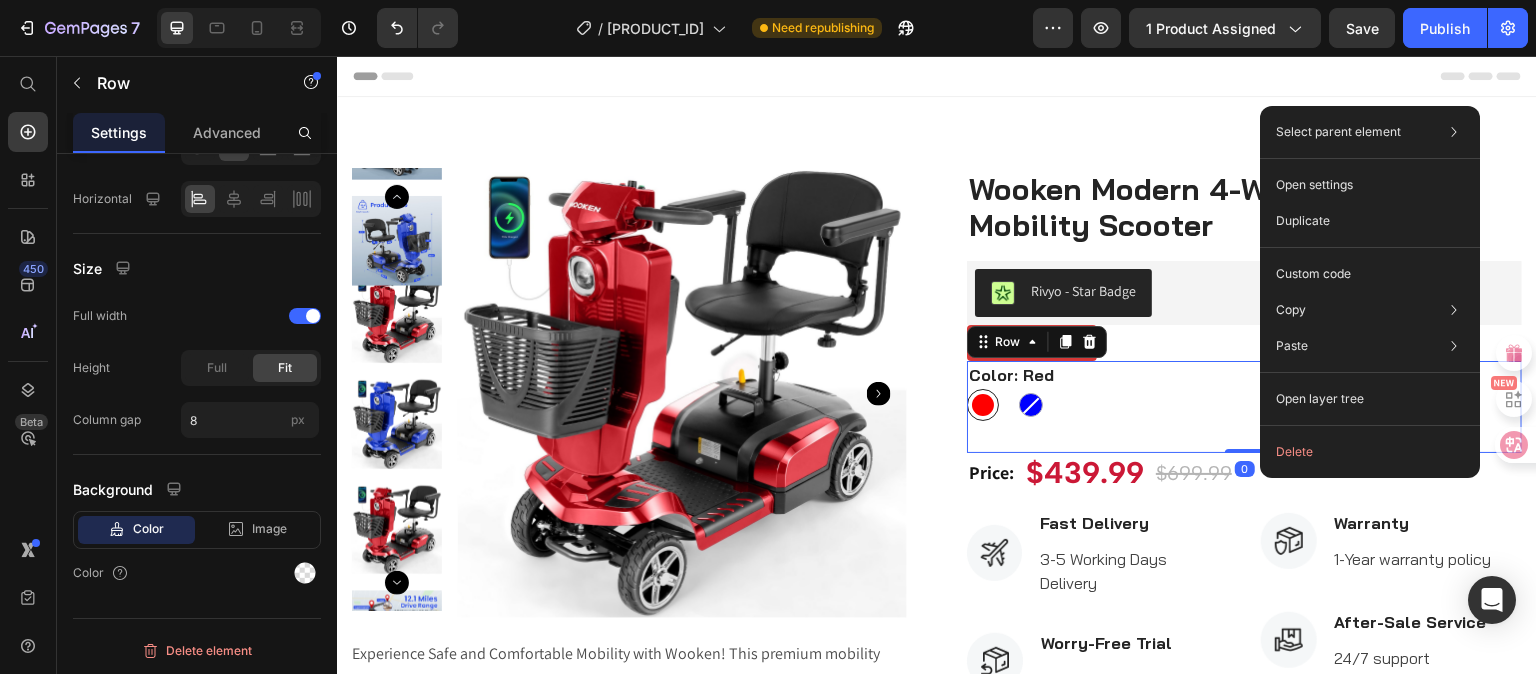 click on "Color: Red Red Red Blue Blue (P) Variants & Swatches Row   0" at bounding box center (1244, 407) 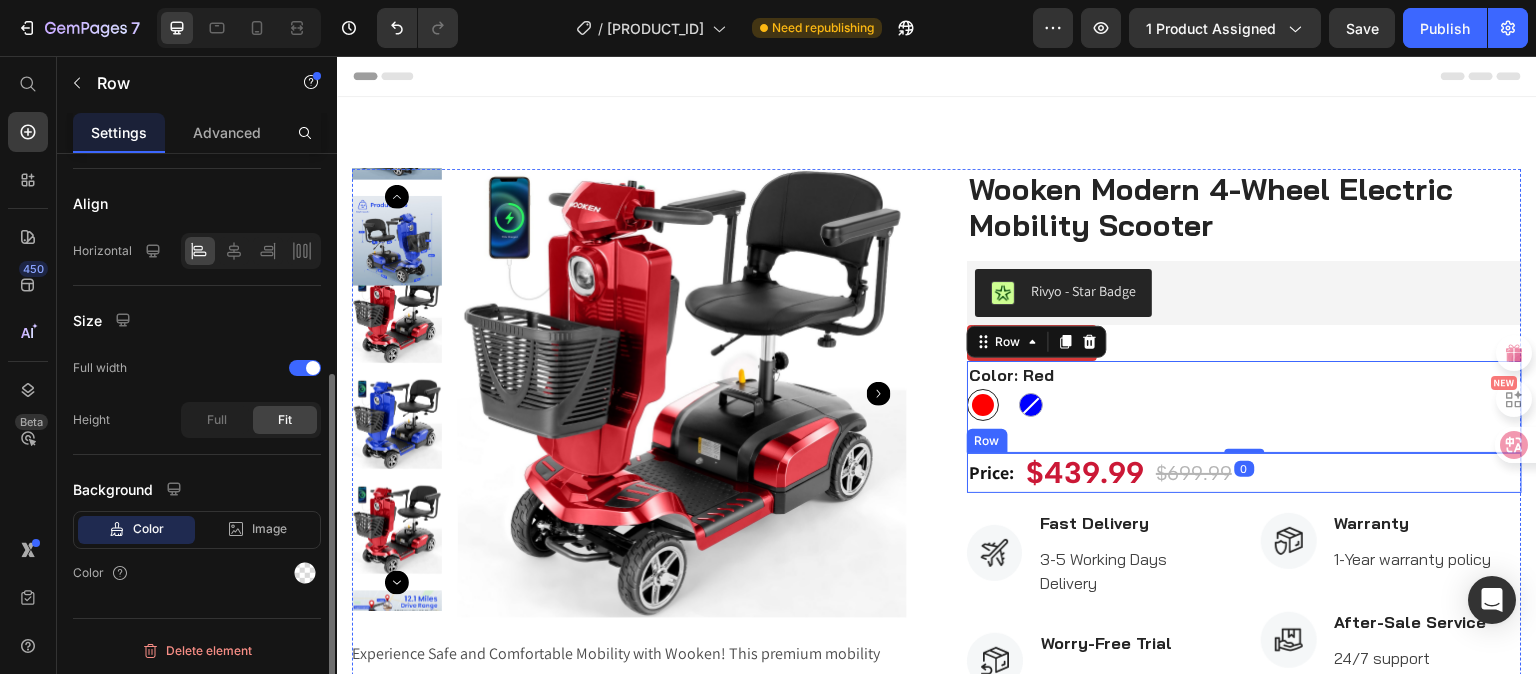 click on "Price: Text Block $439.99 (P) Price $699.99 (P) Price Row" at bounding box center (1244, 473) 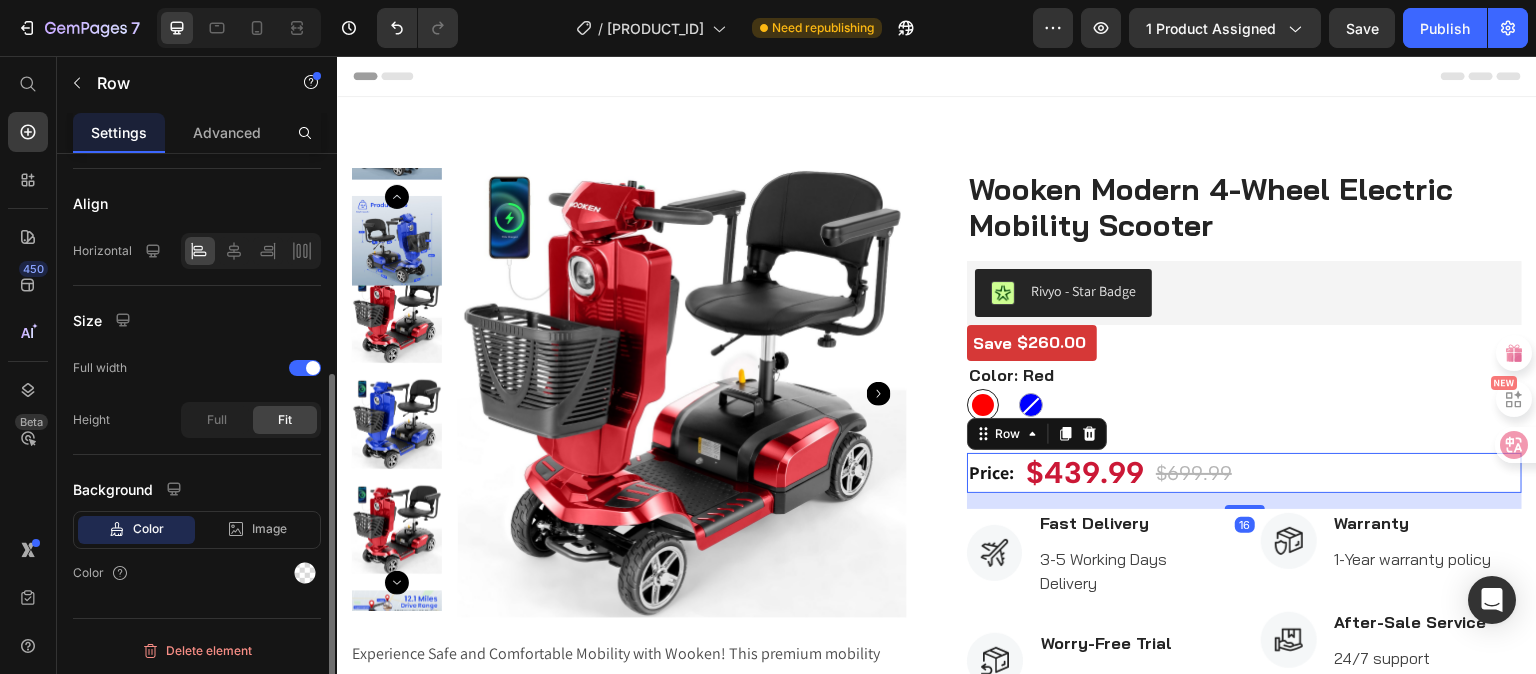 scroll, scrollTop: 353, scrollLeft: 0, axis: vertical 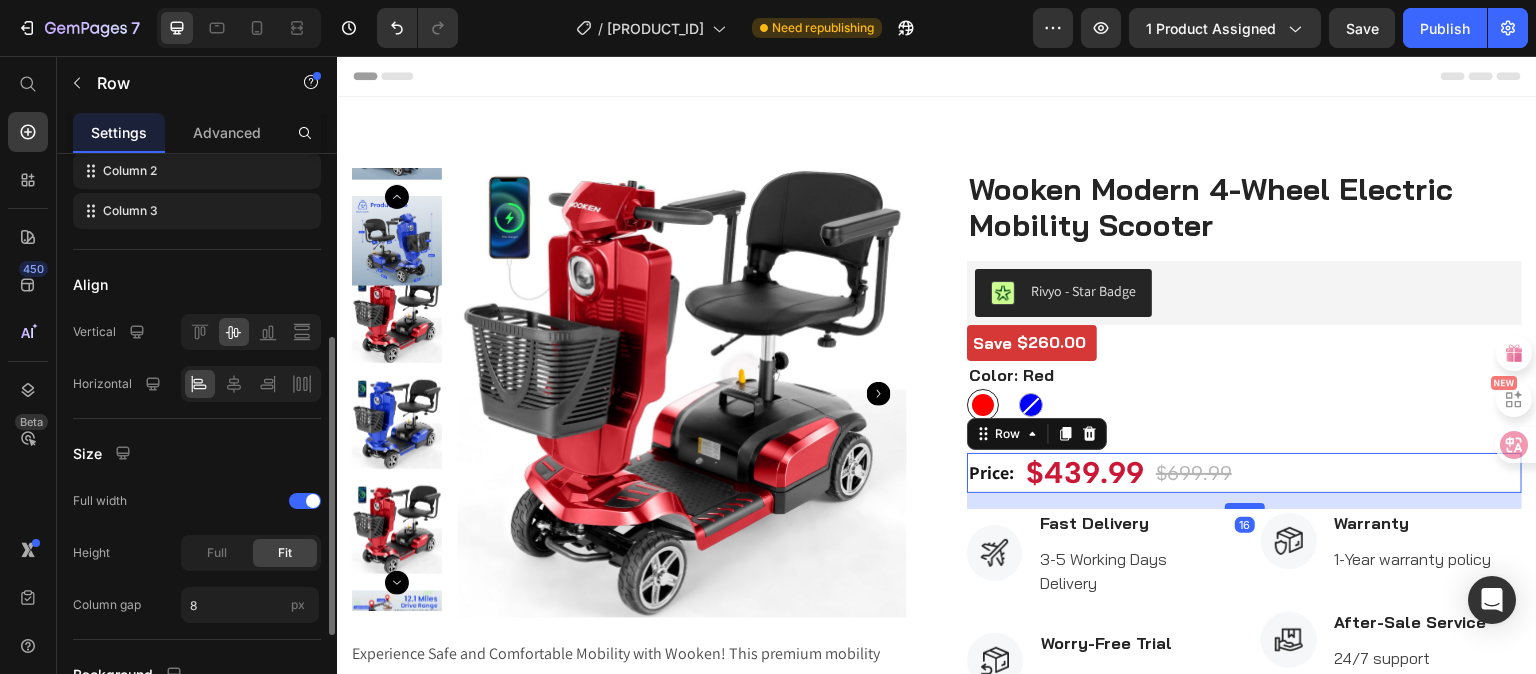 click on "16" at bounding box center (1244, 493) 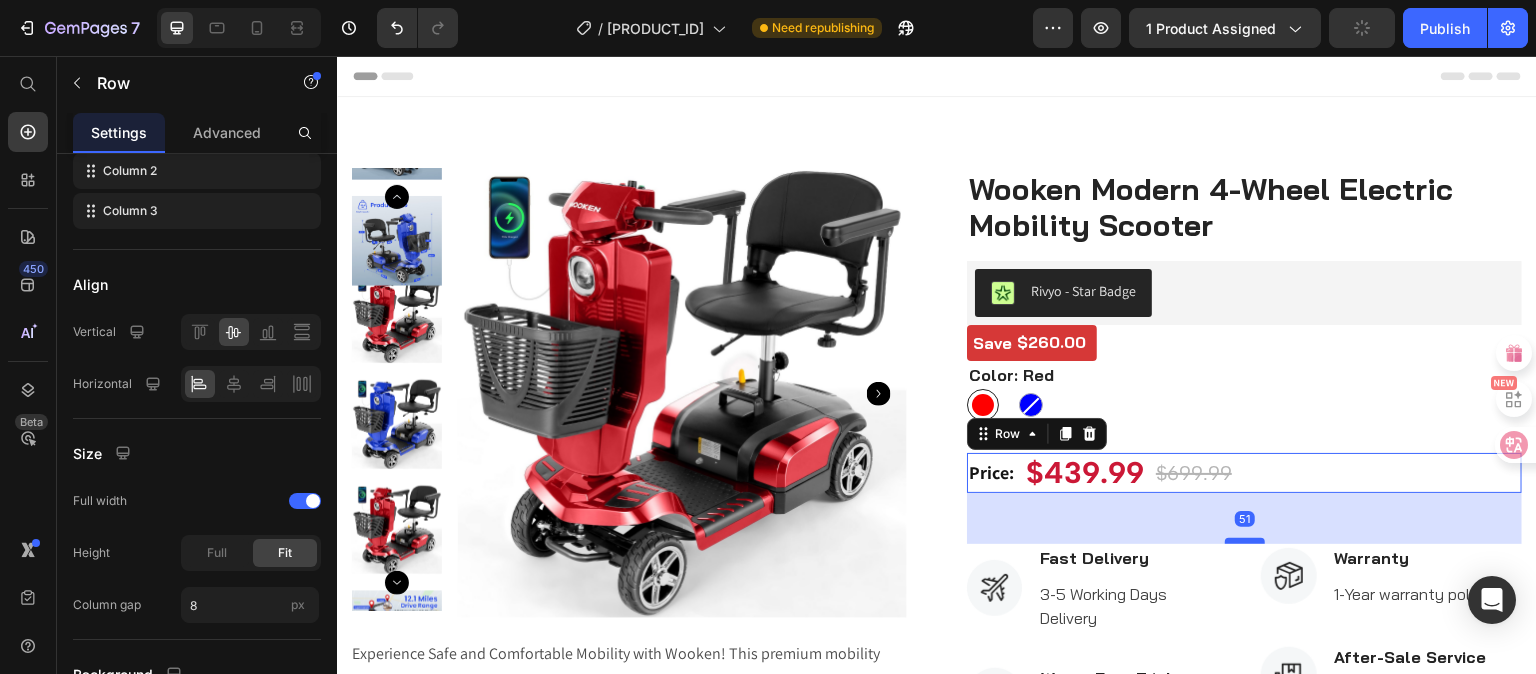 drag, startPoint x: 1238, startPoint y: 504, endPoint x: 1239, endPoint y: 534, distance: 30.016663 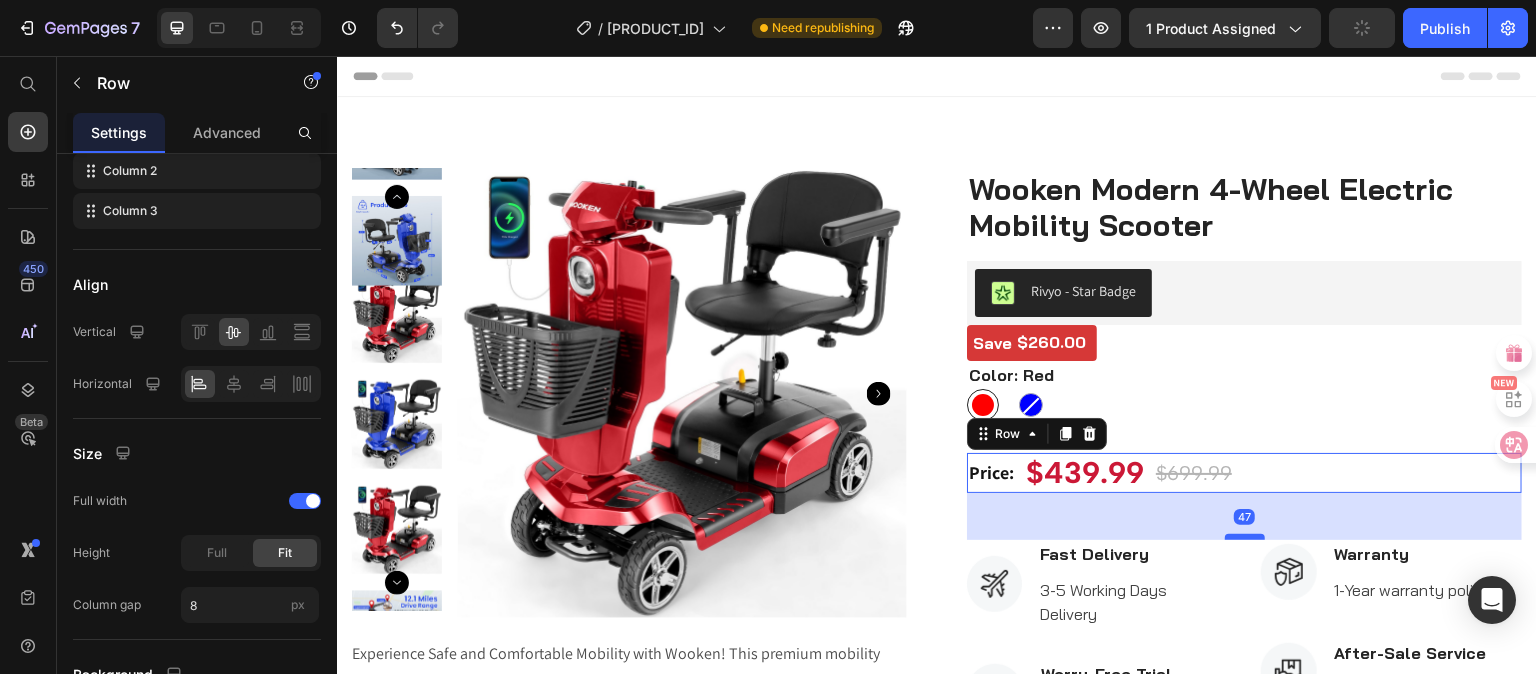 click at bounding box center (1245, 537) 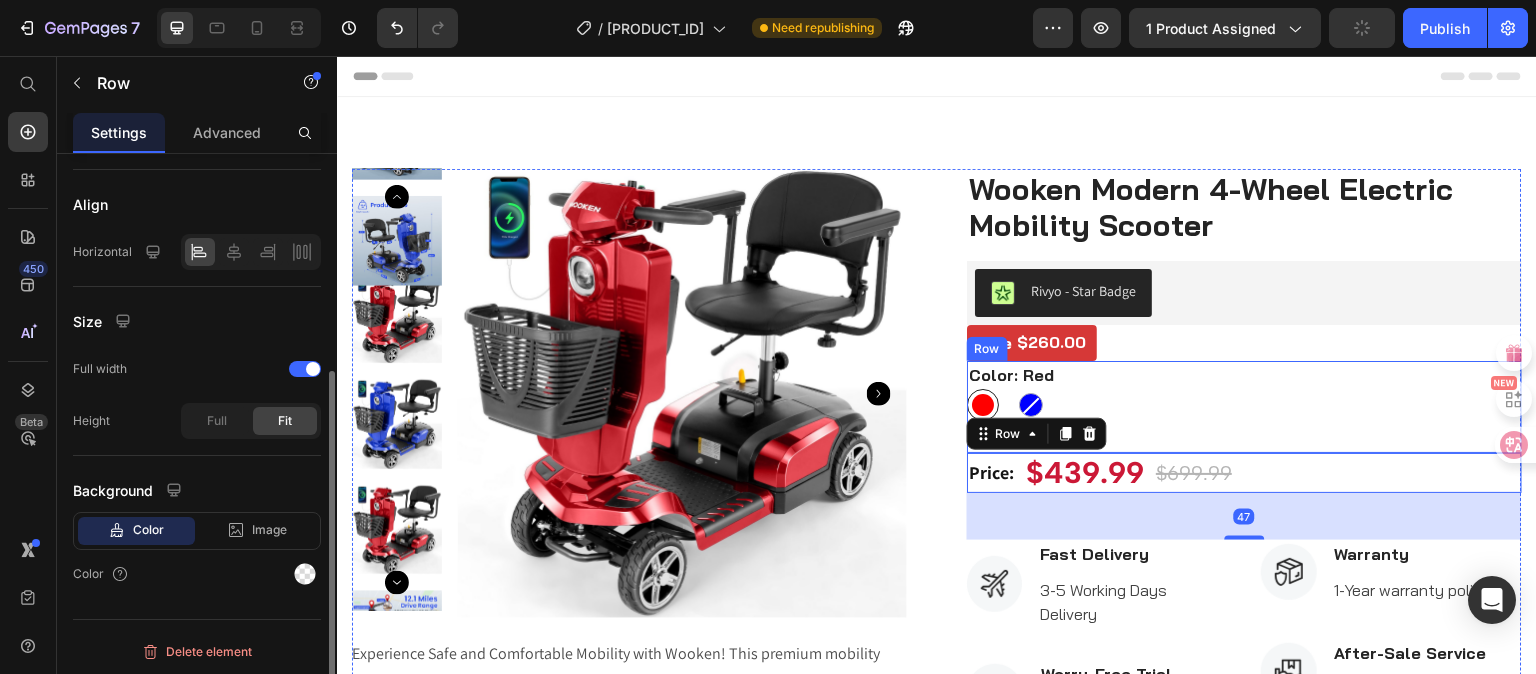 click on "Color: Red Red Red Blue Blue (P) Variants & Swatches Row" at bounding box center [1244, 407] 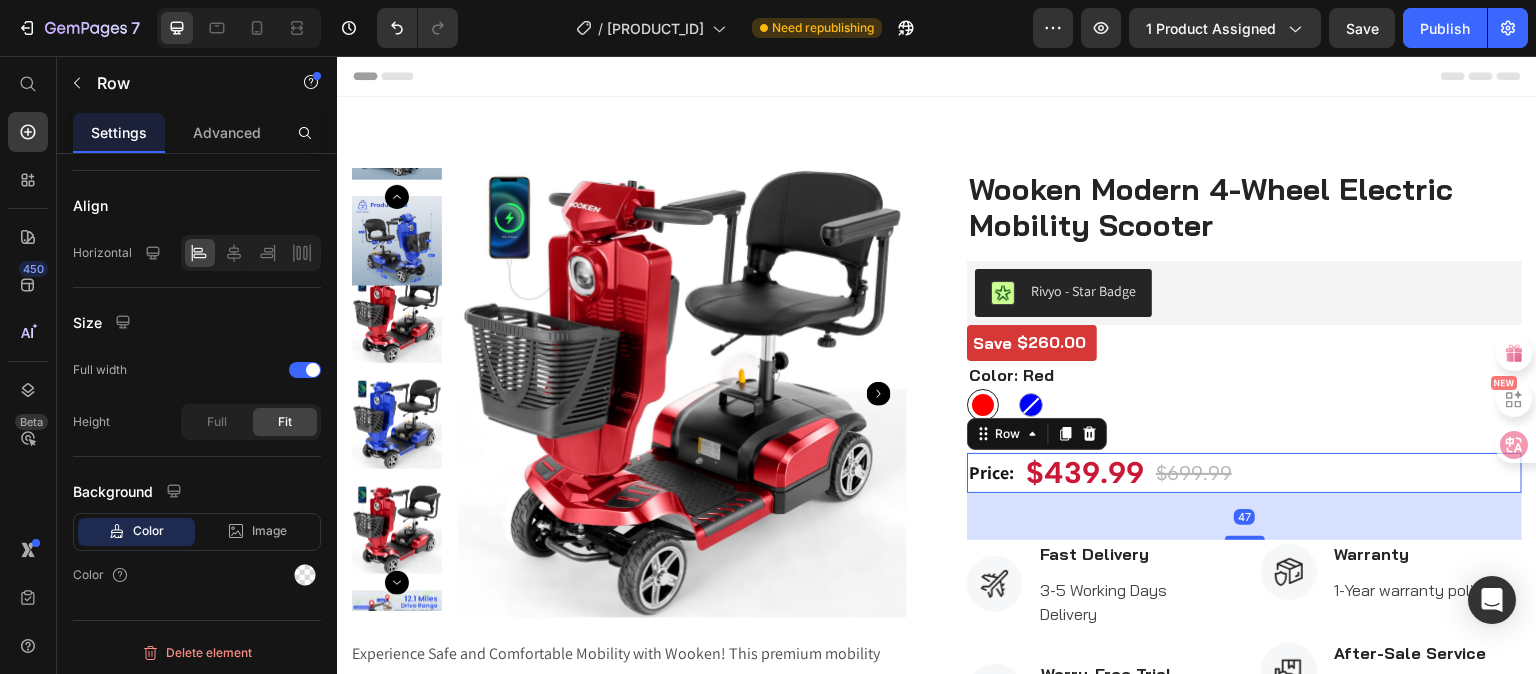 click on "Price: Text Block $439.99 (P) Price $699.99 (P) Price Row   47" at bounding box center (1244, 473) 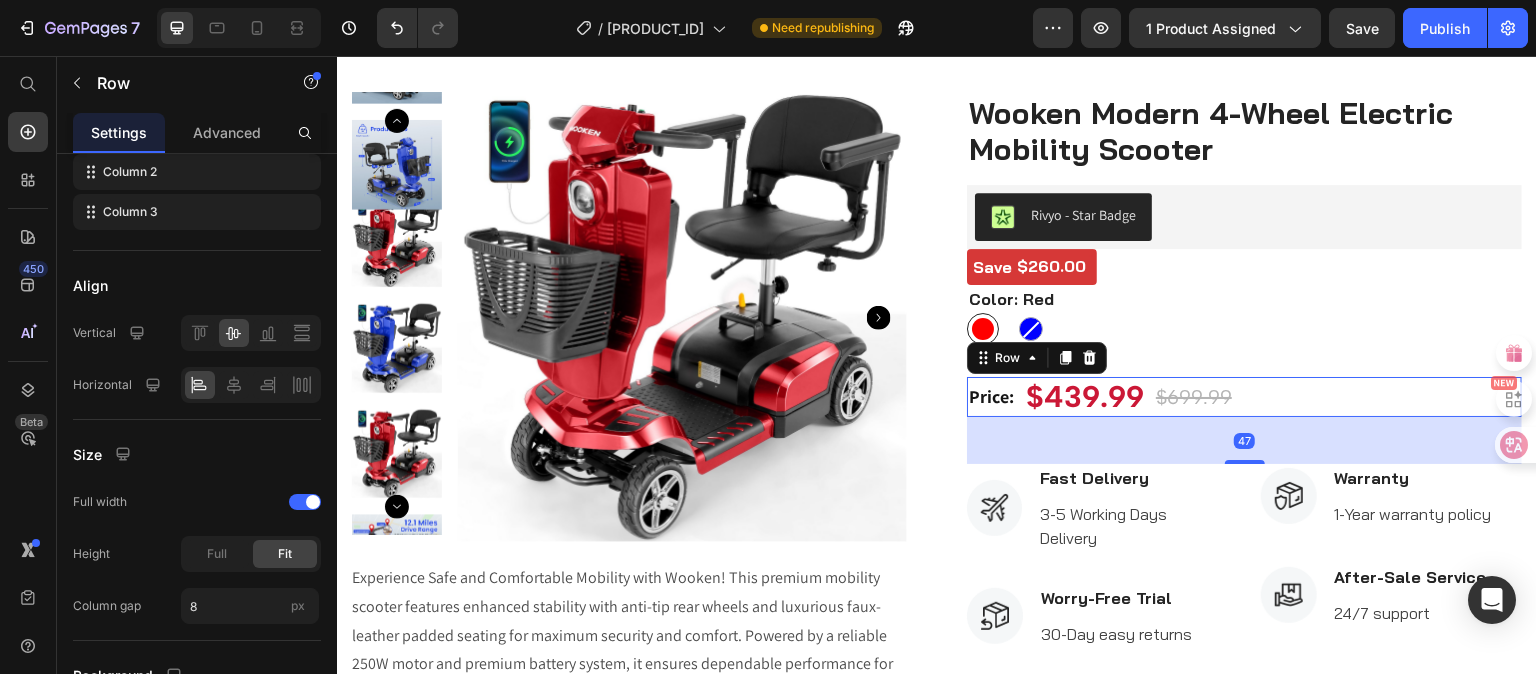scroll, scrollTop: 200, scrollLeft: 0, axis: vertical 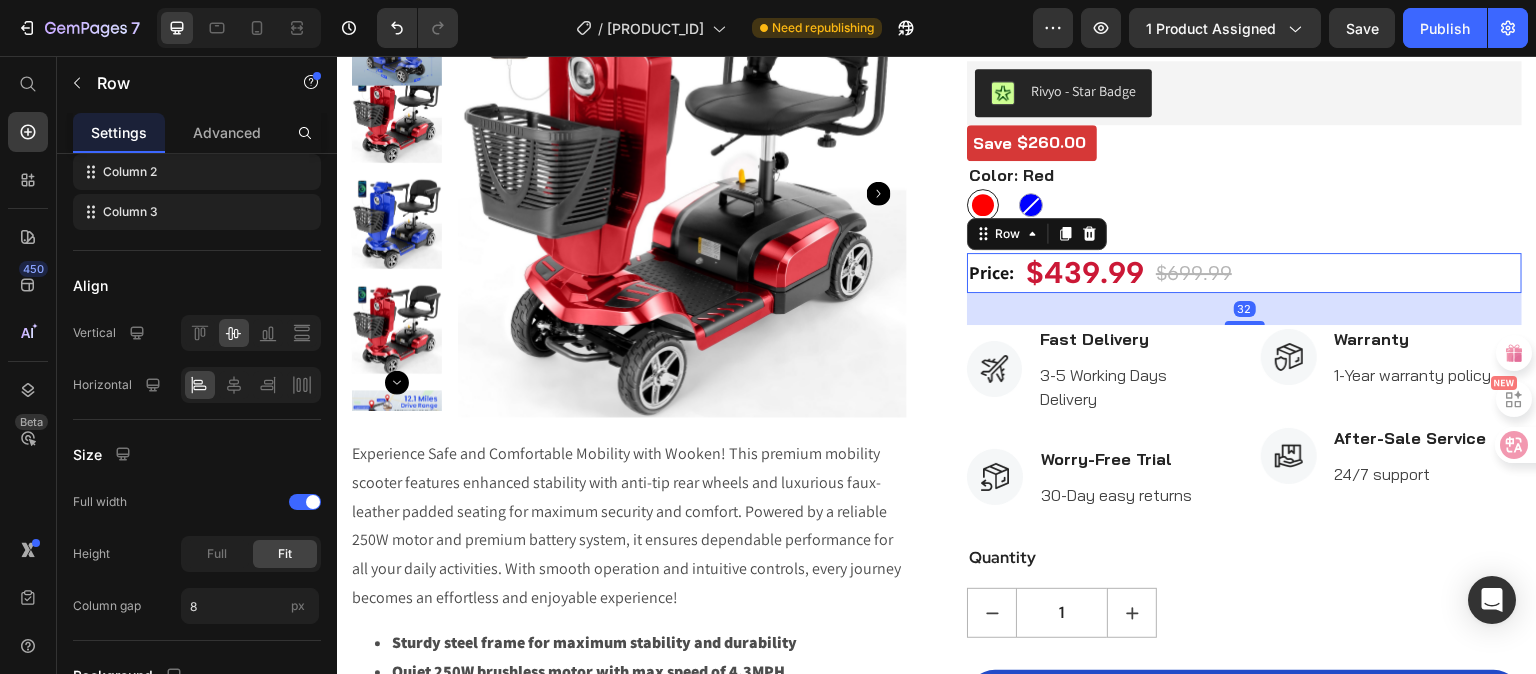 drag, startPoint x: 1234, startPoint y: 335, endPoint x: 1231, endPoint y: 357, distance: 22.203604 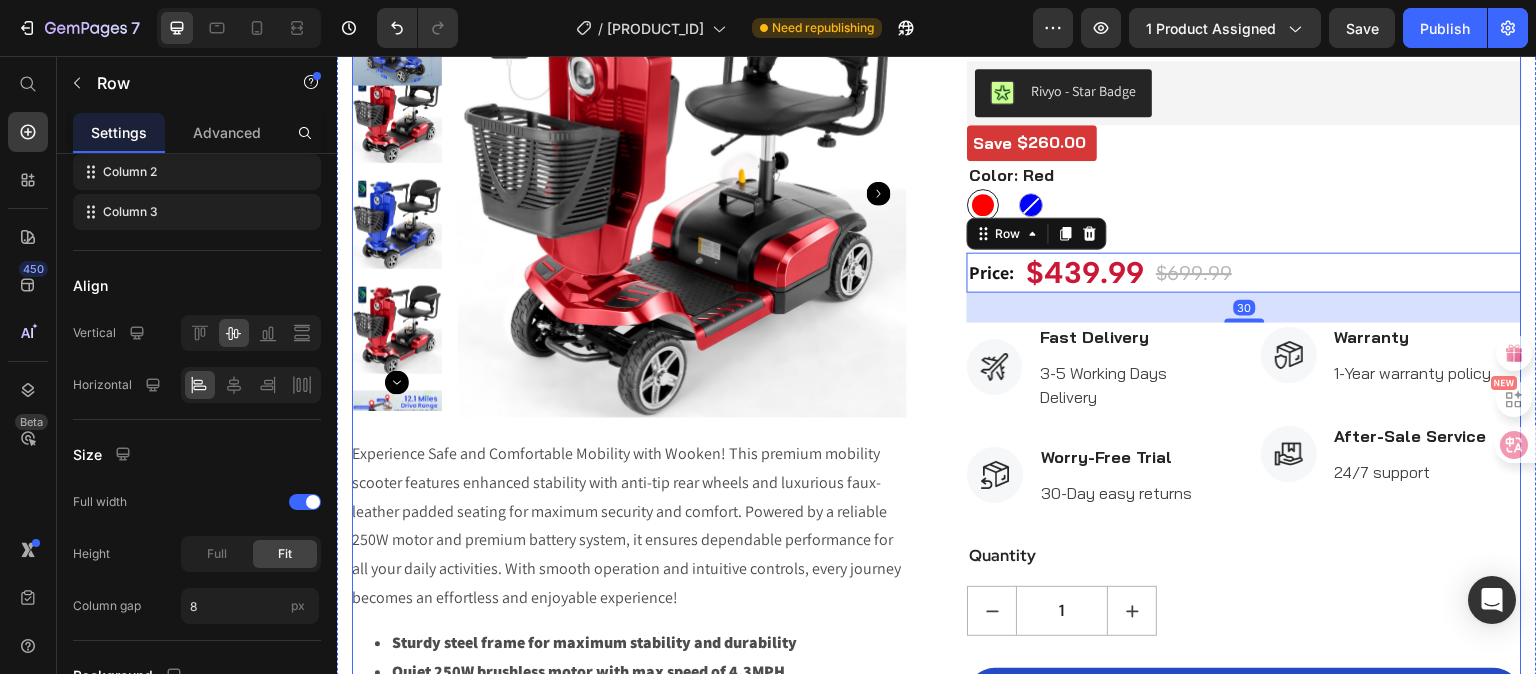 click on "Wooken Modern 4-Wheel Electric Mobility Scooter (P) Title Rivyo - Star Badge Rivyo Save $260.00 (P) Tag Color: Red Red Red Blue Blue (P) Variants & Swatches Row Price: Text Block $439.99 (P) Price $699.99 (P) Price Row   30 Image Fast Delivery Text block 3-5 Working Days Delivery Text block Icon List Image Worry-Free Trial Text block 30-Day easy returns Text block Icon List Image Warranty Text block 1-Year warranty policy Text block Icon List Image After-Sale Service Text block 24/7 support Text block Icon List Row Quantity Text block 1 (P) Quantity ADD TO CART (P) Cart Button Buy it now (P) Dynamic Checkout" at bounding box center [1244, 494] 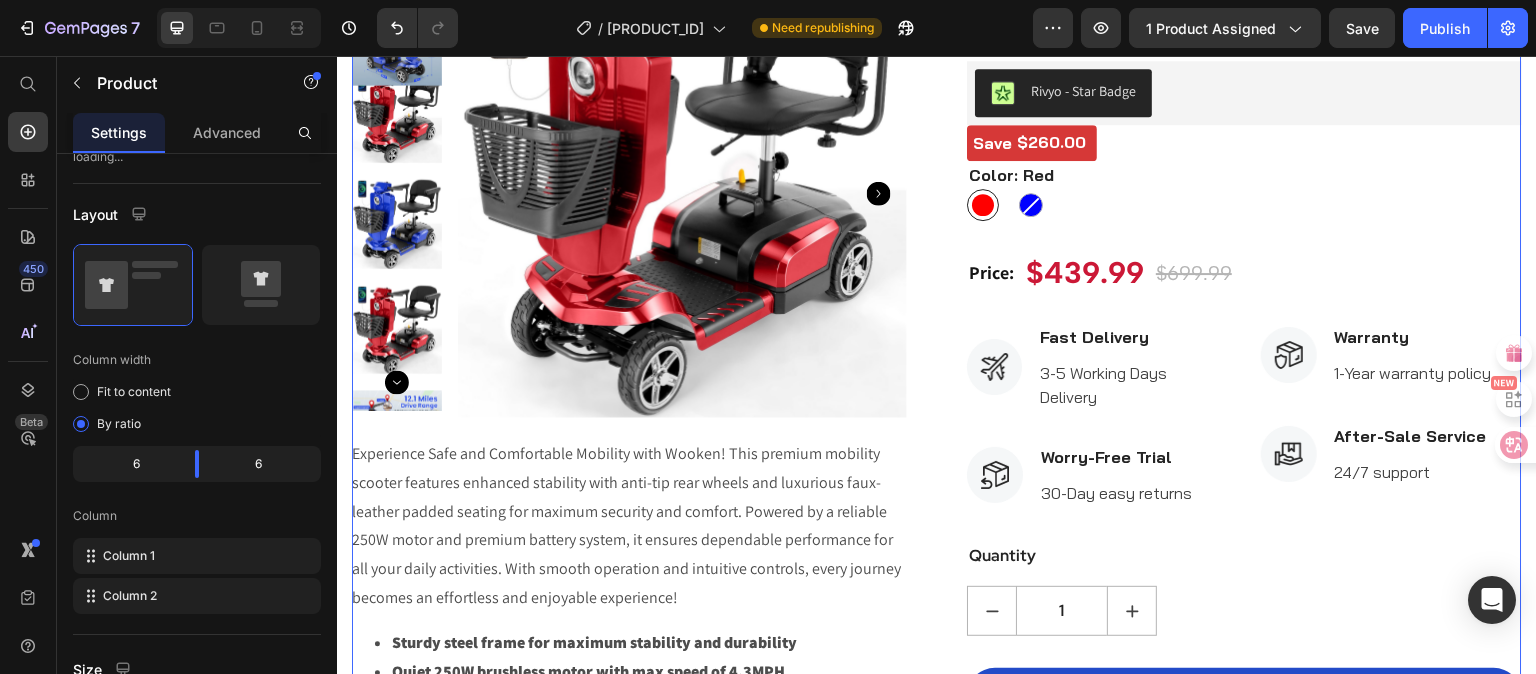 scroll, scrollTop: 0, scrollLeft: 0, axis: both 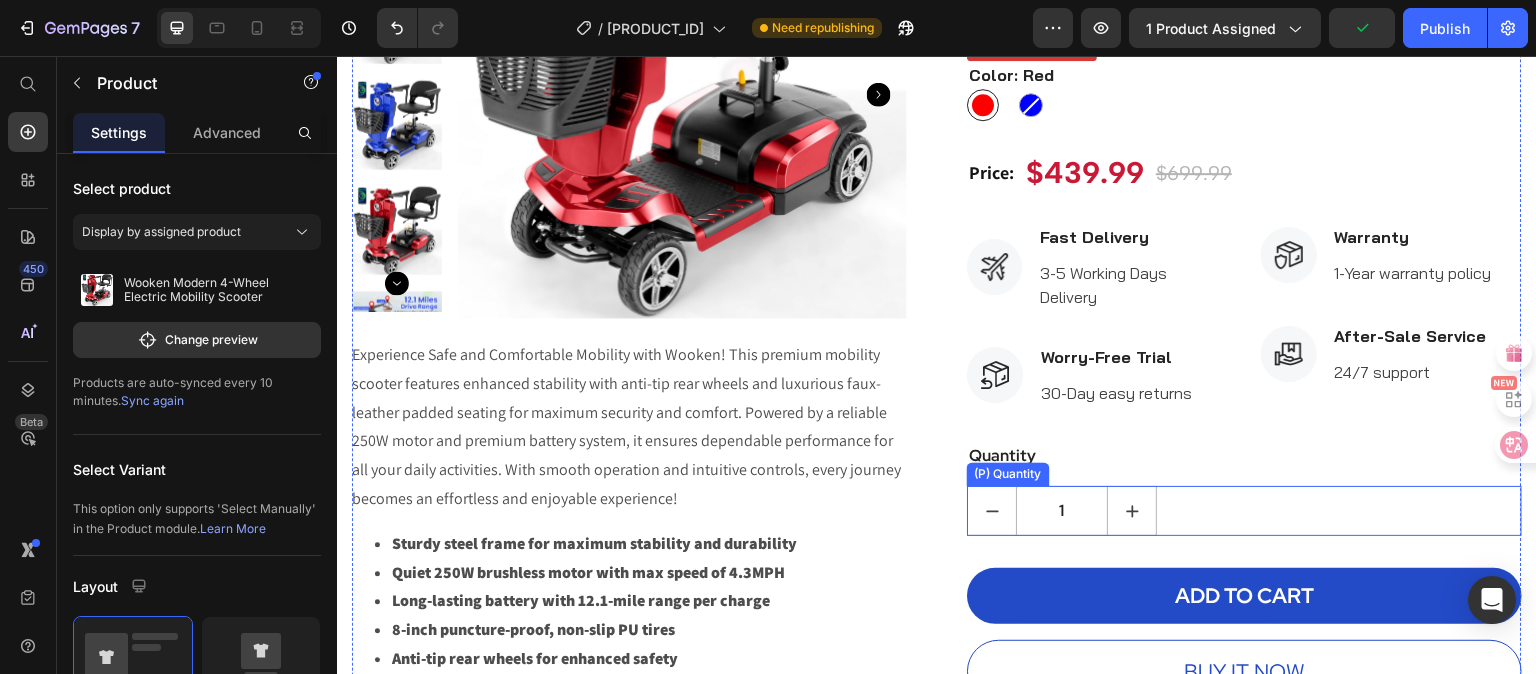 click on "1" at bounding box center (1244, 511) 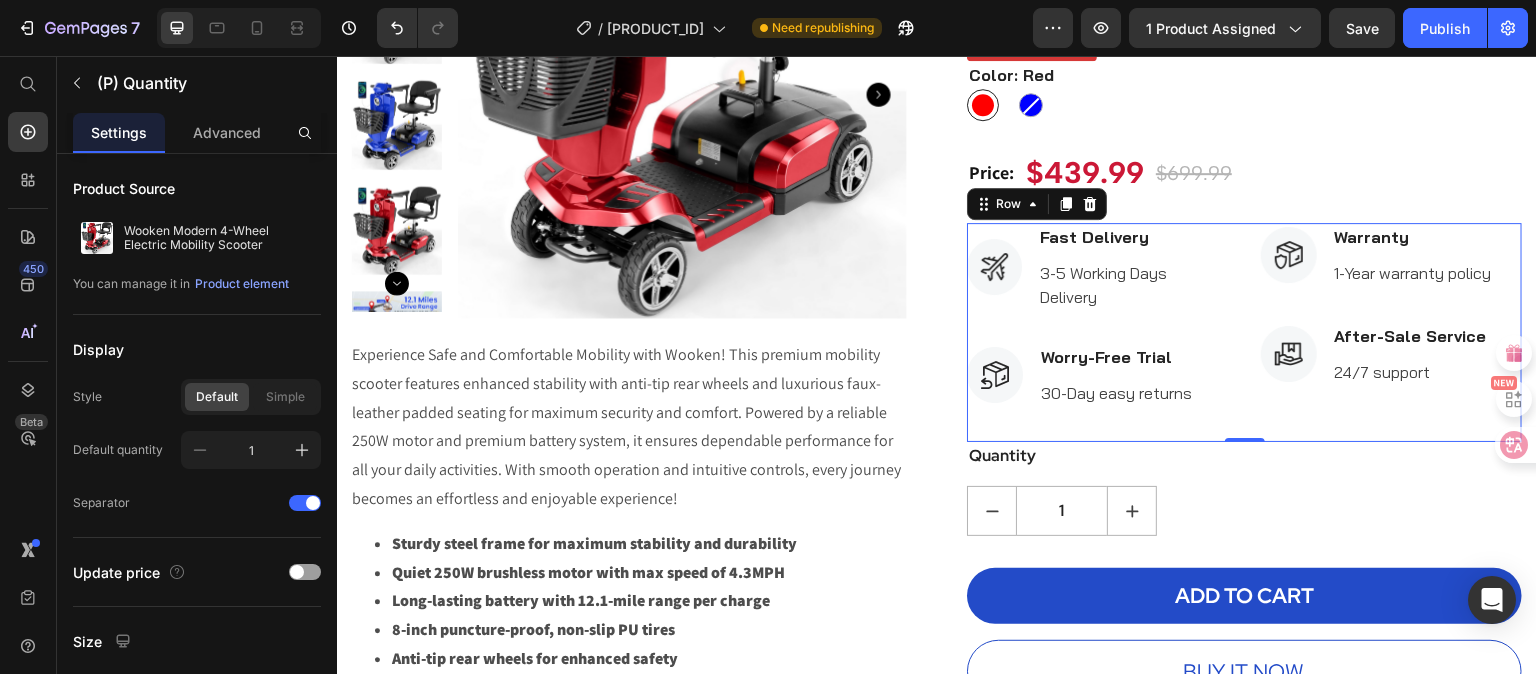click on "Image Warranty Text block 1-Year warranty policy Text block Icon List Image After-Sale Service Text block 24/7 support Text block Icon List" at bounding box center [1392, 332] 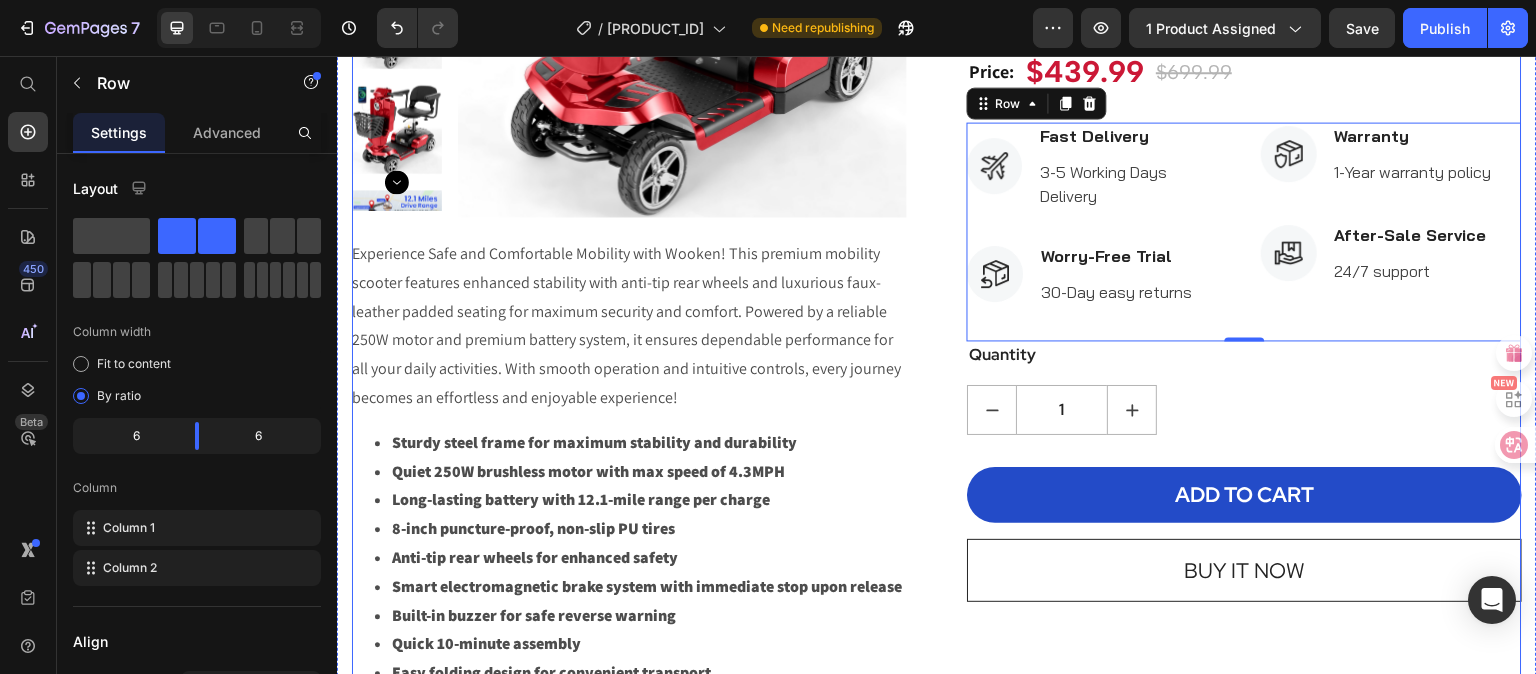 scroll, scrollTop: 600, scrollLeft: 0, axis: vertical 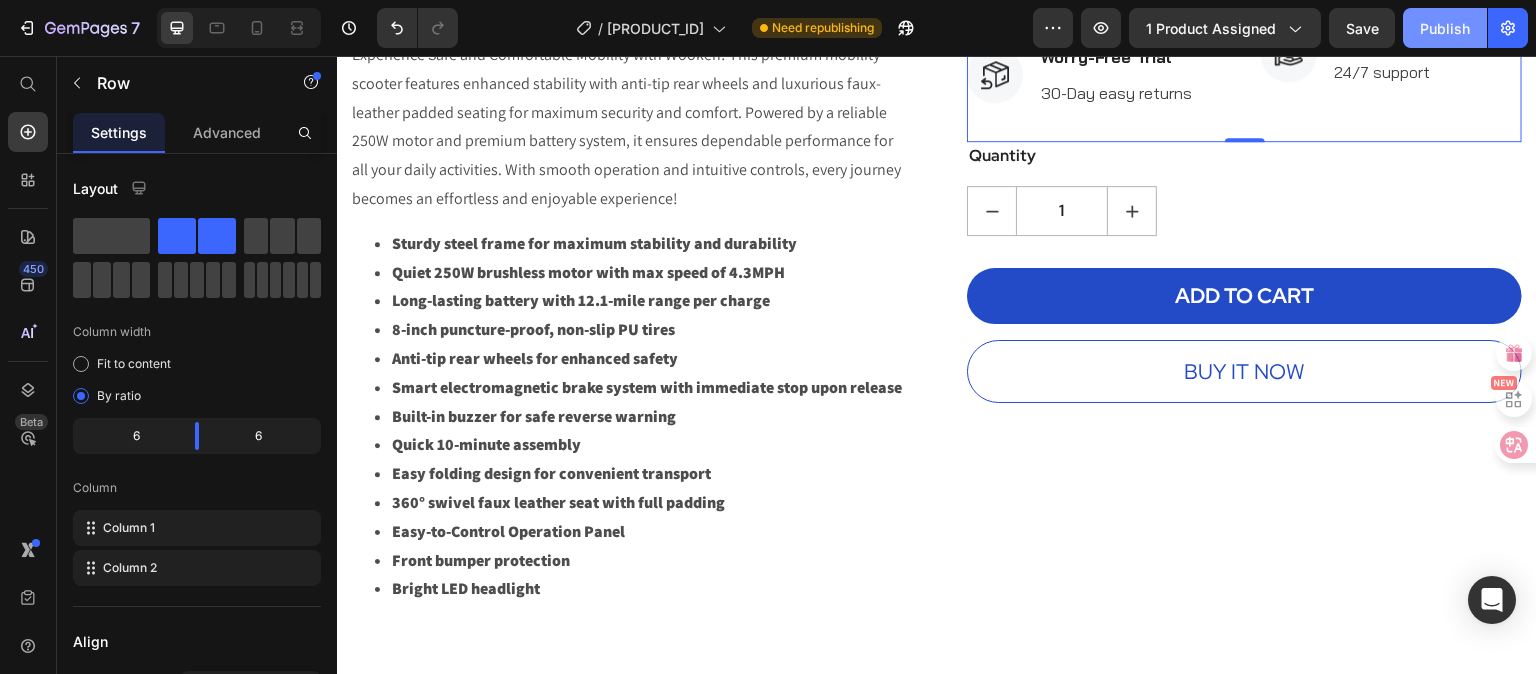click on "Publish" at bounding box center [1445, 28] 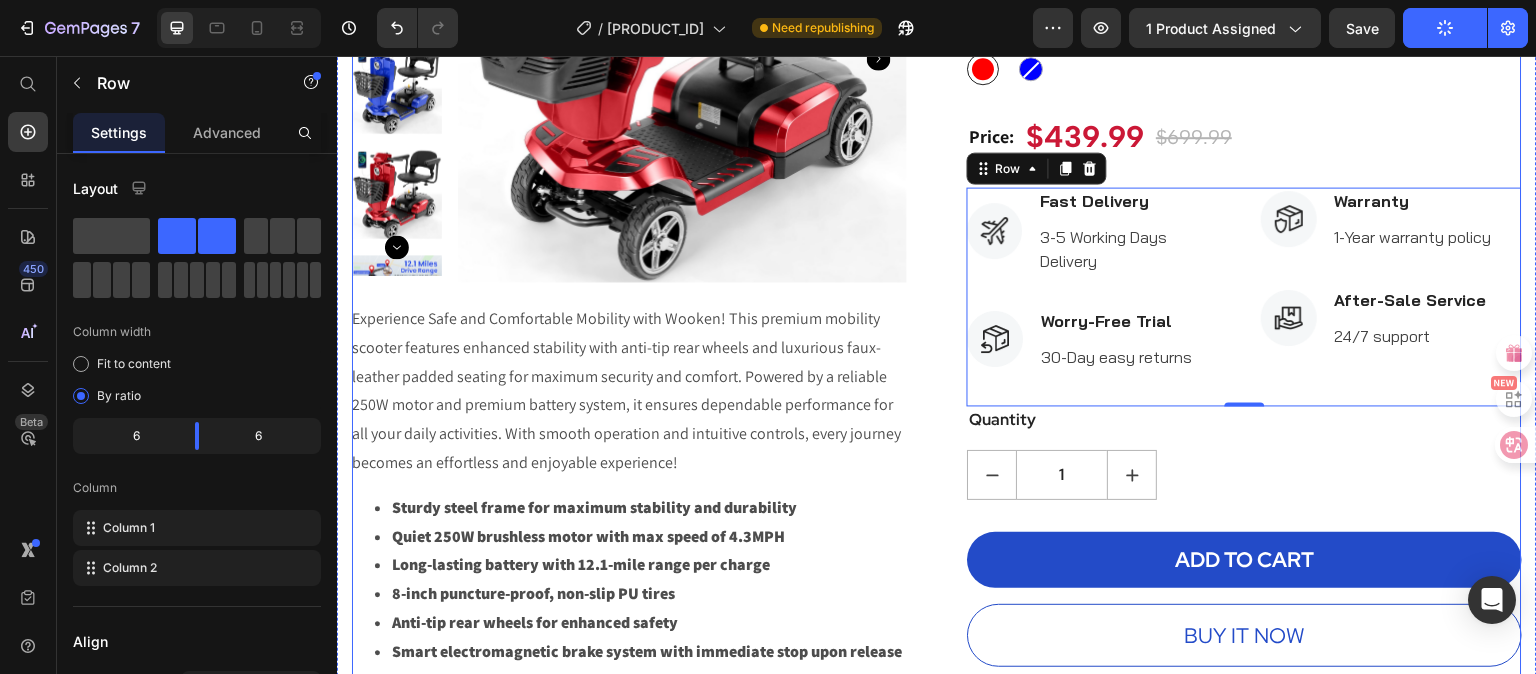 scroll, scrollTop: 100, scrollLeft: 0, axis: vertical 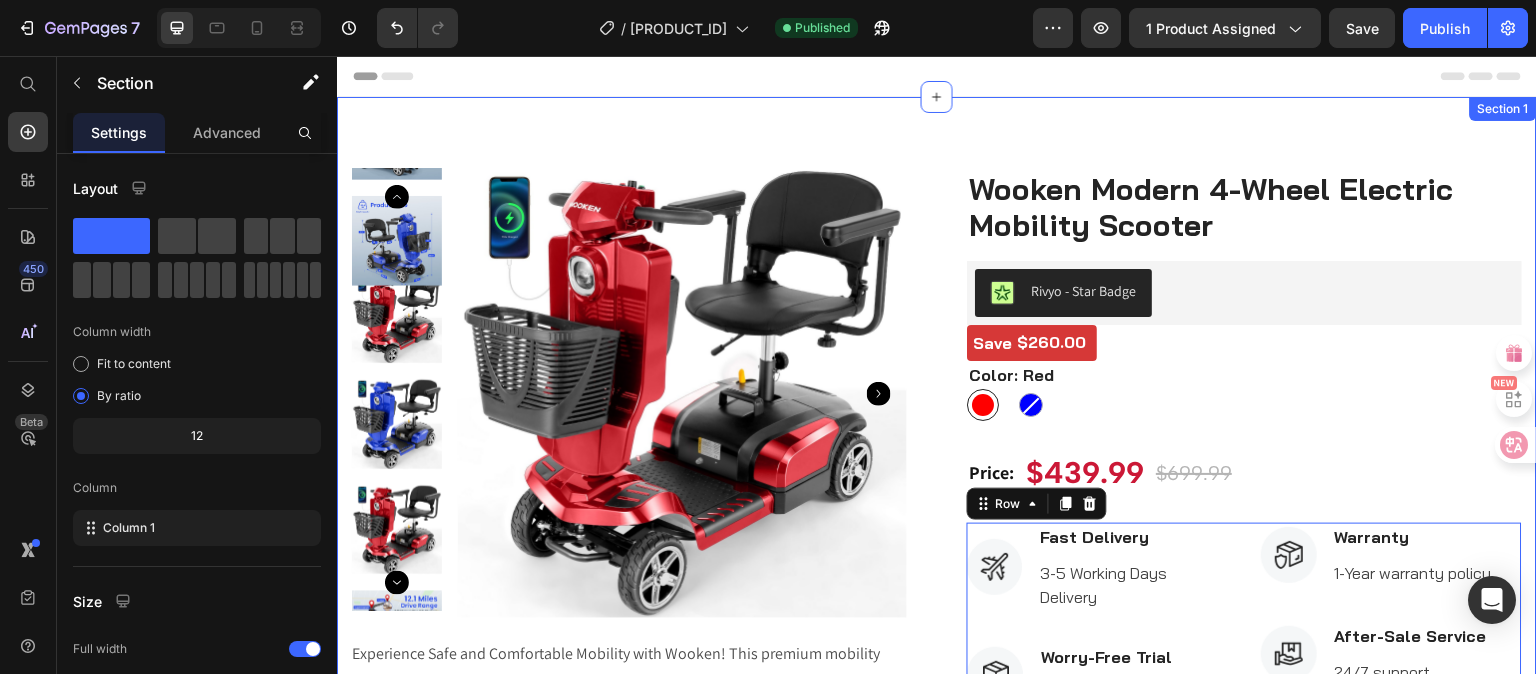 click on "Product Images Experience Safe and Comfortable Mobility with Wooken! This premium mobility scooter features enhanced stability with anti-tip rear wheels and luxurious faux-leather padded seating for maximum security and comfort. Powered by a reliable 250W motor and premium battery system, it ensures dependable performance for all your daily activities. With smooth operation and intuitive controls, every journey becomes an effortless and enjoyable experience!
Sturdy steel frame for maximum stability and durability
Quiet 250W brushless motor with max speed of 4.3MPH
Long-lasting battery with 12.1-mile range per charge
8-inch puncture-proof, non-slip PU tires
Anti-tip rear wheels for enhanced safety
Smart electromagnetic brake system with immediate stop upon release
Built-in buzzer for safe reverse warning
Quick 10-minute assembly
Easy folding design for convenient transport
360° swivel faux leather seat with full padding
(P) Title" at bounding box center (937, 694) 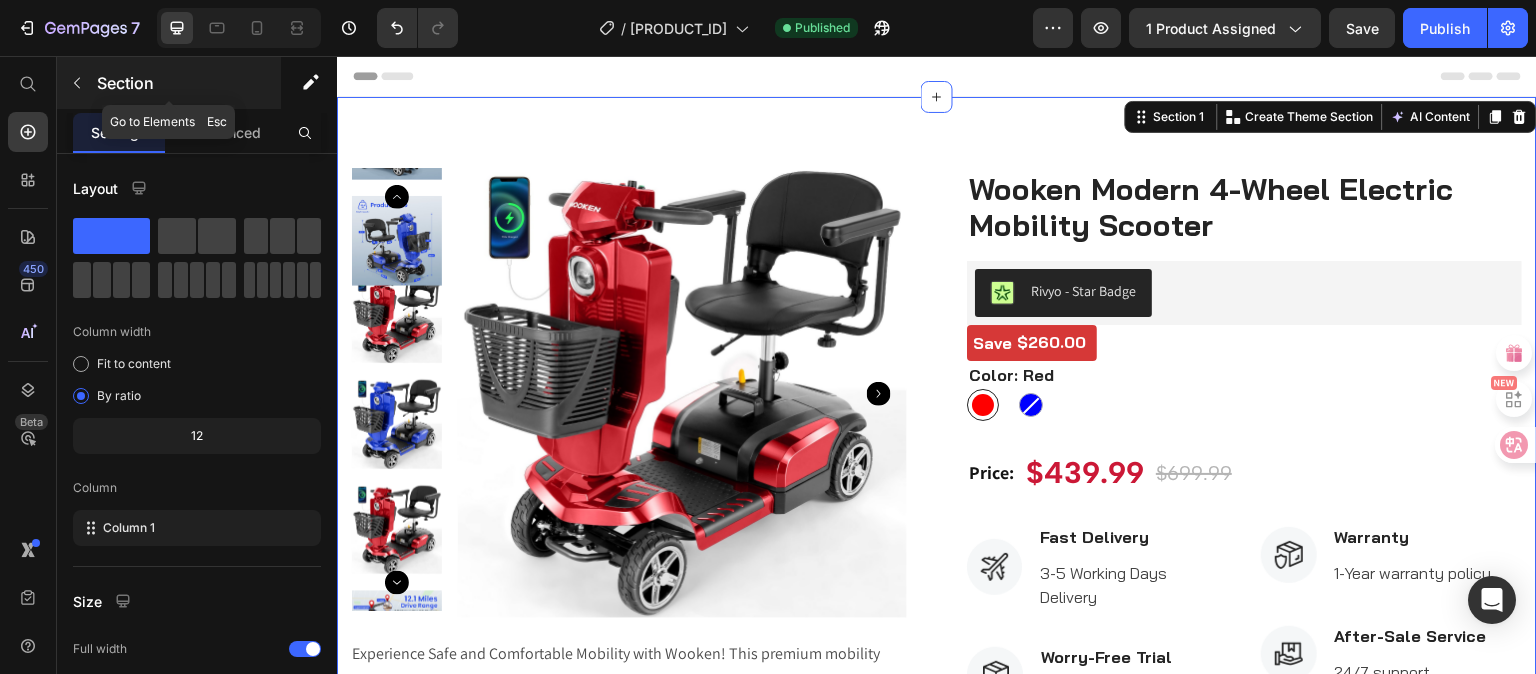 click 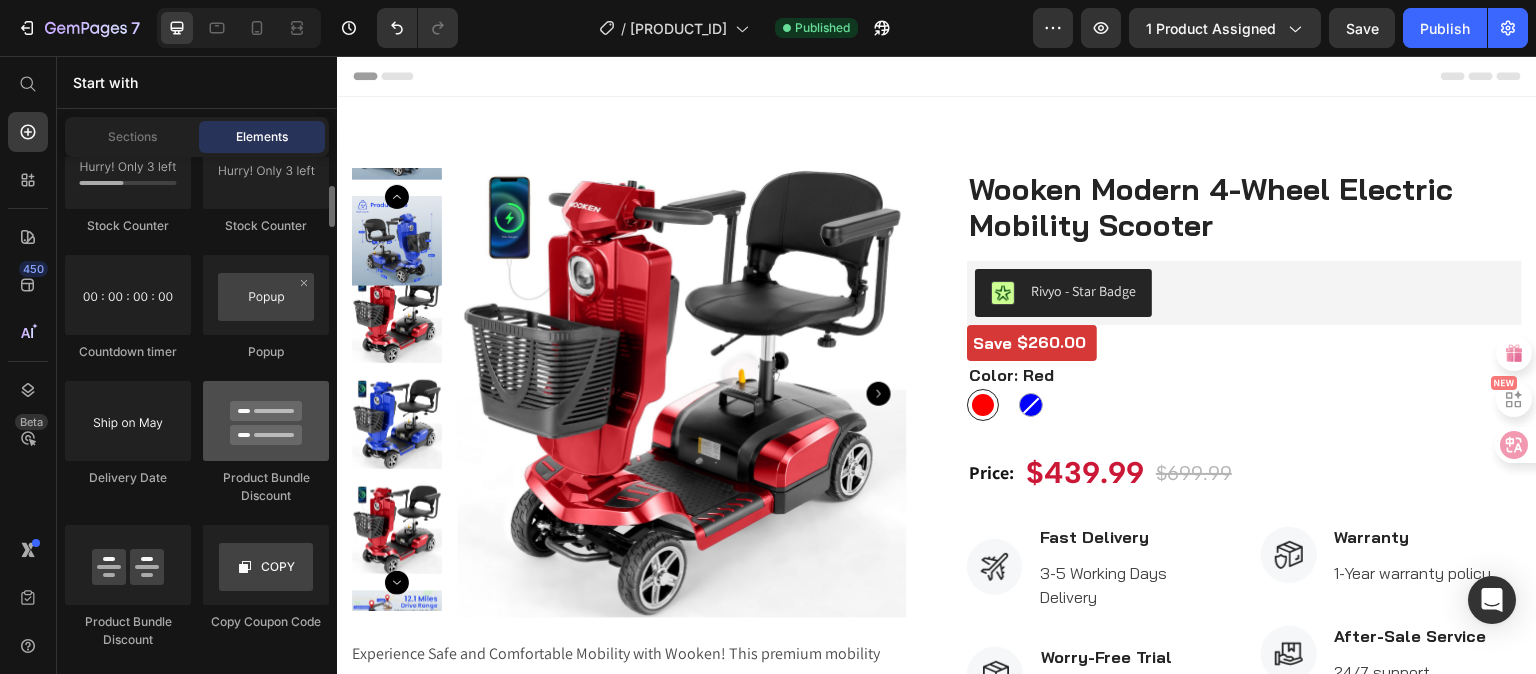 scroll, scrollTop: 4000, scrollLeft: 0, axis: vertical 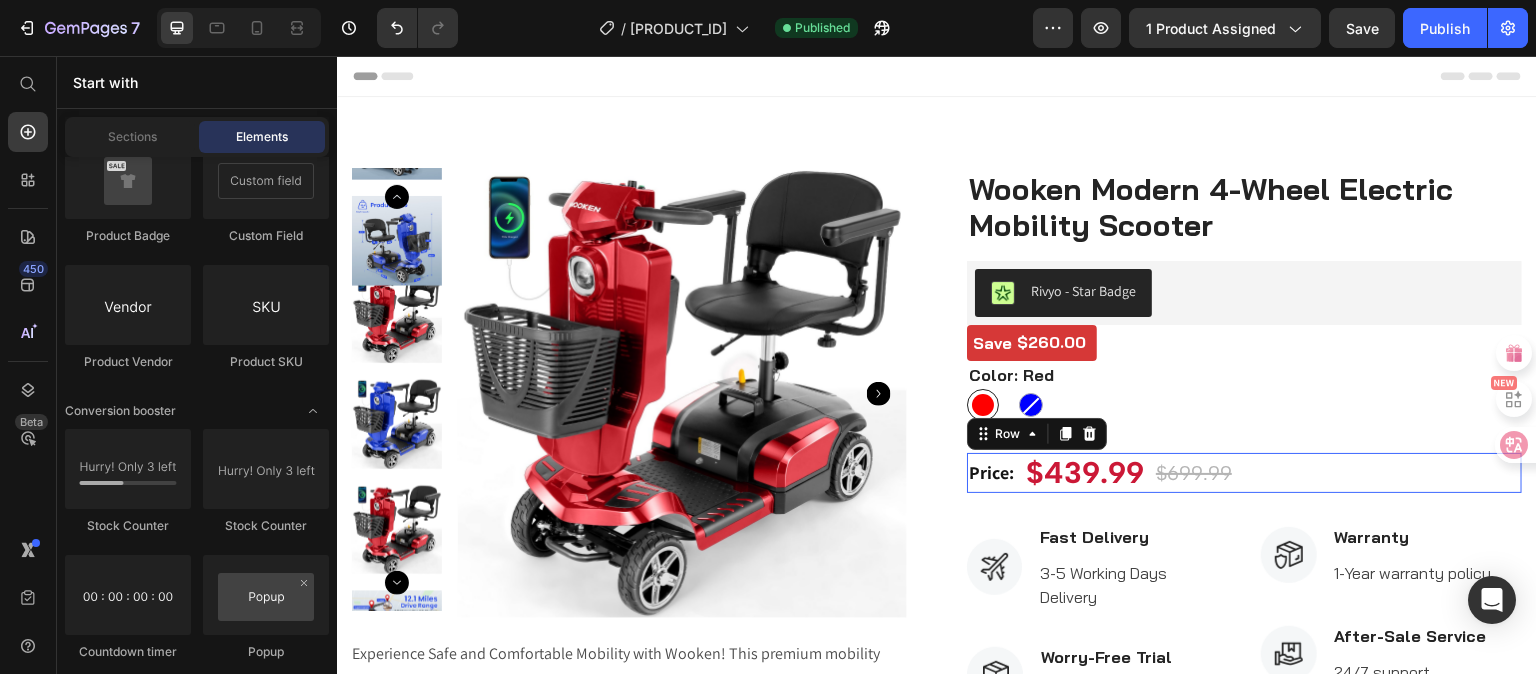 click on "Price: Text Block $439.99 (P) Price $699.99 (P) Price Row   0" at bounding box center (1244, 473) 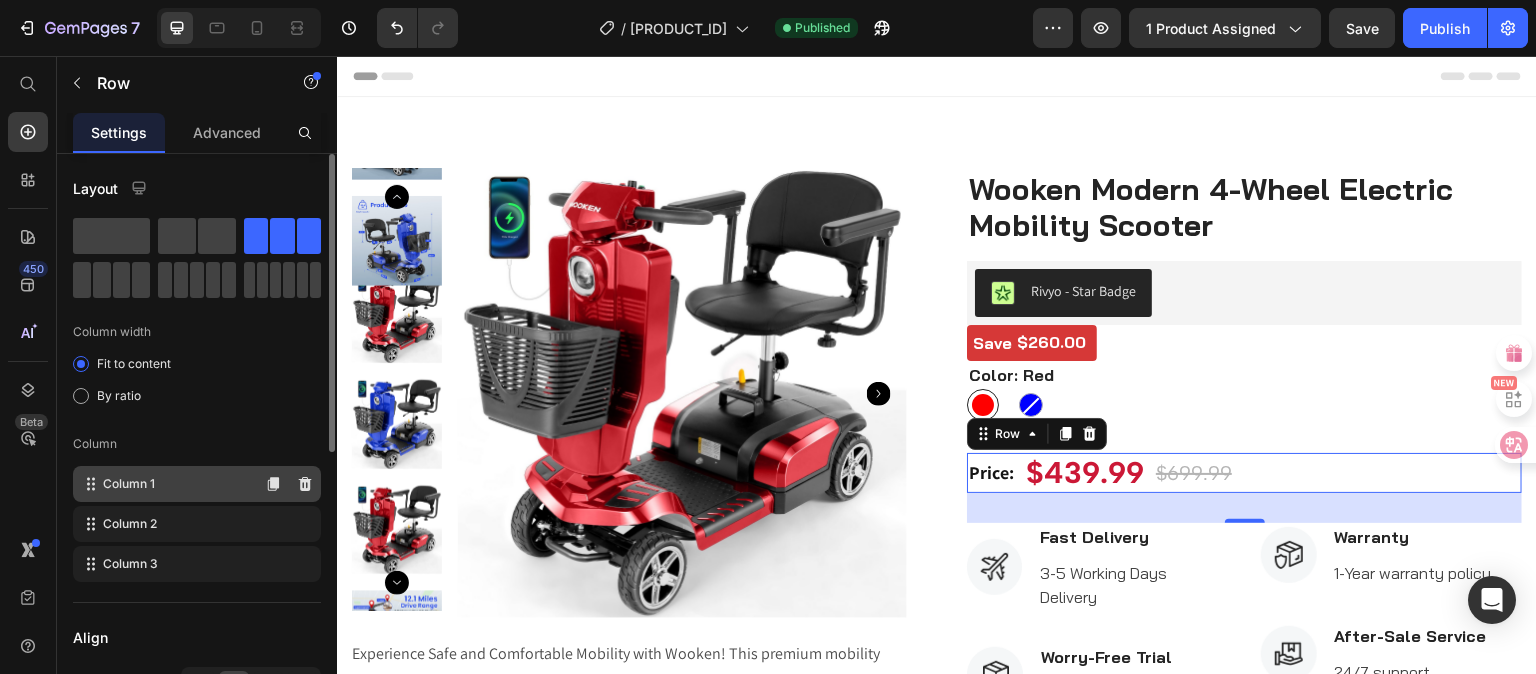 scroll, scrollTop: 538, scrollLeft: 0, axis: vertical 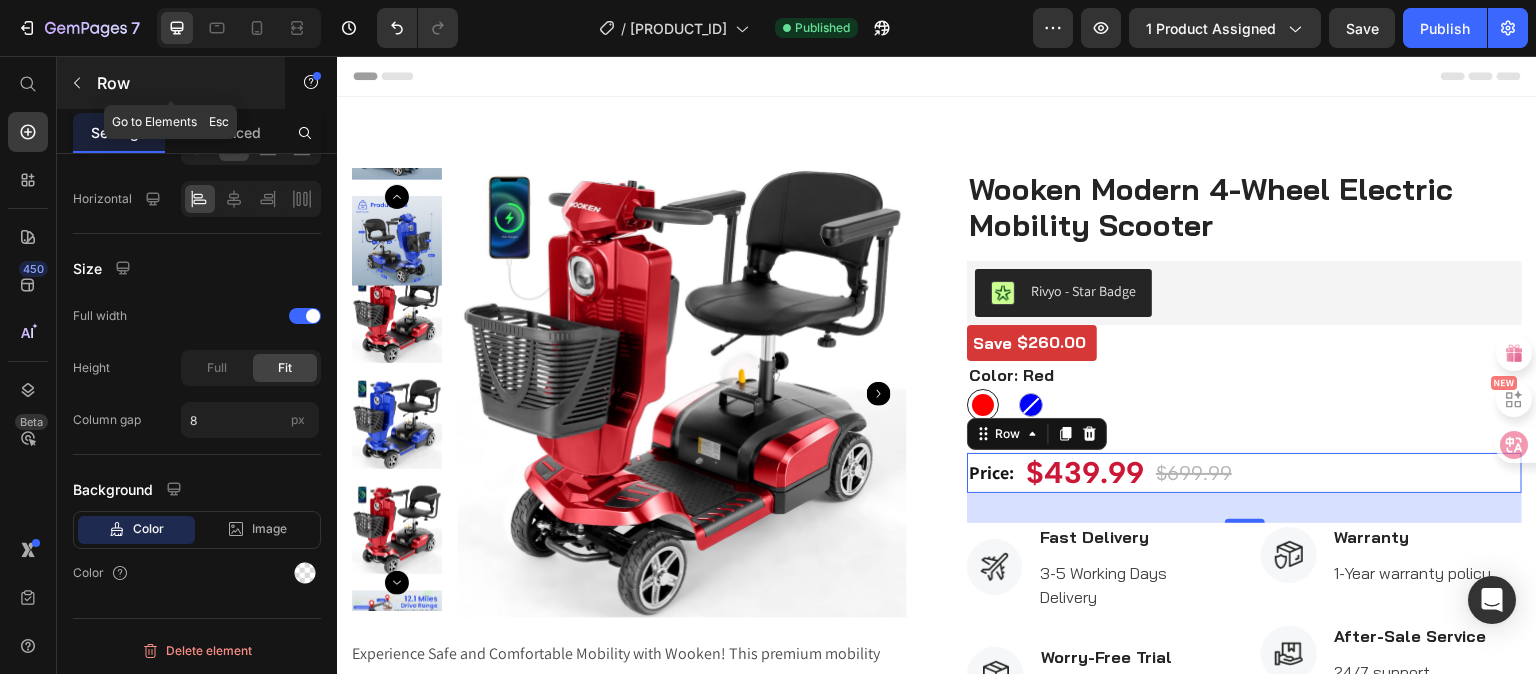click at bounding box center [77, 83] 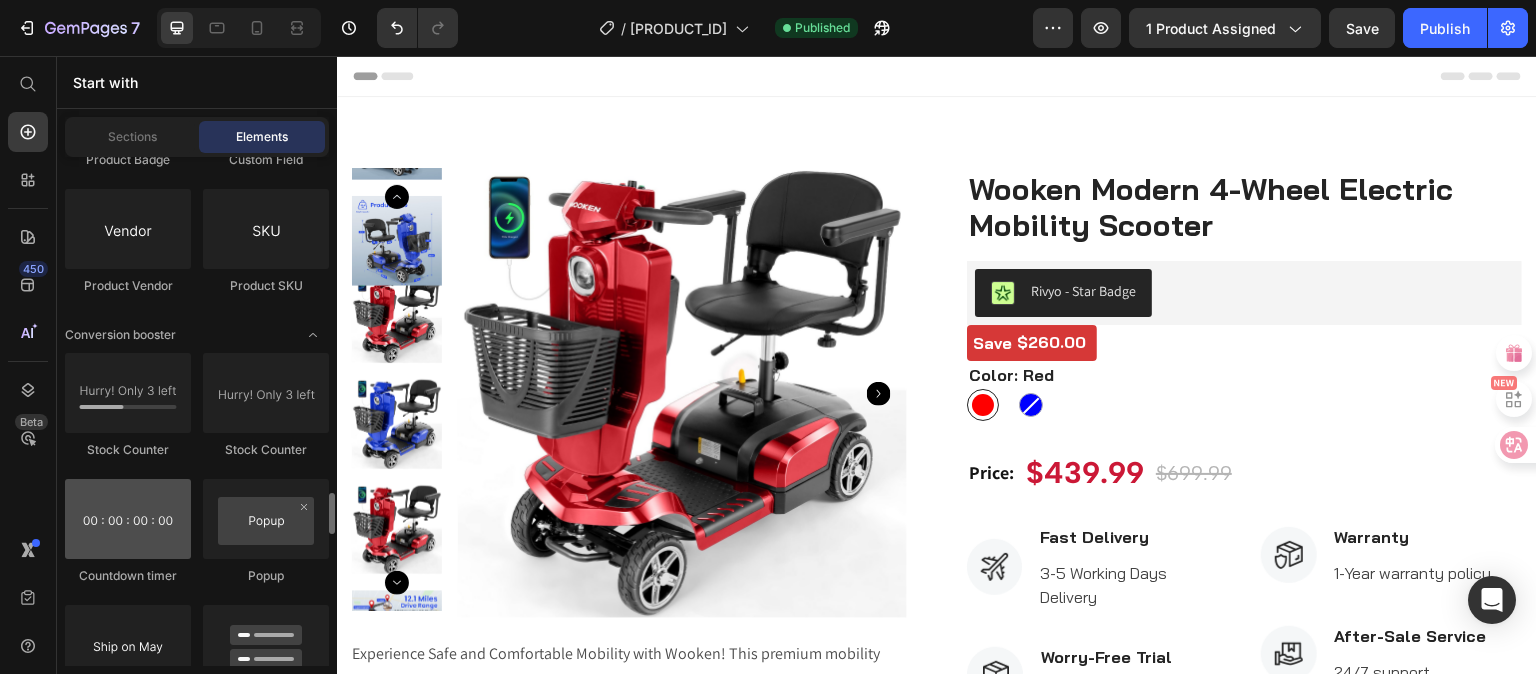 scroll, scrollTop: 4176, scrollLeft: 0, axis: vertical 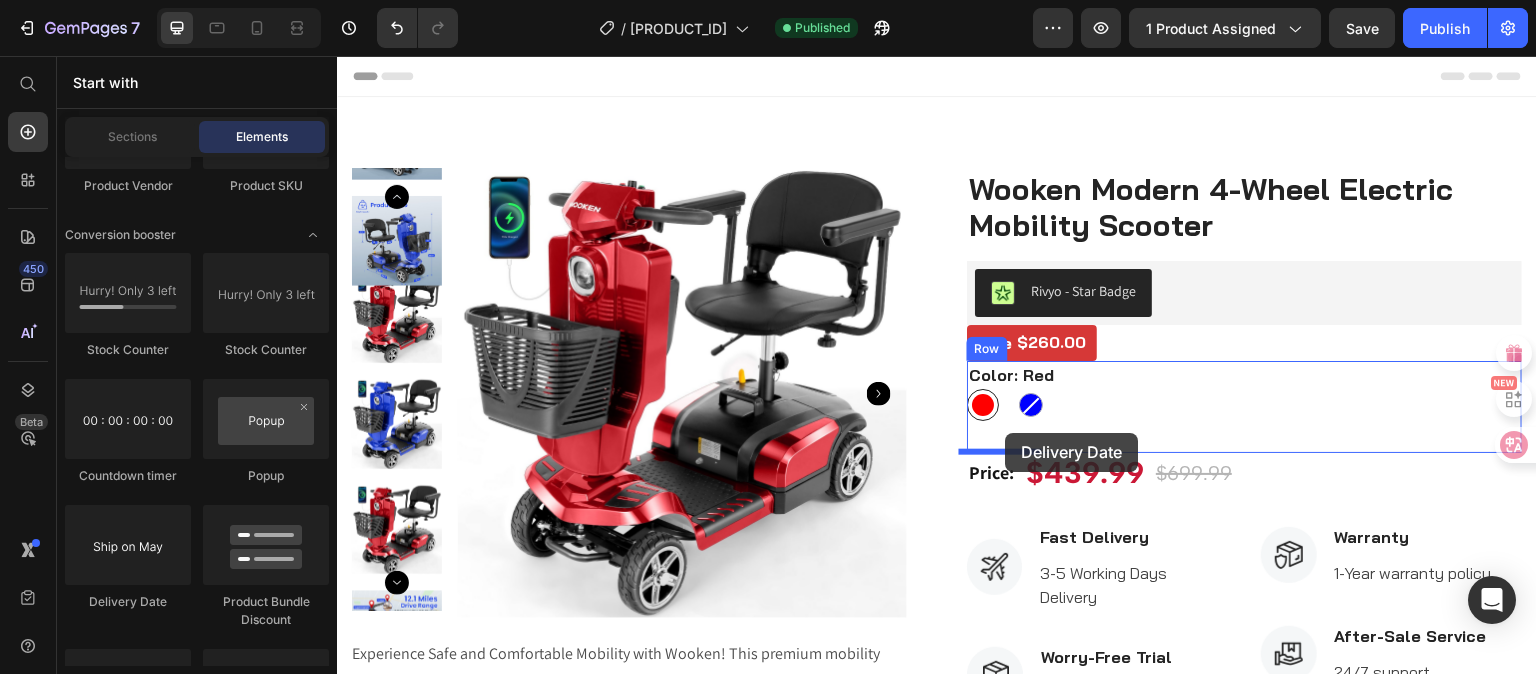 drag, startPoint x: 450, startPoint y: 616, endPoint x: 1006, endPoint y: 433, distance: 585.3418 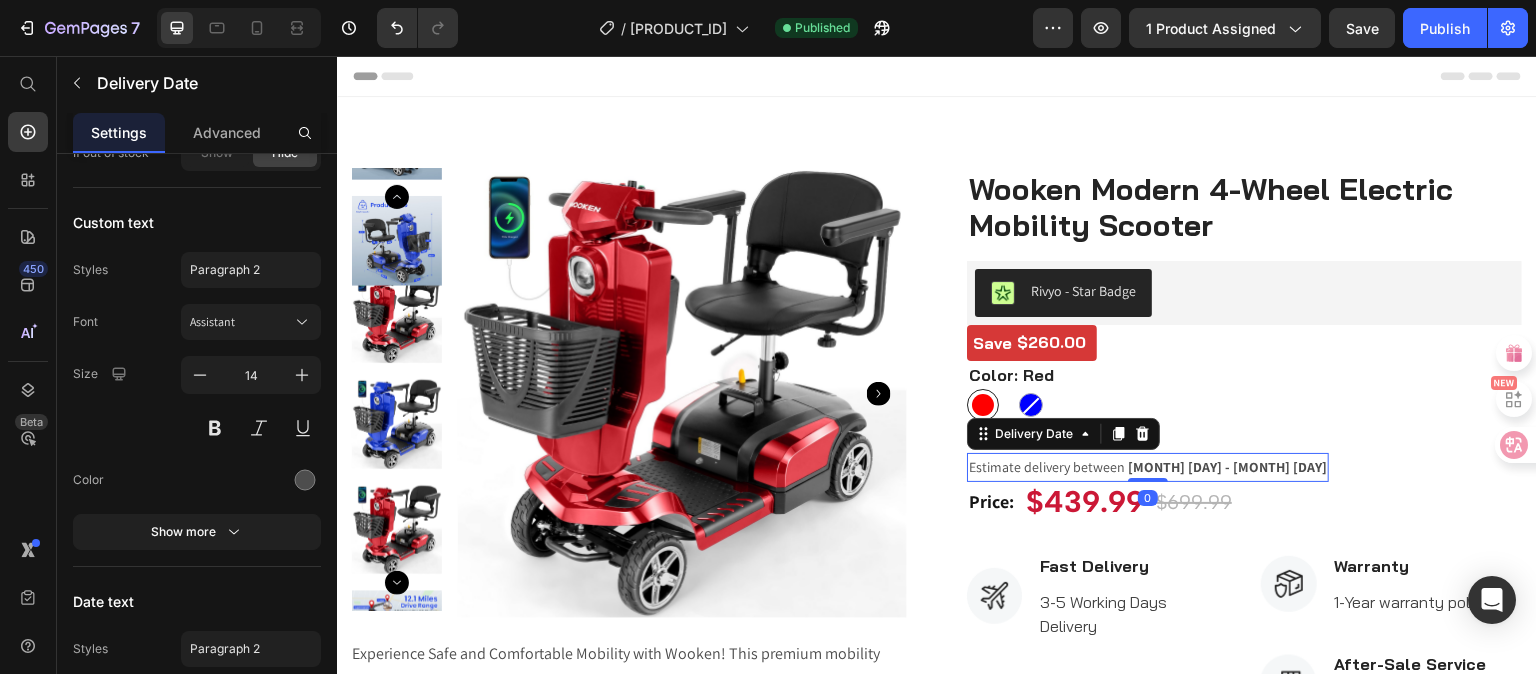 scroll, scrollTop: 0, scrollLeft: 0, axis: both 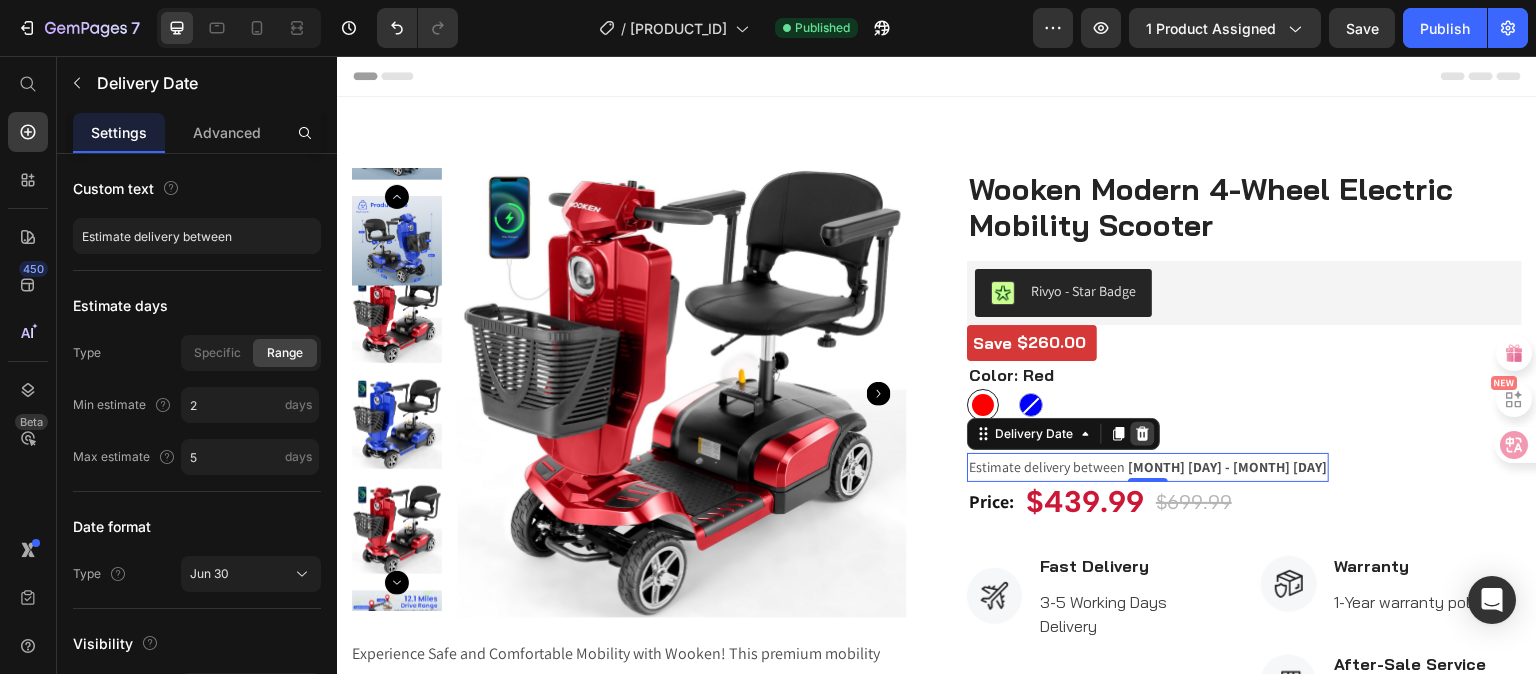 click 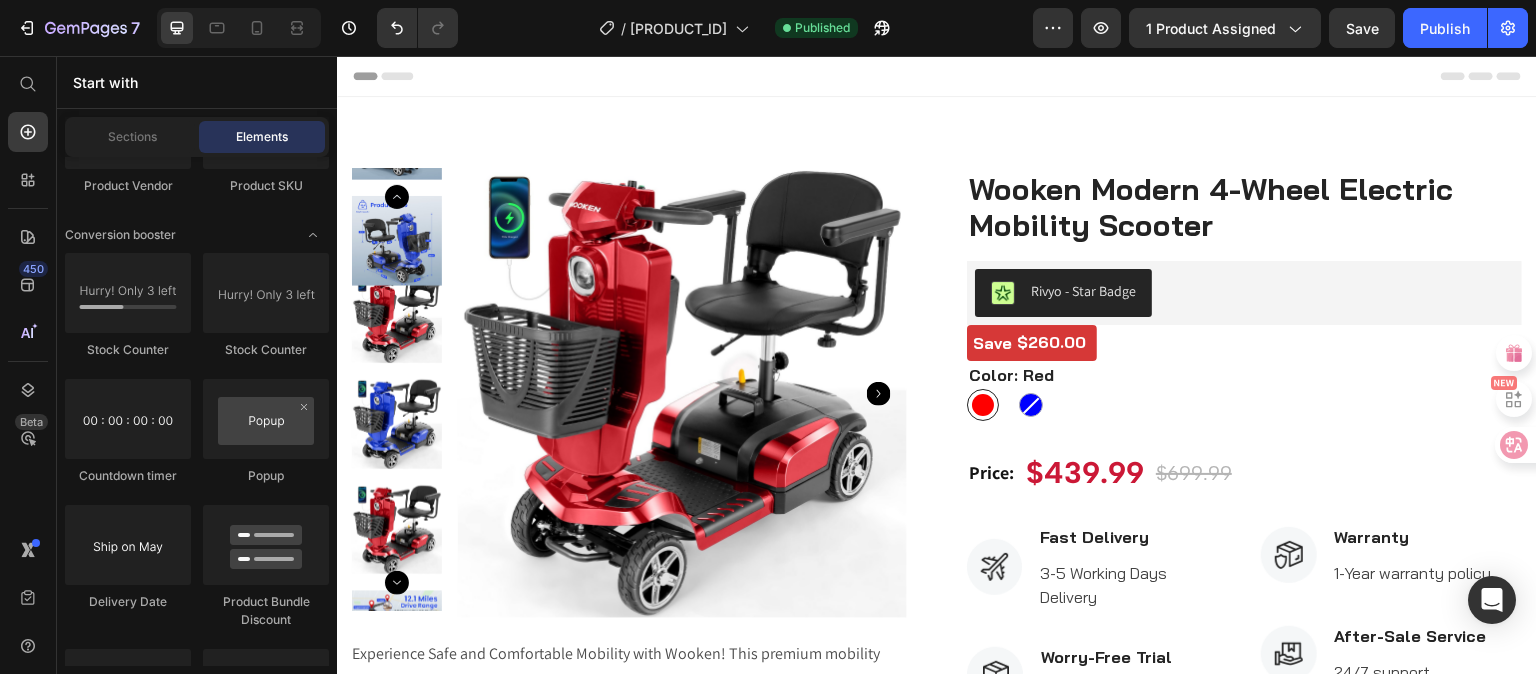 scroll, scrollTop: 4276, scrollLeft: 0, axis: vertical 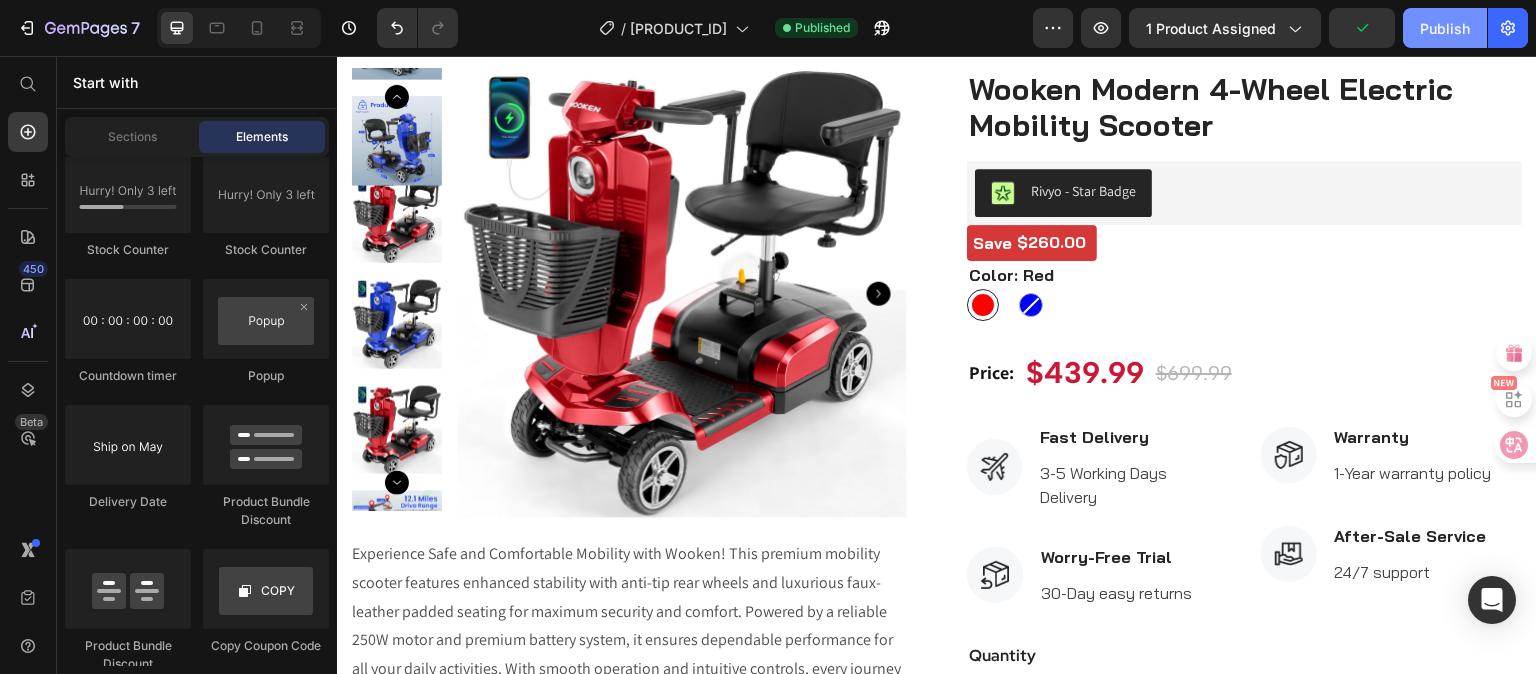 click on "Publish" at bounding box center (1445, 28) 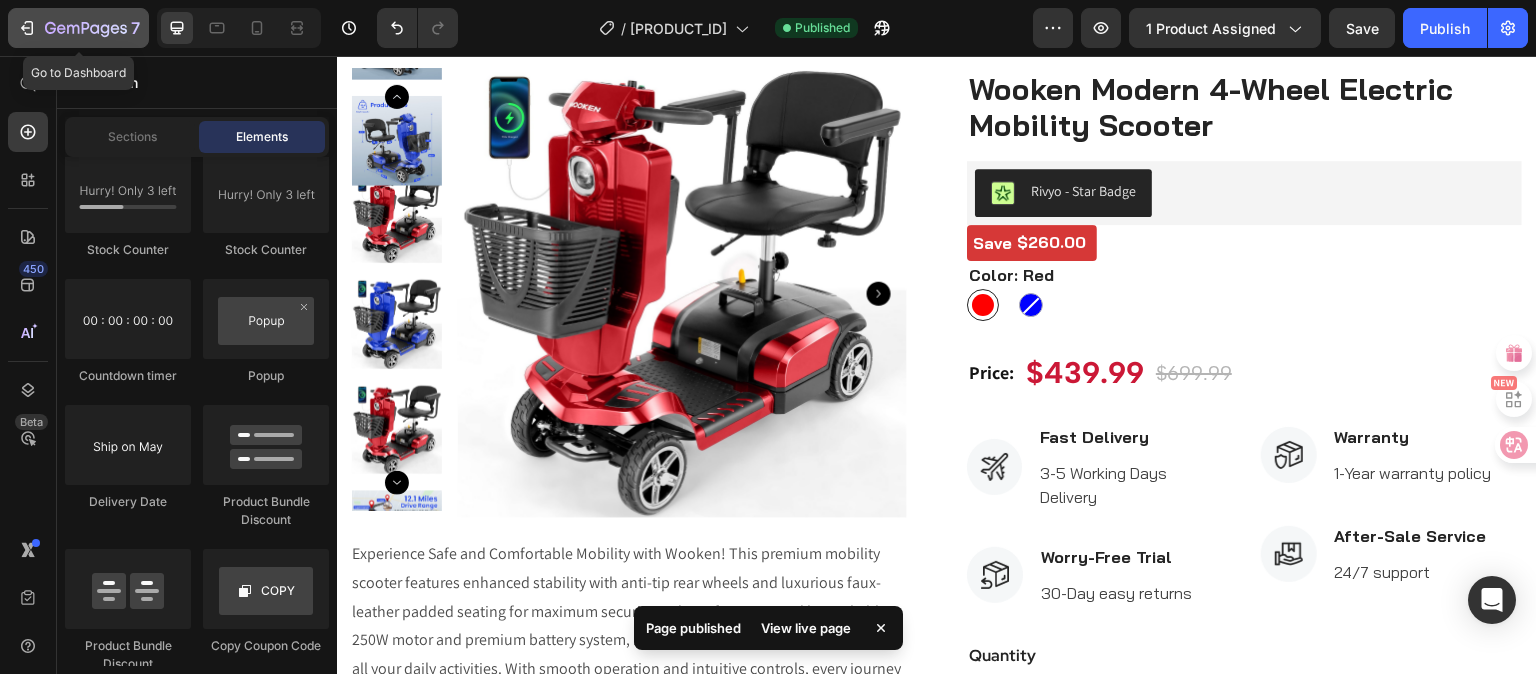click on "7" at bounding box center (78, 28) 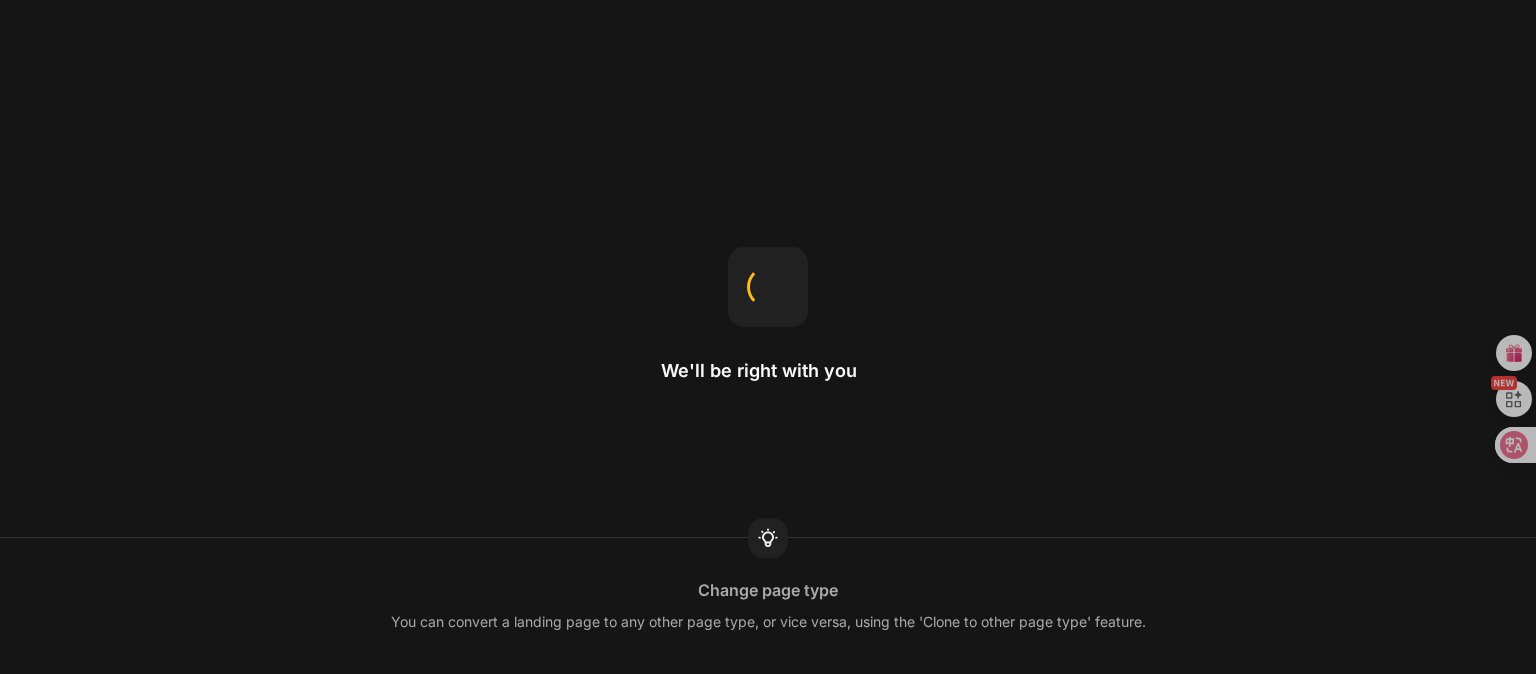 scroll, scrollTop: 0, scrollLeft: 0, axis: both 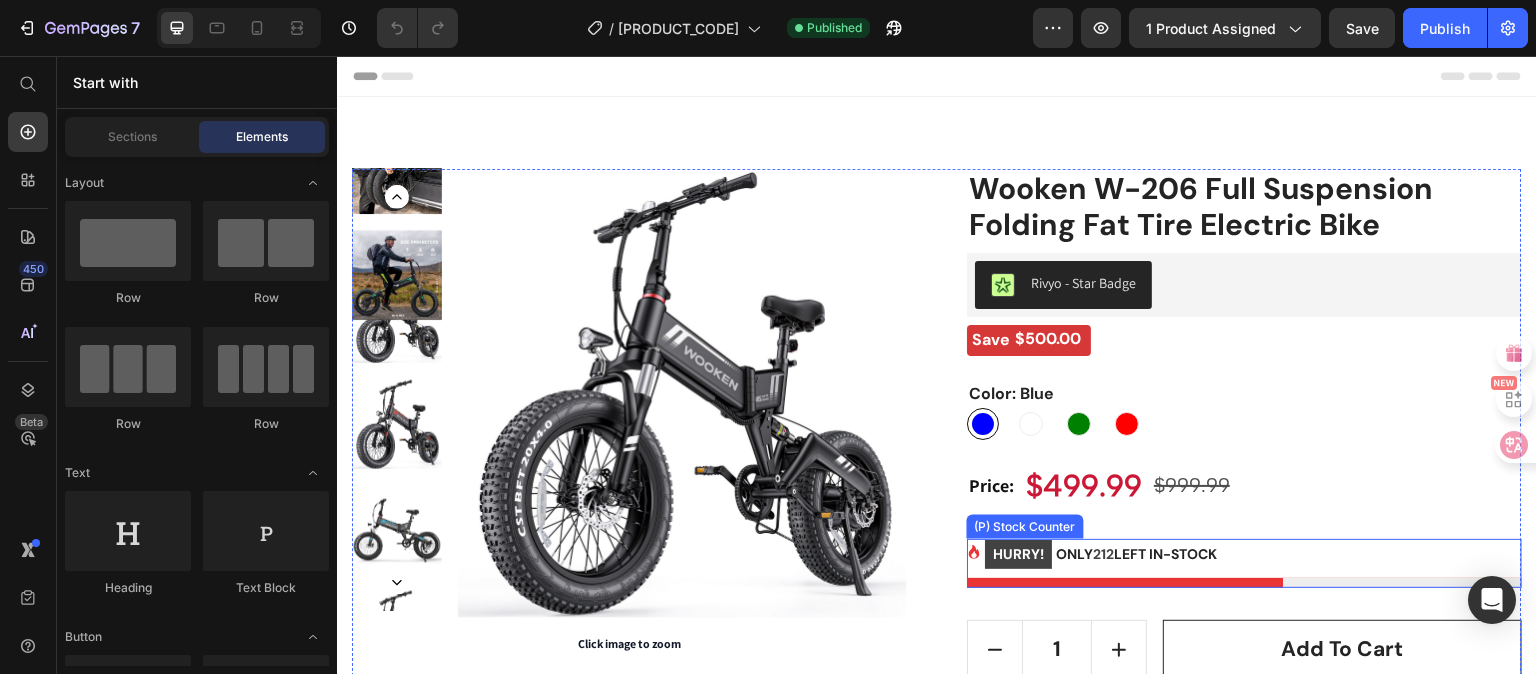 click on "HURRY!  ONLY  212  LEFT IN-STOCK" at bounding box center (1244, 554) 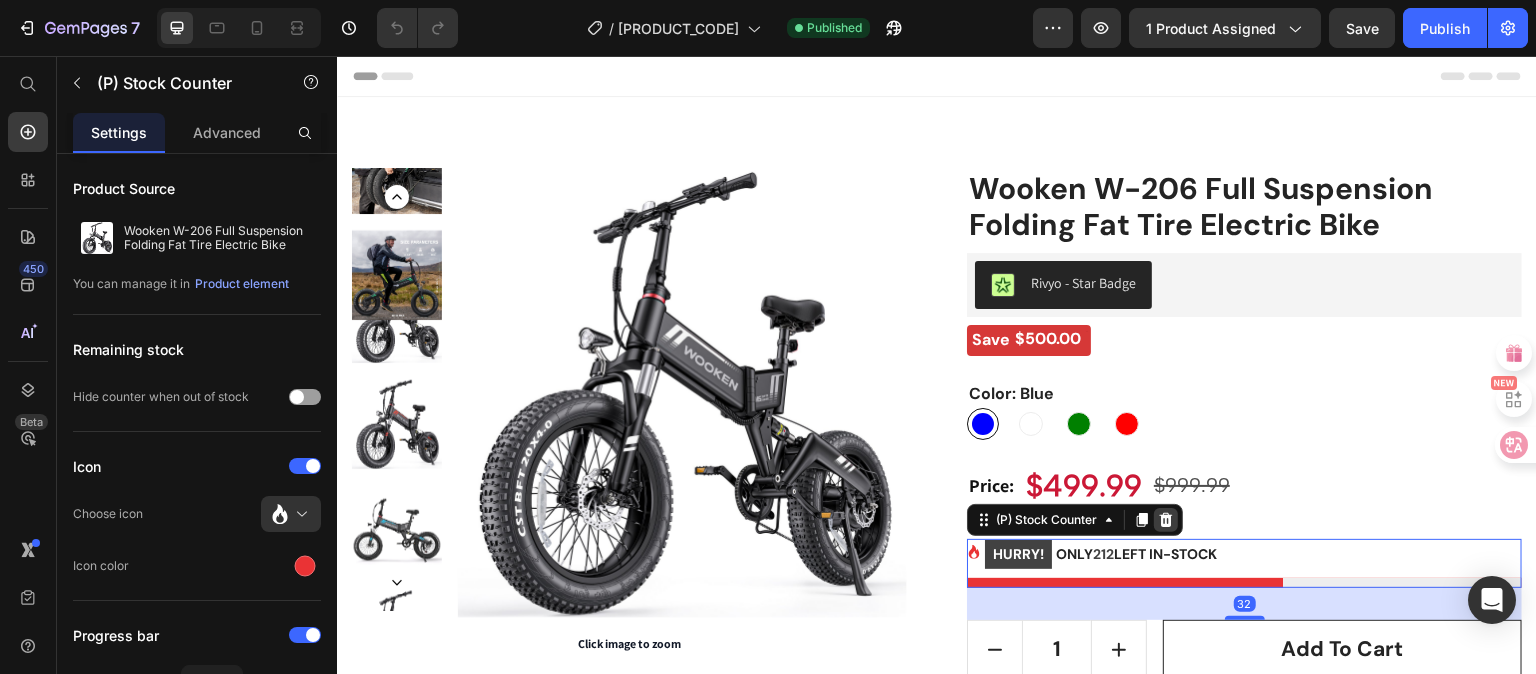 click at bounding box center (1166, 520) 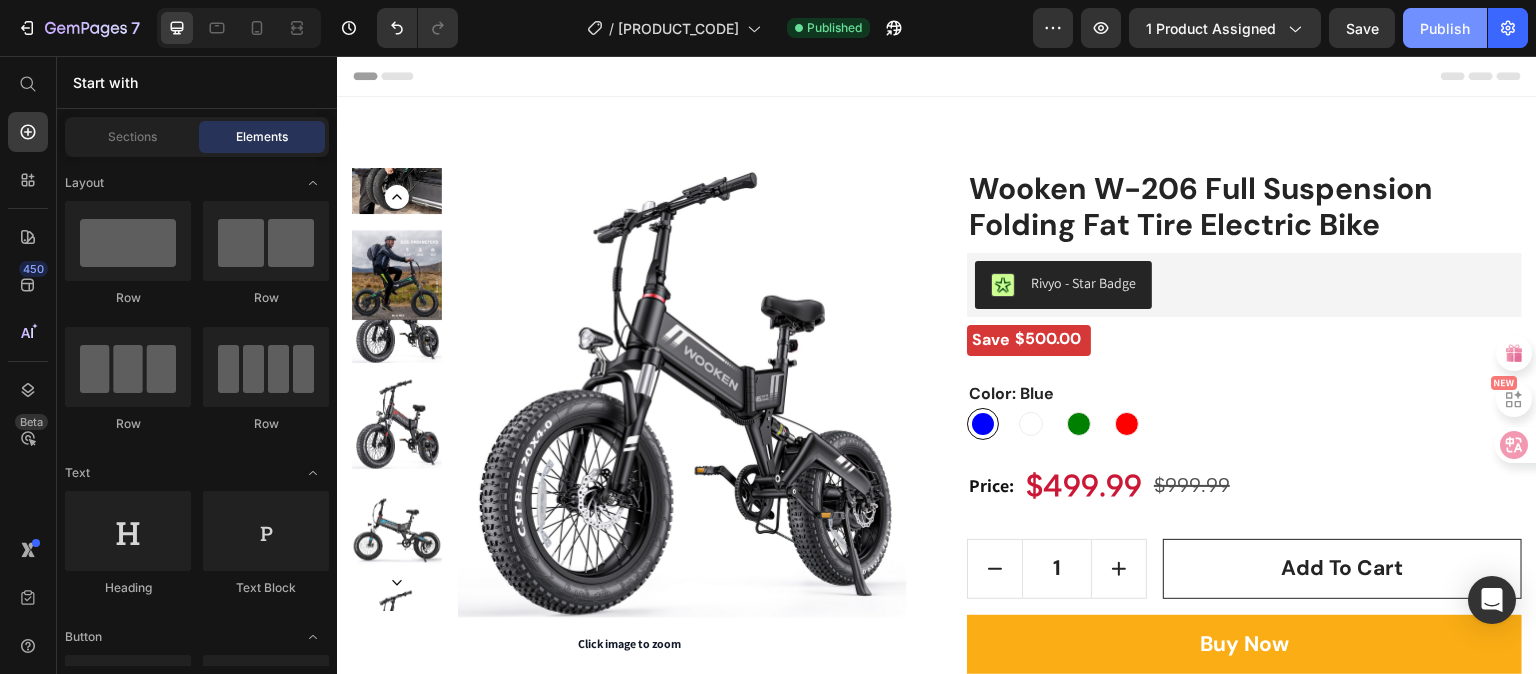 click on "Publish" at bounding box center (1445, 28) 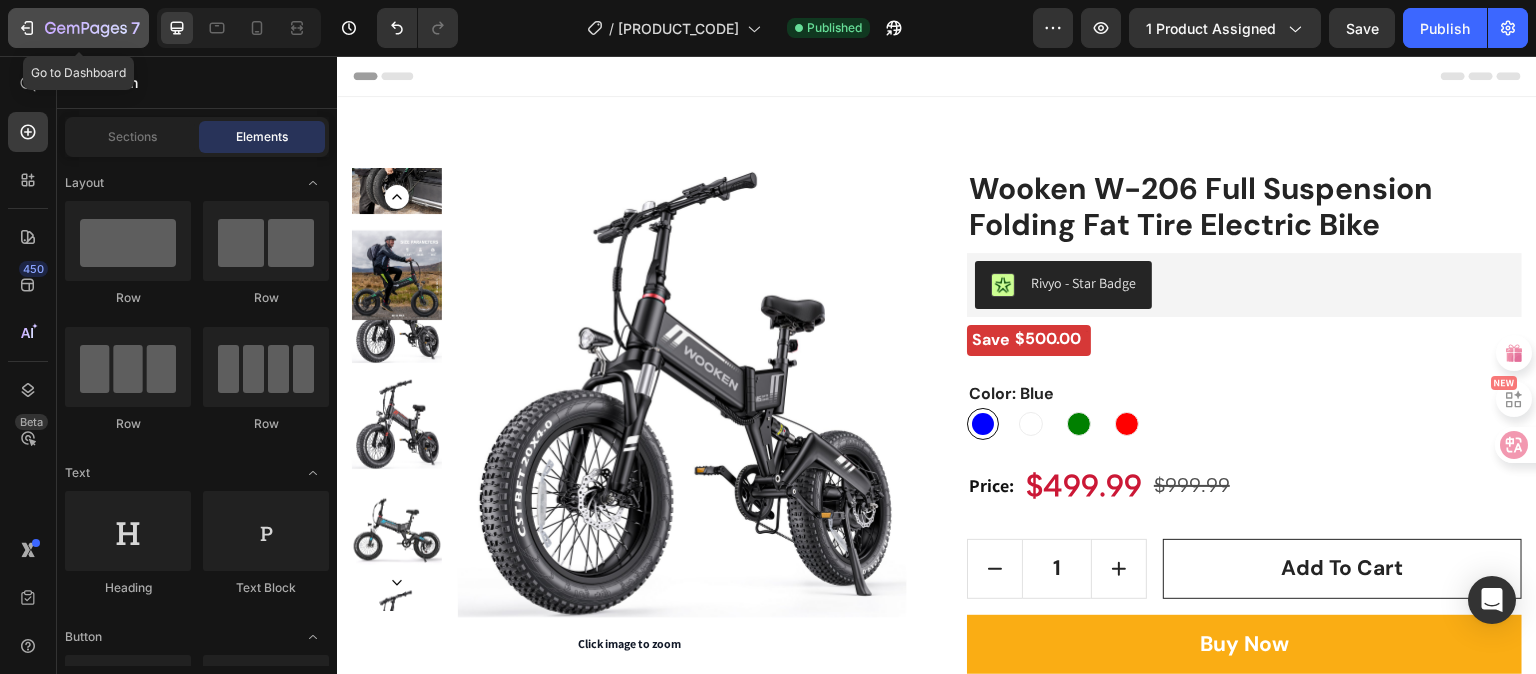 click 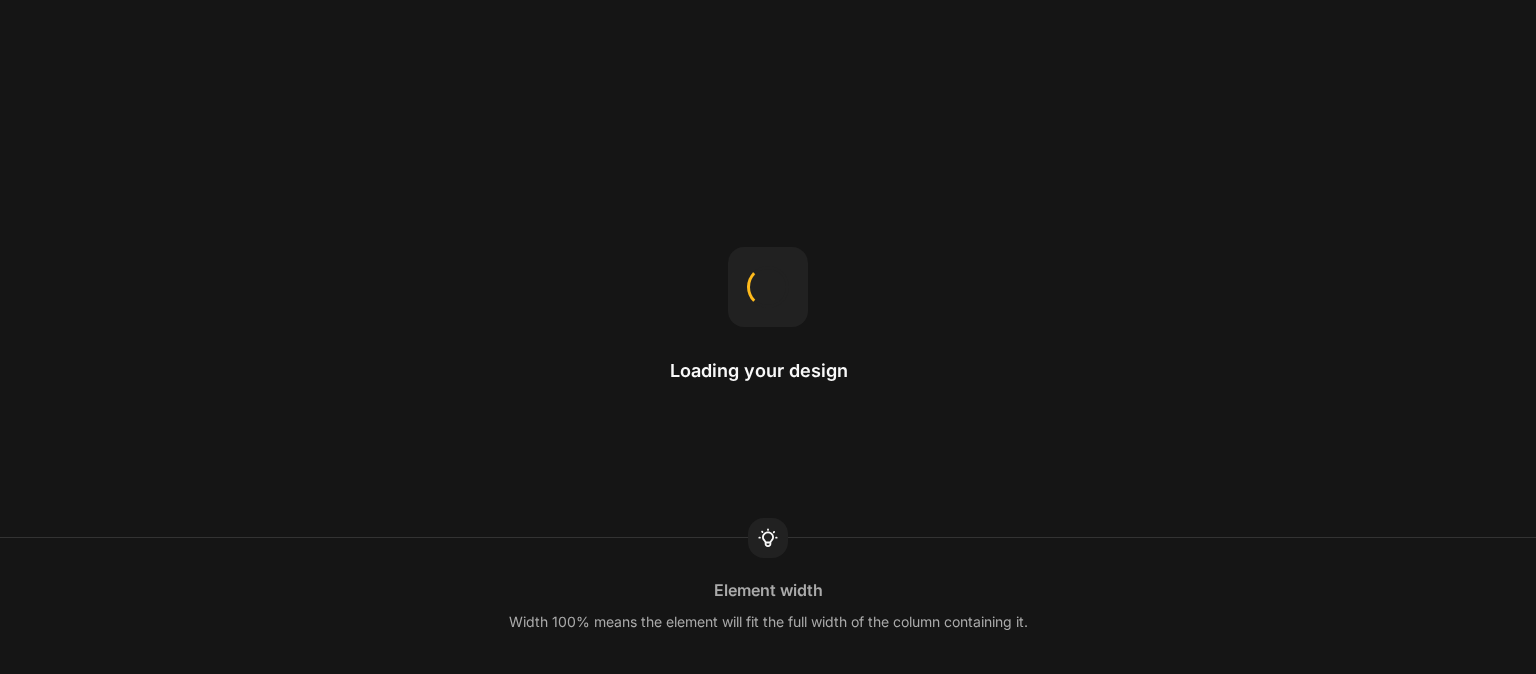 scroll, scrollTop: 0, scrollLeft: 0, axis: both 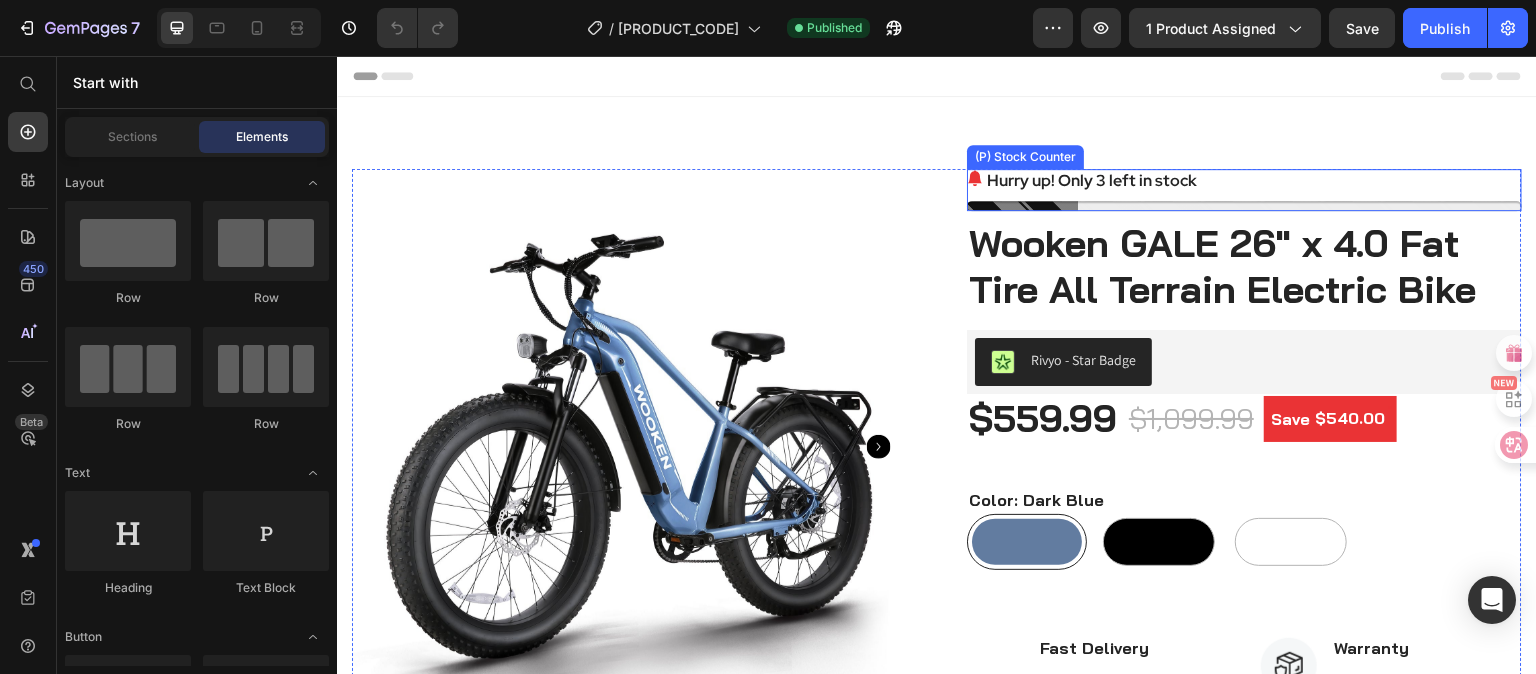 click on "Hurry up! Only 3 left in stock" at bounding box center (1244, 181) 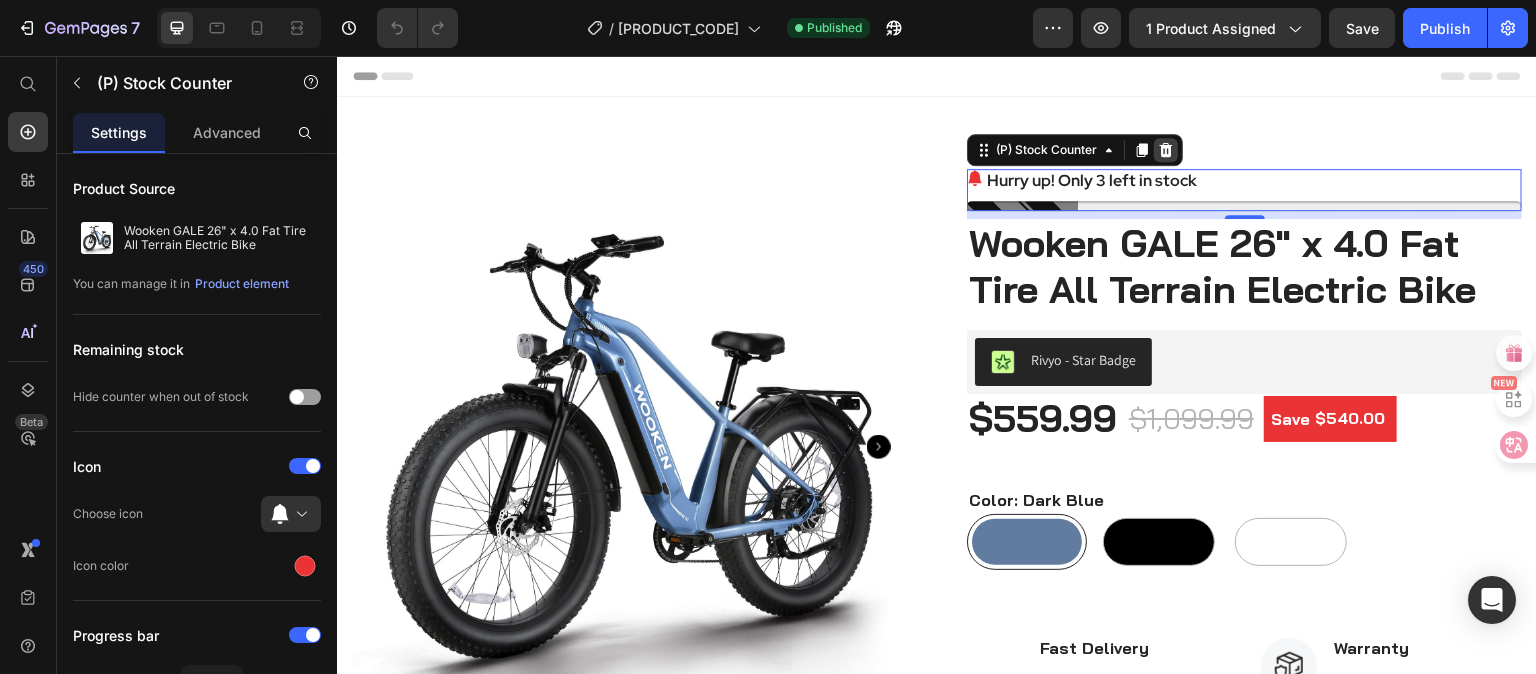 click 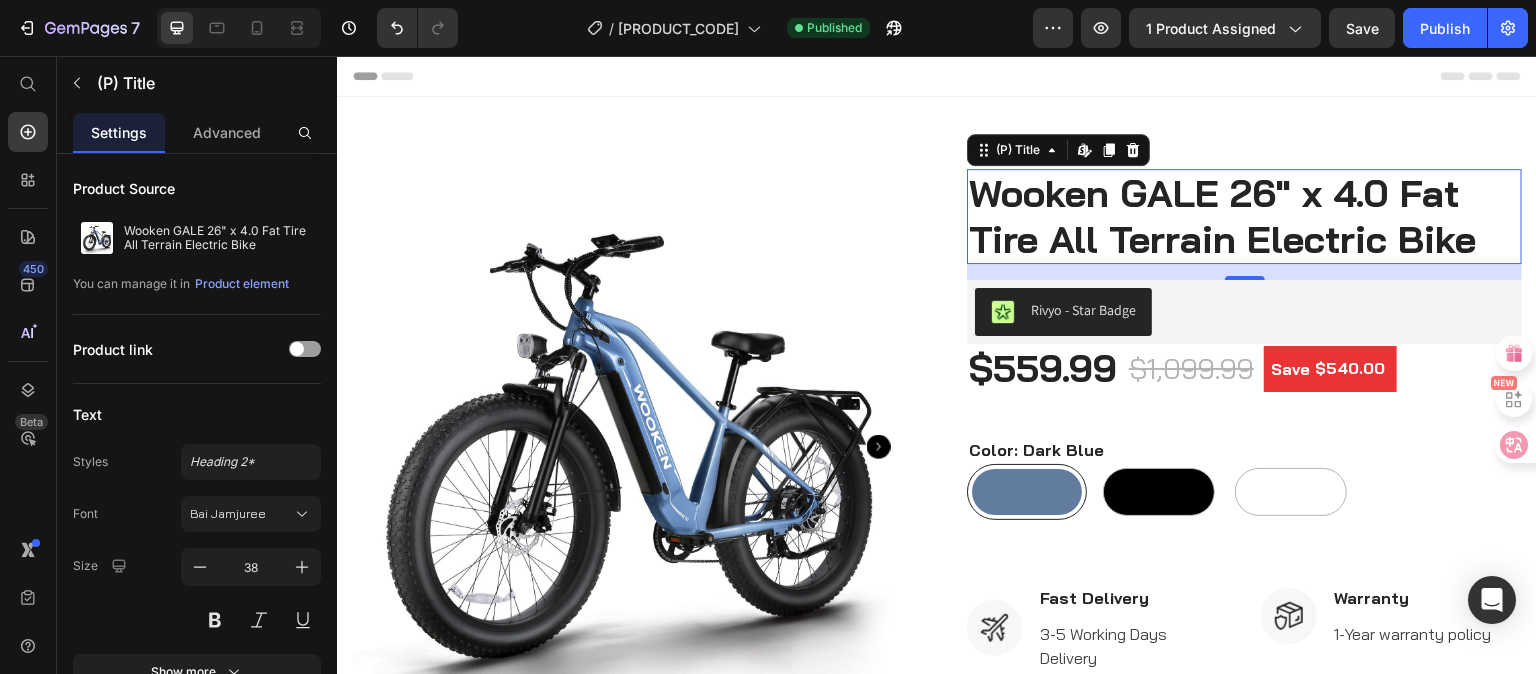click on "Wooken ‎GALE 26" x 4.0 Fat Tire All Terrain Electric Bike" at bounding box center [1244, 216] 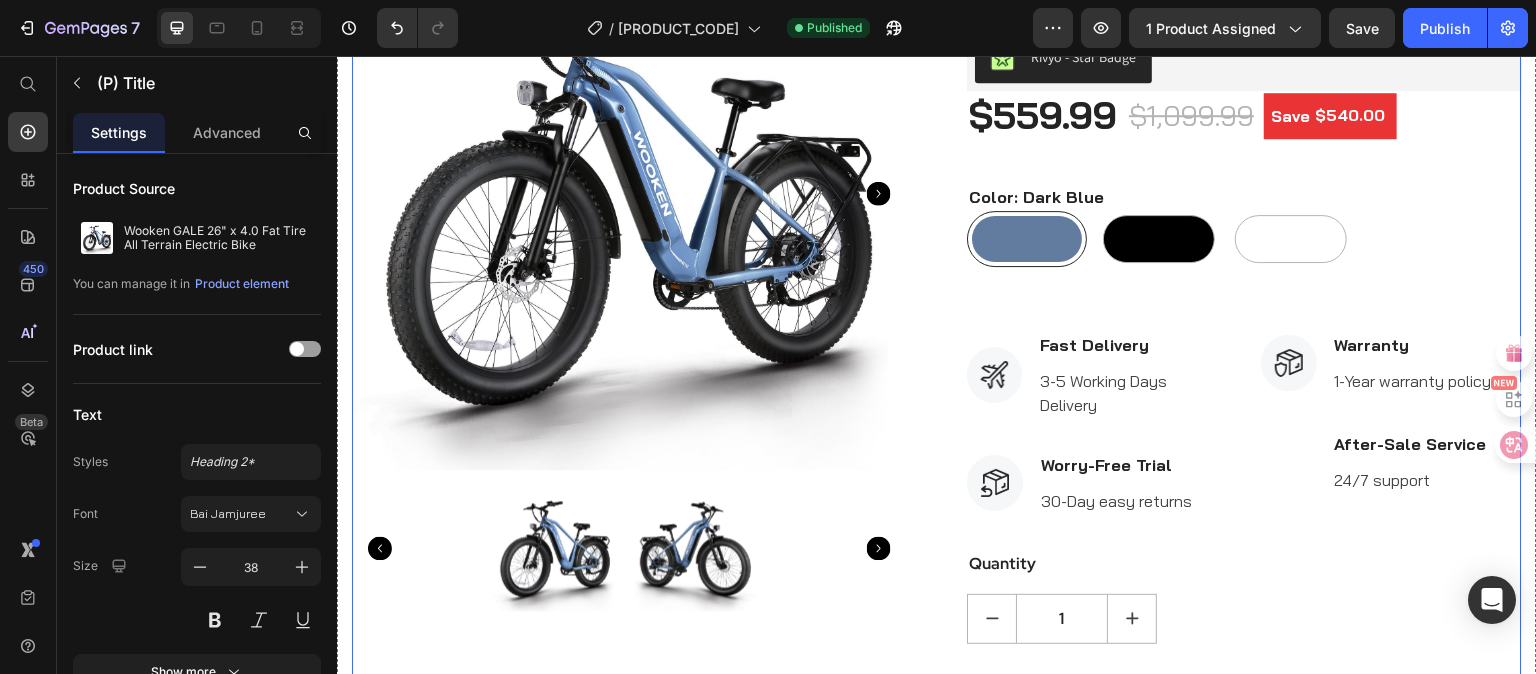 scroll, scrollTop: 0, scrollLeft: 0, axis: both 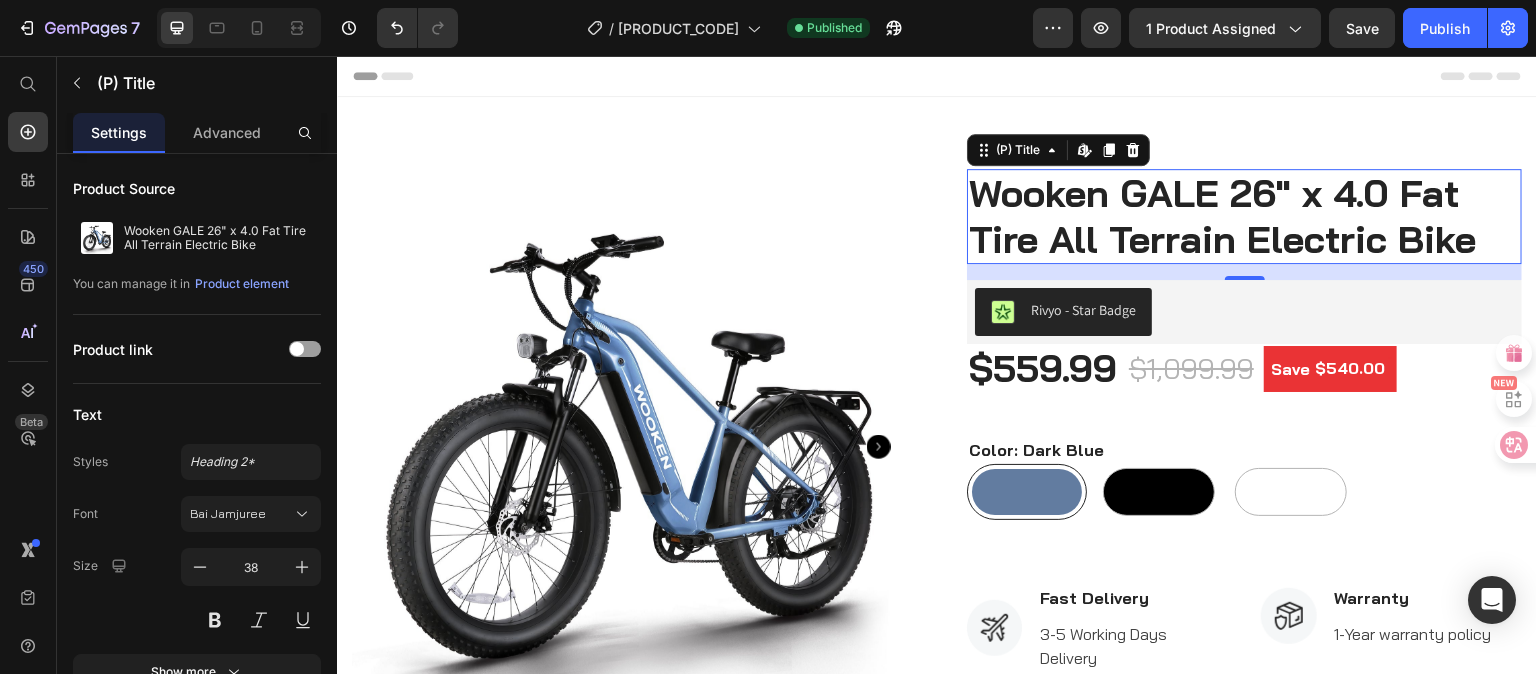 click on "Wooken ‎GALE 26" x 4.0 Fat Tire All Terrain Electric Bike" at bounding box center (1244, 216) 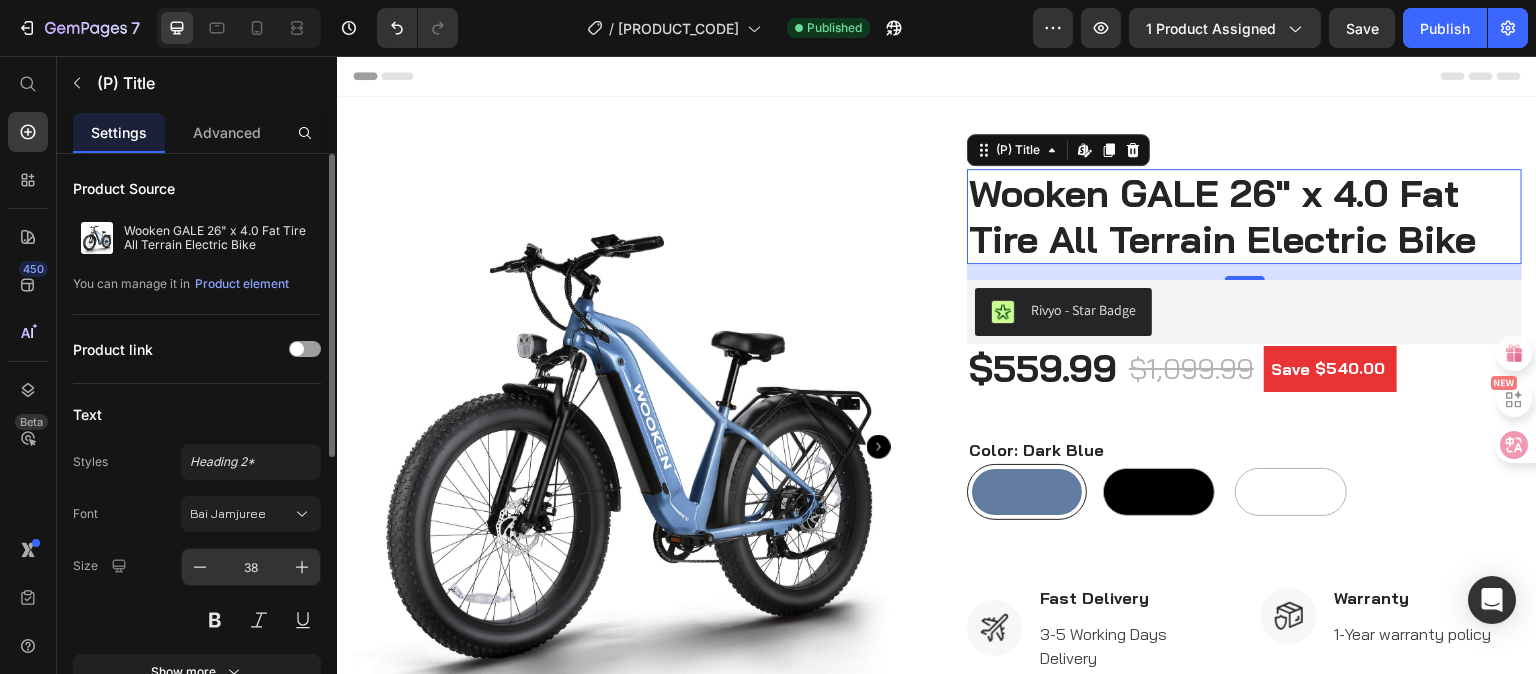 click on "38" at bounding box center [251, 567] 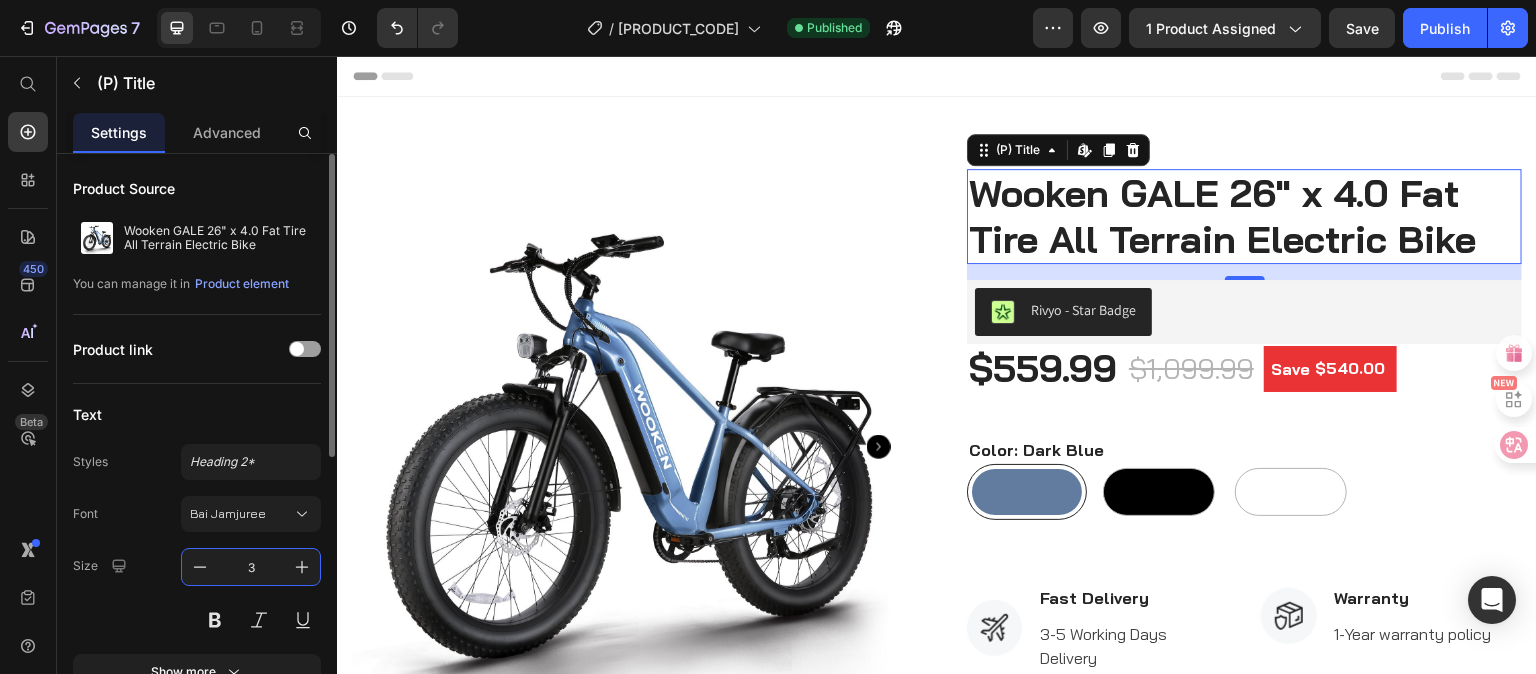 type on "30" 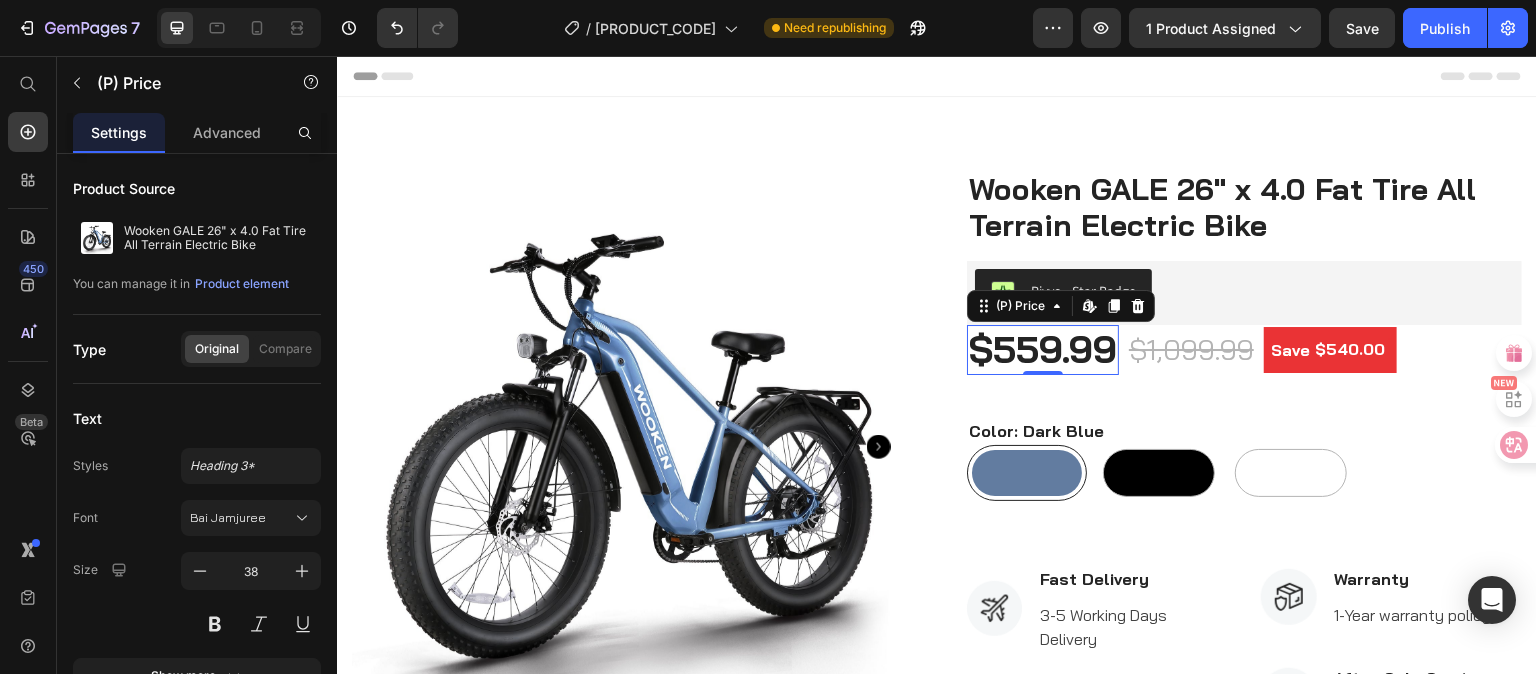click on "$559.99" at bounding box center [1043, 350] 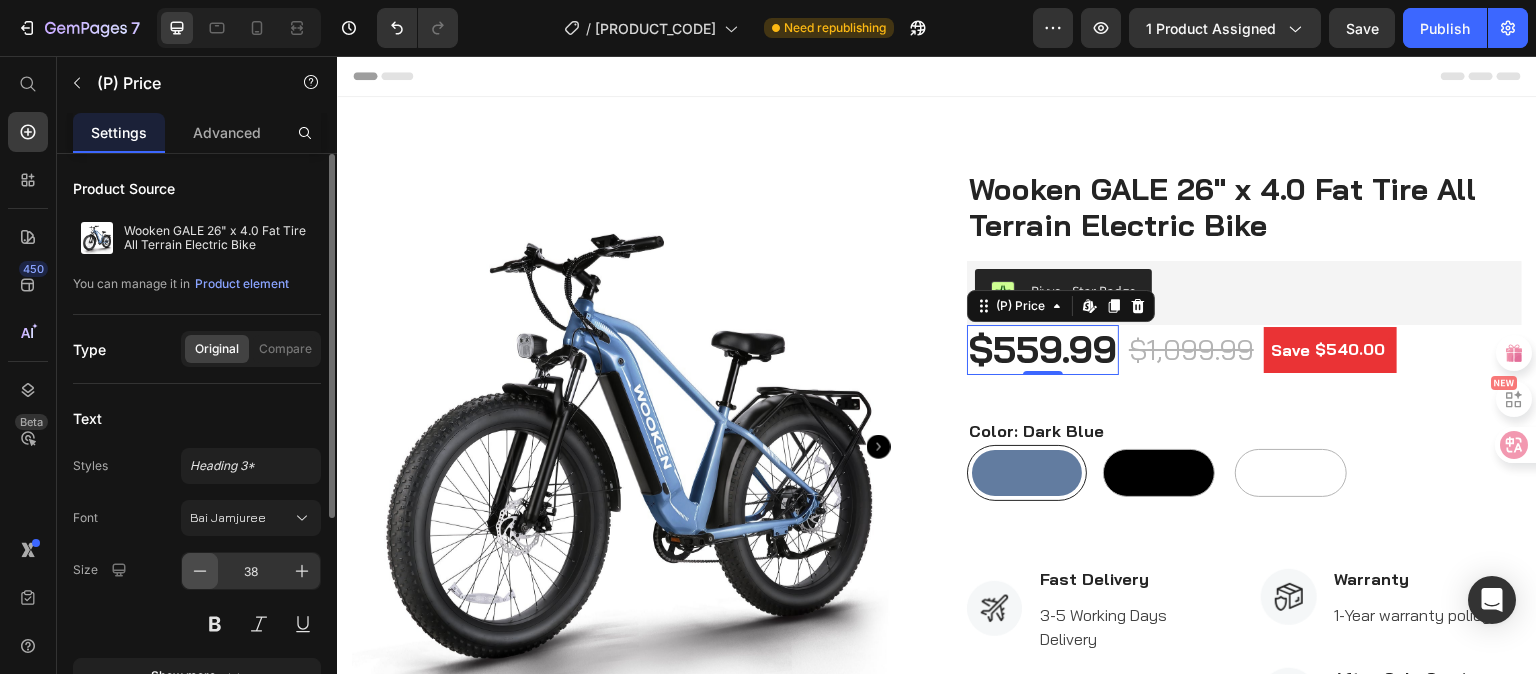 click at bounding box center [200, 571] 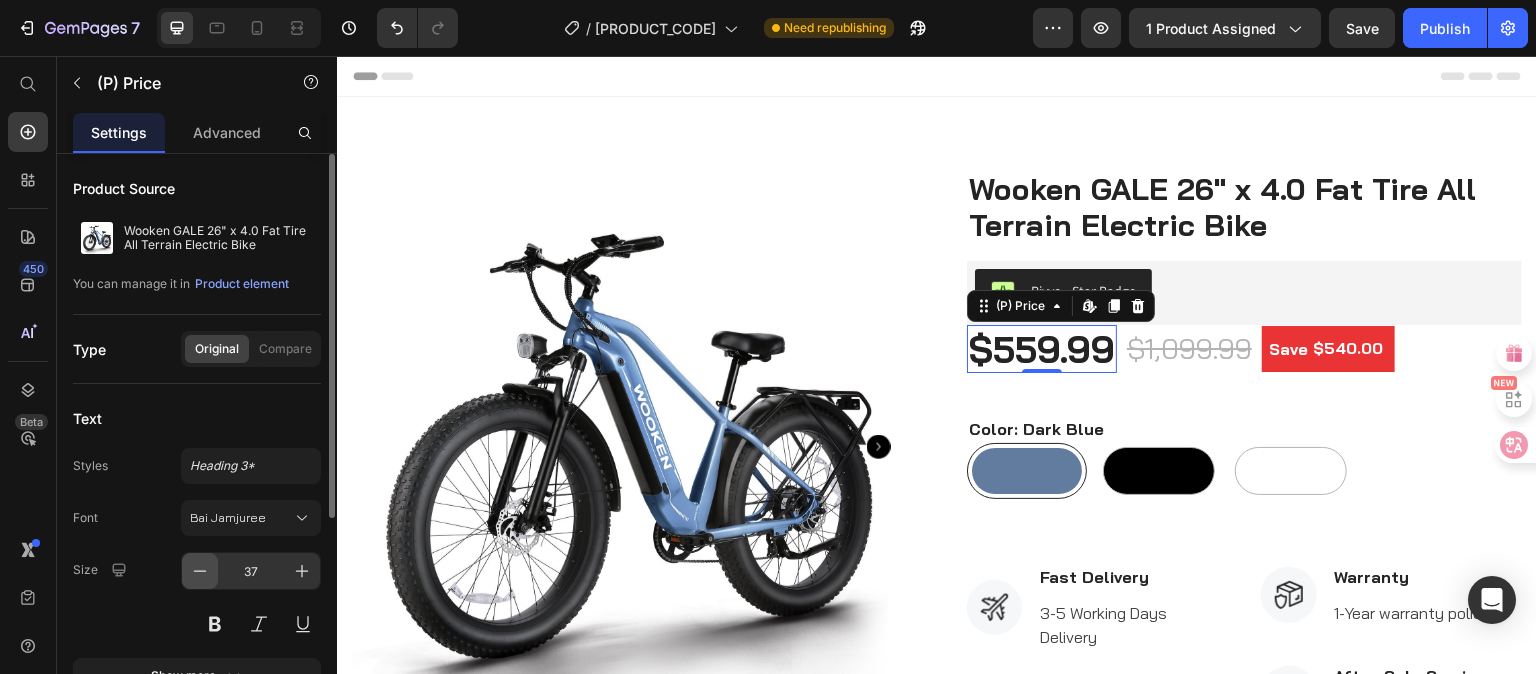 click at bounding box center (200, 571) 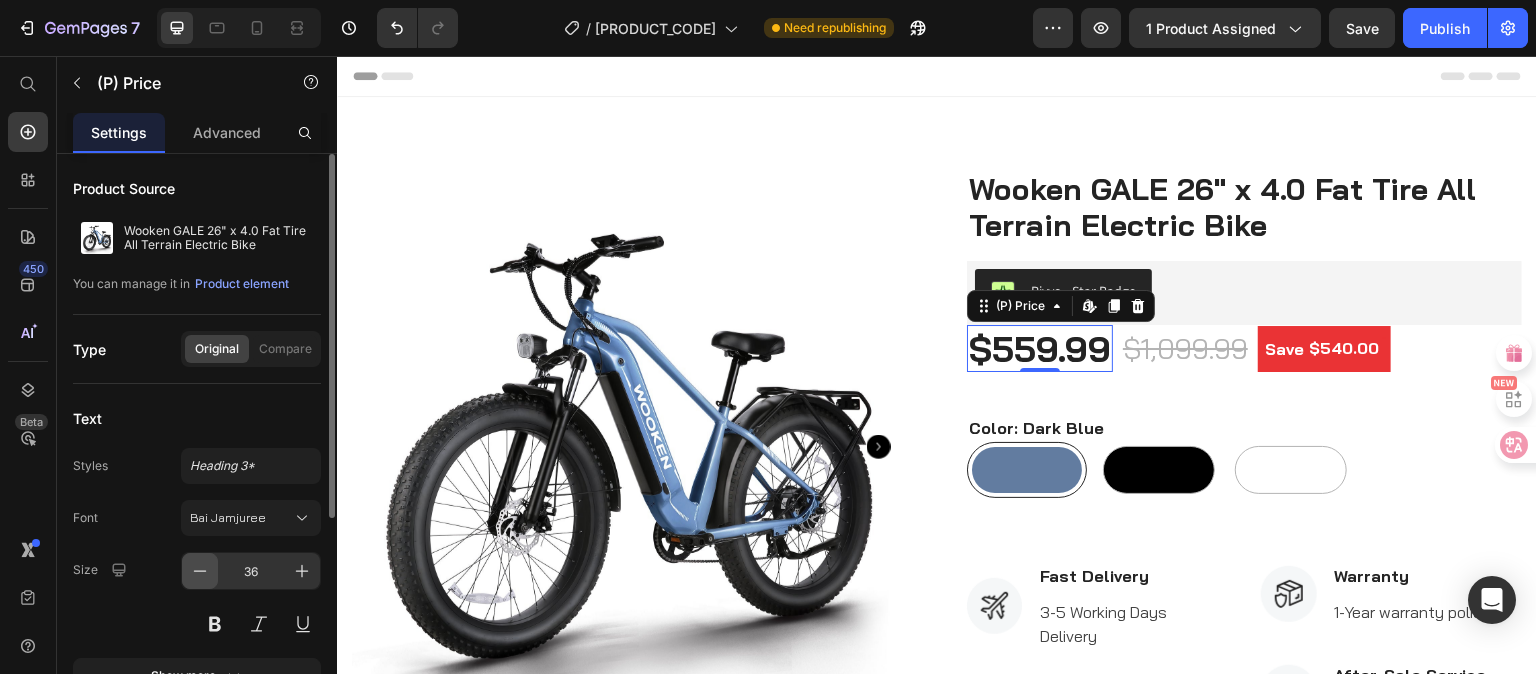 click at bounding box center (200, 571) 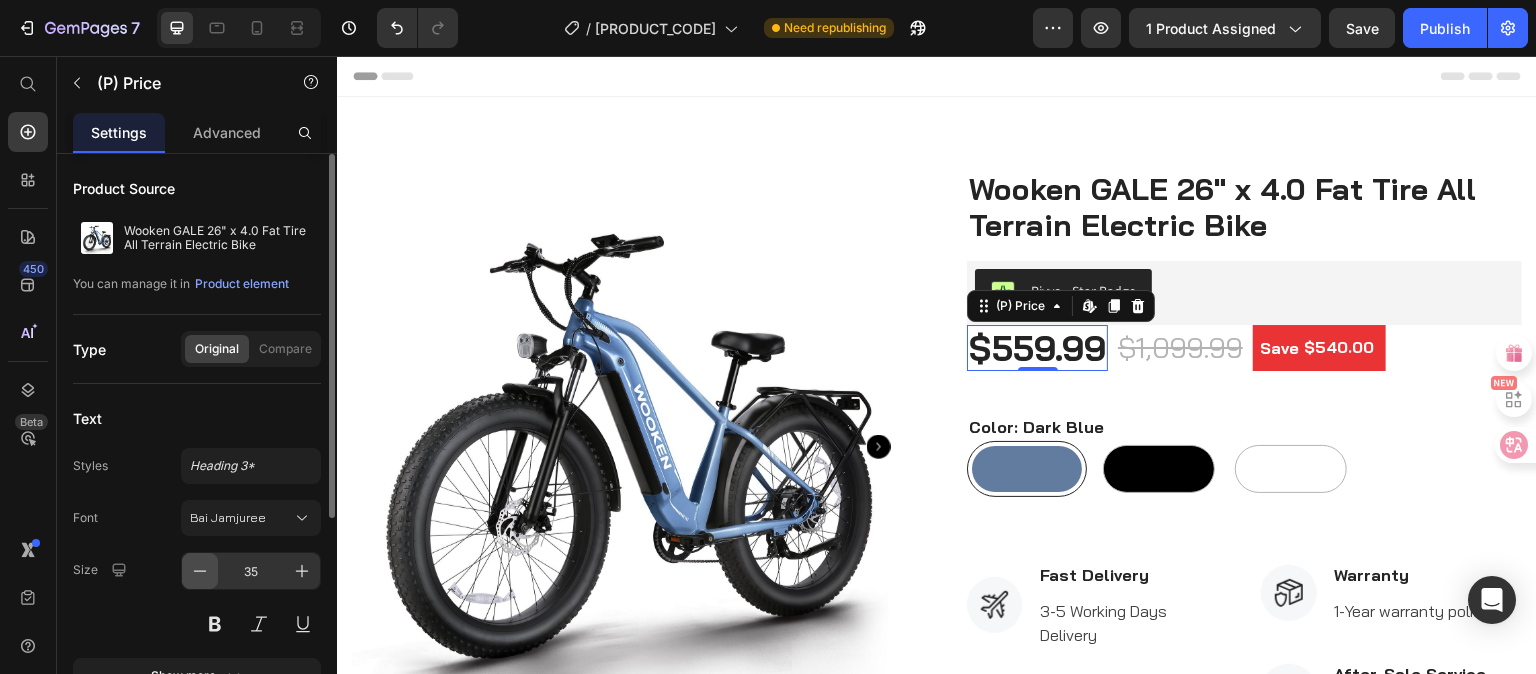 click at bounding box center (200, 571) 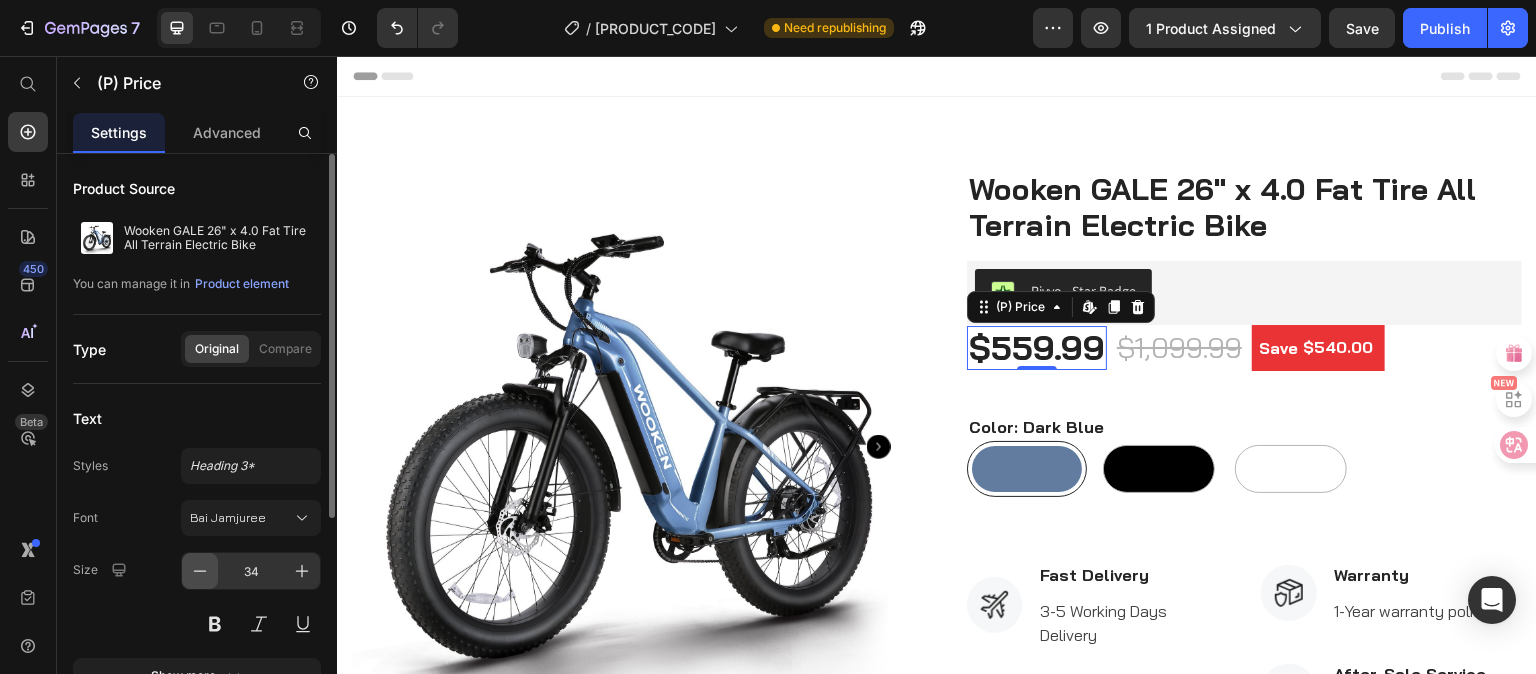 click at bounding box center (200, 571) 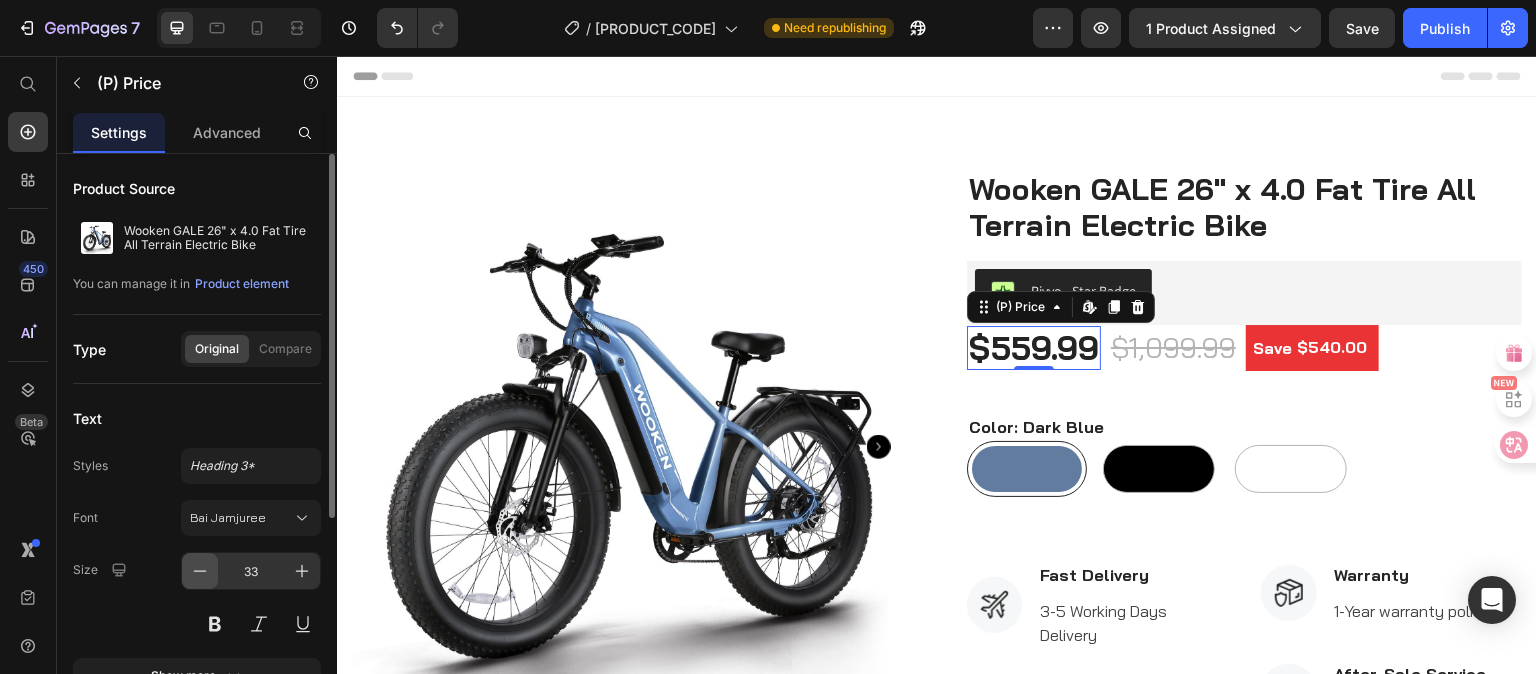 click at bounding box center [200, 571] 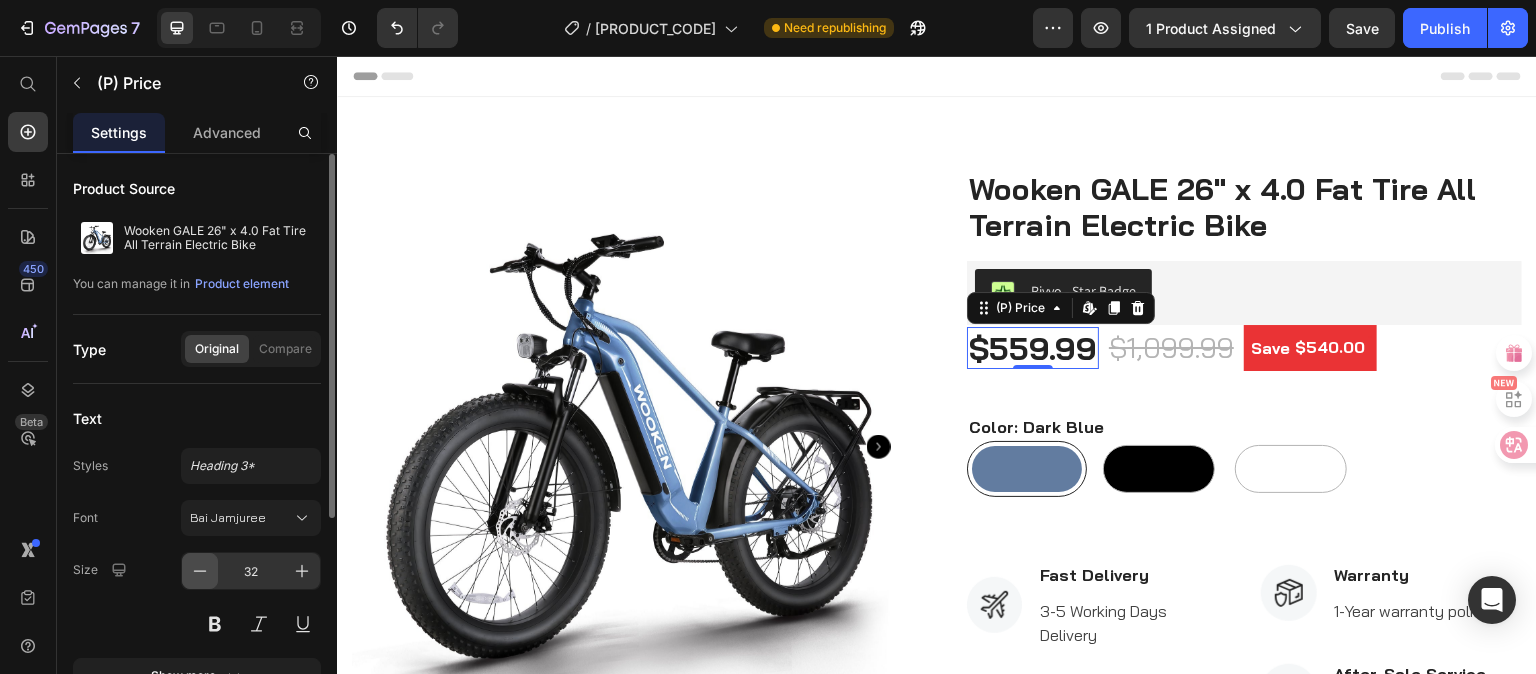 click at bounding box center (200, 571) 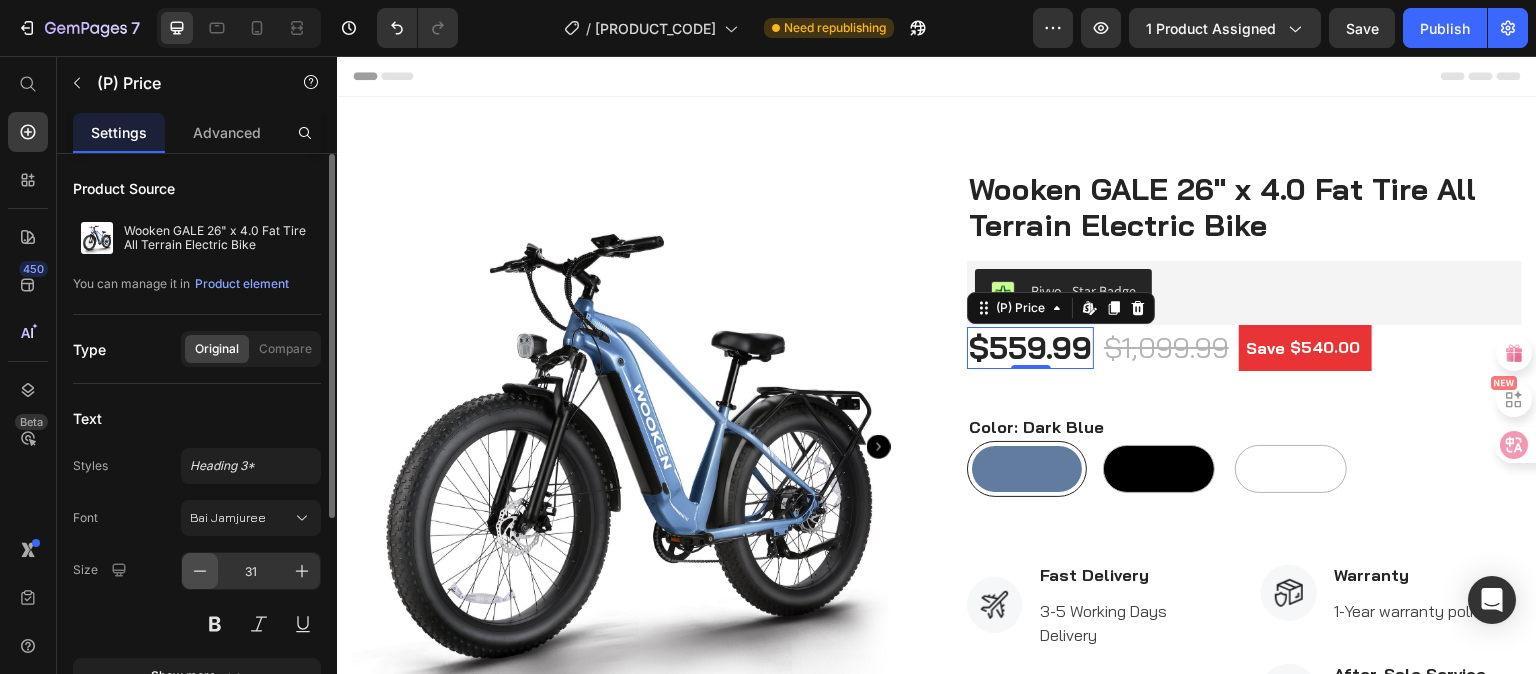 click at bounding box center [200, 571] 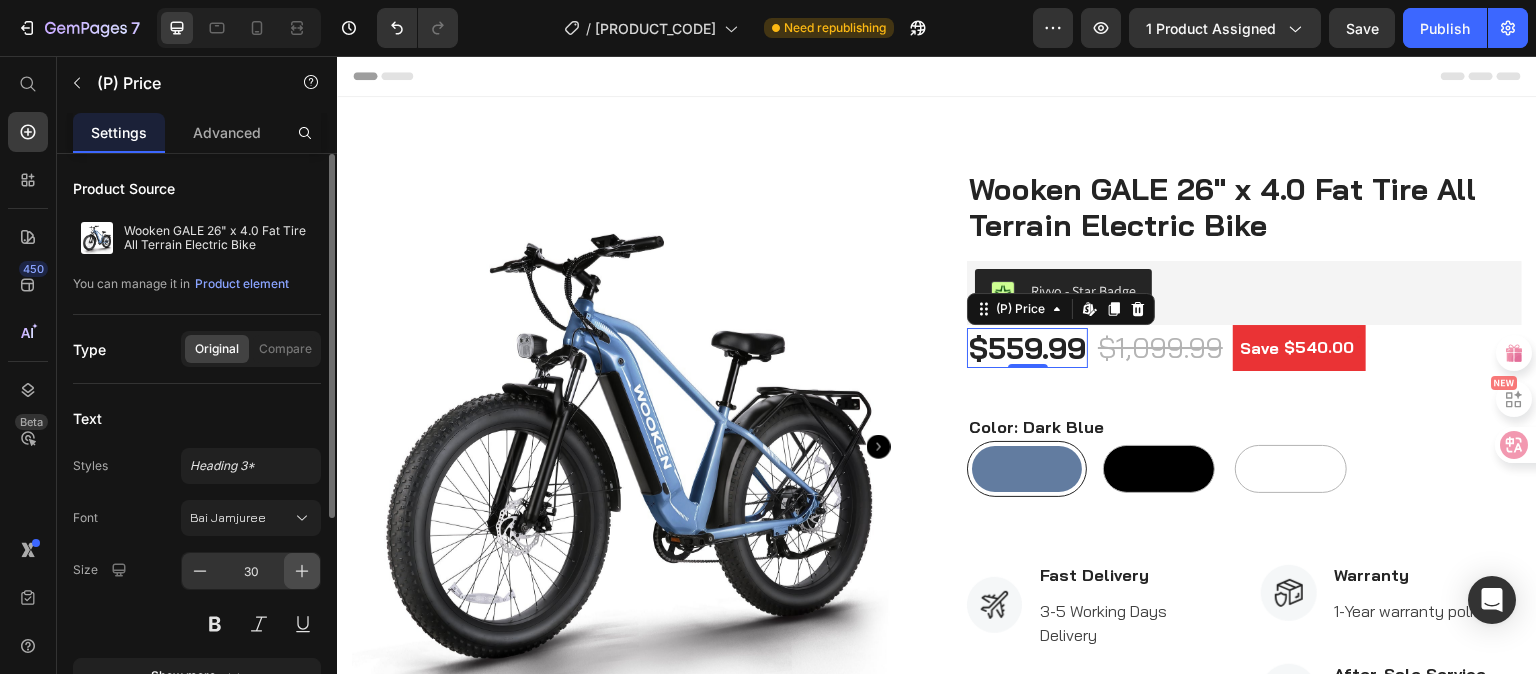 click 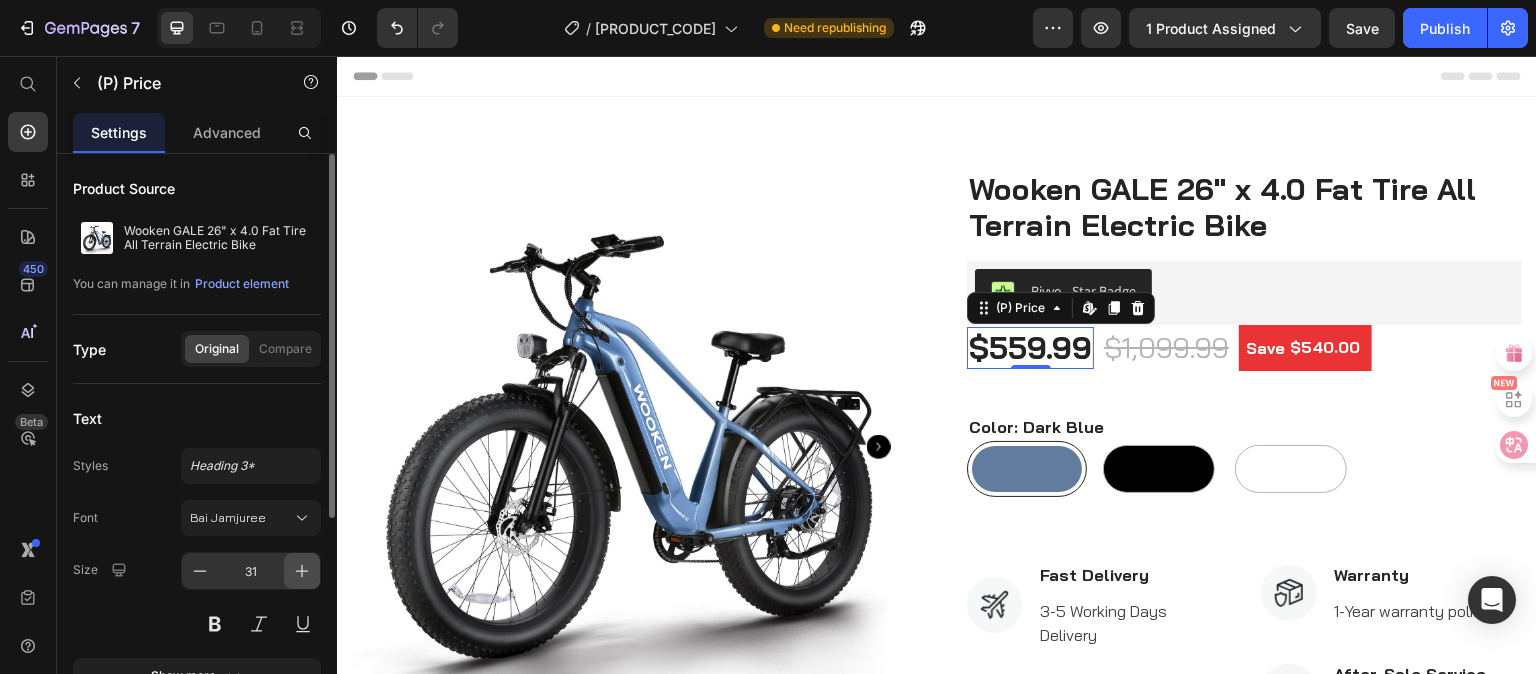 click 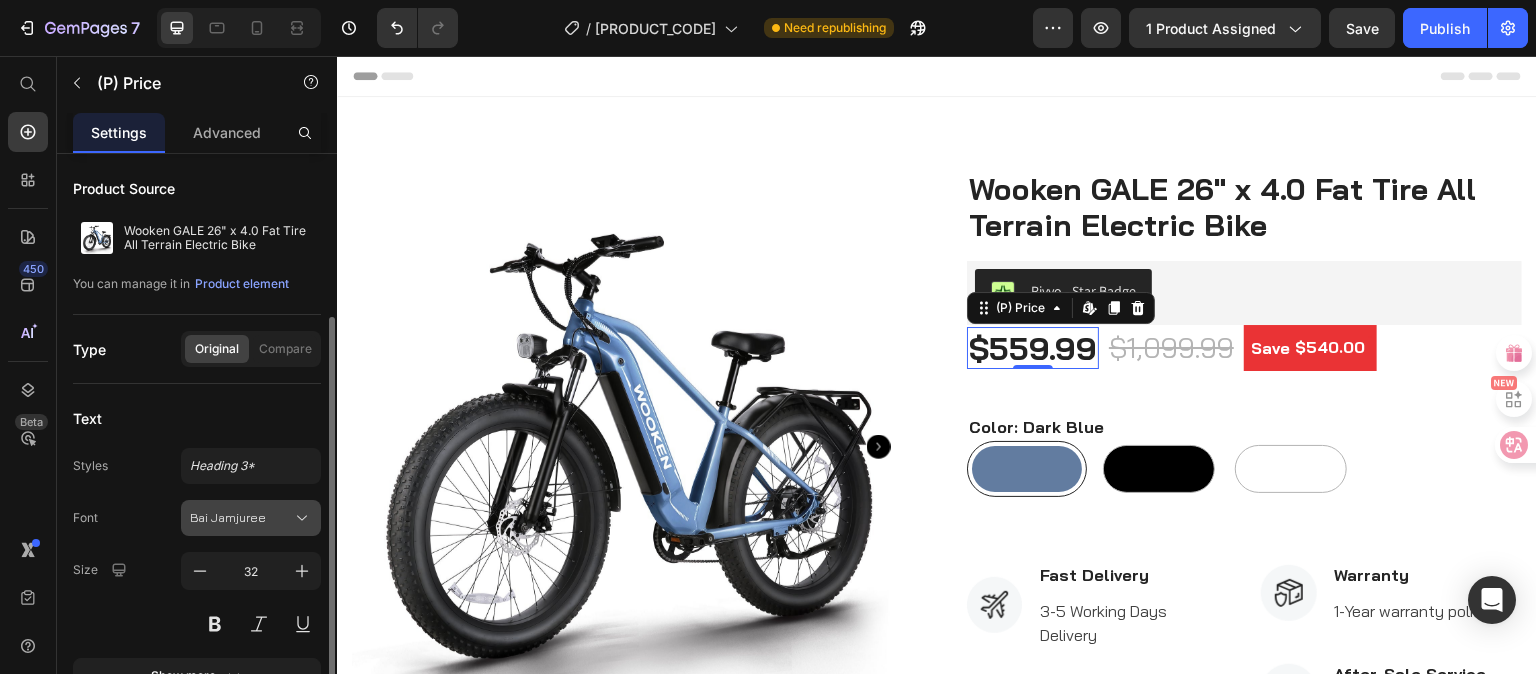 scroll, scrollTop: 300, scrollLeft: 0, axis: vertical 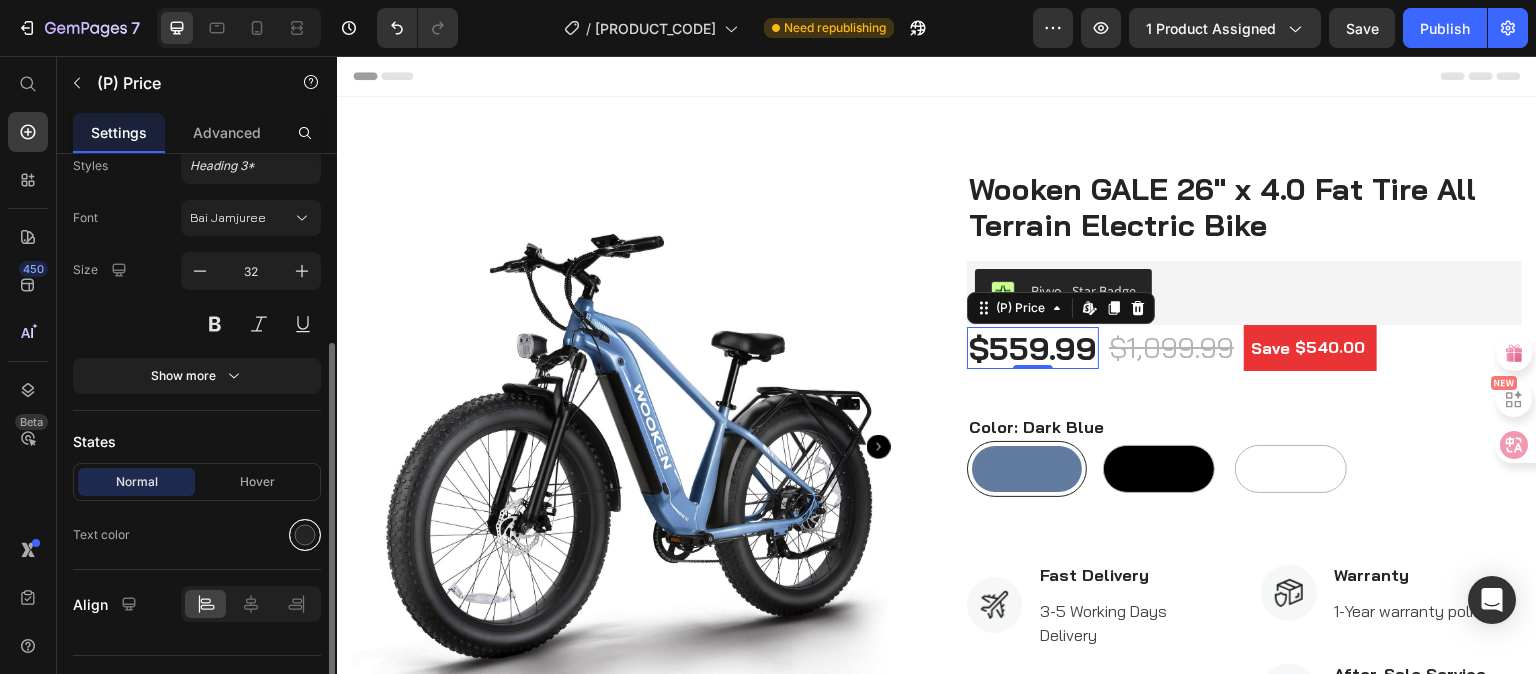 click at bounding box center [305, 535] 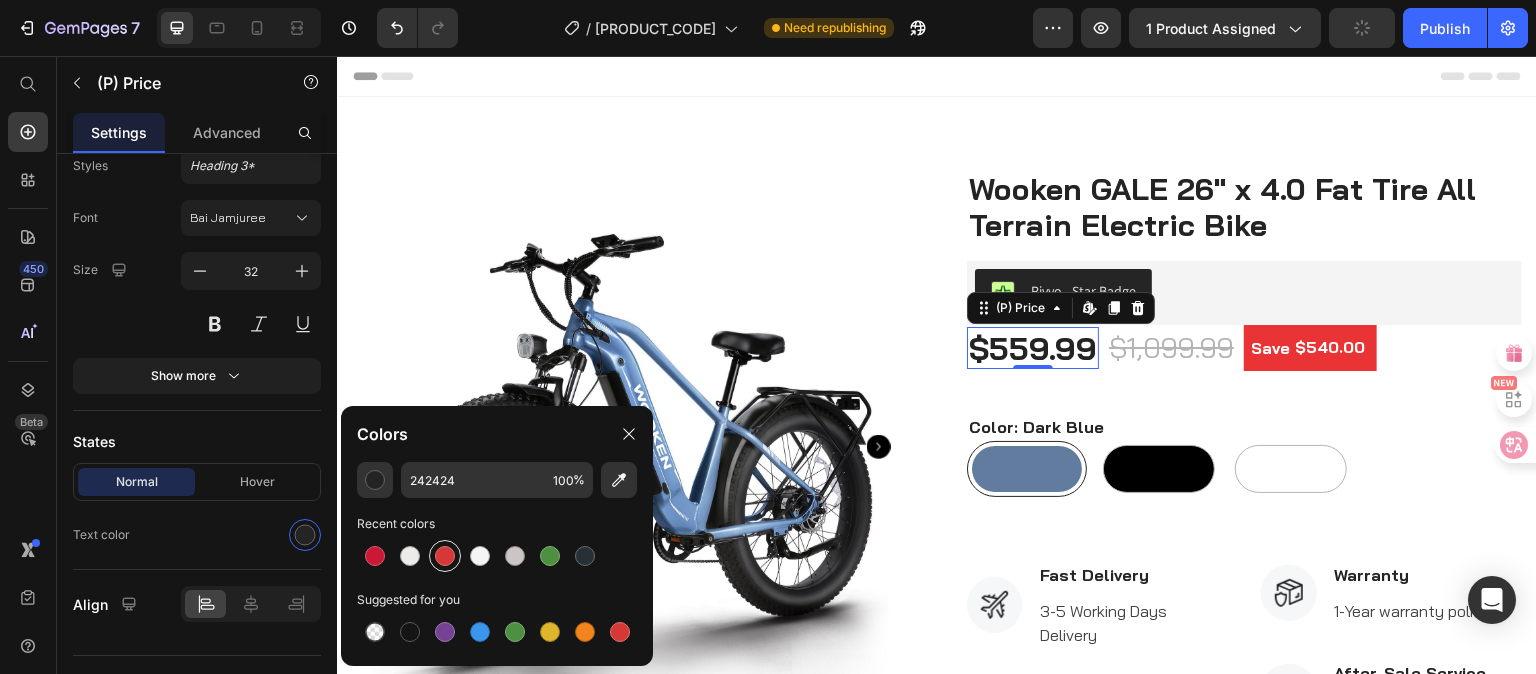 click at bounding box center (445, 556) 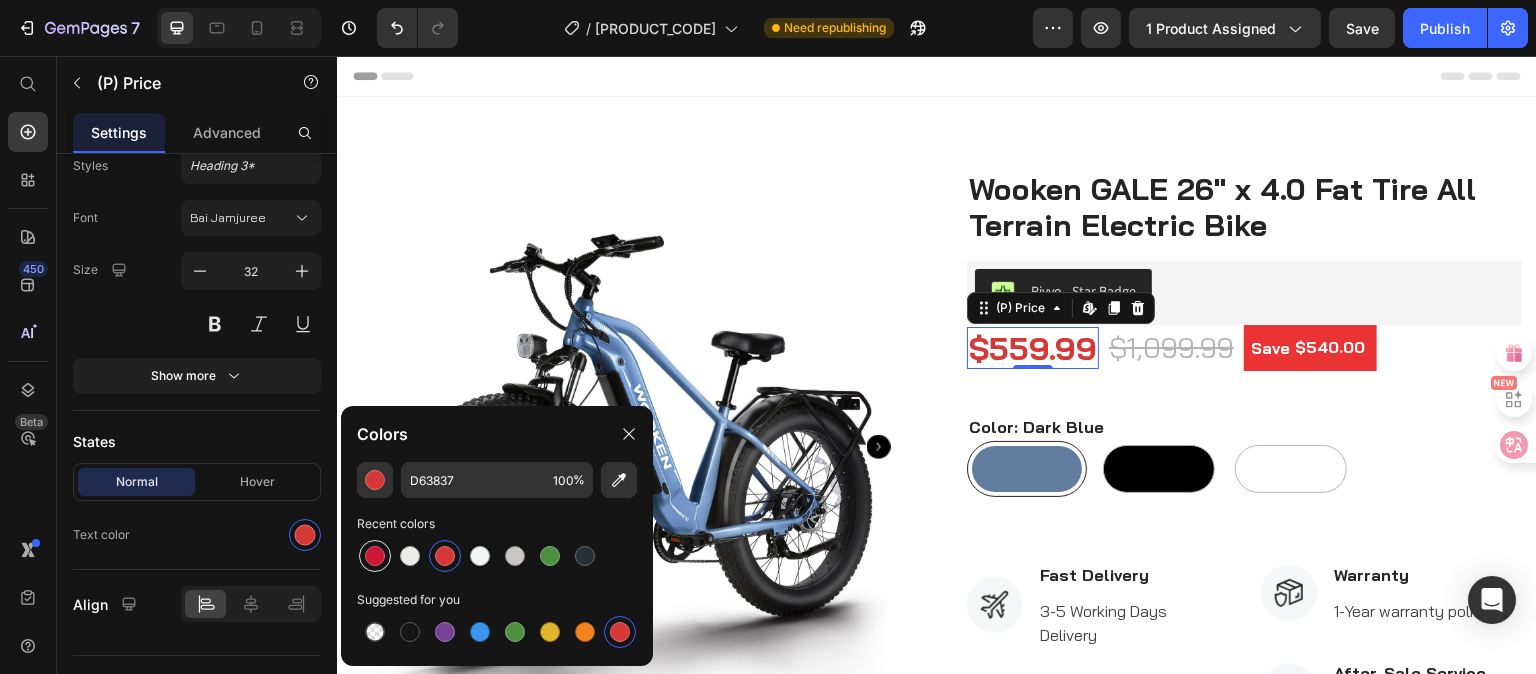 click at bounding box center [375, 556] 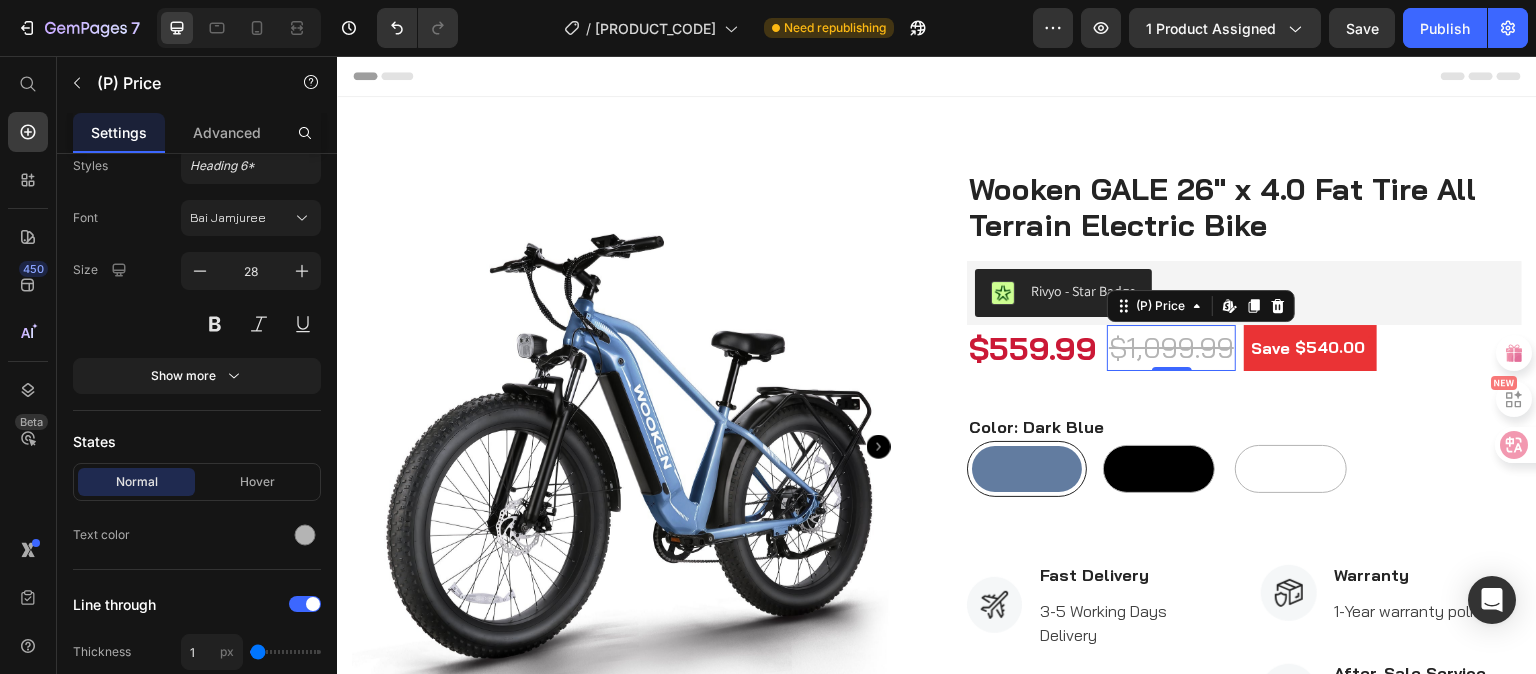 click on "$1,099.99" at bounding box center (1171, 348) 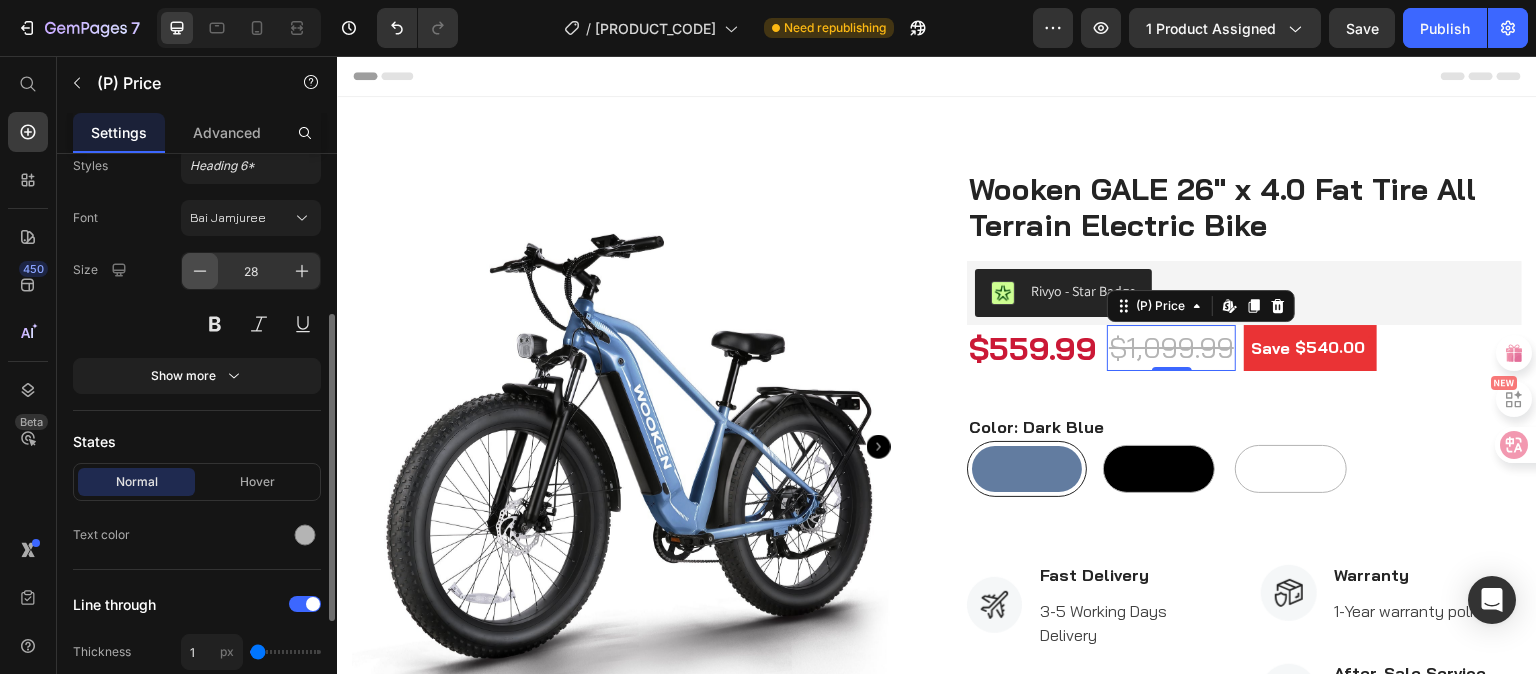 click at bounding box center [200, 271] 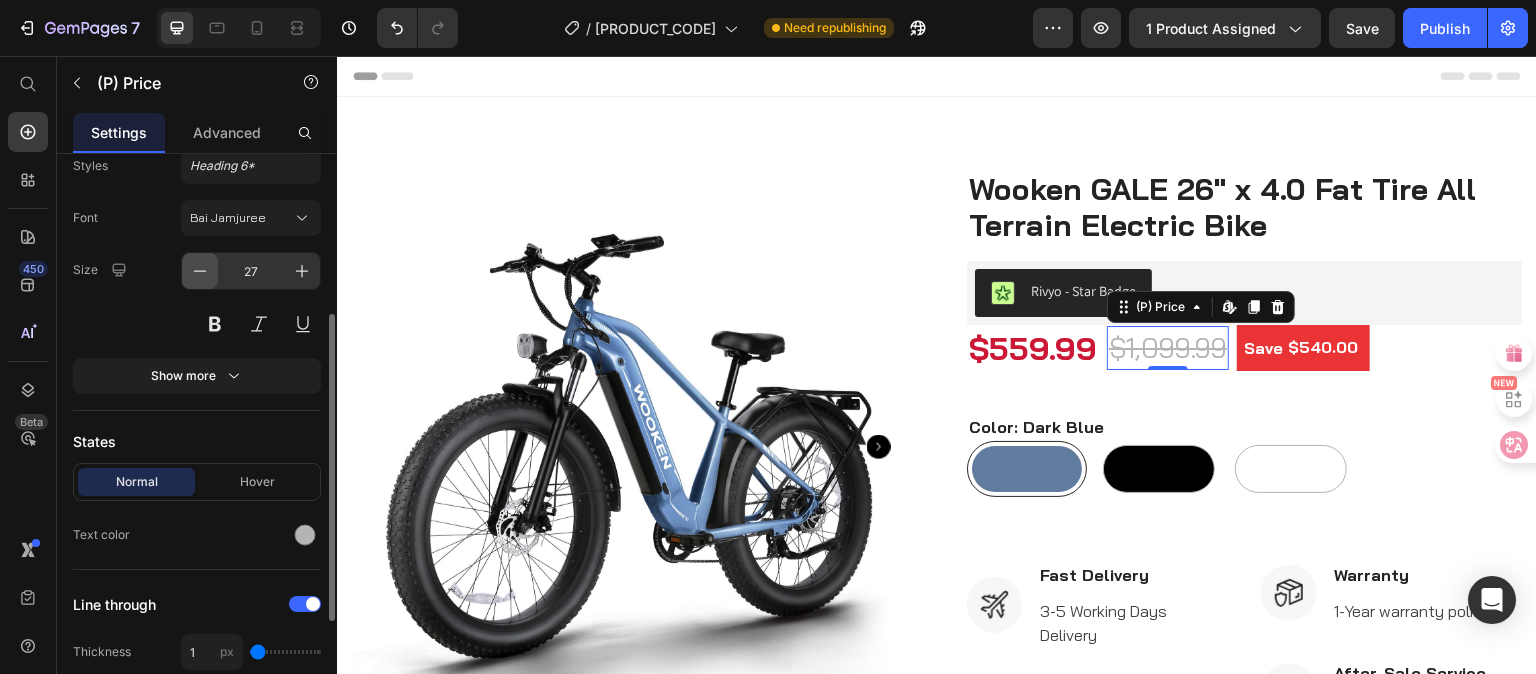 click 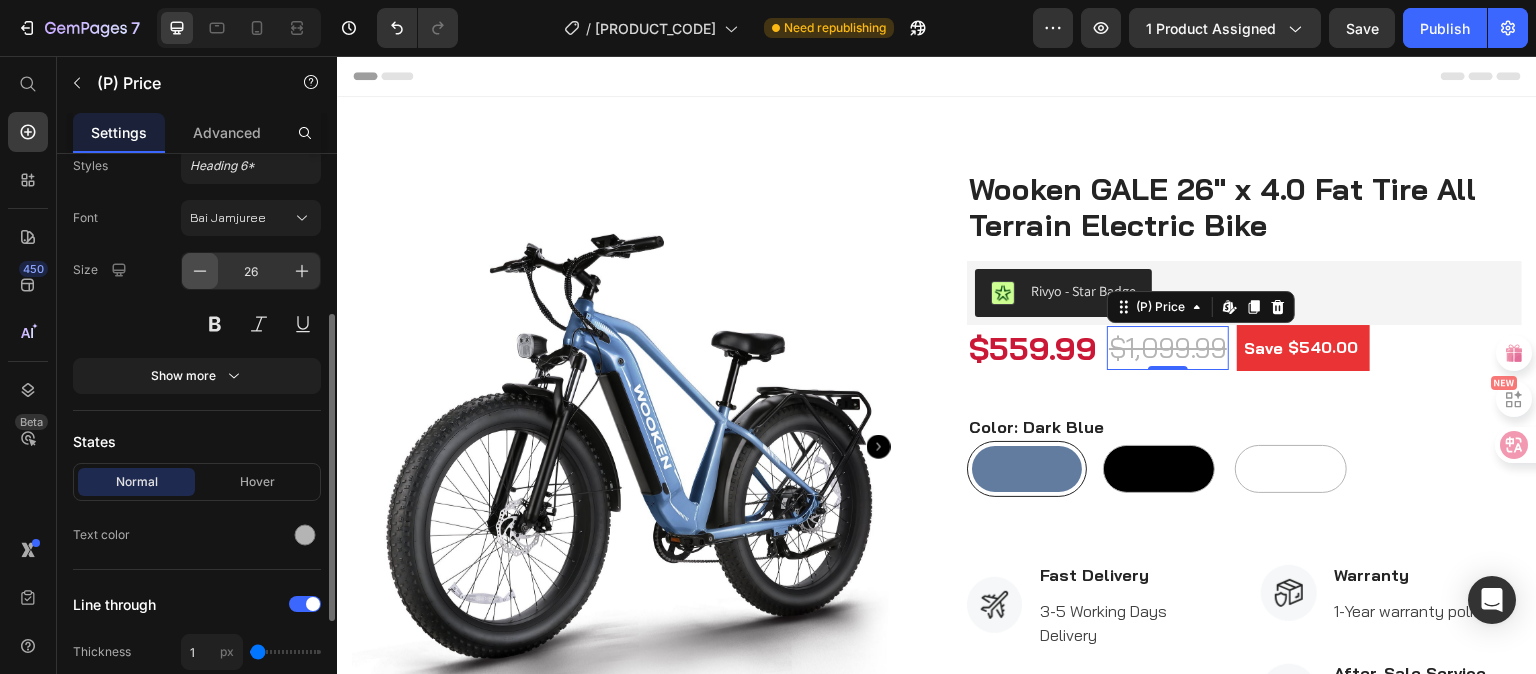 click 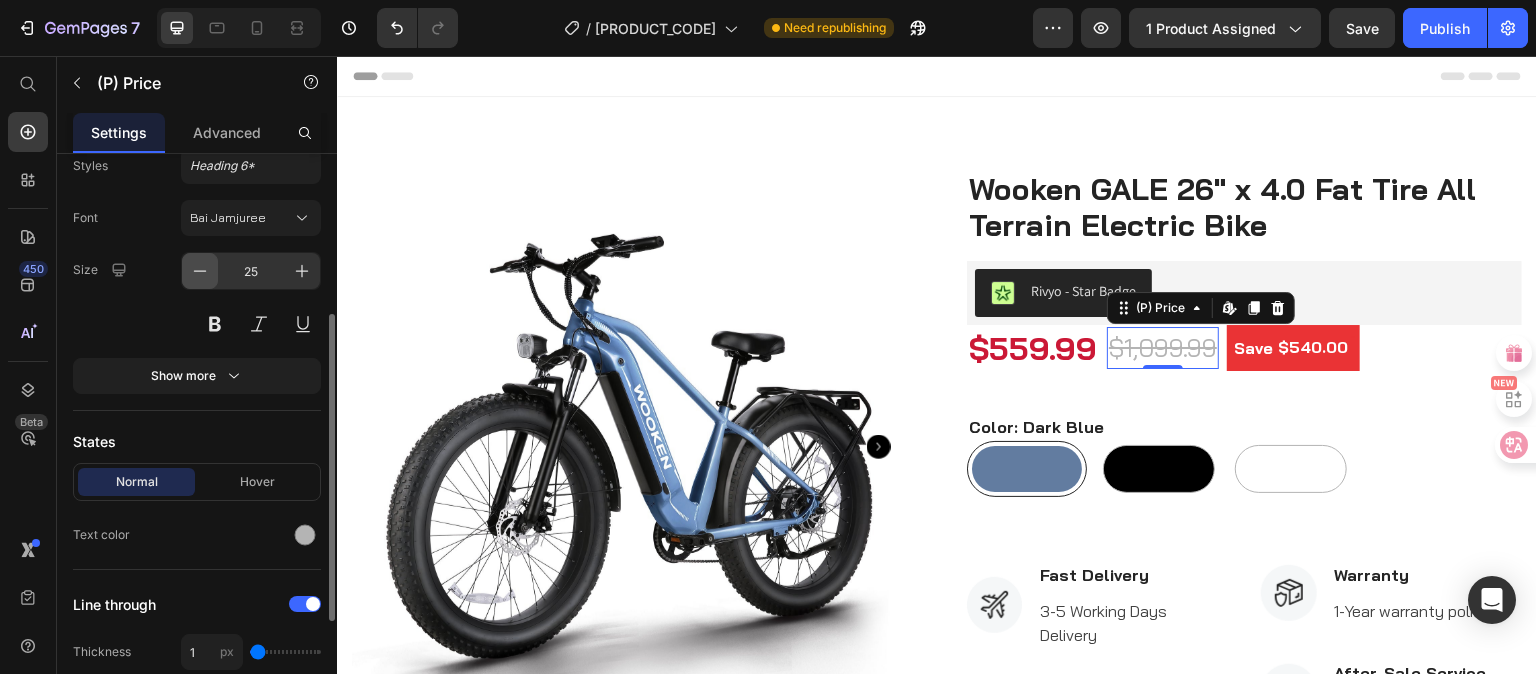 click 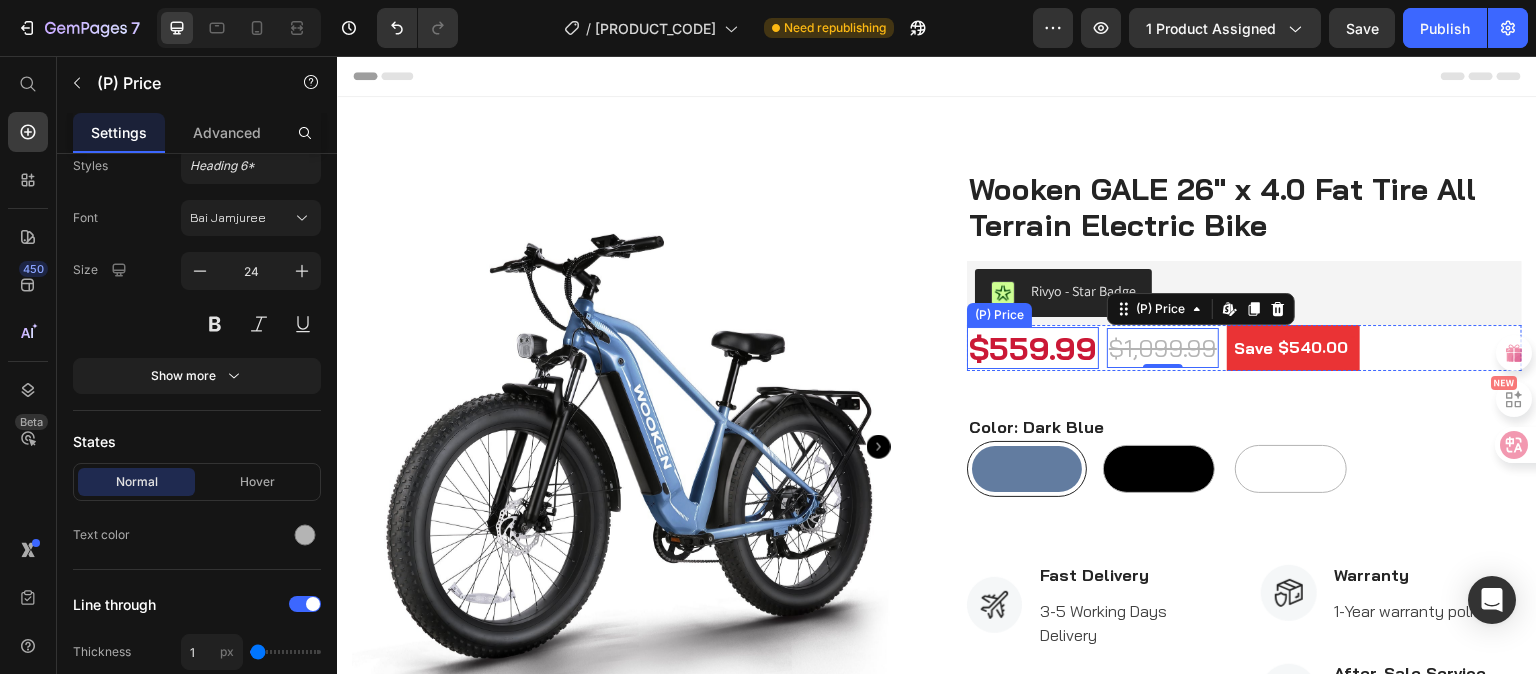click on "$559.99" at bounding box center [1033, 348] 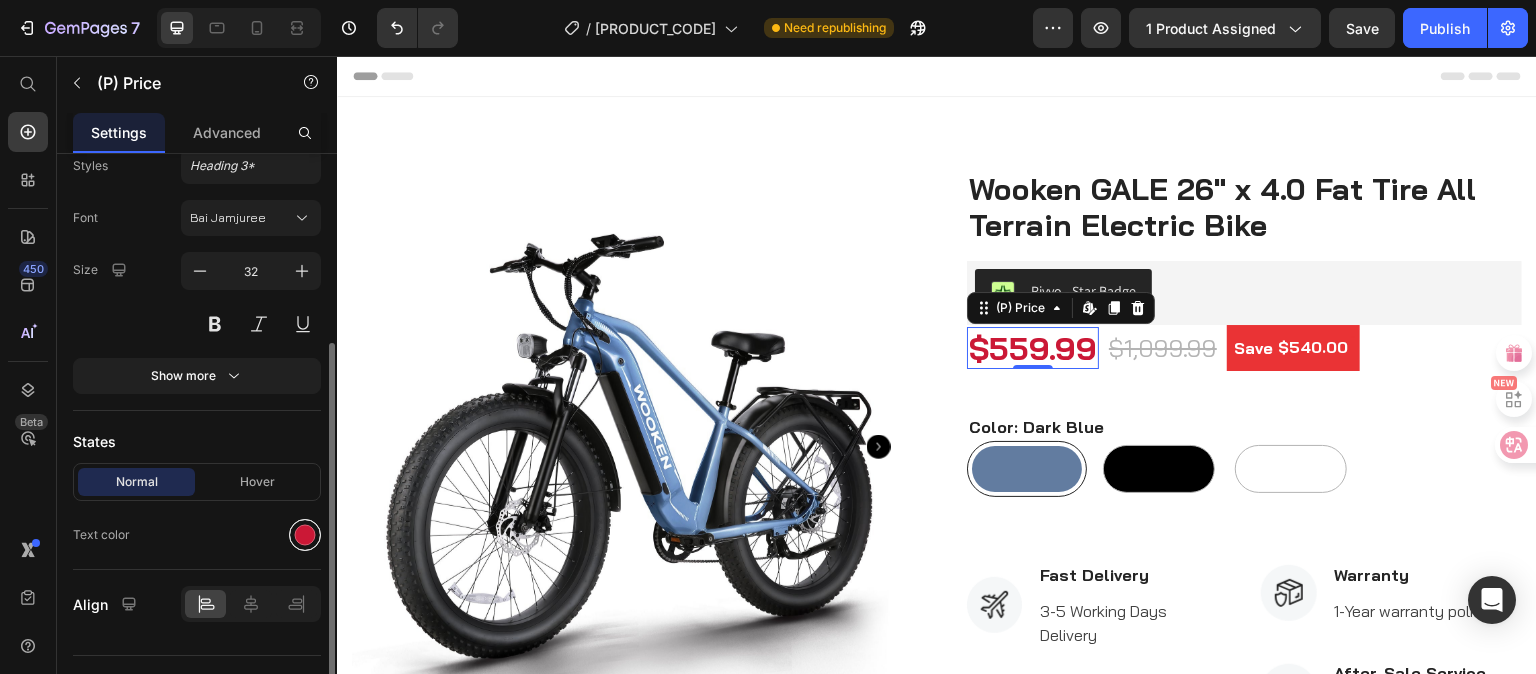 click at bounding box center [305, 535] 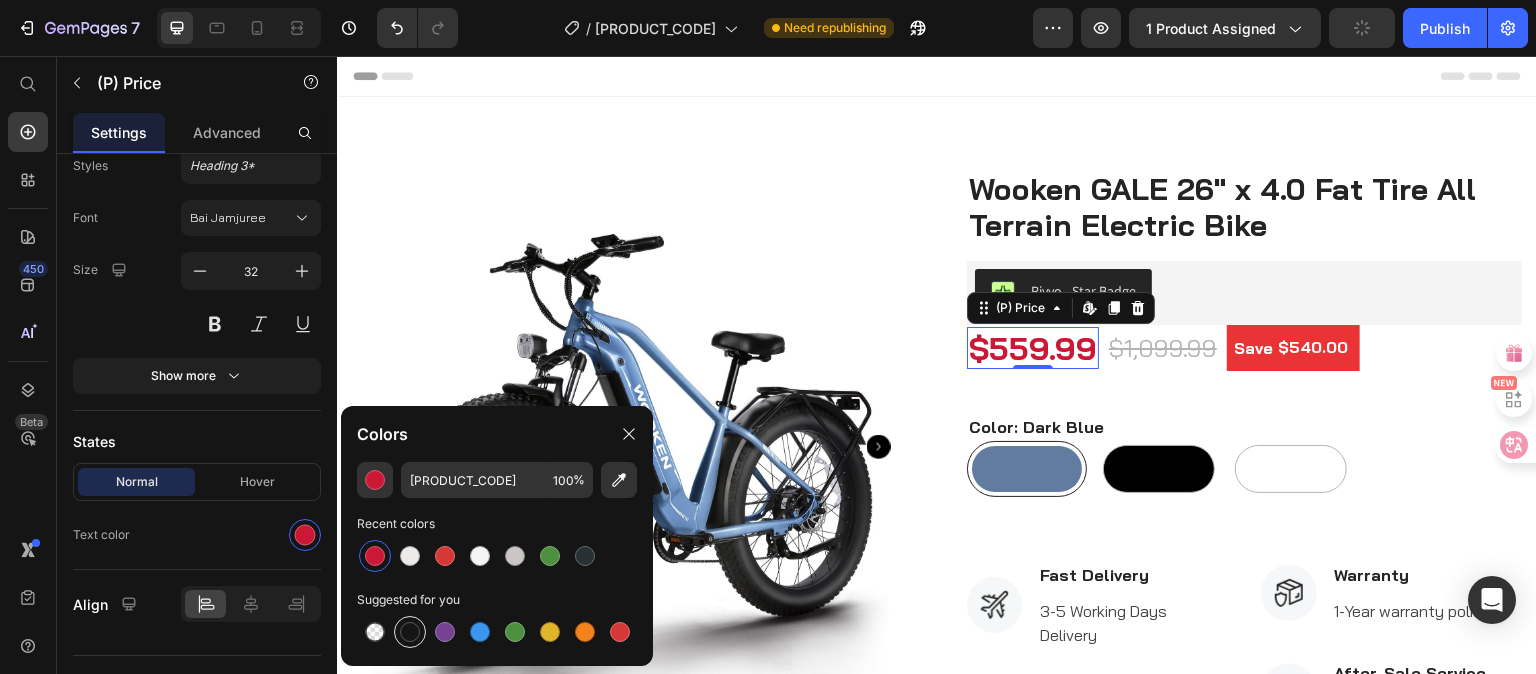 click at bounding box center [410, 632] 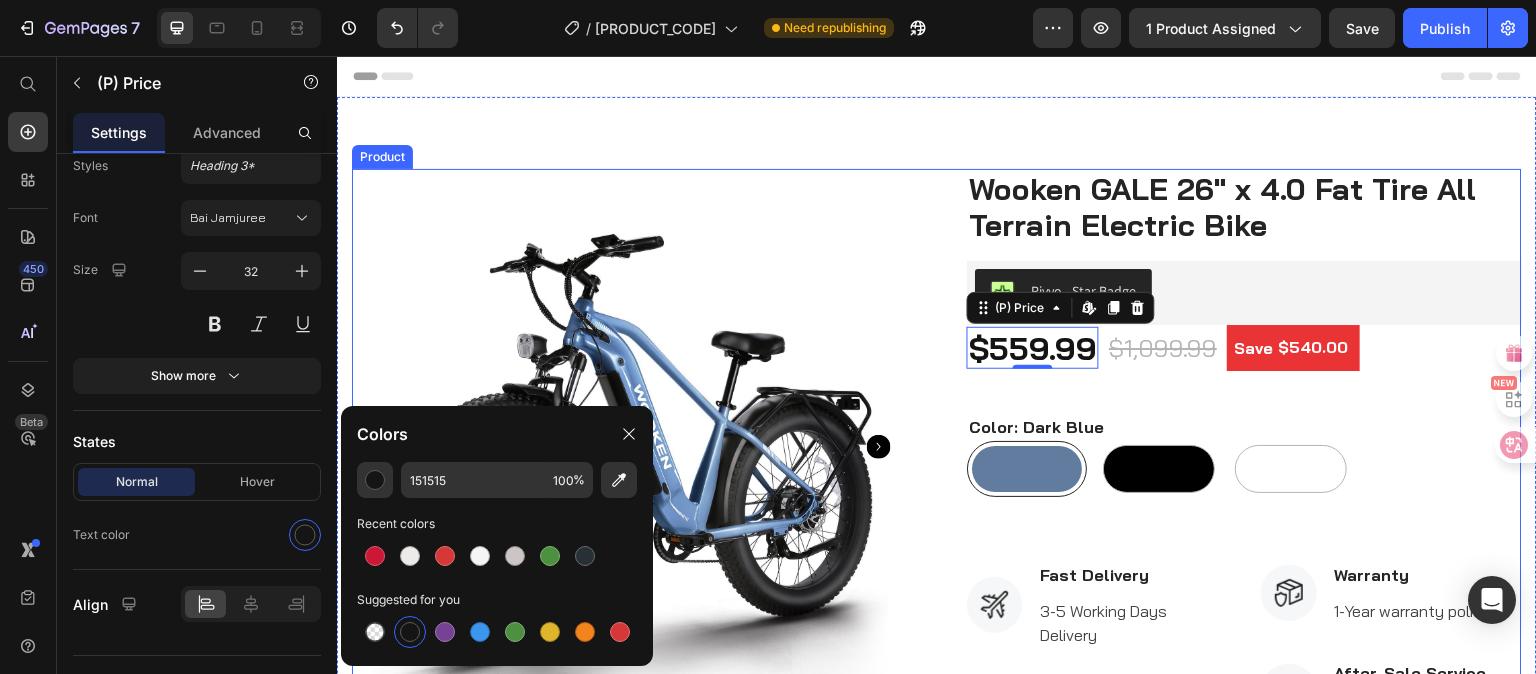click on "Wooken ‎GALE 26" x 4.0 Fat Tire All Terrain Electric Bike (P) Title Rivyo - Star Badge Rivyo $559.99 (P) Price   Edit content in Shopify 0 $1,099.99 (P) Price Save $540.00 (P) Tag Row Color: Dark Blue Dark Blue Dark Blue Black Black White White (P) Variants & Swatches Row Image Fast Delivery Text block 3-5 Working Days Delivery Text block Icon List Image Worry-Free Trial Text block 30-Day easy returns Text block Icon List Image Warranty Text block 1-Year warranty policy Text block Icon List Image After-Sale Service Text block 24/7 support Text block Icon List Row Quantity Text block 1 (P) Quantity ADD TO CART (P) Cart Button Buy it now (P) Dynamic Checkout" at bounding box center [1244, 605] 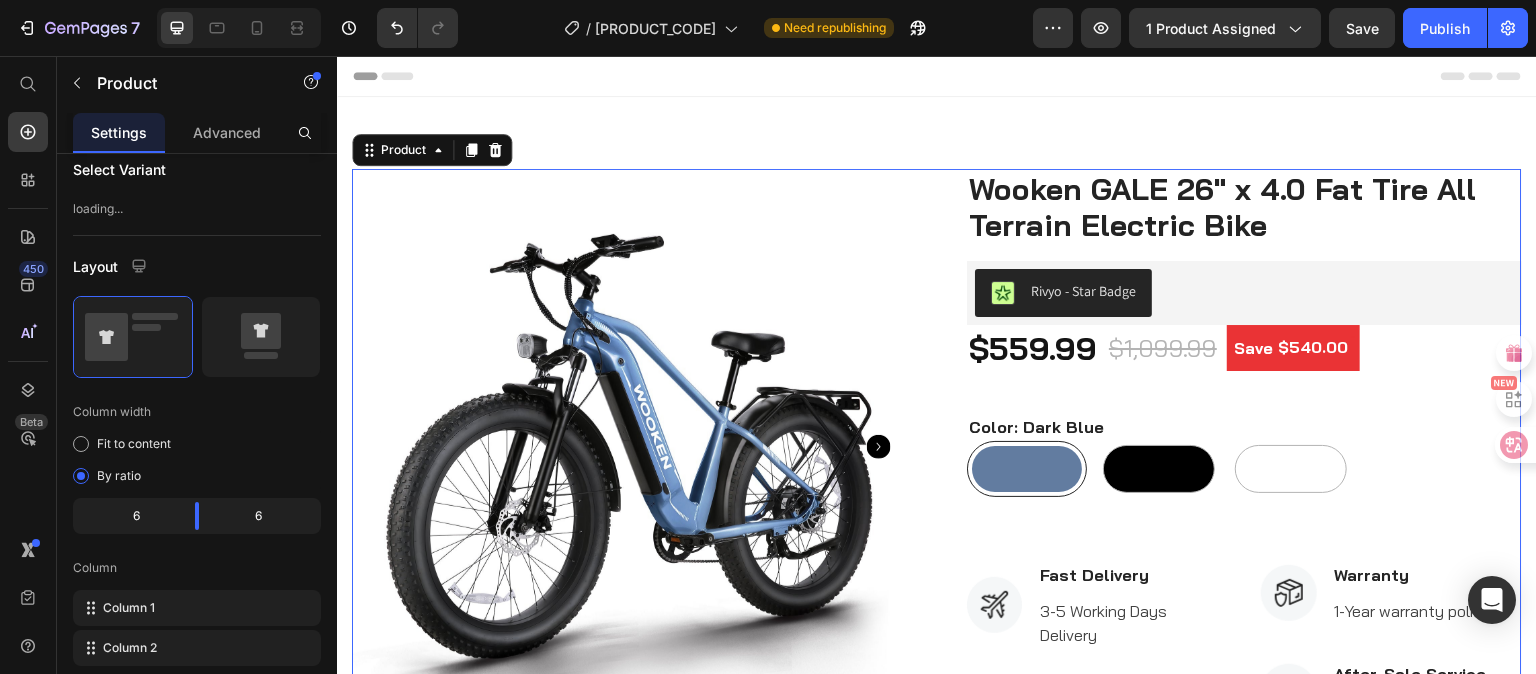 scroll, scrollTop: 0, scrollLeft: 0, axis: both 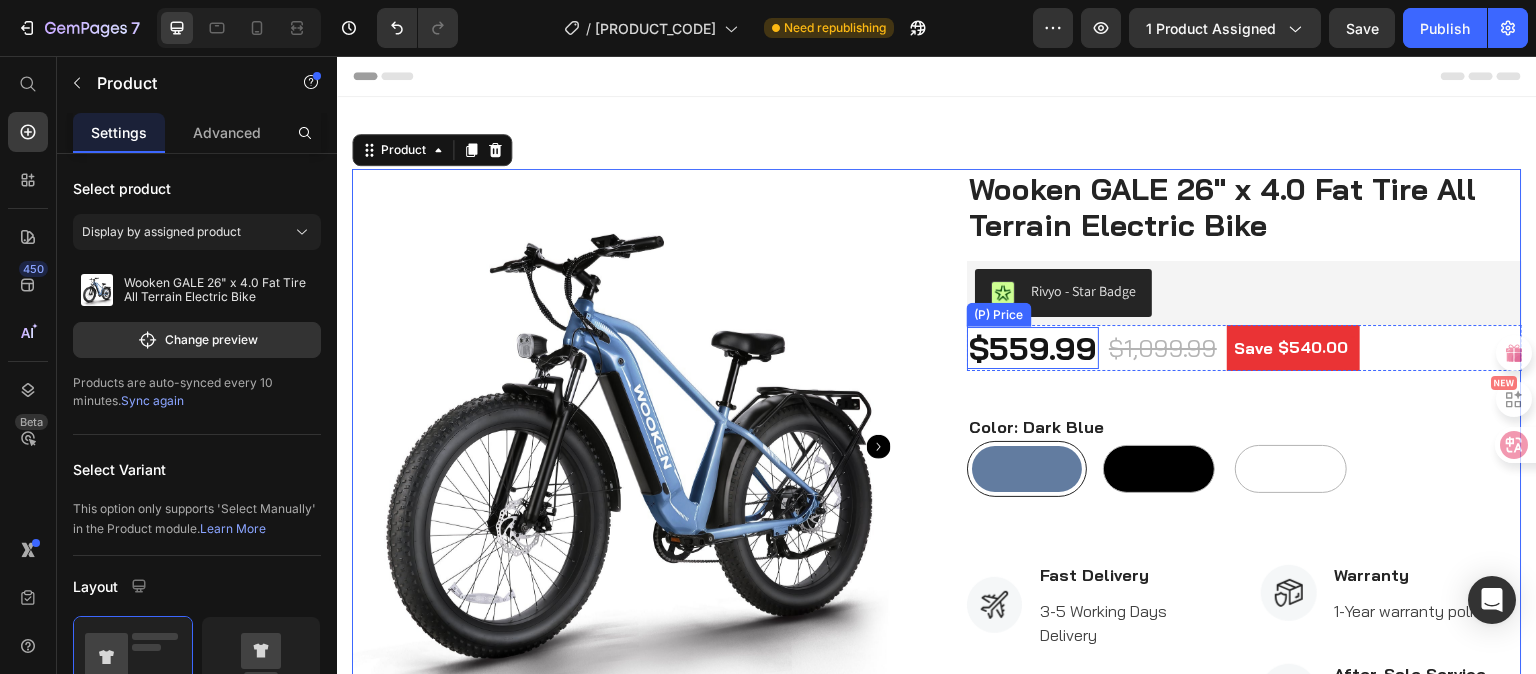 click on "$559.99" at bounding box center [1033, 348] 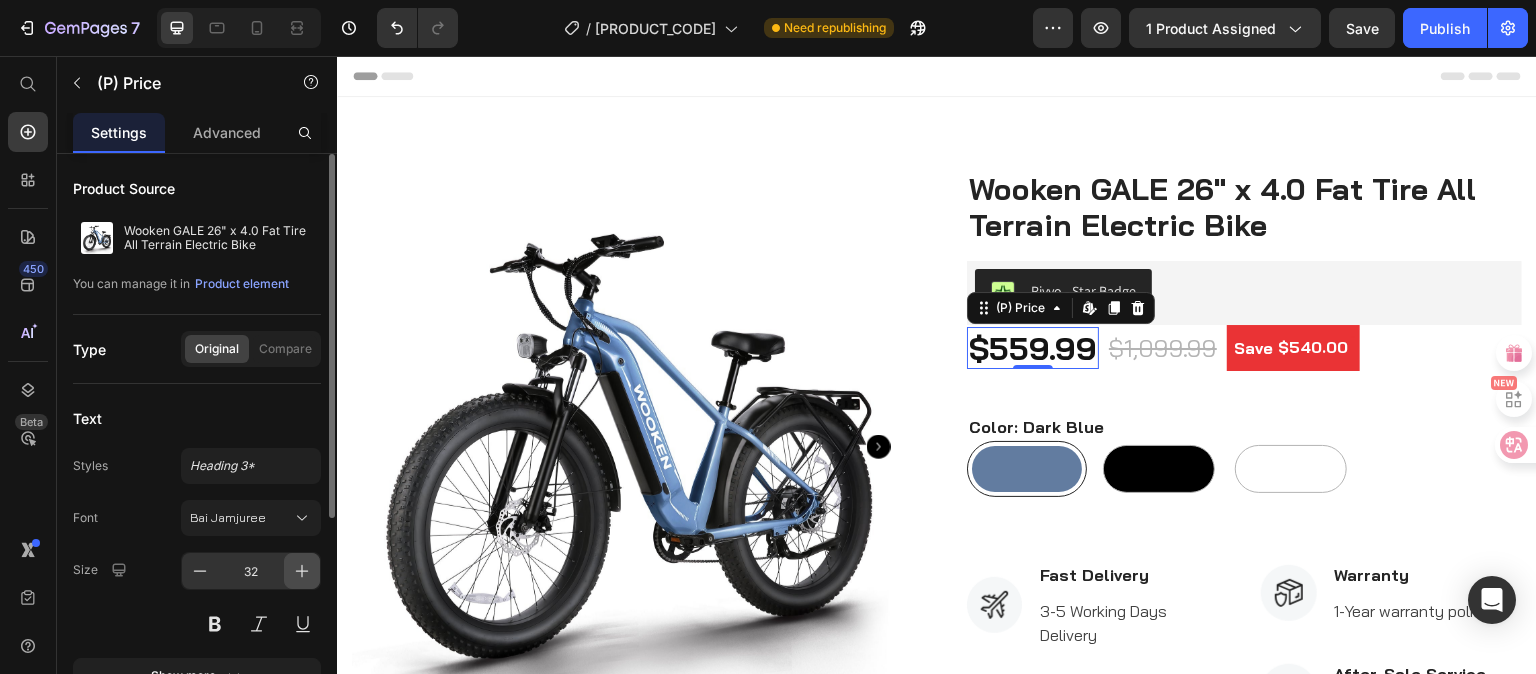 click at bounding box center (302, 571) 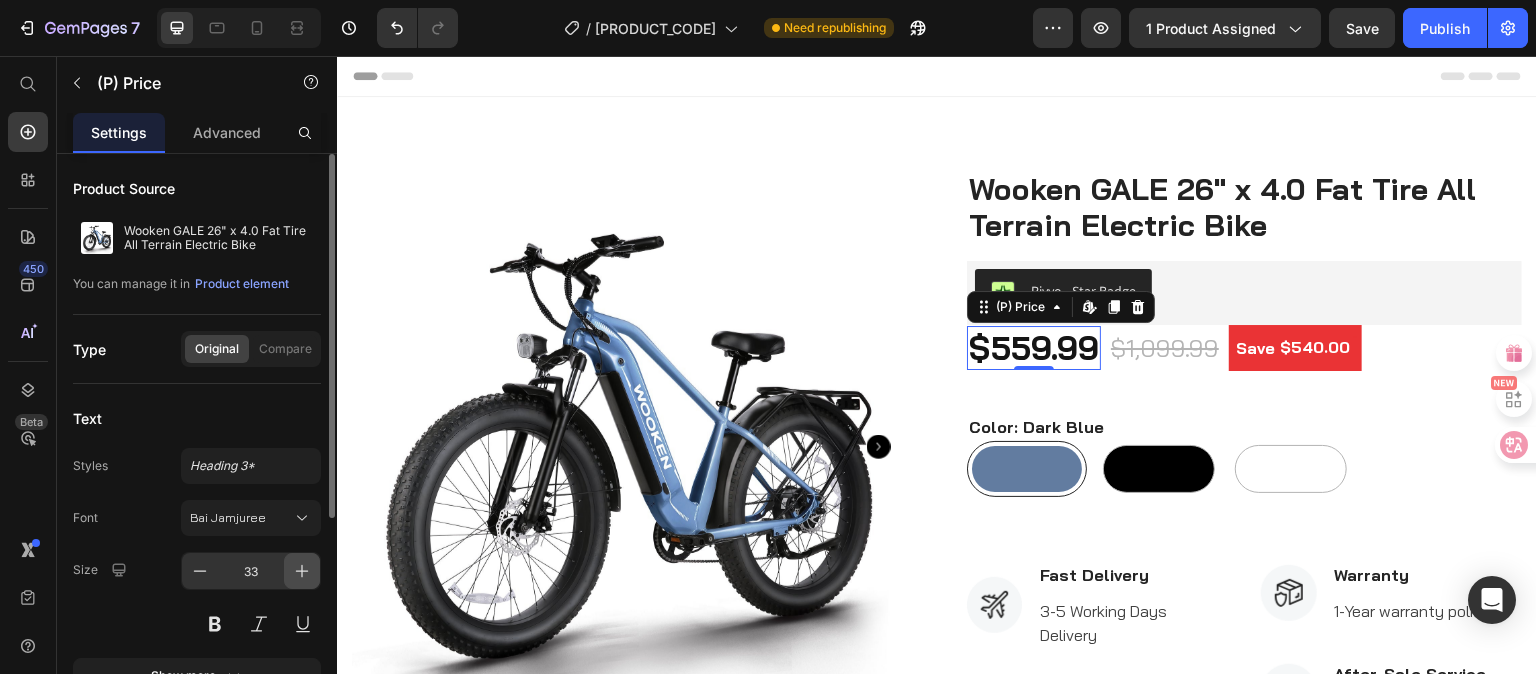 click at bounding box center (302, 571) 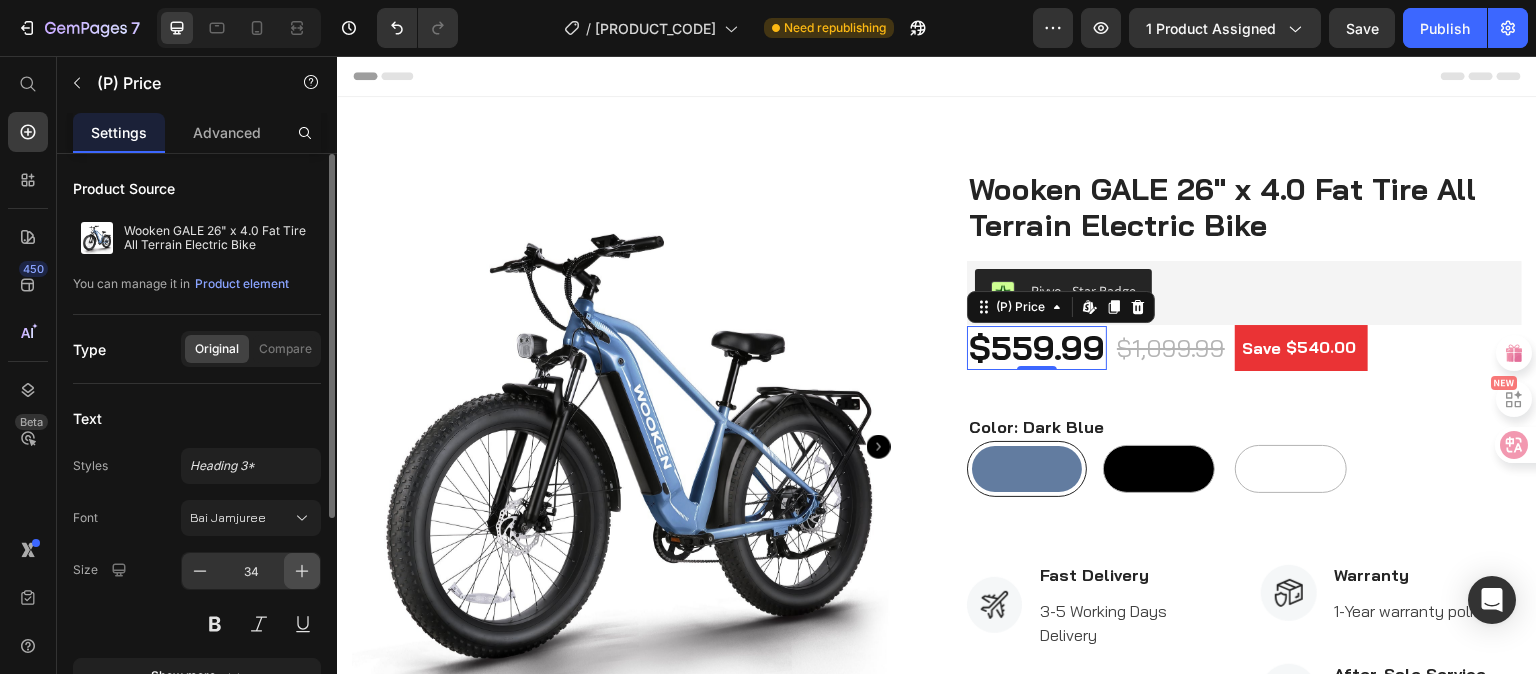 click 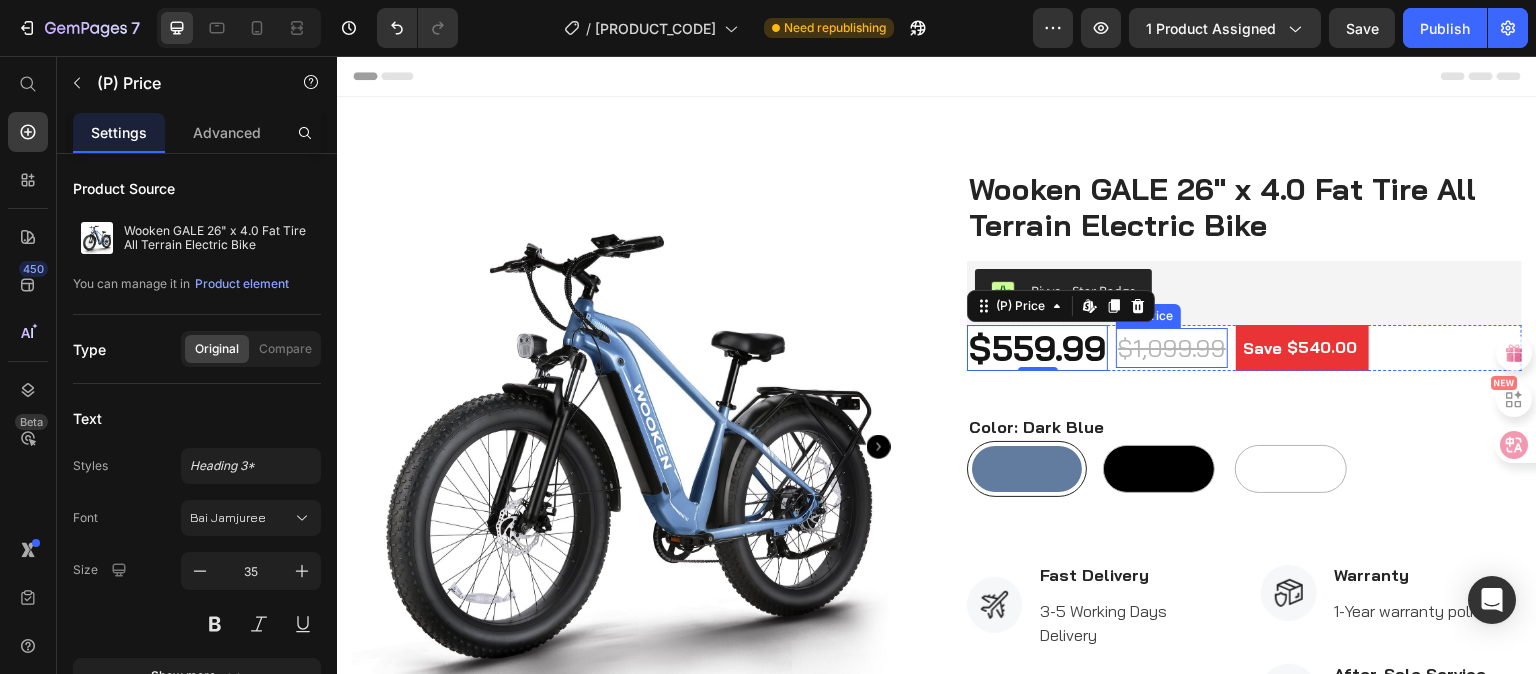click on "$1,099.99 (P) Price" at bounding box center (1172, 348) 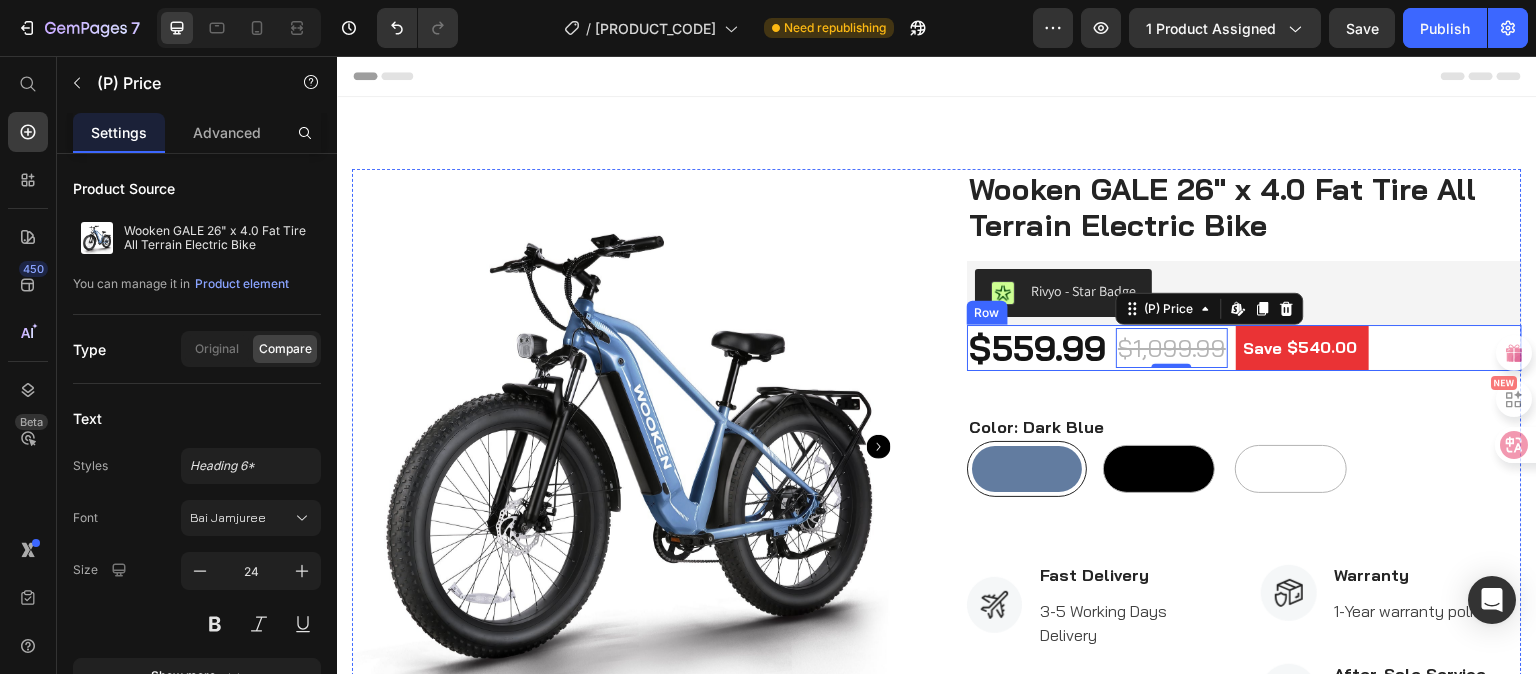 click on "$559.99 (P) Price $1,099.99 (P) Price   Edit content in Shopify 0 Save $540.00 (P) Tag Row" at bounding box center (1244, 348) 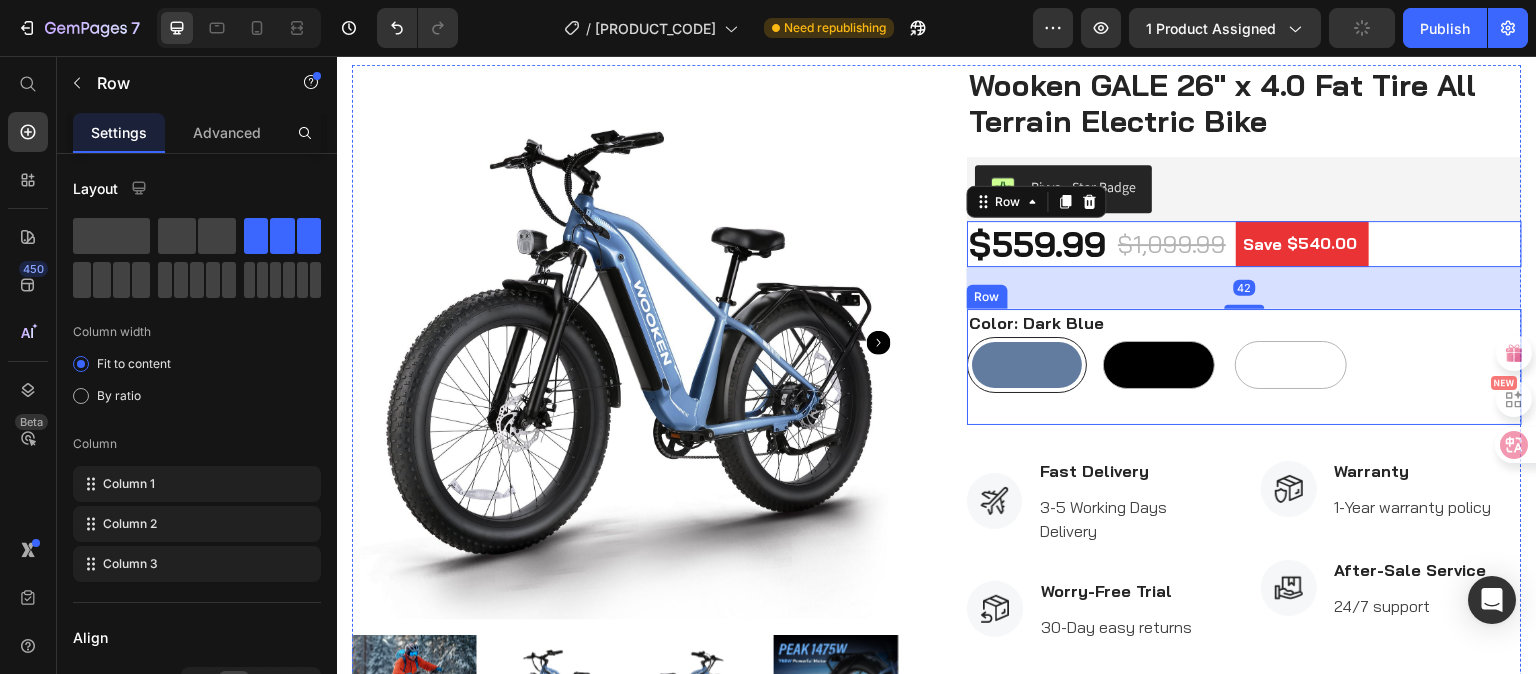 scroll, scrollTop: 300, scrollLeft: 0, axis: vertical 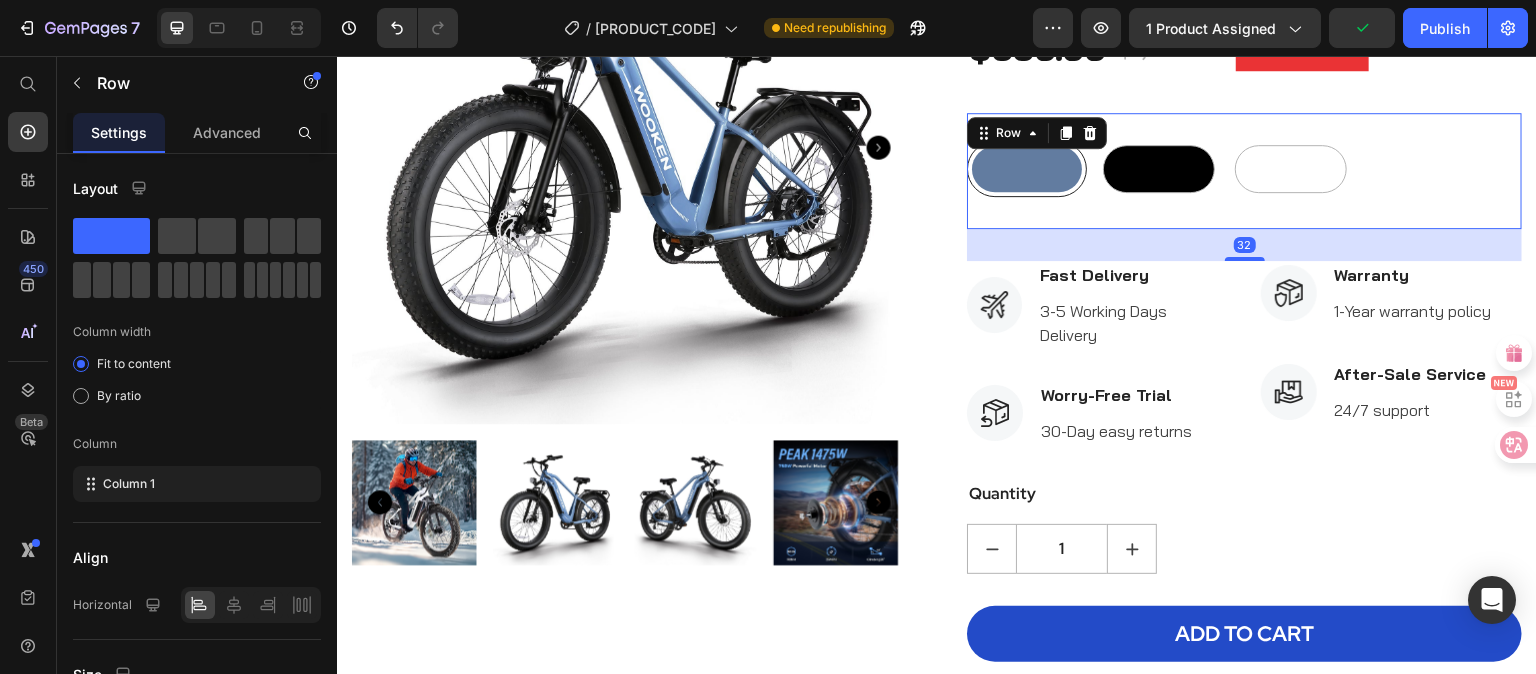 click on "Color: Dark Blue Dark Blue Dark Blue Black Black White White (P) Variants & Swatches Row   32" at bounding box center (1244, 171) 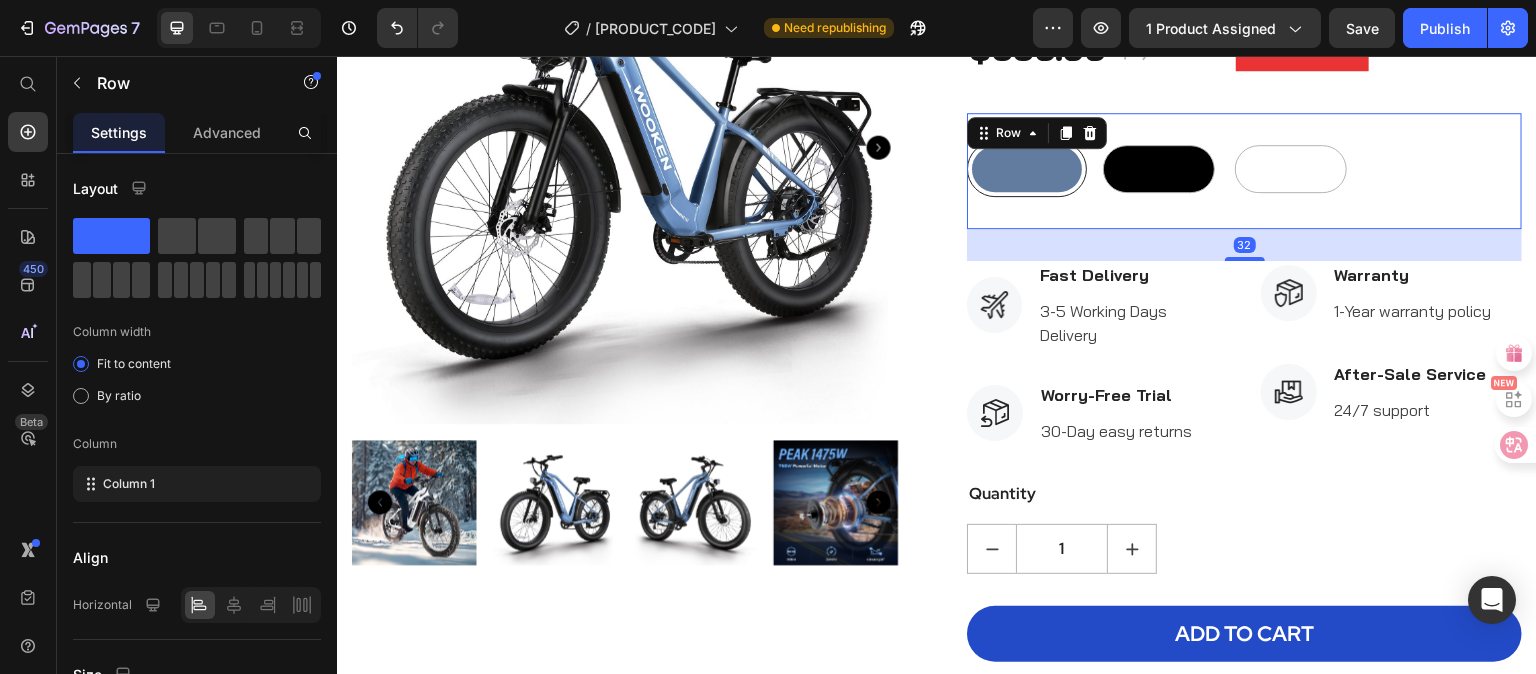 scroll, scrollTop: 200, scrollLeft: 0, axis: vertical 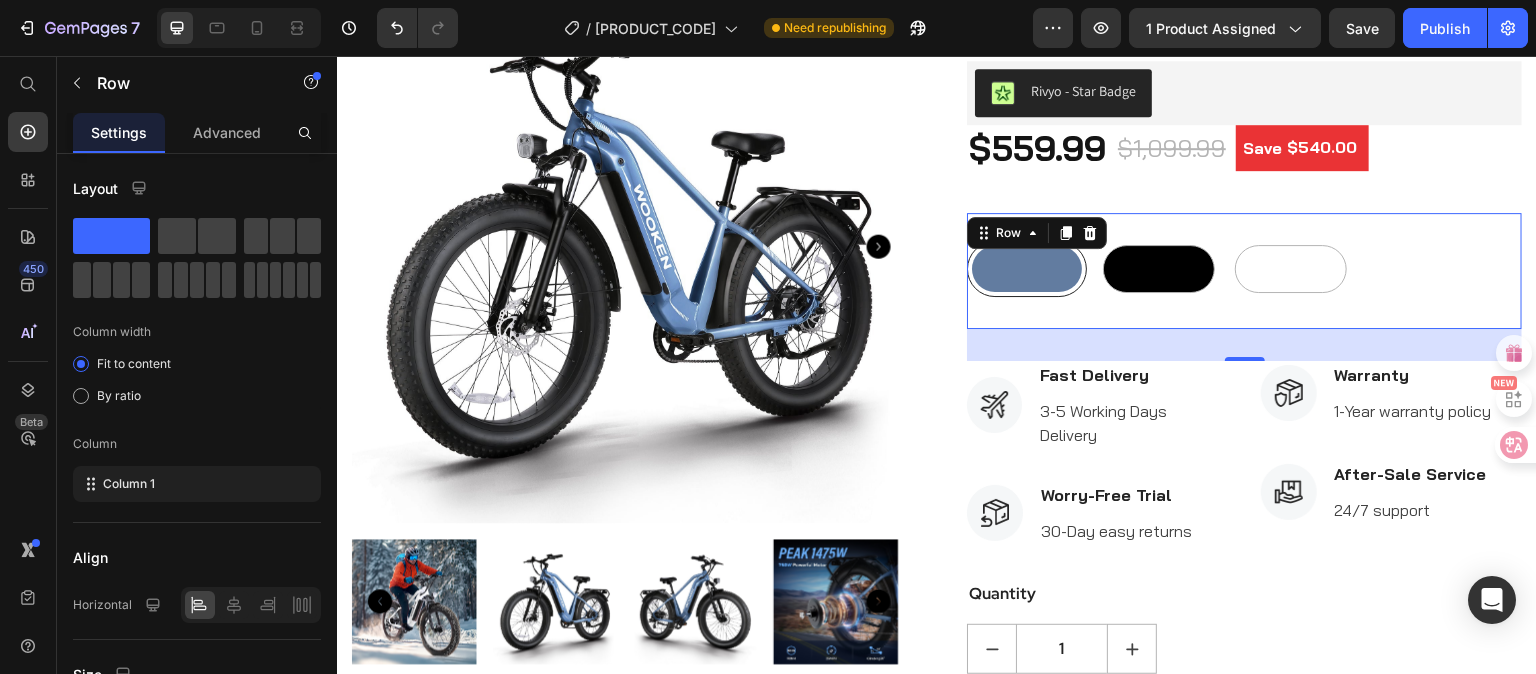 click on "Color: Dark Blue Dark Blue Dark Blue Black Black White White (P) Variants & Swatches" at bounding box center [1159, 271] 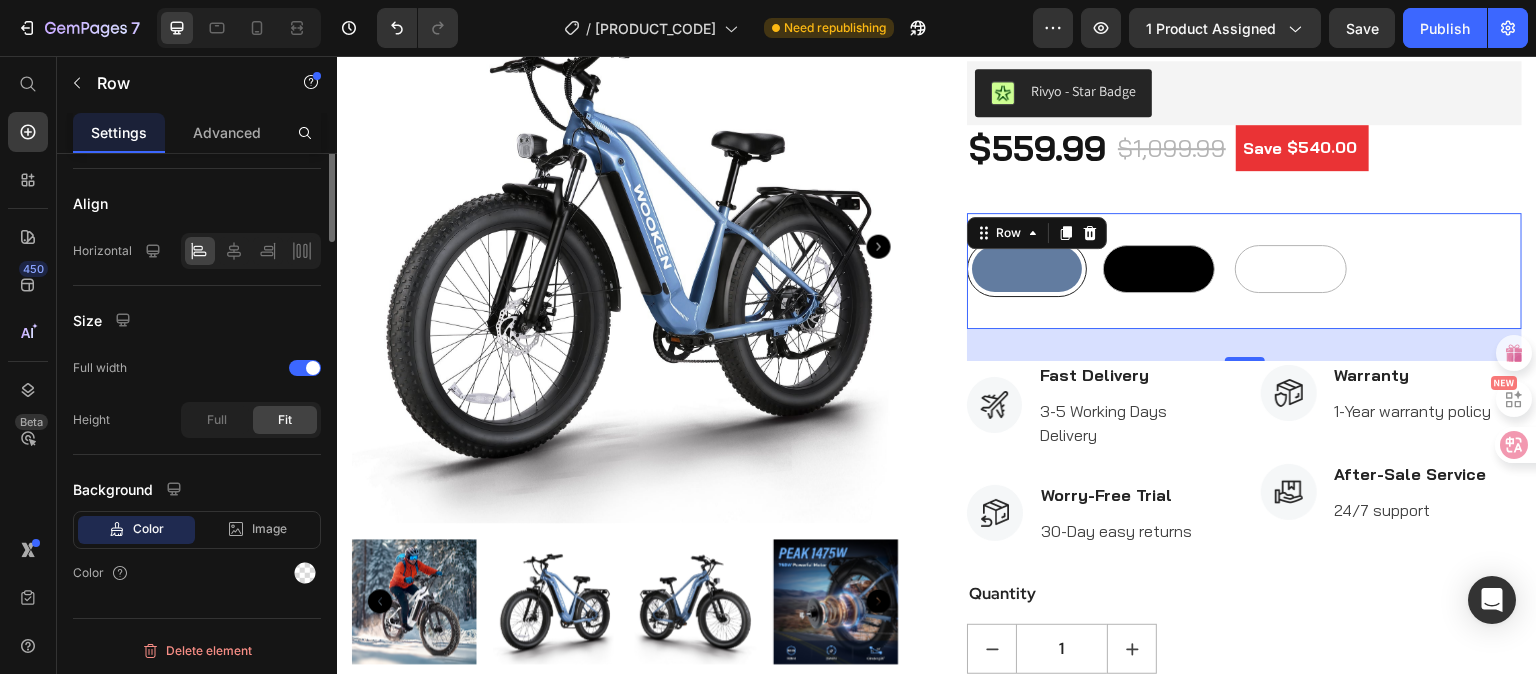 scroll, scrollTop: 0, scrollLeft: 0, axis: both 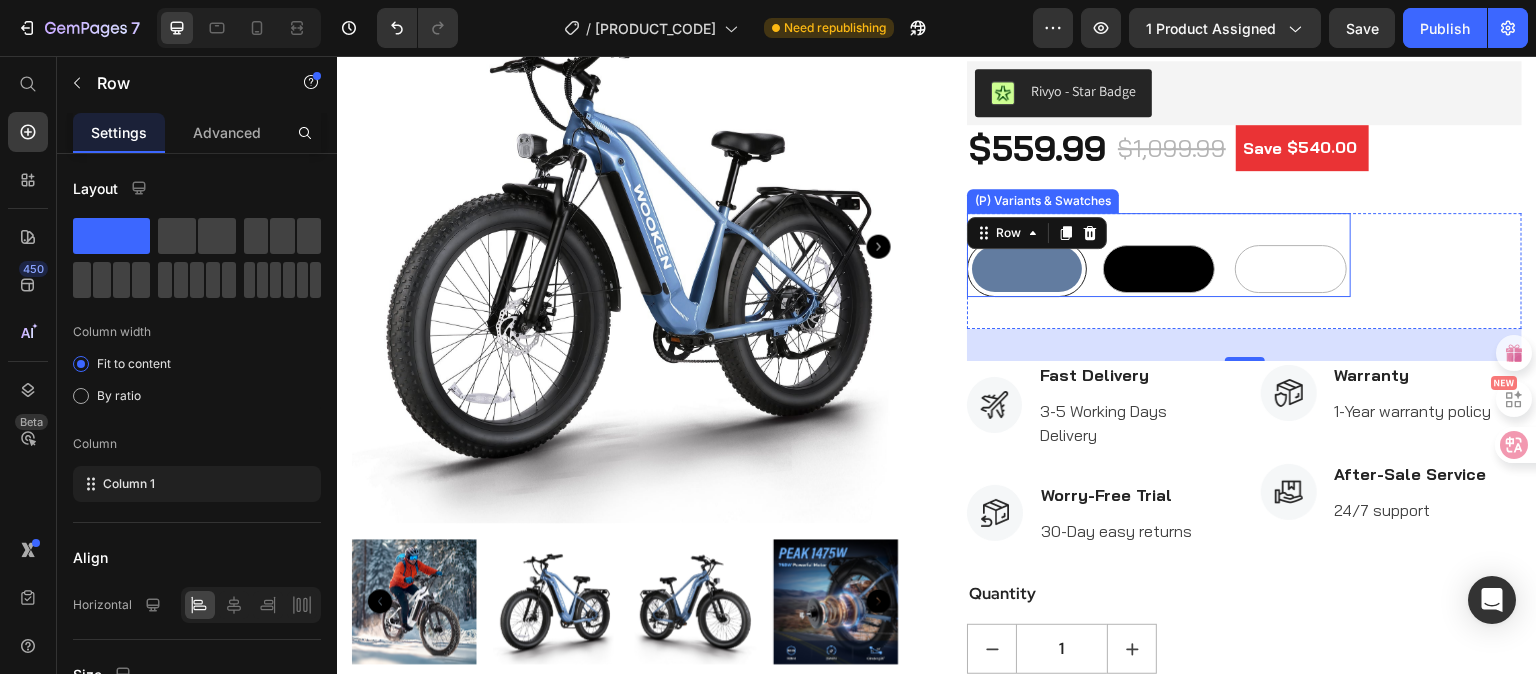 click at bounding box center (1027, 269) 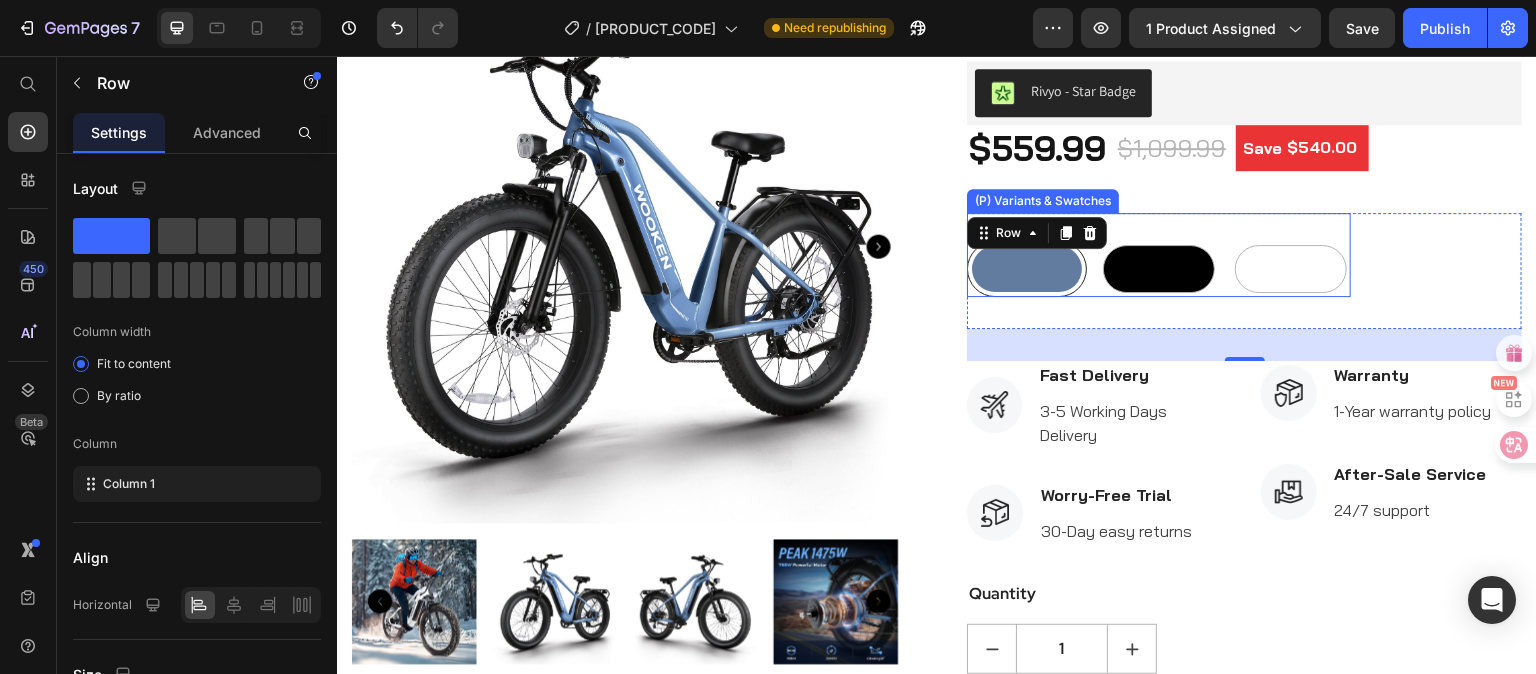 click on "Dark Blue Dark Blue" at bounding box center [966, 240] 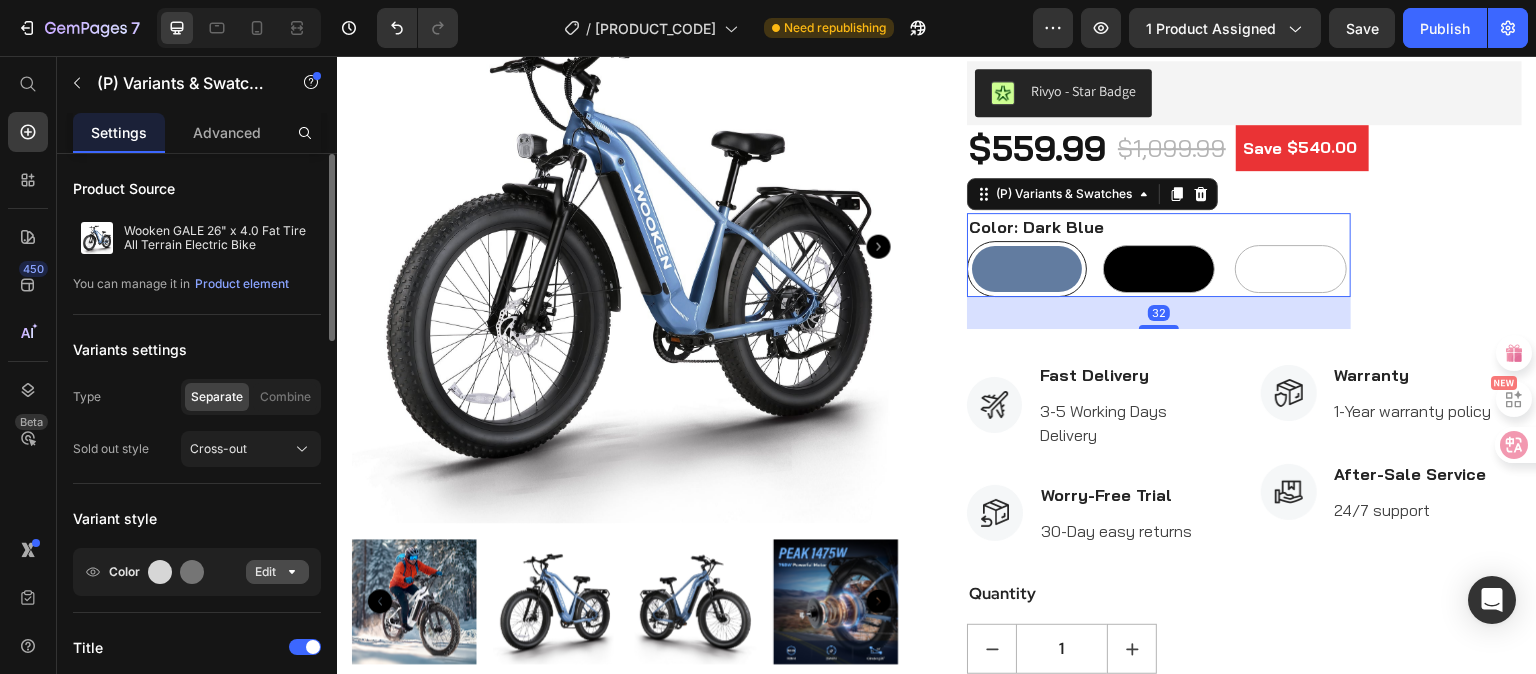 click 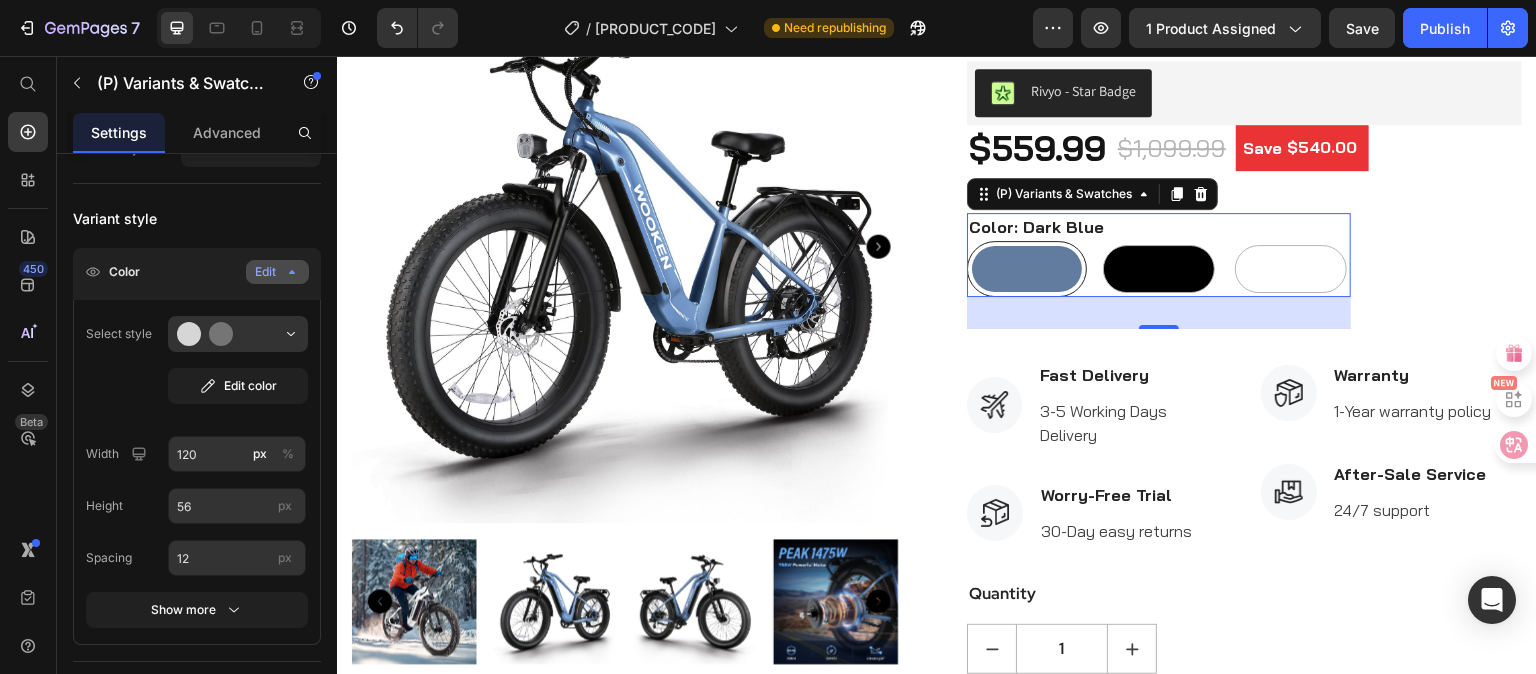scroll, scrollTop: 400, scrollLeft: 0, axis: vertical 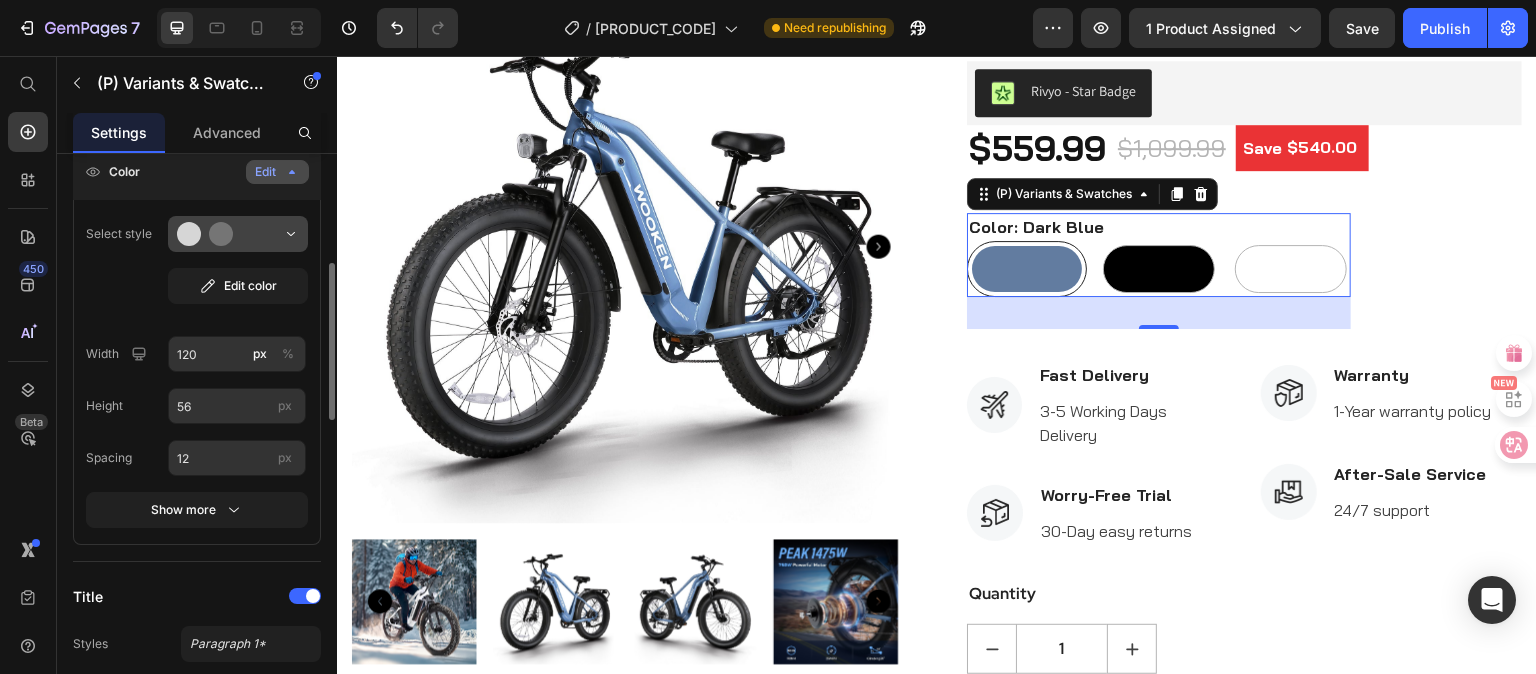 click at bounding box center [238, 234] 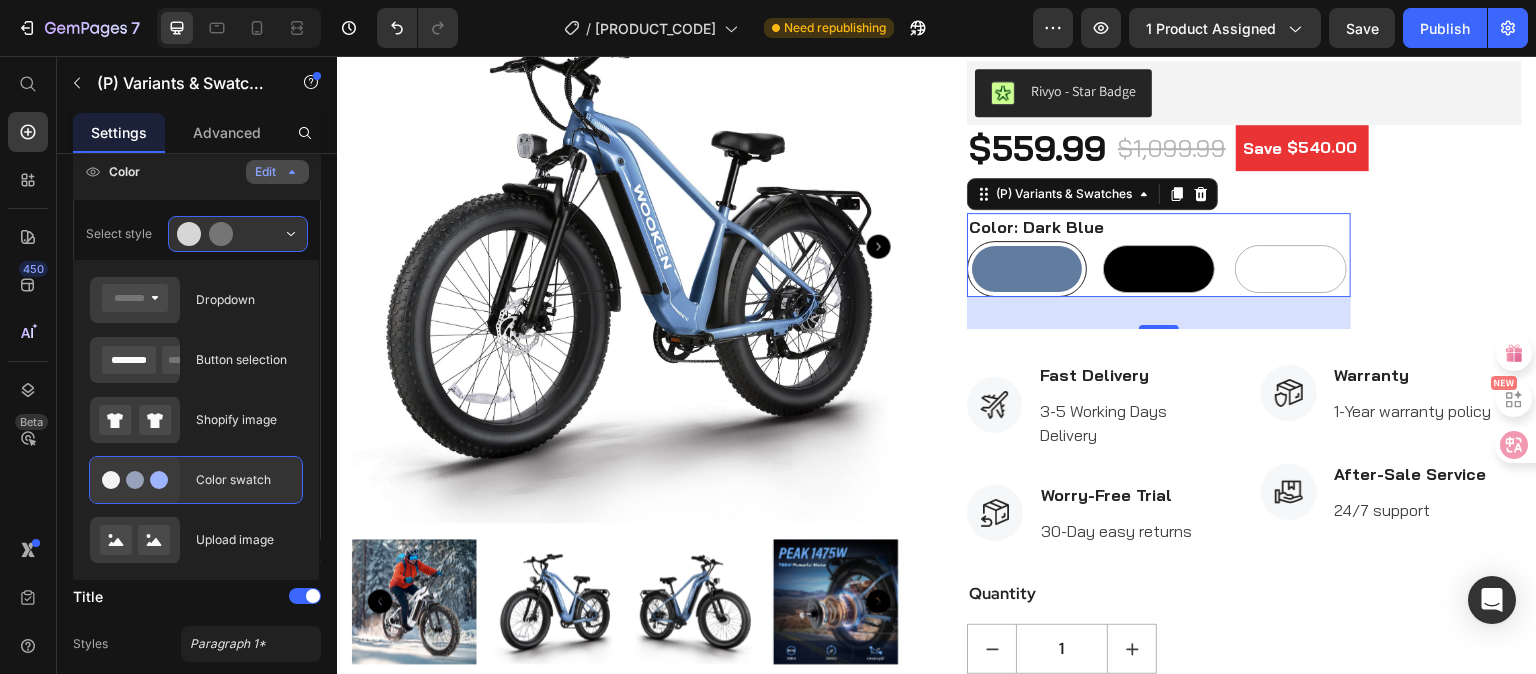 click on "Color swatch" at bounding box center [243, 480] 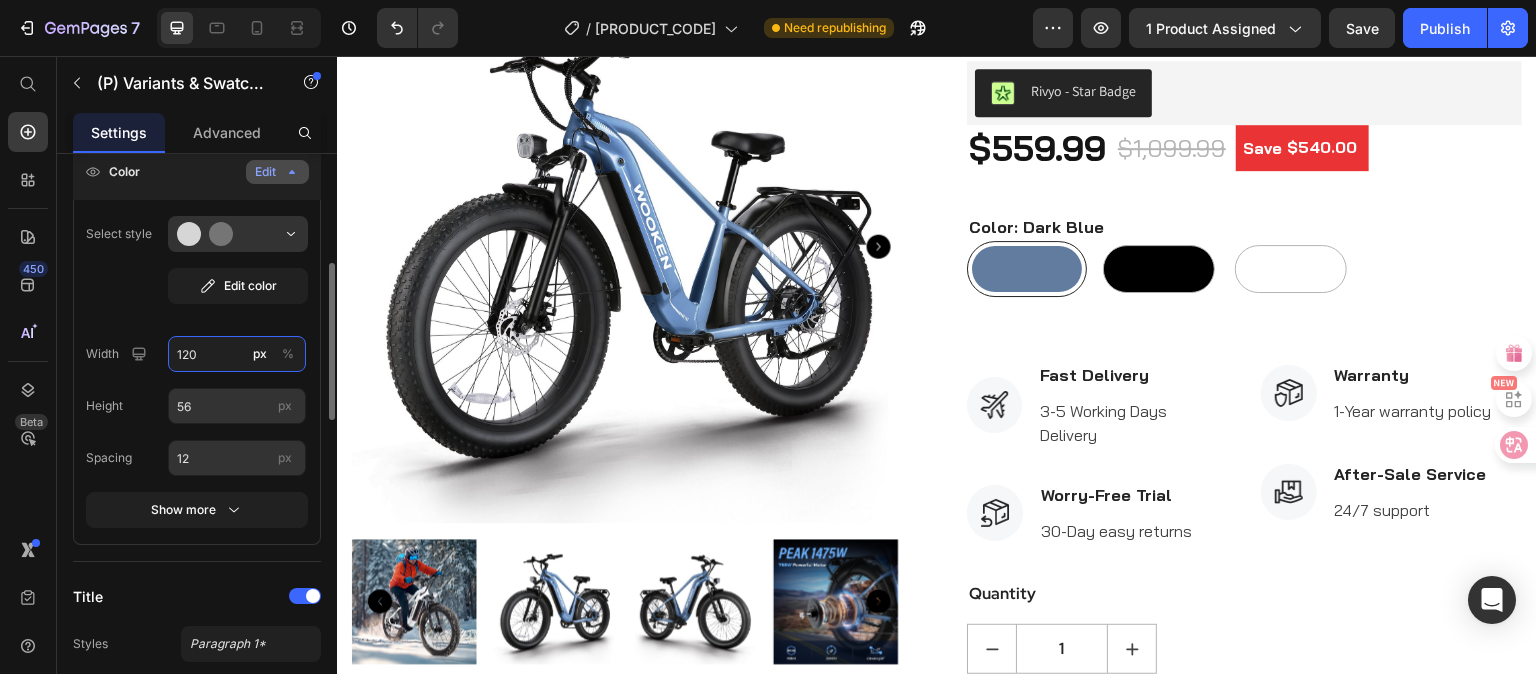 click on "120" at bounding box center [237, 354] 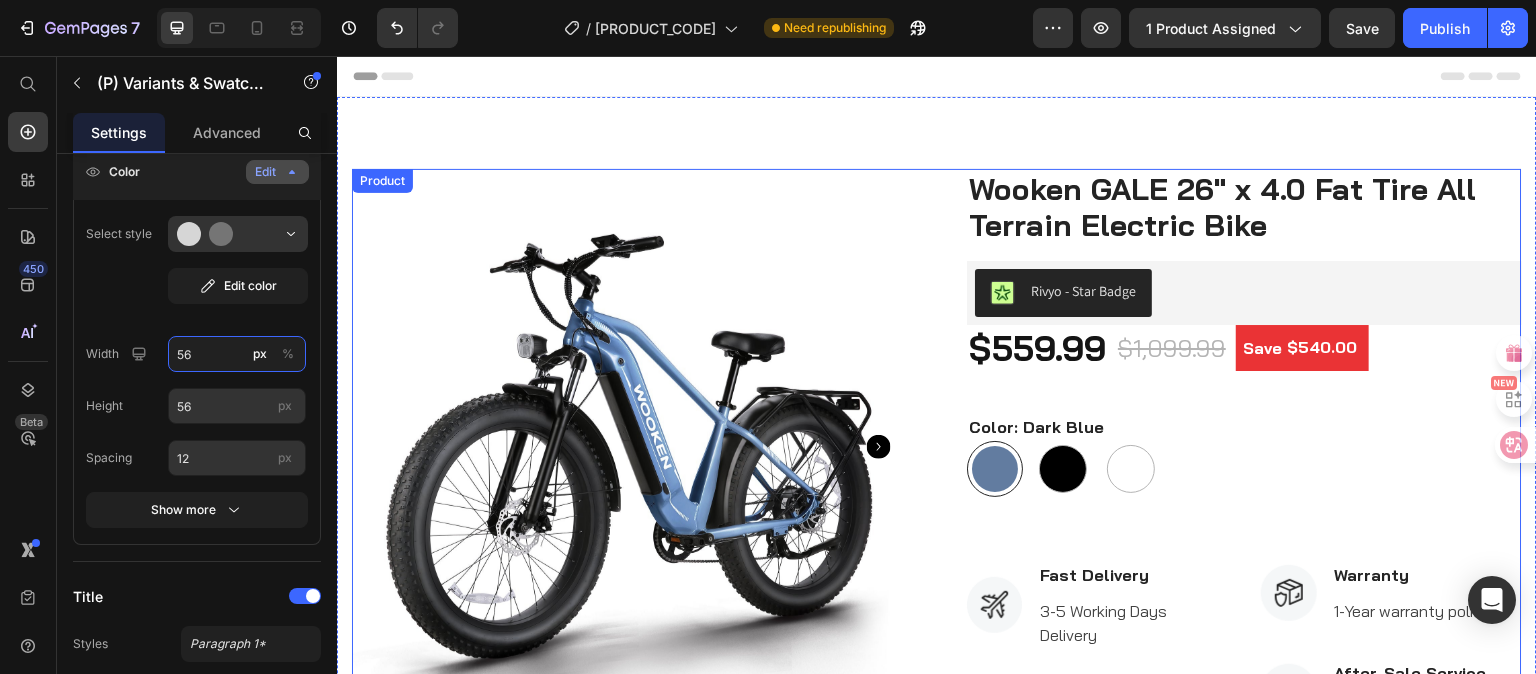 scroll, scrollTop: 0, scrollLeft: 0, axis: both 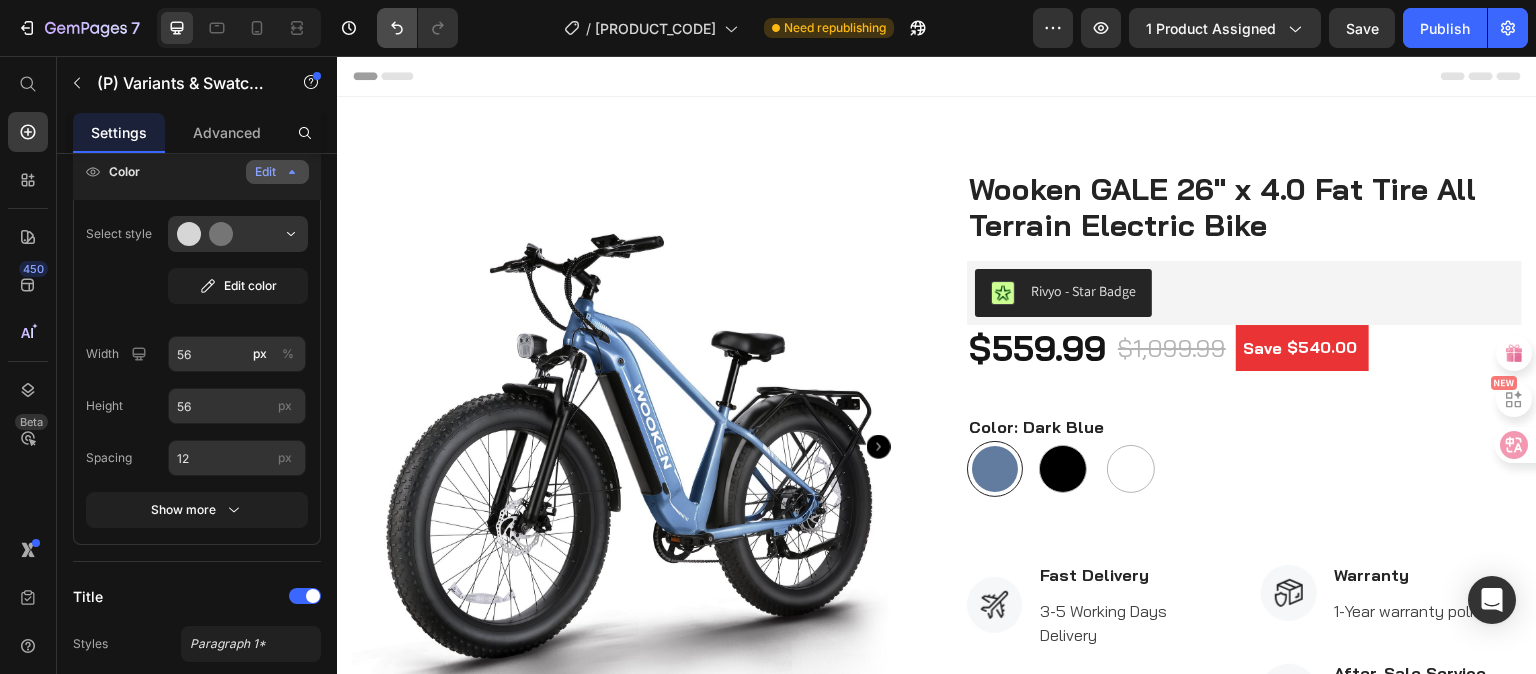 click 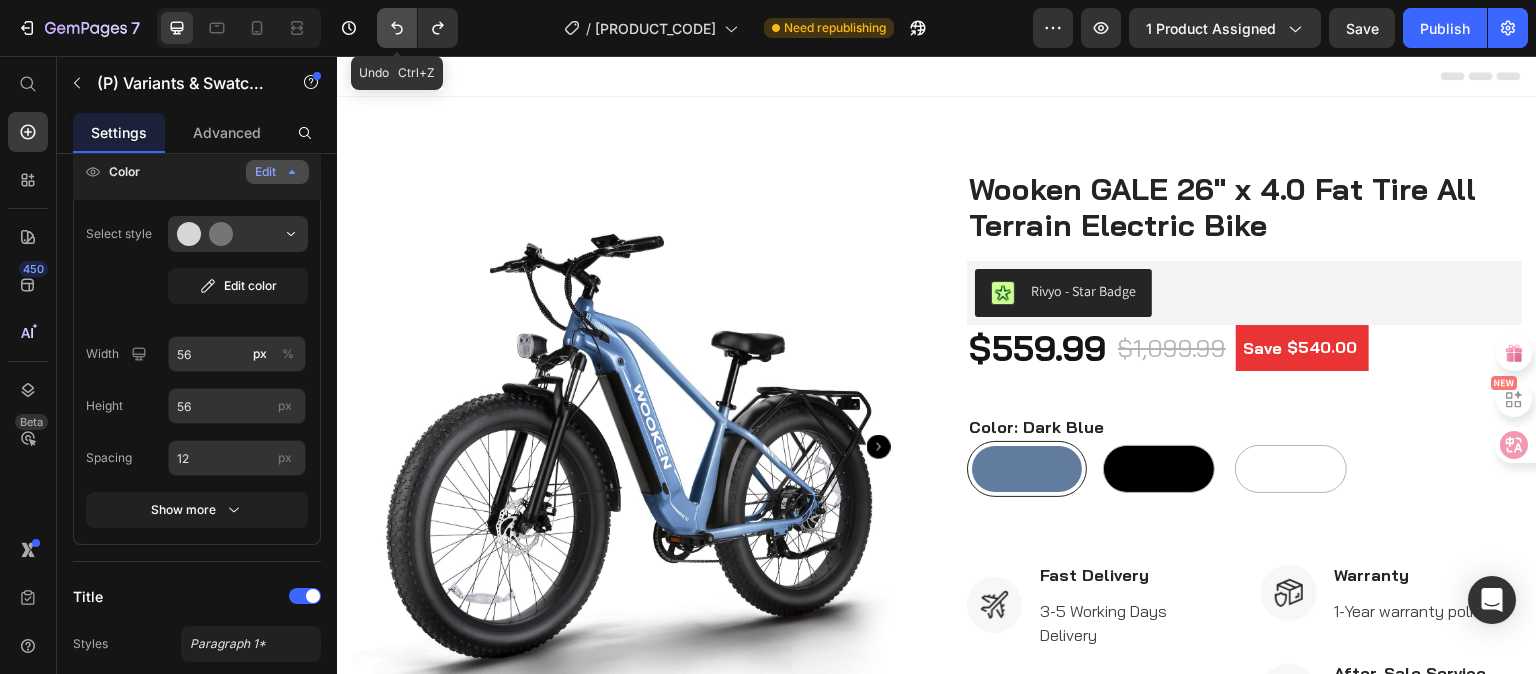 type on "120" 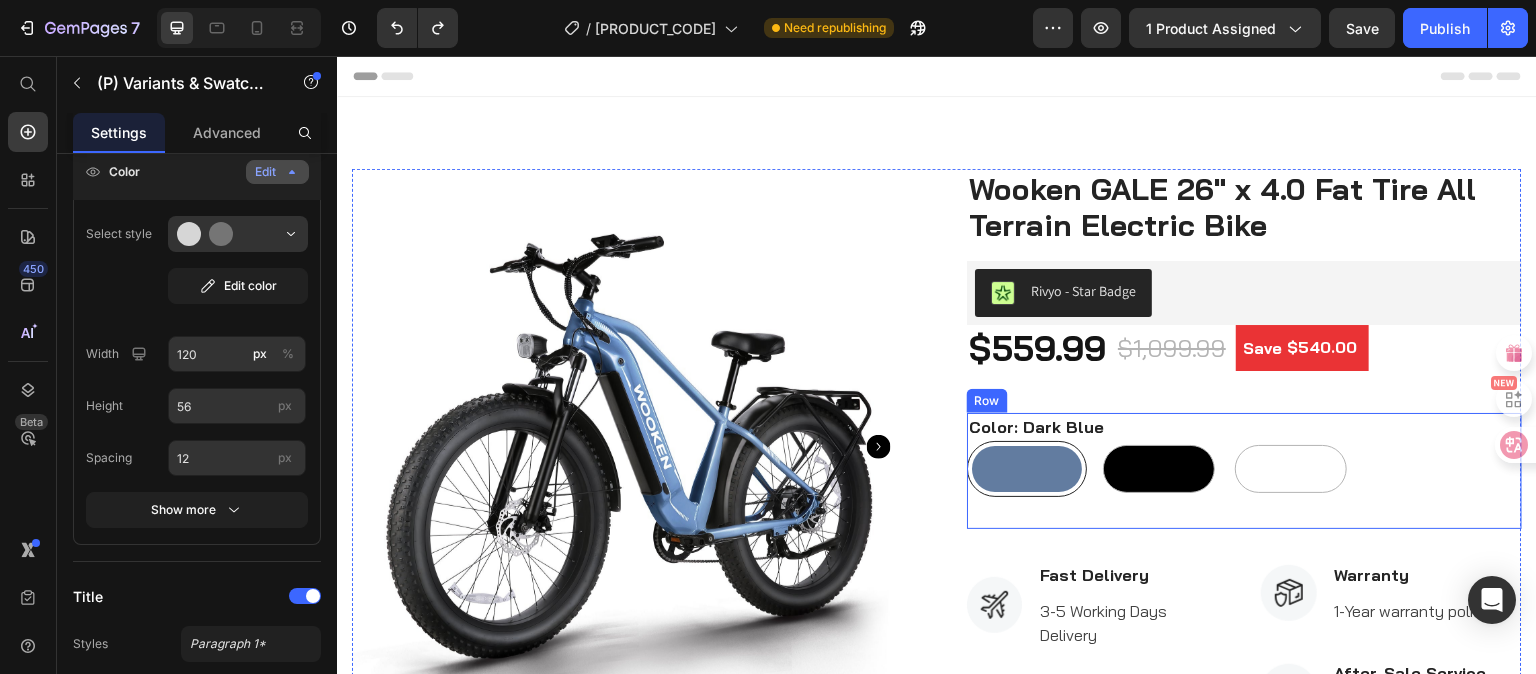 click on "Color: Dark Blue Dark Blue Dark Blue Black Black White White (P) Variants & Swatches Row" at bounding box center (1244, 471) 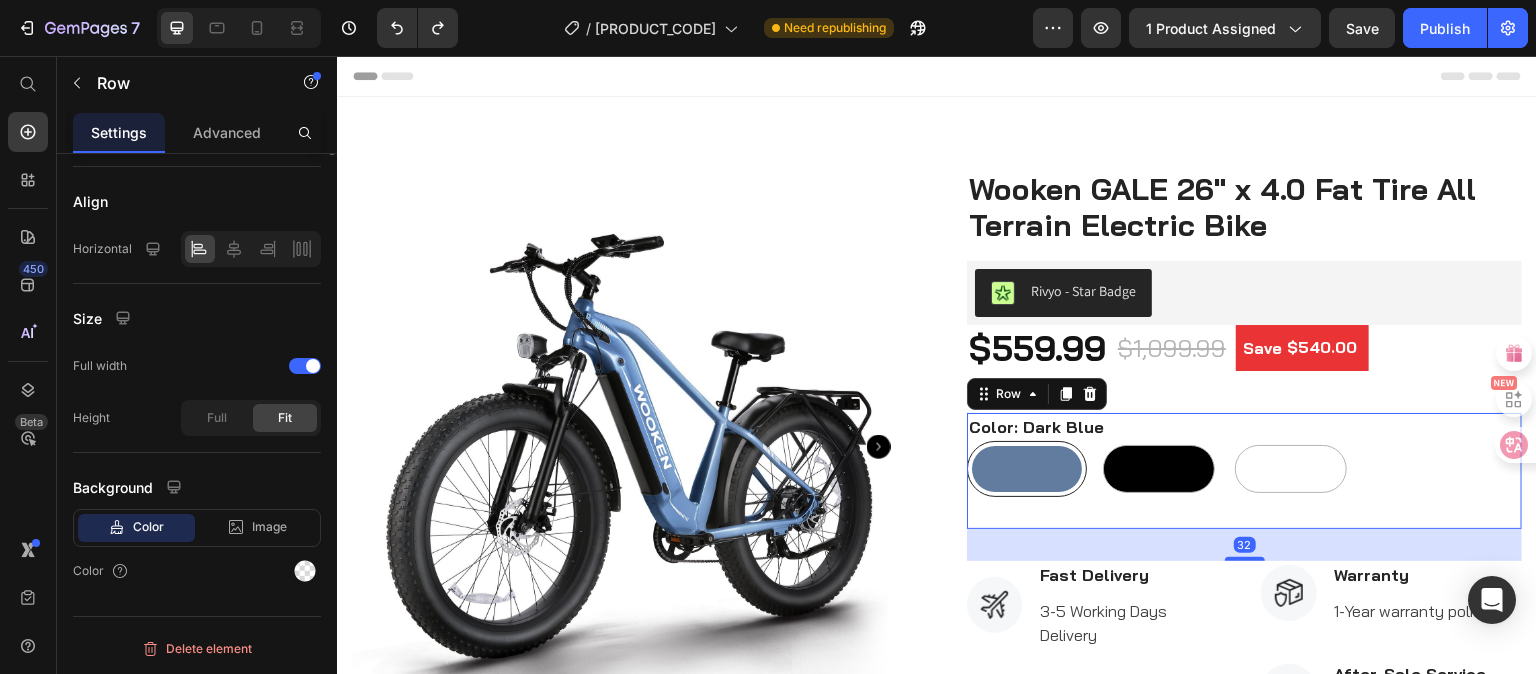 scroll, scrollTop: 0, scrollLeft: 0, axis: both 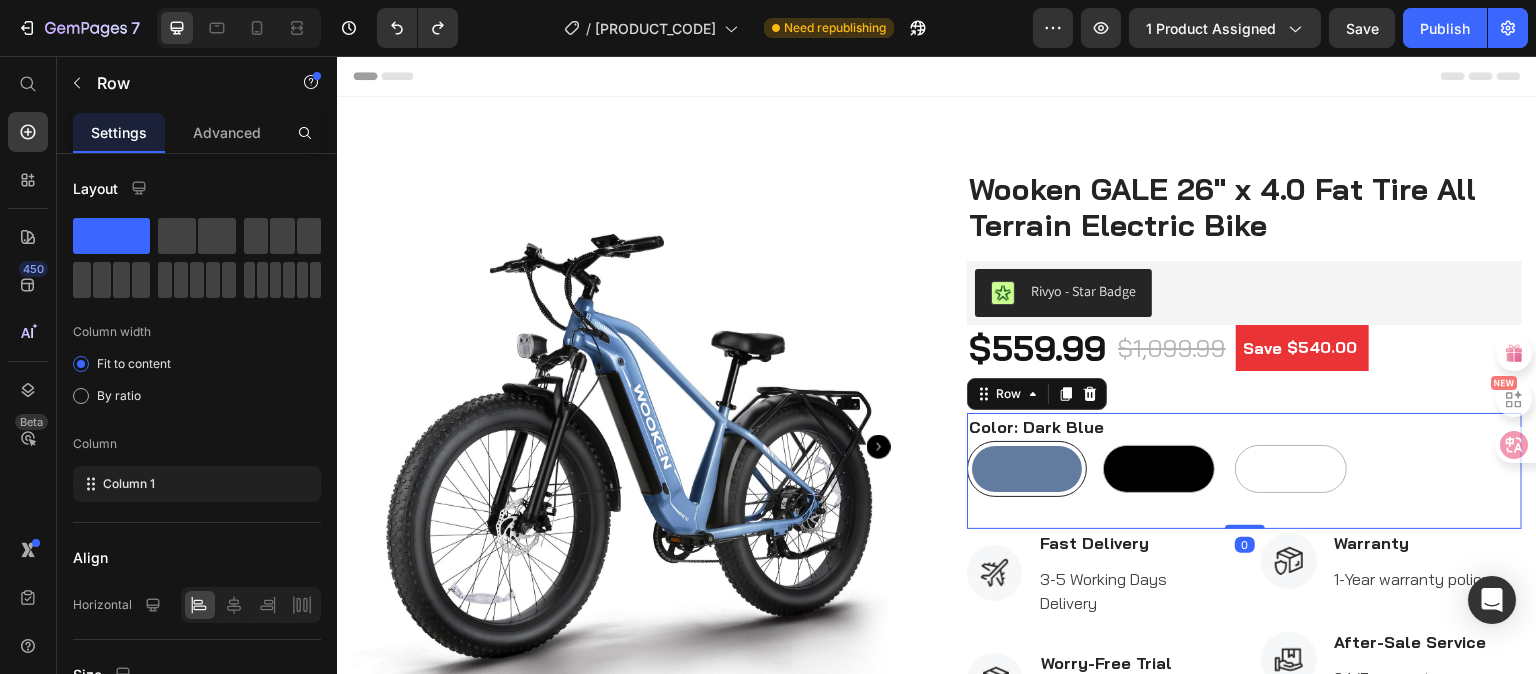 drag, startPoint x: 1228, startPoint y: 556, endPoint x: 1222, endPoint y: 516, distance: 40.4475 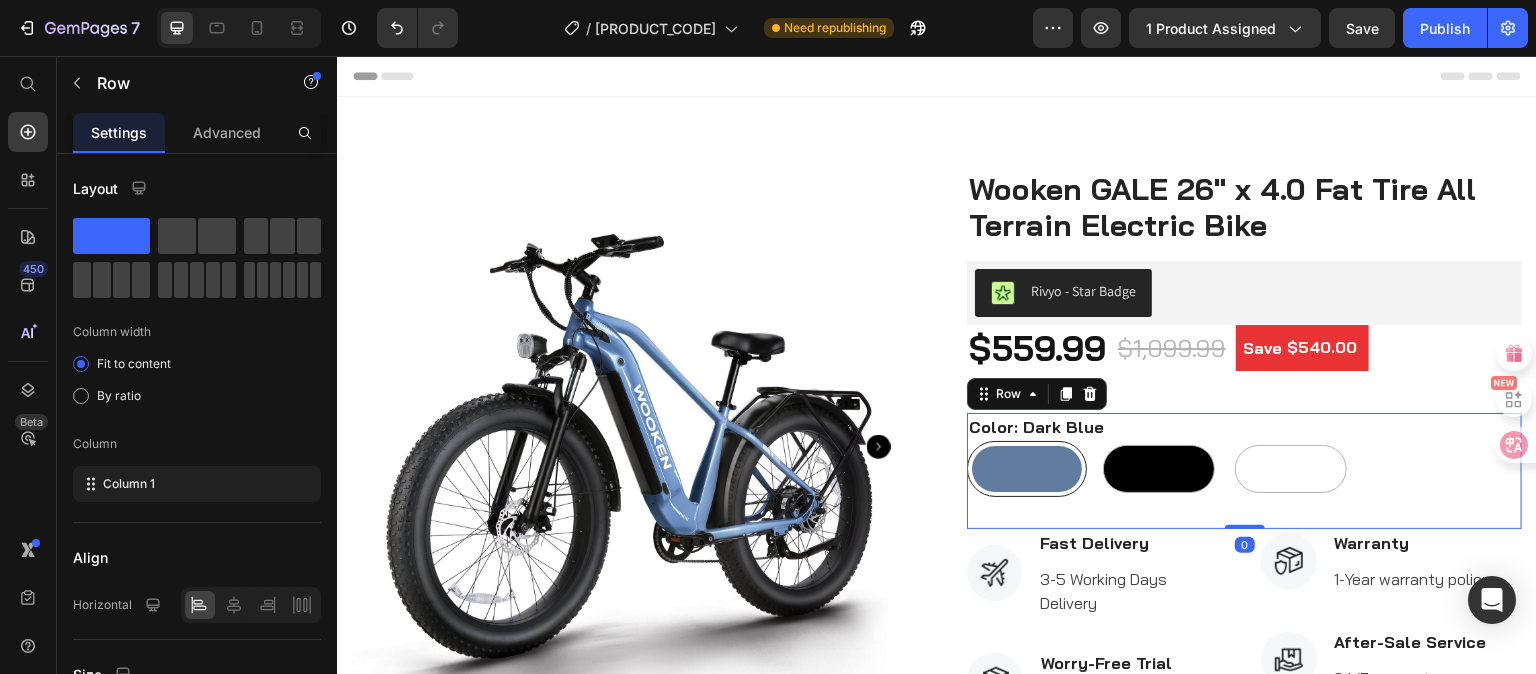 click on "Color: Dark Blue Dark Blue Dark Blue Black Black White White (P) Variants & Swatches Row   0" at bounding box center (1244, 471) 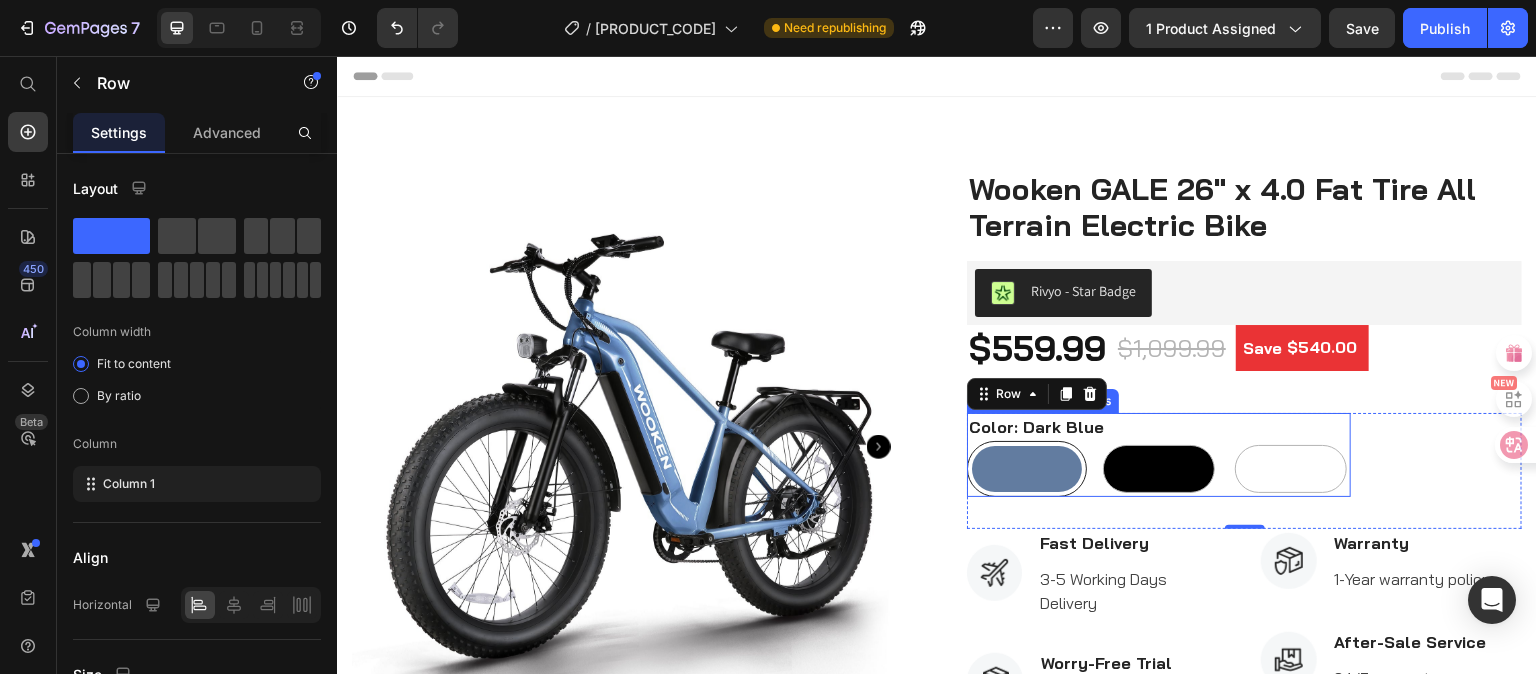 click at bounding box center [1027, 469] 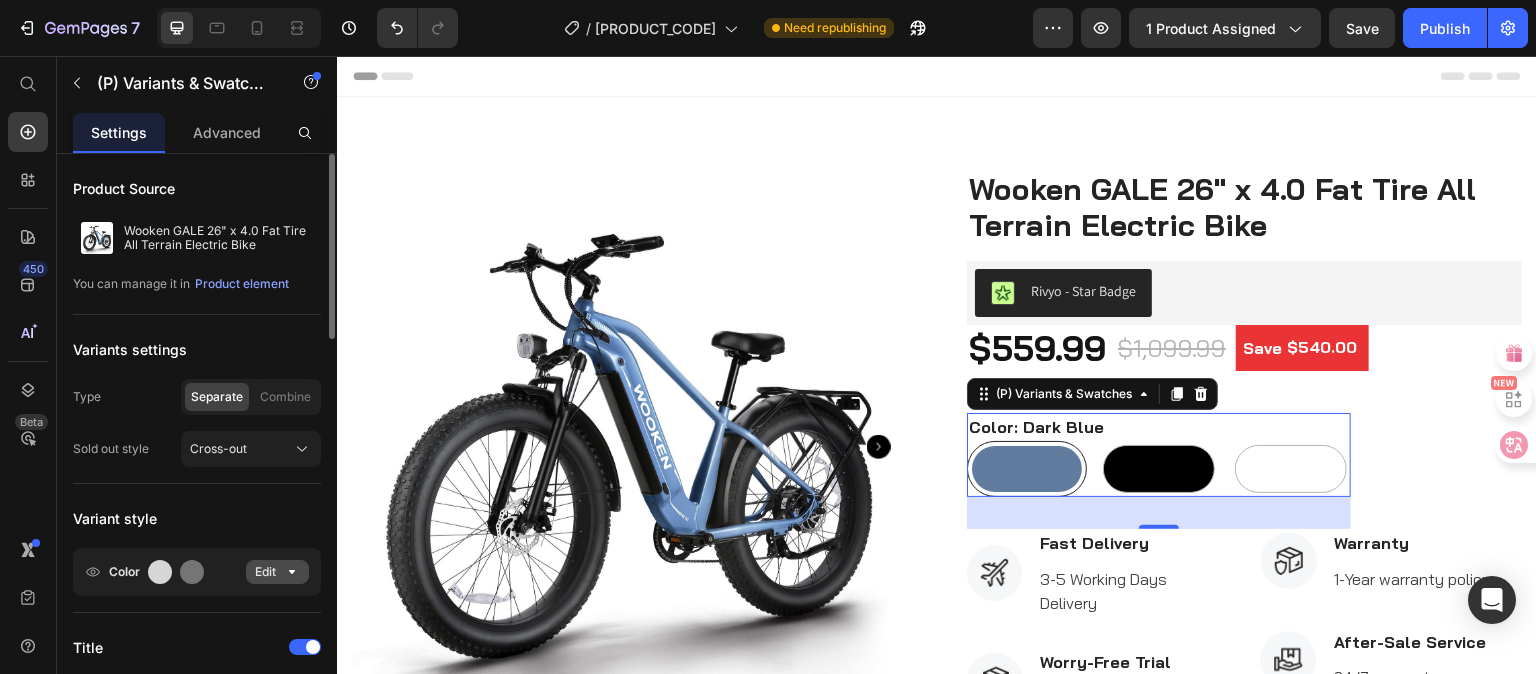 click 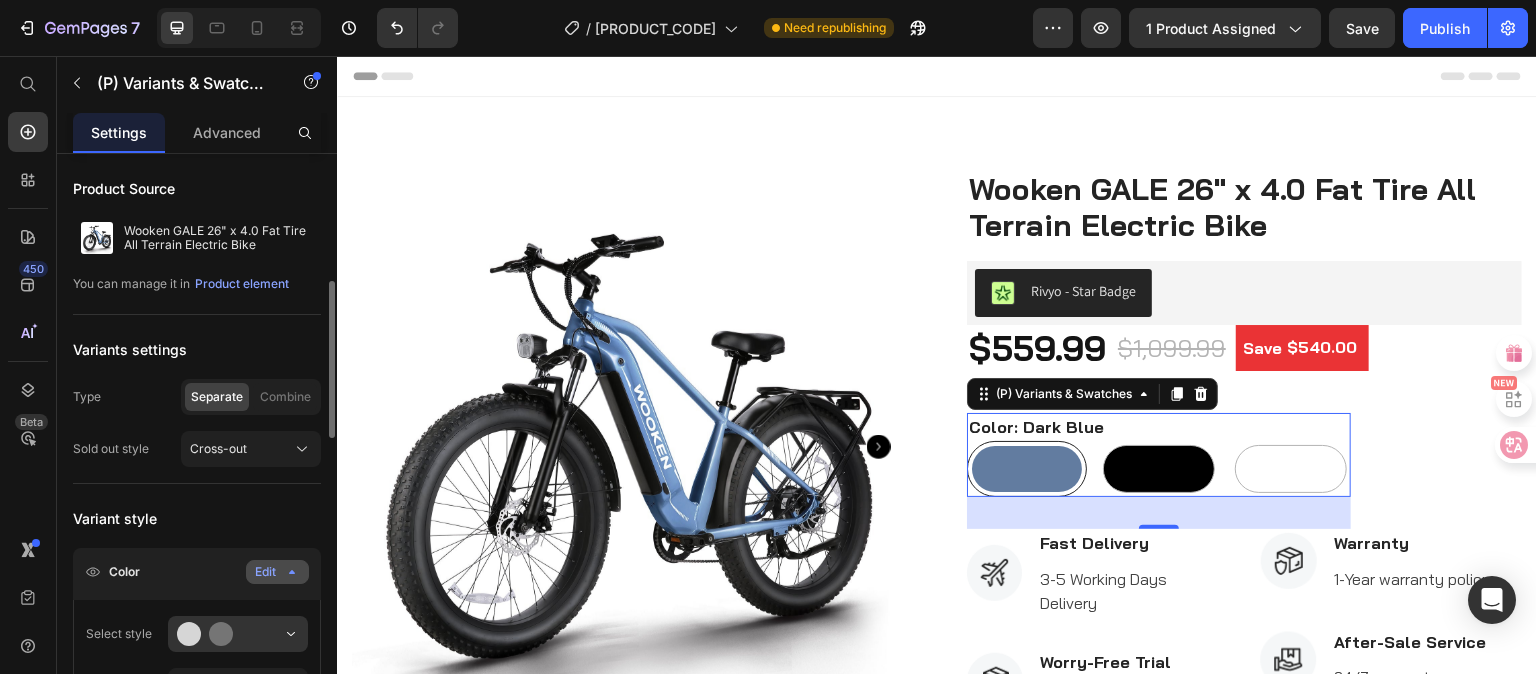 scroll, scrollTop: 200, scrollLeft: 0, axis: vertical 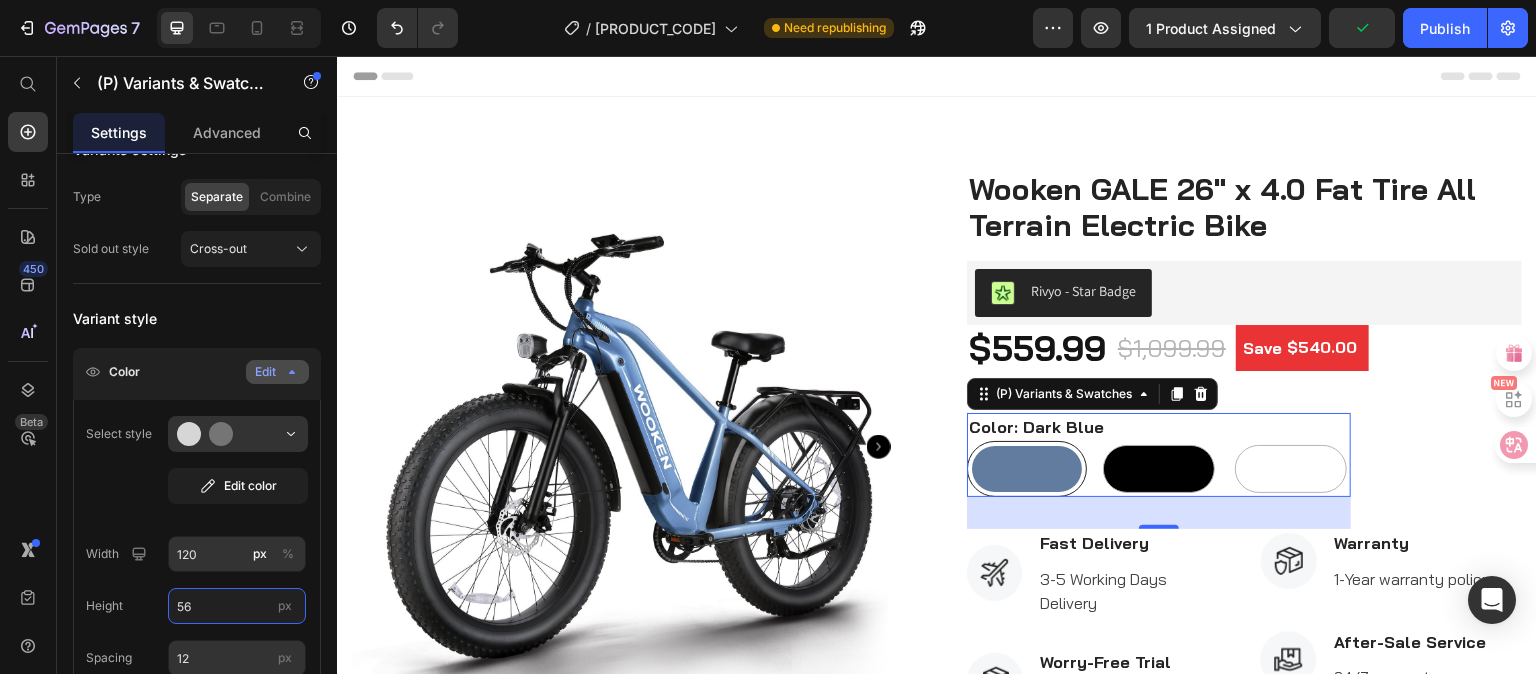 click on "56" at bounding box center (237, 606) 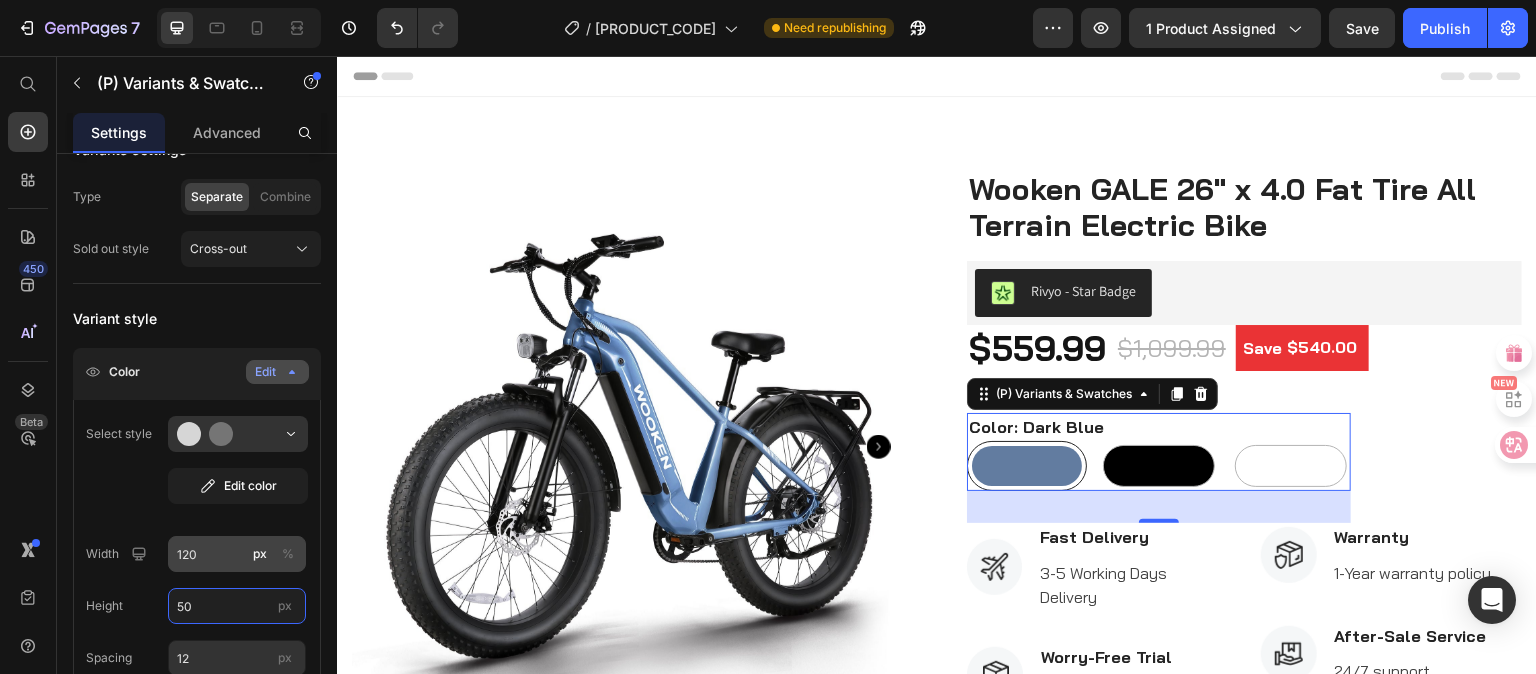 type on "50" 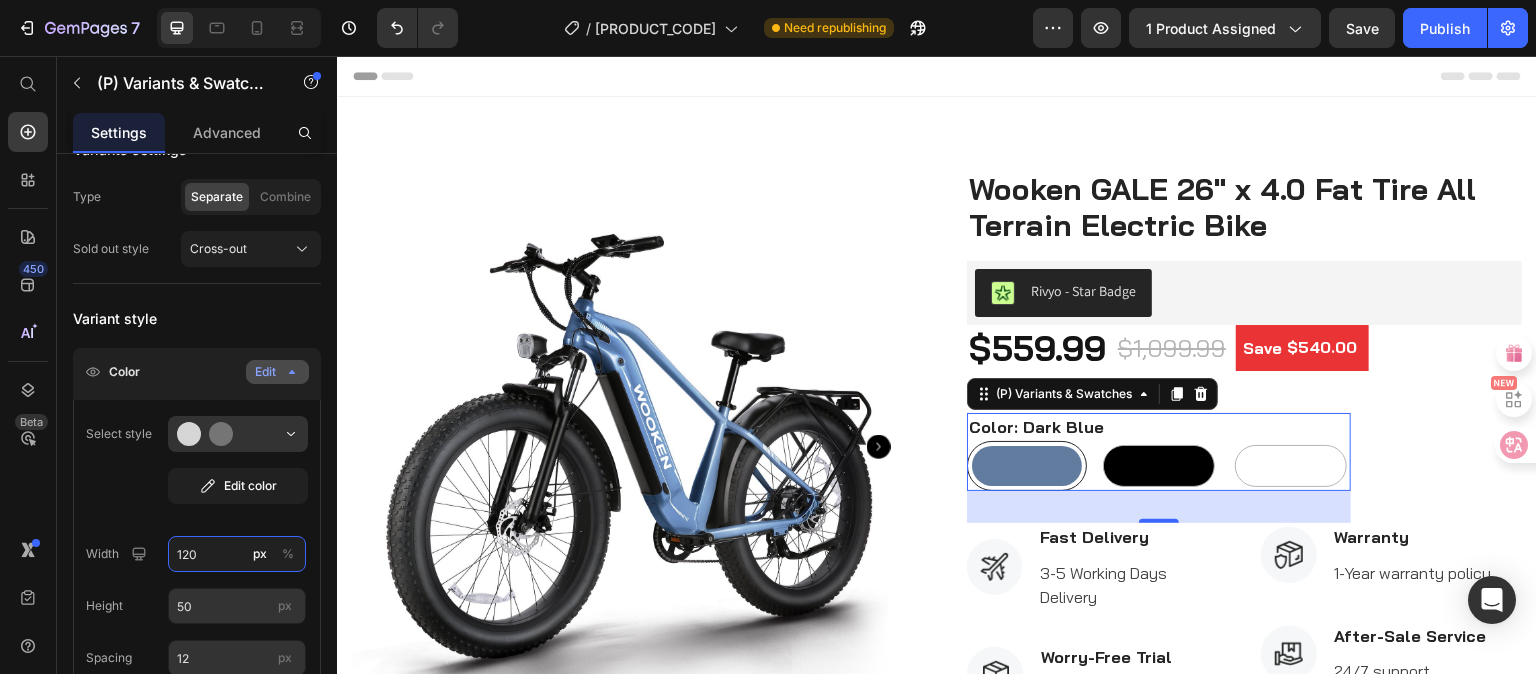 click on "120" at bounding box center (237, 554) 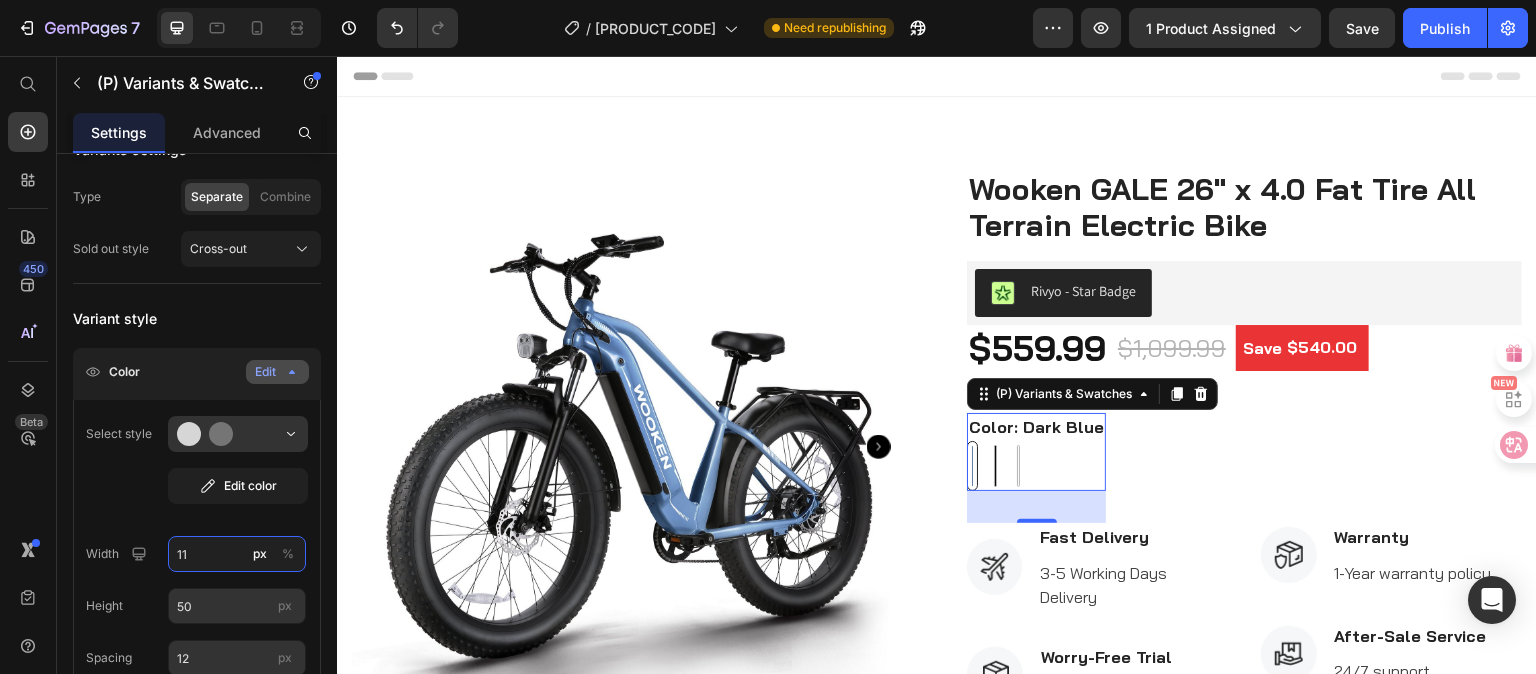 type on "110" 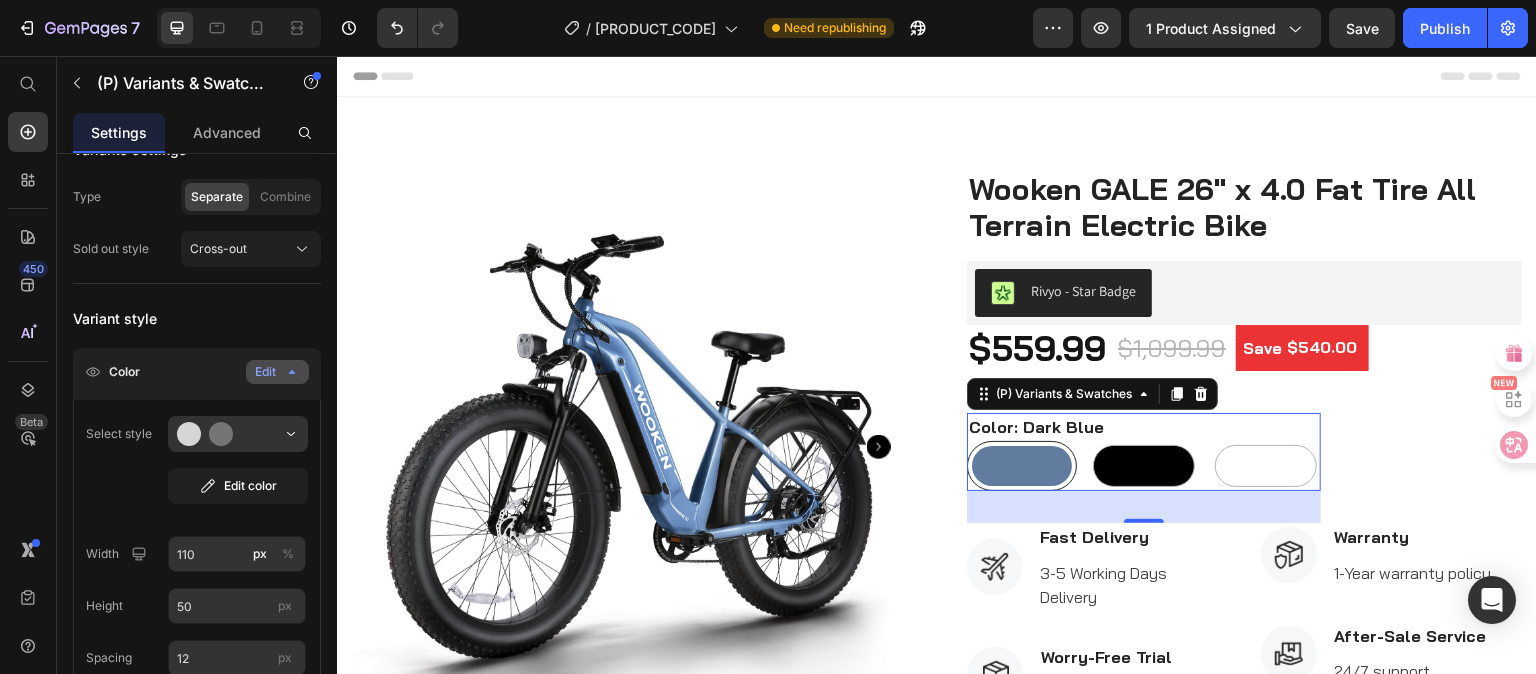 click on "Color: Dark Blue Dark Blue Dark Blue Black Black White White (P) Variants & Swatches   32 Row" at bounding box center [1244, 468] 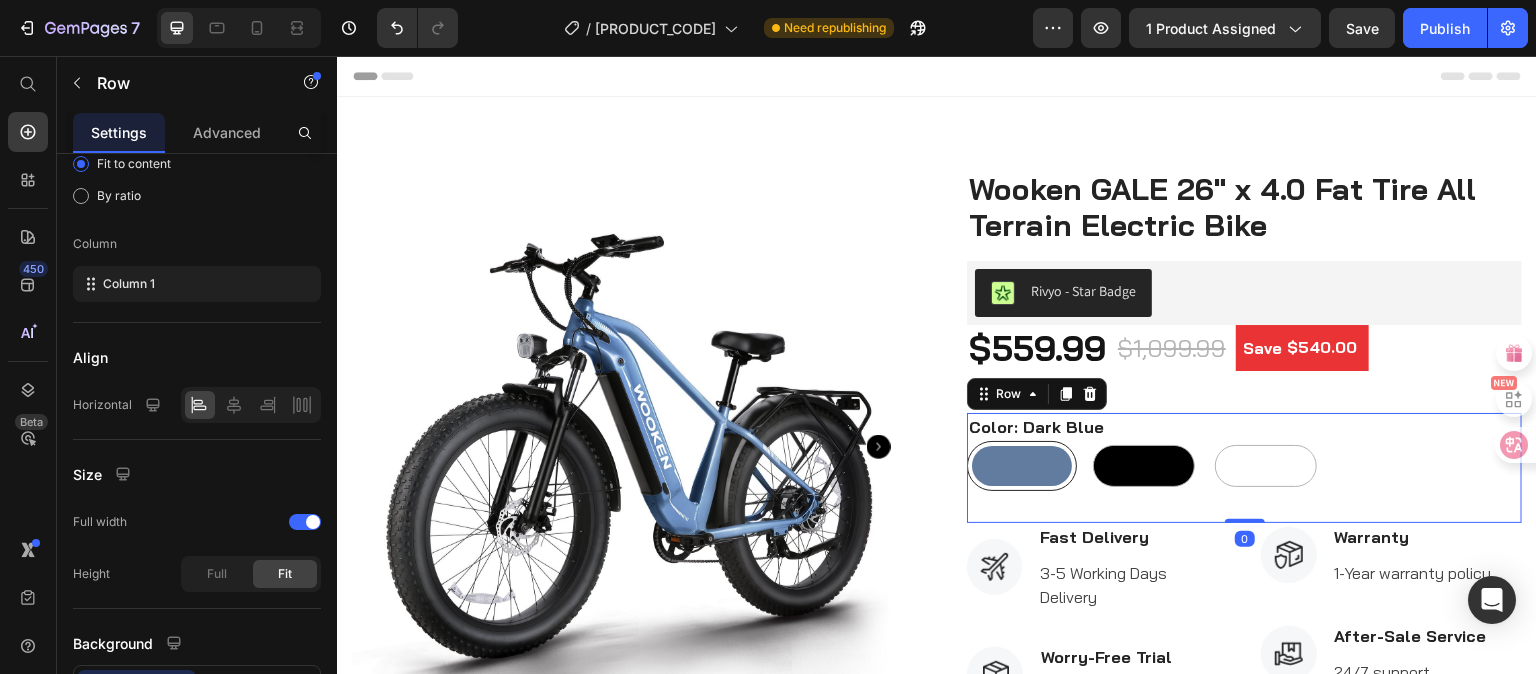 scroll, scrollTop: 0, scrollLeft: 0, axis: both 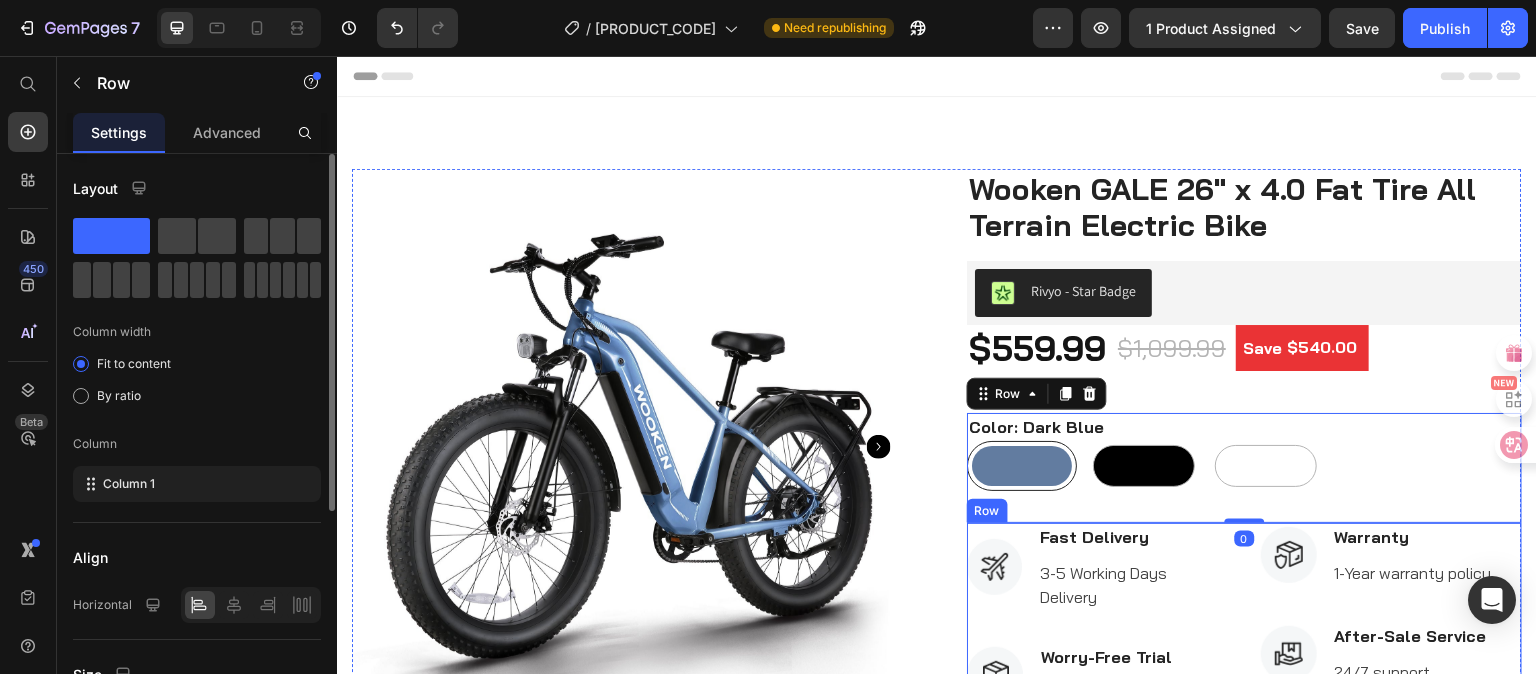 click on "3-5 Working Days Delivery" at bounding box center (1133, 585) 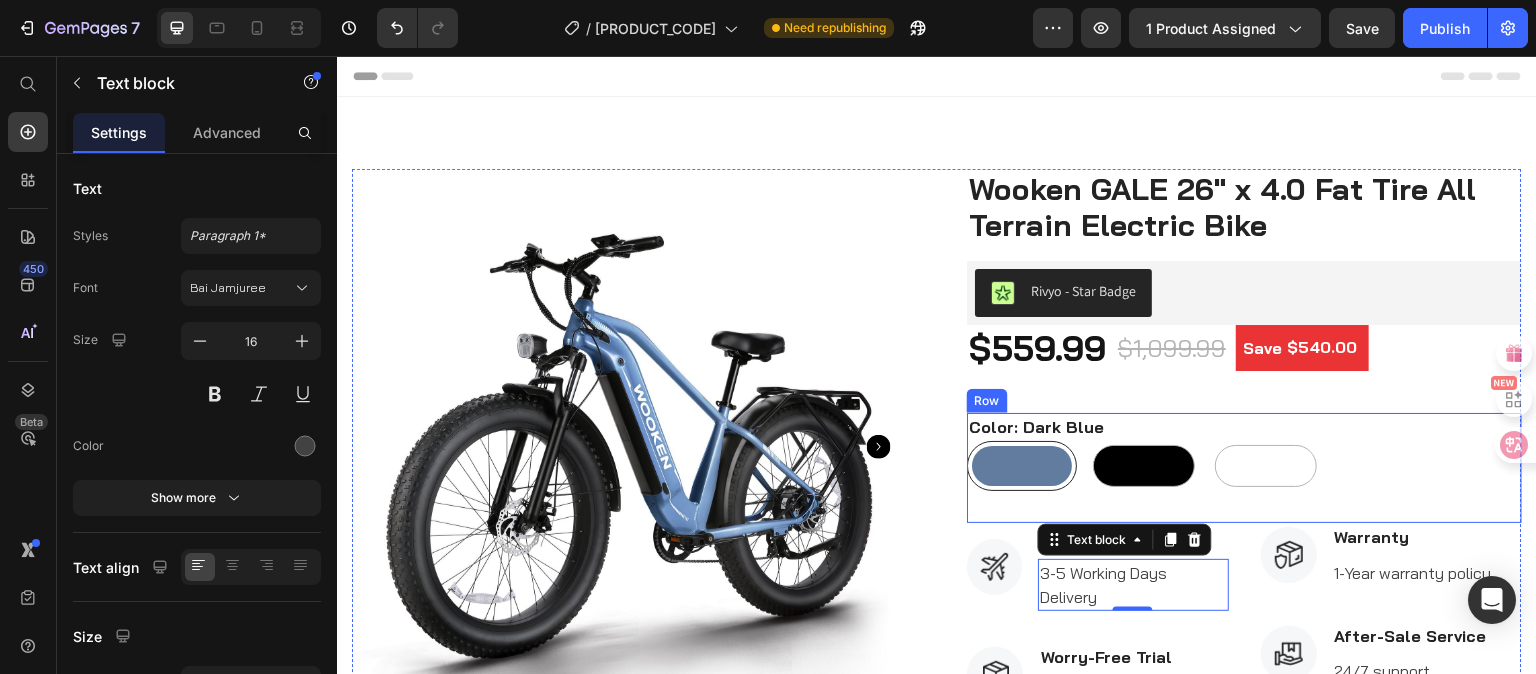 click on "Color: Dark Blue Dark Blue Dark Blue Black Black White White (P) Variants & Swatches" at bounding box center (1144, 468) 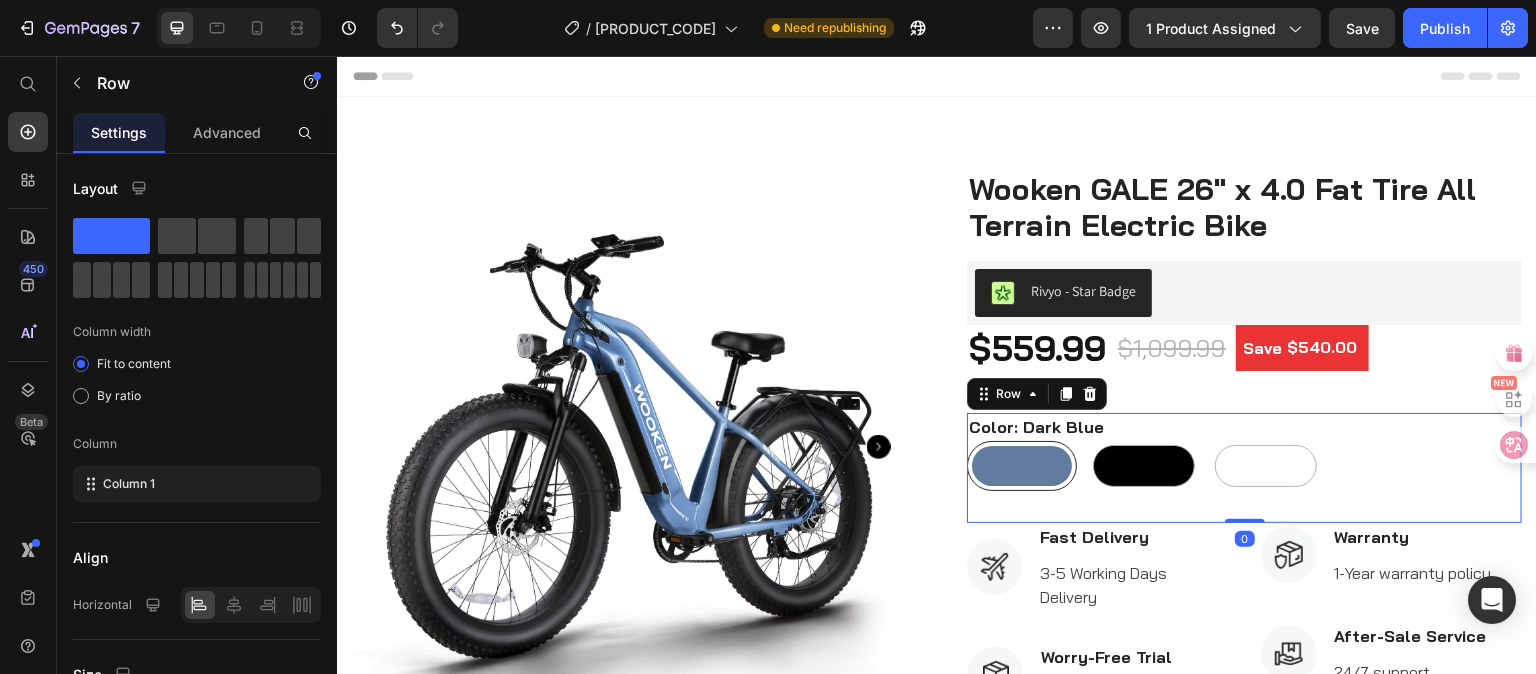 drag, startPoint x: 1231, startPoint y: 521, endPoint x: 1231, endPoint y: 491, distance: 30 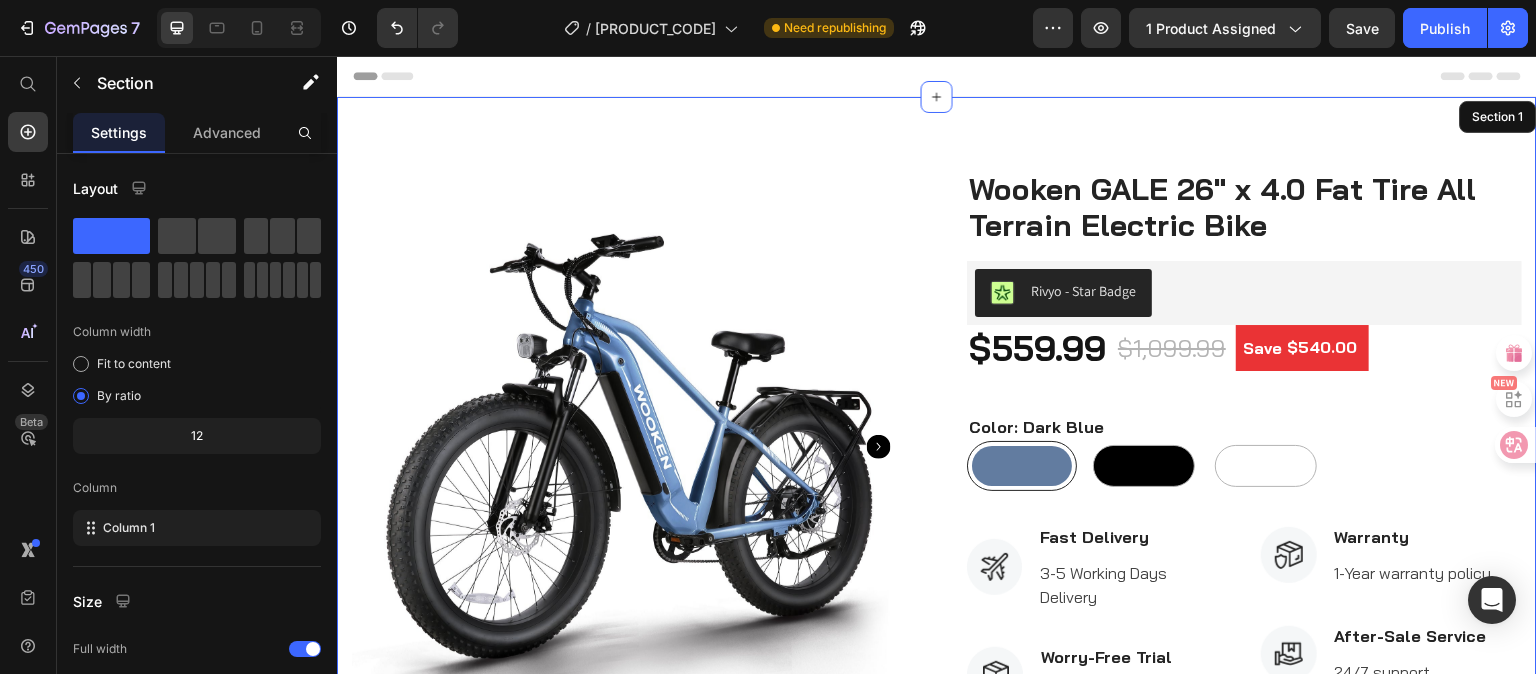 click on "Product Images Wooken ‎GALE 26" x 4.0 Fat Tire All Terrain Electric Bike (P) Title Rivyo - Star Badge Rivyo $559.99 (P) Price $1,099.99 (P) Price Save $540.00 (P) Tag Row Color: Dark Blue Dark Blue Dark Blue Black Black White White (P) Variants & Swatches Row   0 Image Fast Delivery Text block 3-5 Working Days Delivery Text block Icon List Image Worry-Free Trial Text block 30-Day easy returns Text block Icon List Image Warranty Text block 1-Year warranty policy Text block Icon List Image After-Sale Service Text block 24/7 support Text block Icon List Row Quantity Text block 1 (P) Quantity ADD TO CART (P) Cart Button Buy it now (P) Dynamic Checkout Product Section 1" at bounding box center (937, 586) 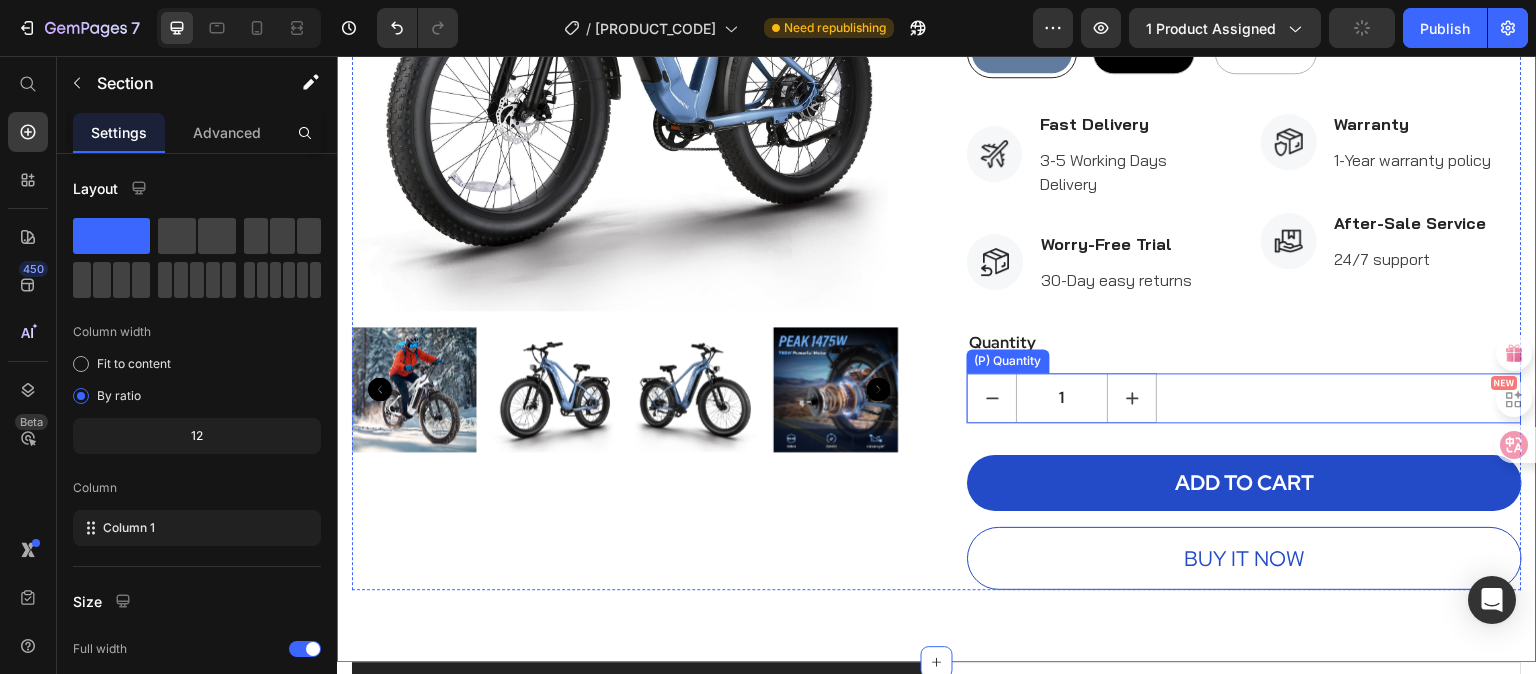scroll, scrollTop: 600, scrollLeft: 0, axis: vertical 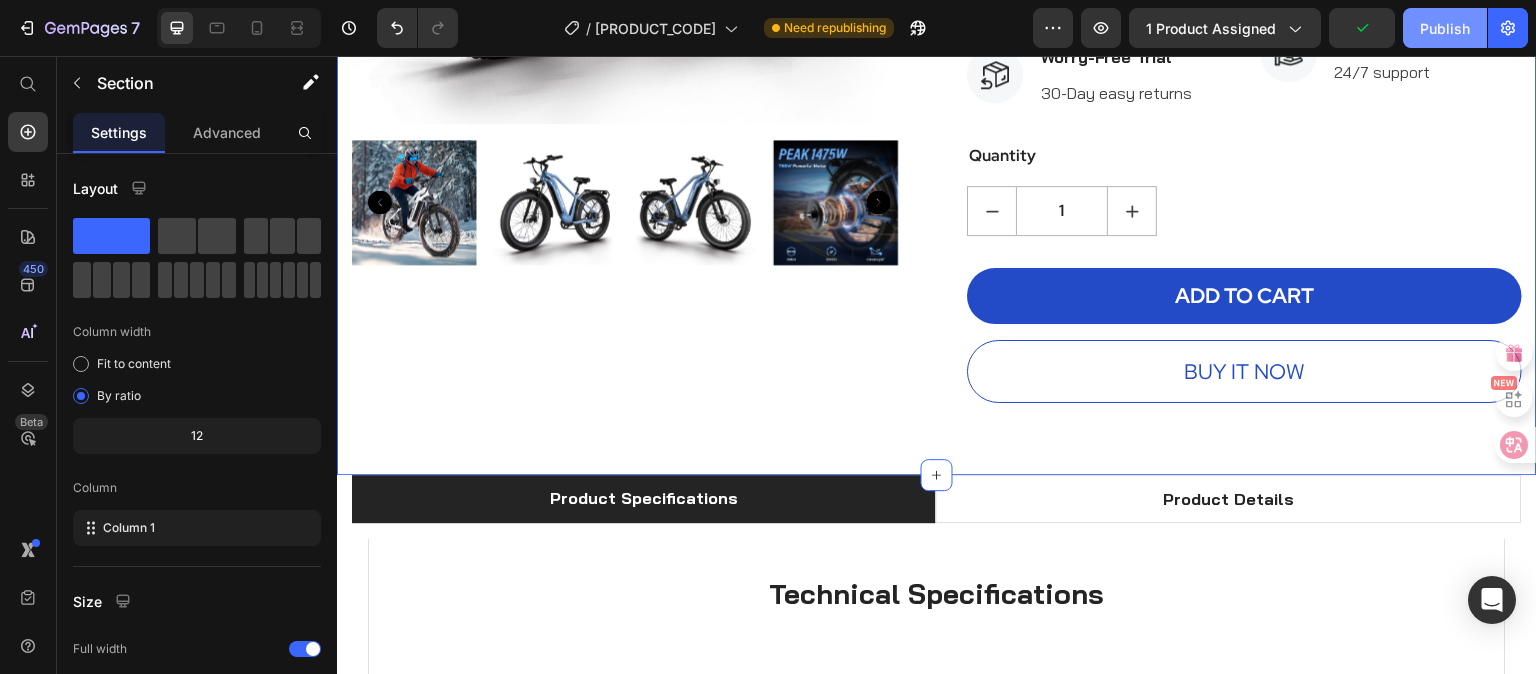 click on "Publish" at bounding box center (1445, 28) 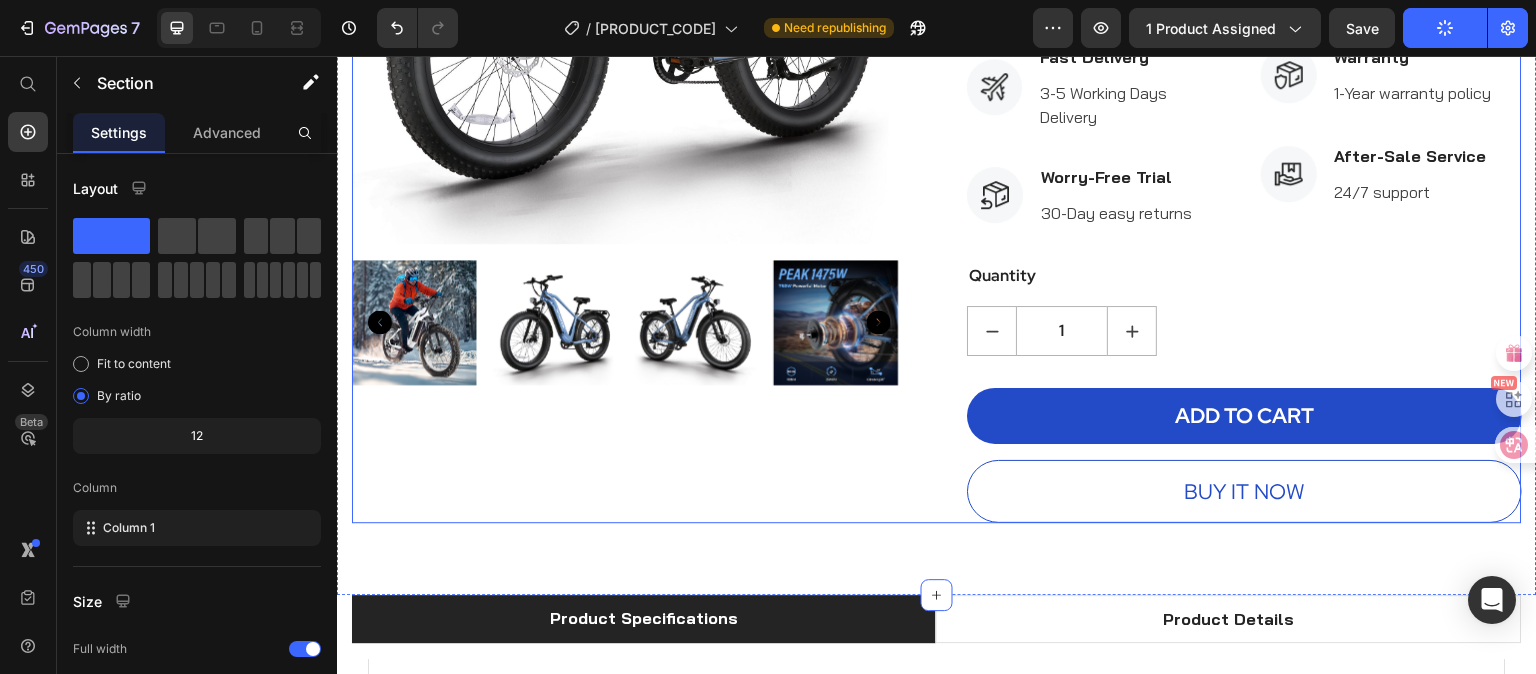 scroll, scrollTop: 0, scrollLeft: 0, axis: both 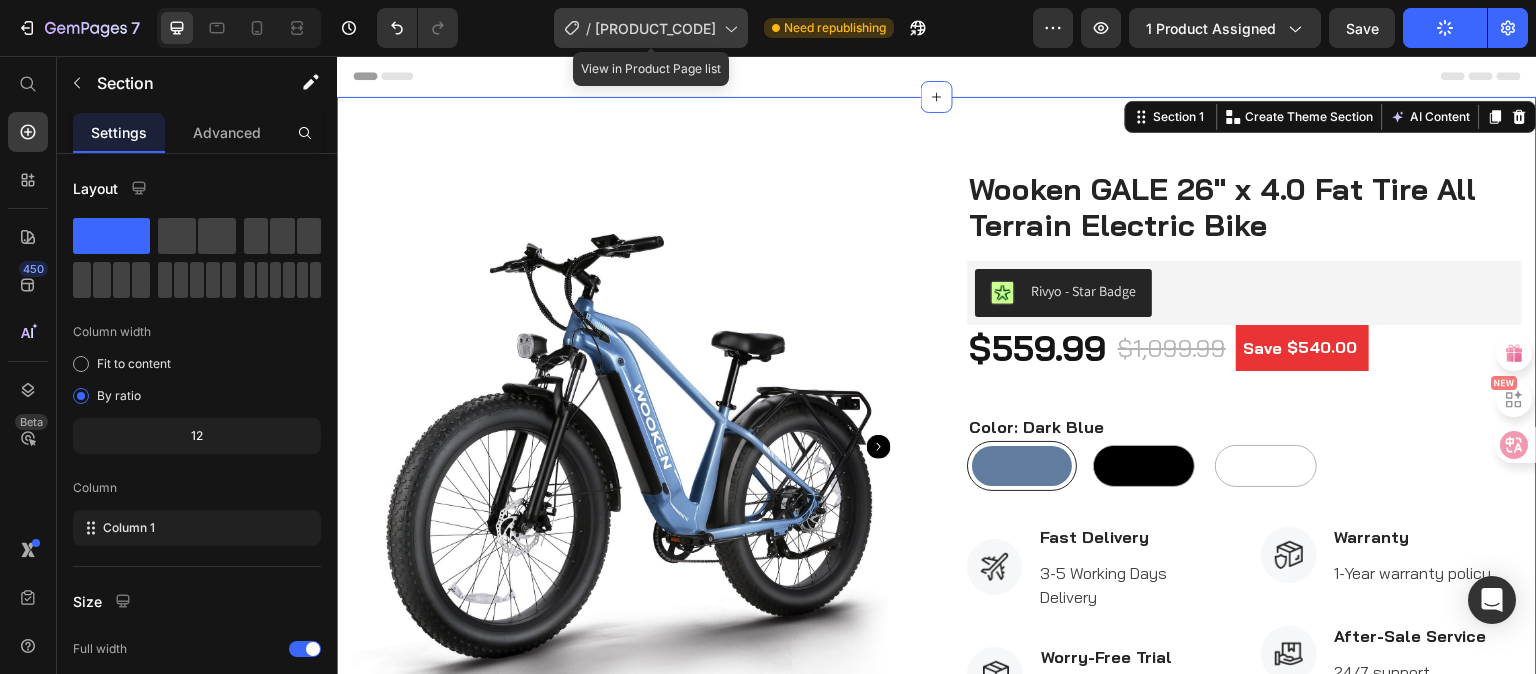 click on "AMAK00036" at bounding box center [655, 28] 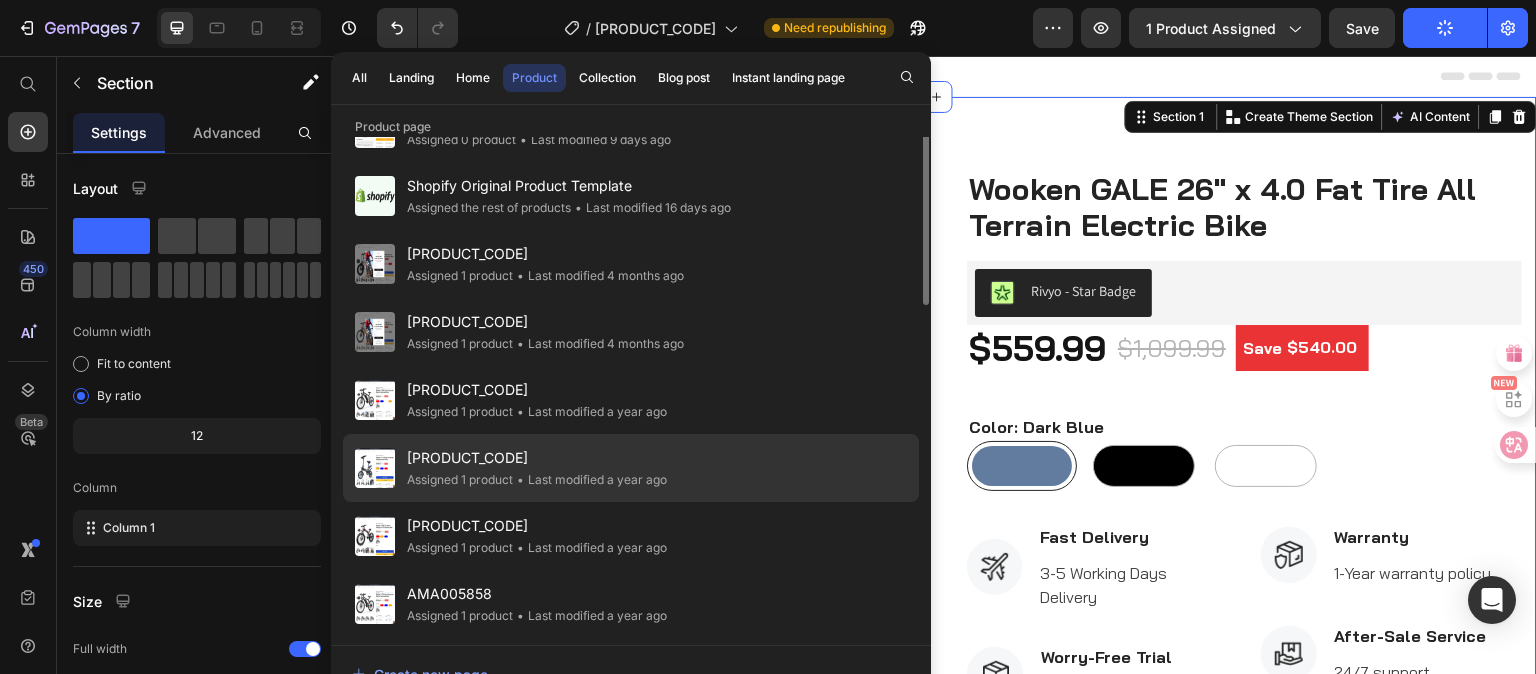 scroll, scrollTop: 0, scrollLeft: 0, axis: both 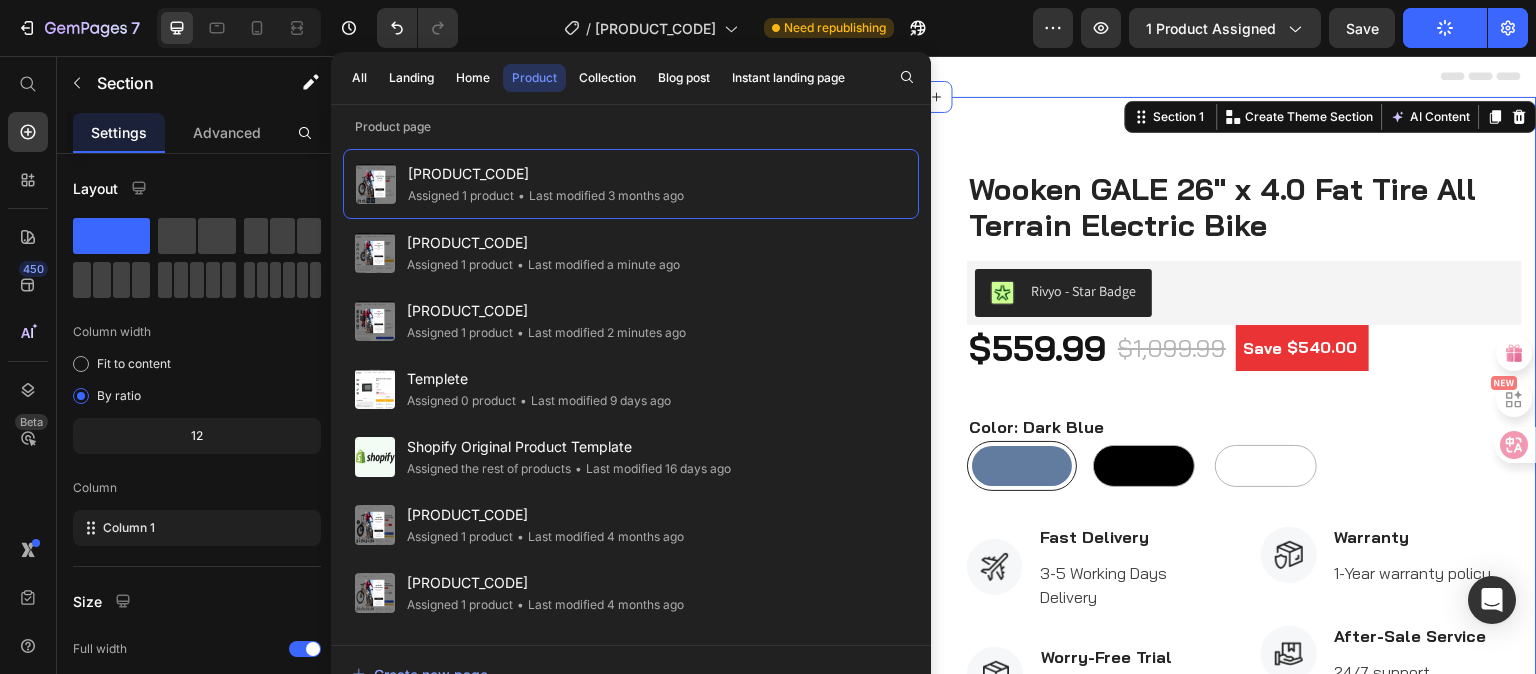 click on "/  AMAK00036 Need republishing" 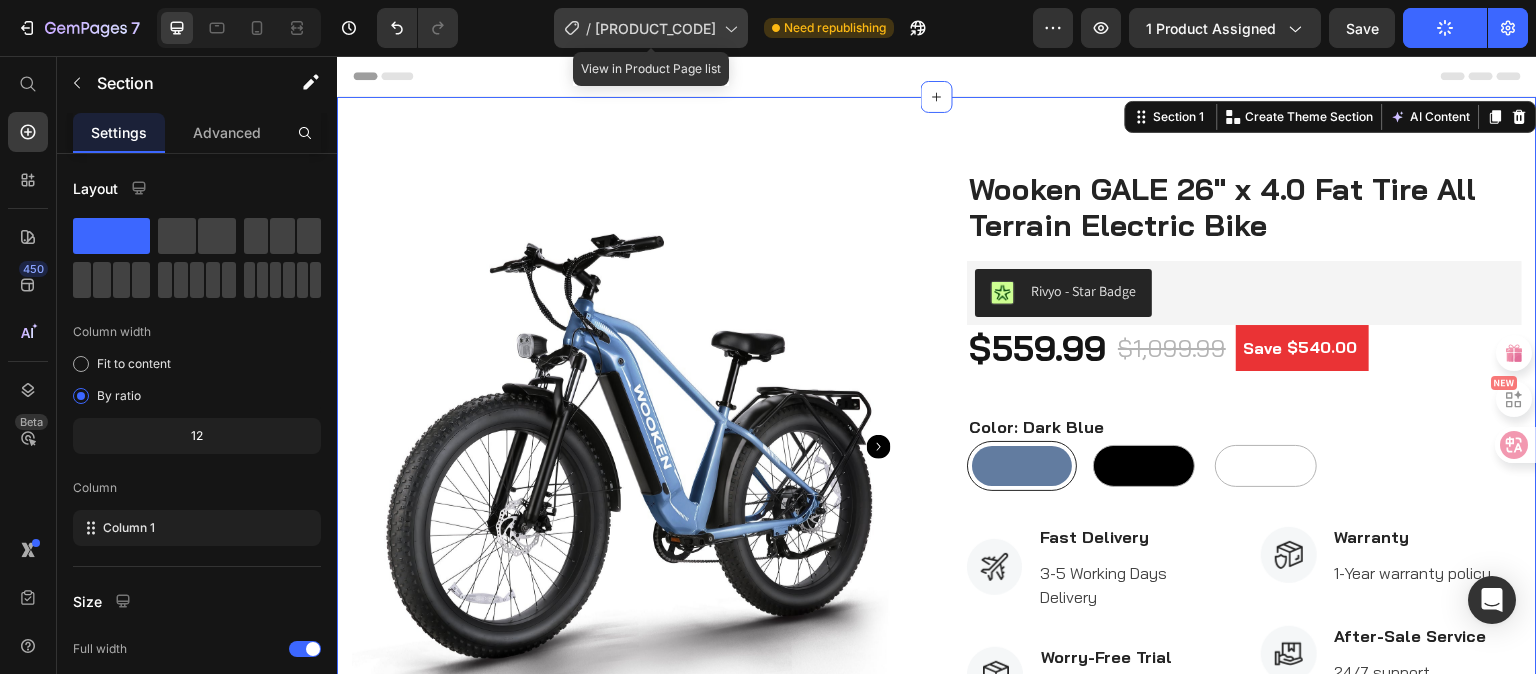 click on "AMAK00036" at bounding box center [655, 28] 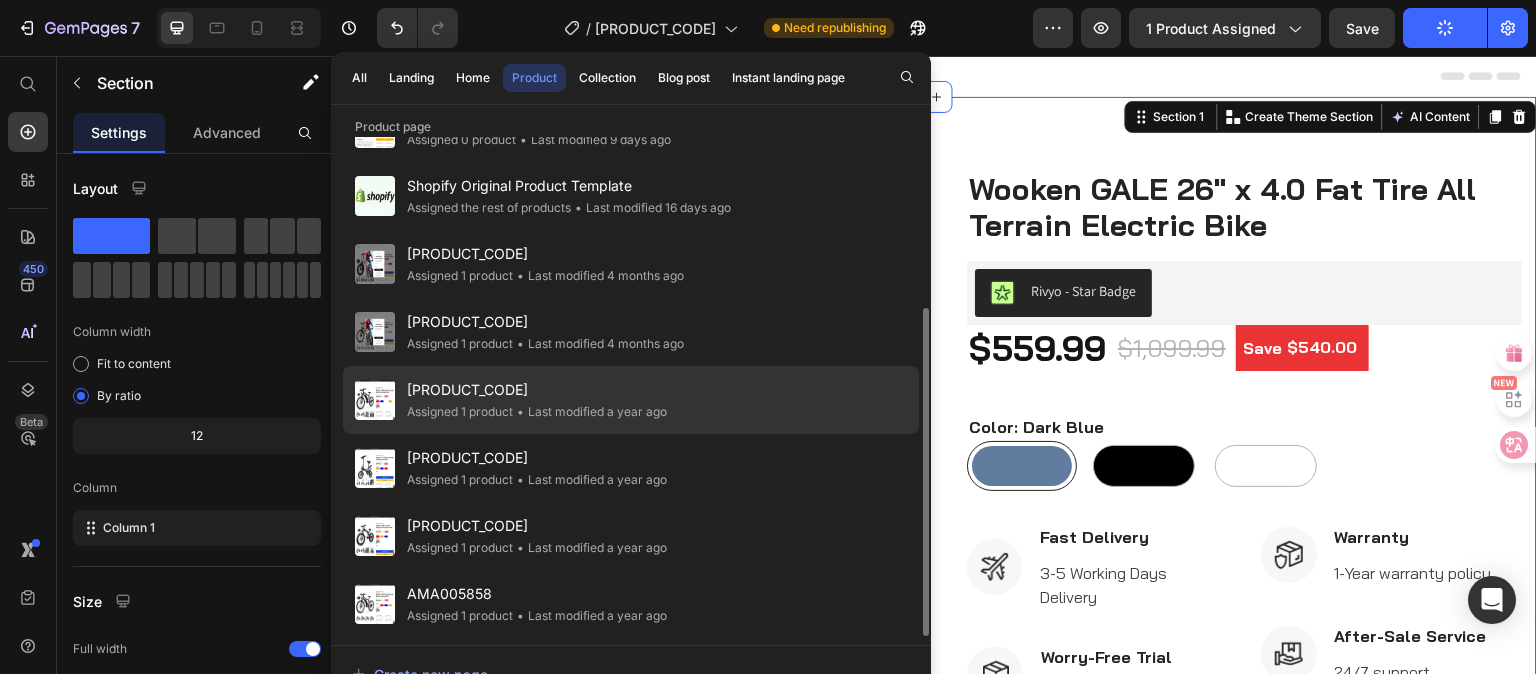 scroll, scrollTop: 0, scrollLeft: 0, axis: both 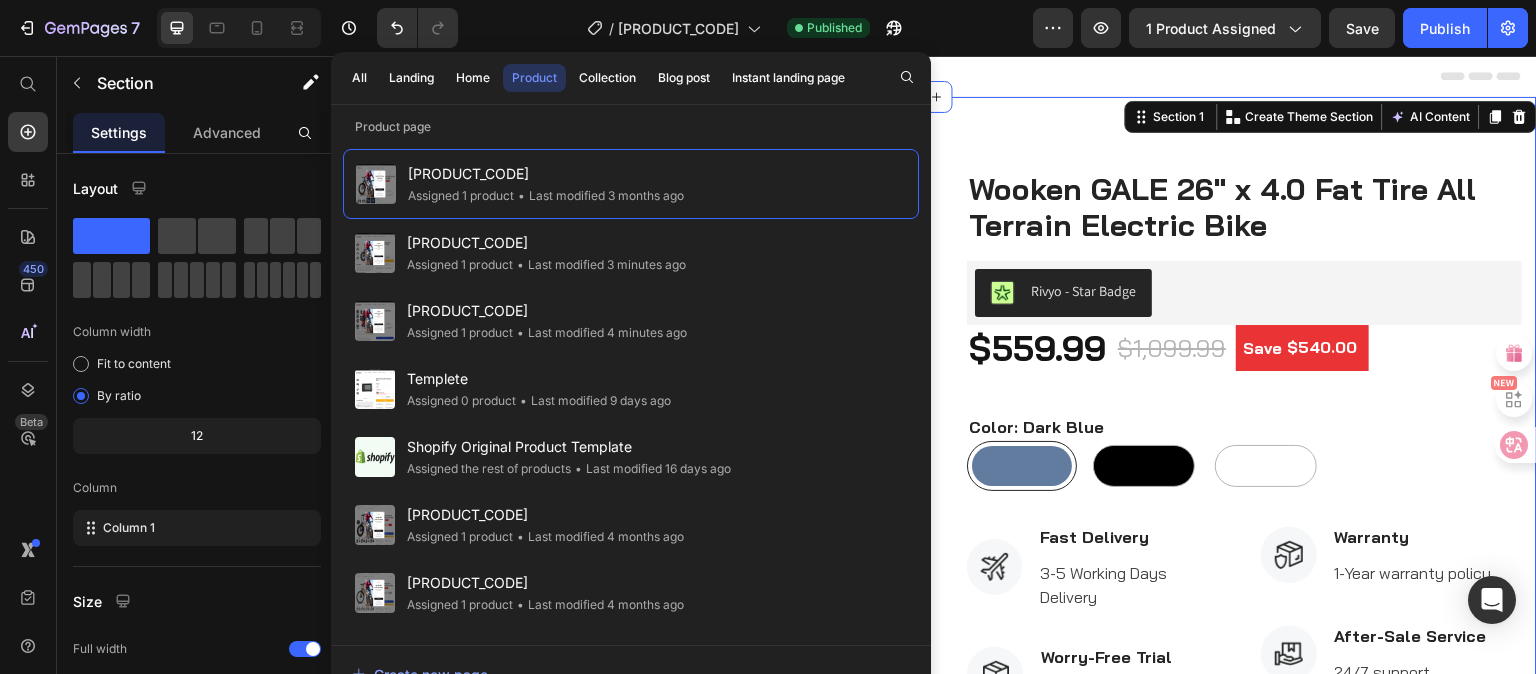 click on "/  AMAK00036 Published" 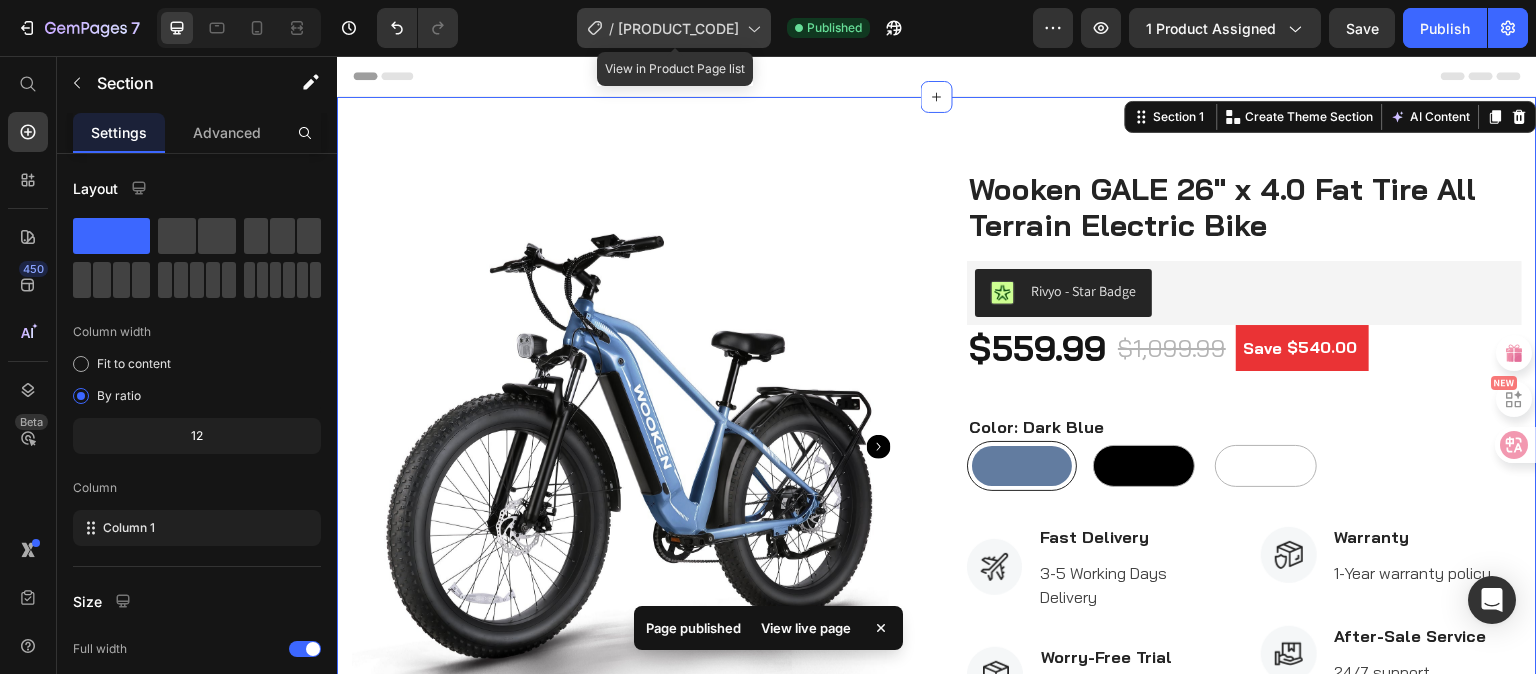 click on "AMAK00036" at bounding box center (678, 28) 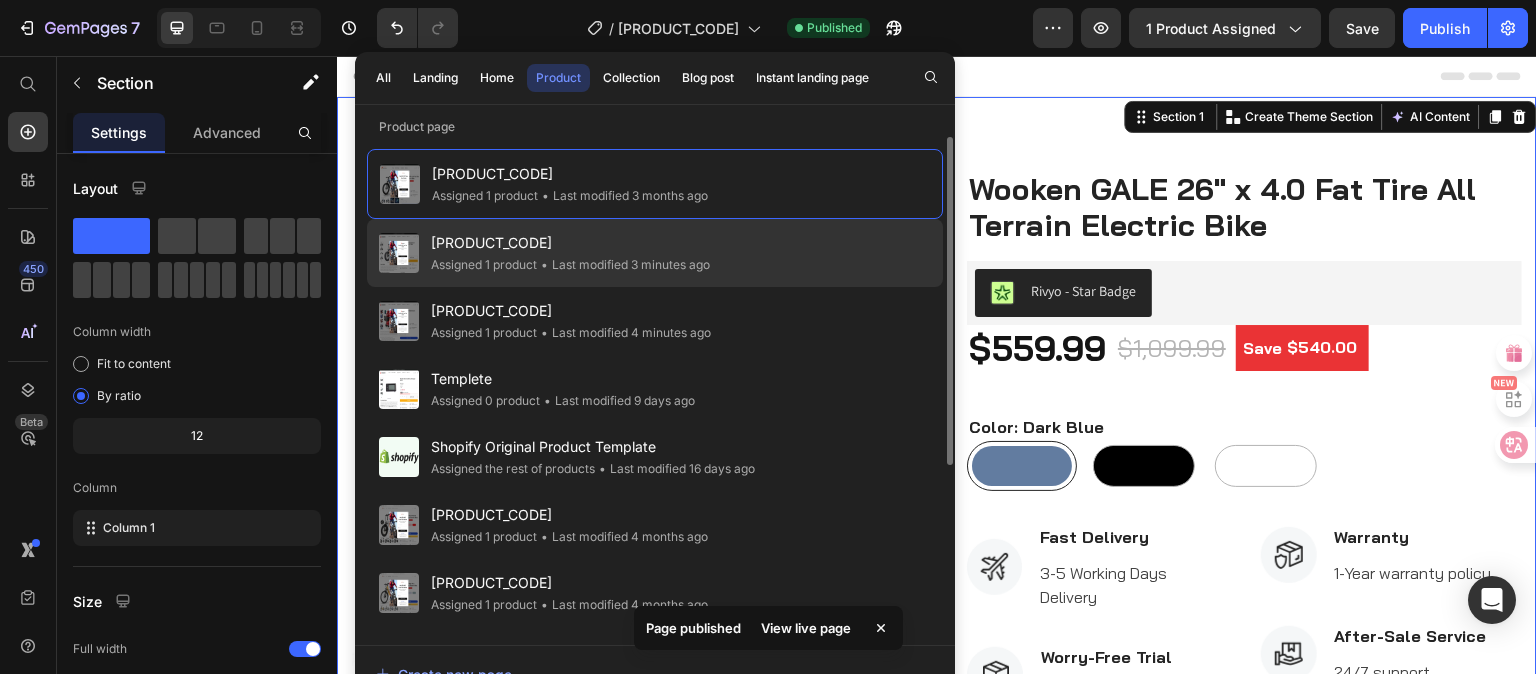 click on "• Last modified 3 minutes ago" 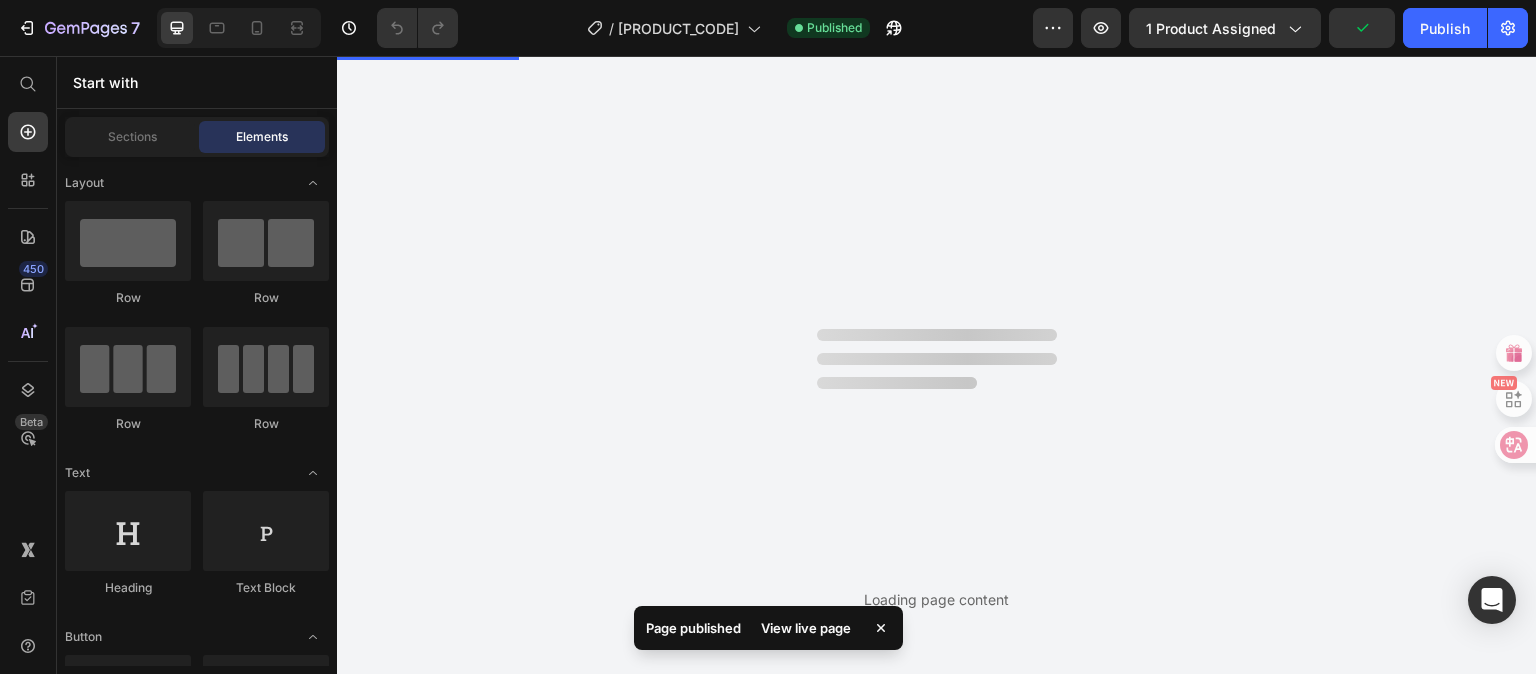 scroll, scrollTop: 0, scrollLeft: 0, axis: both 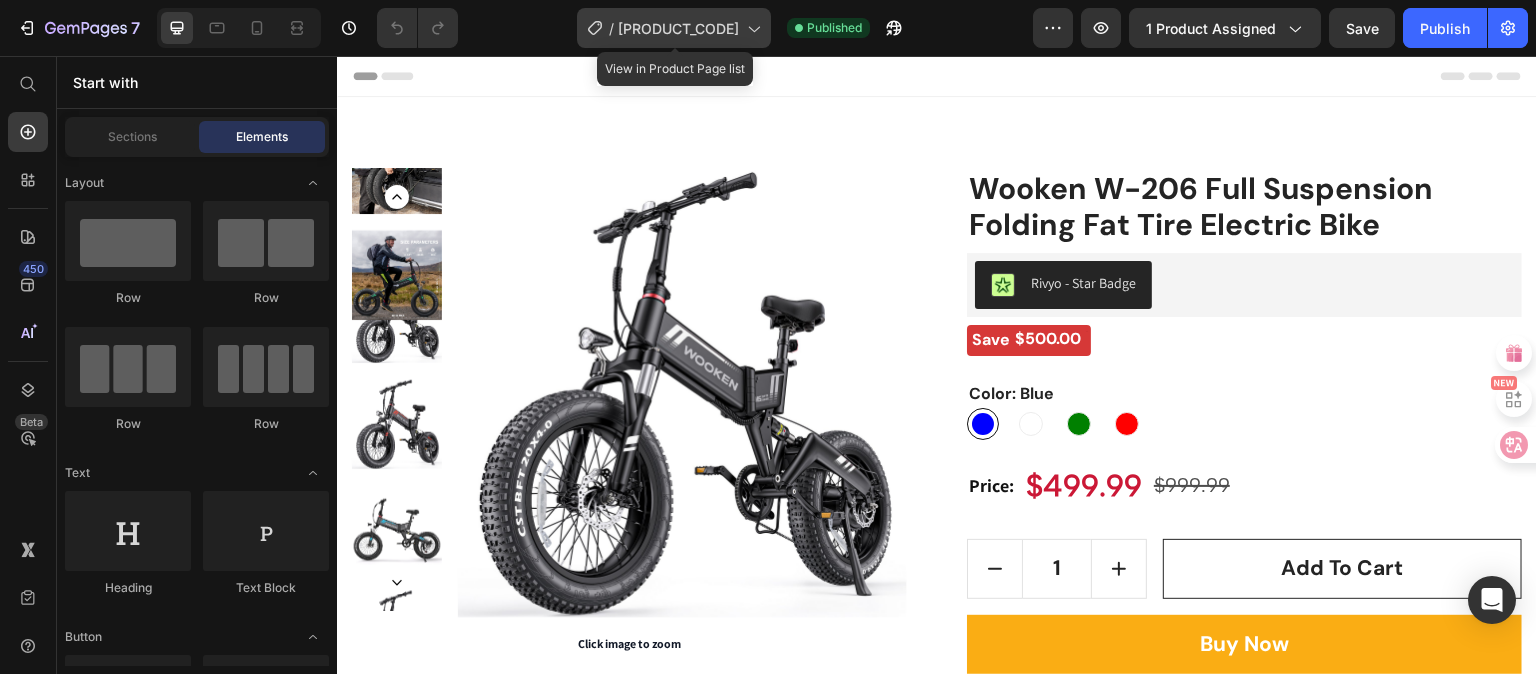 click on "AMA005942" at bounding box center (678, 28) 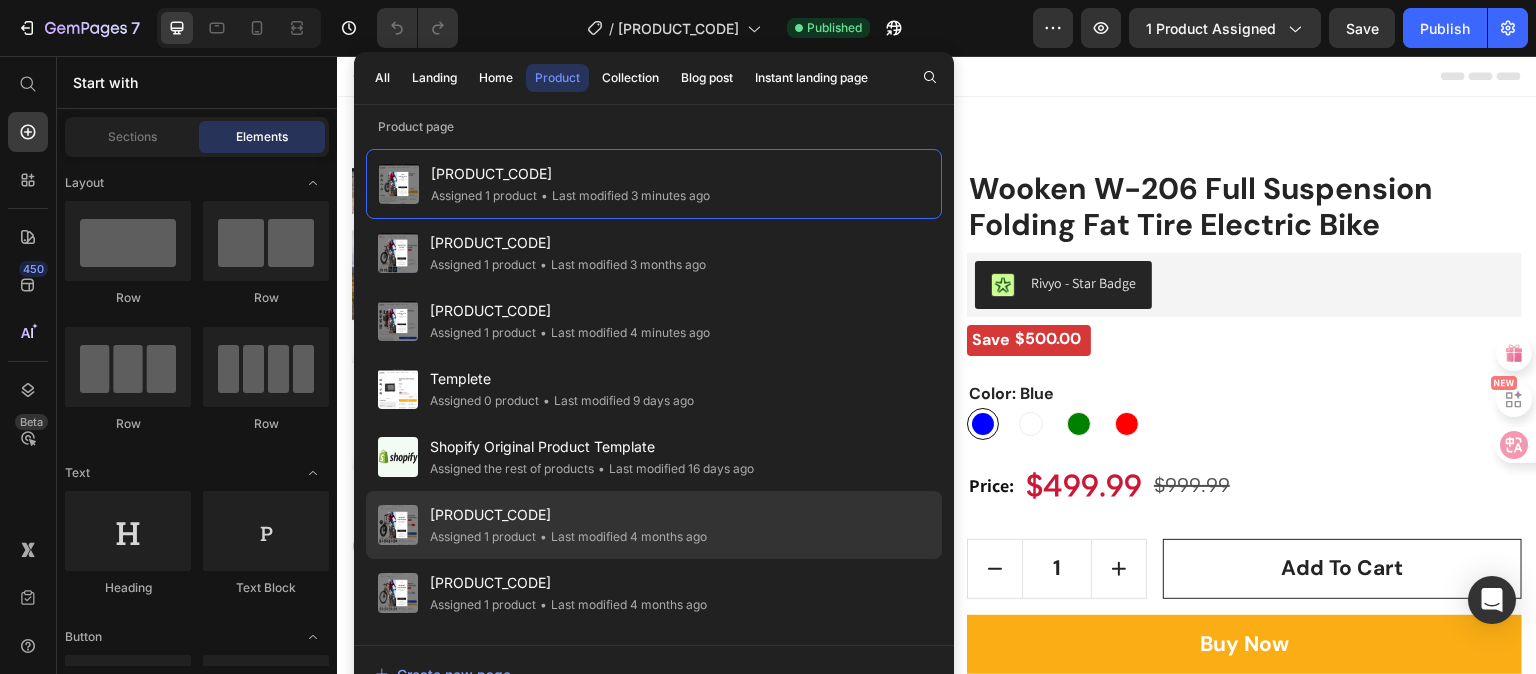 click on "AMAK00029" at bounding box center [568, 515] 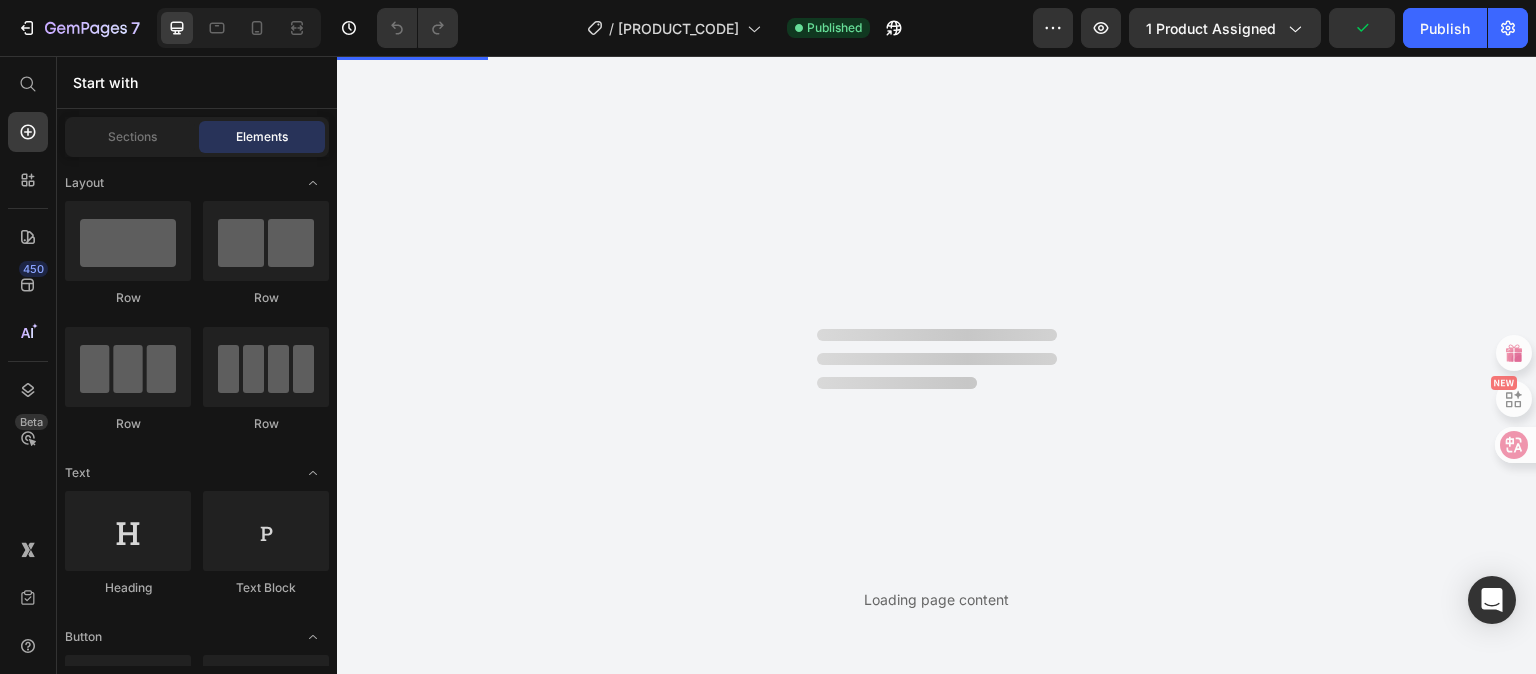 scroll, scrollTop: 0, scrollLeft: 0, axis: both 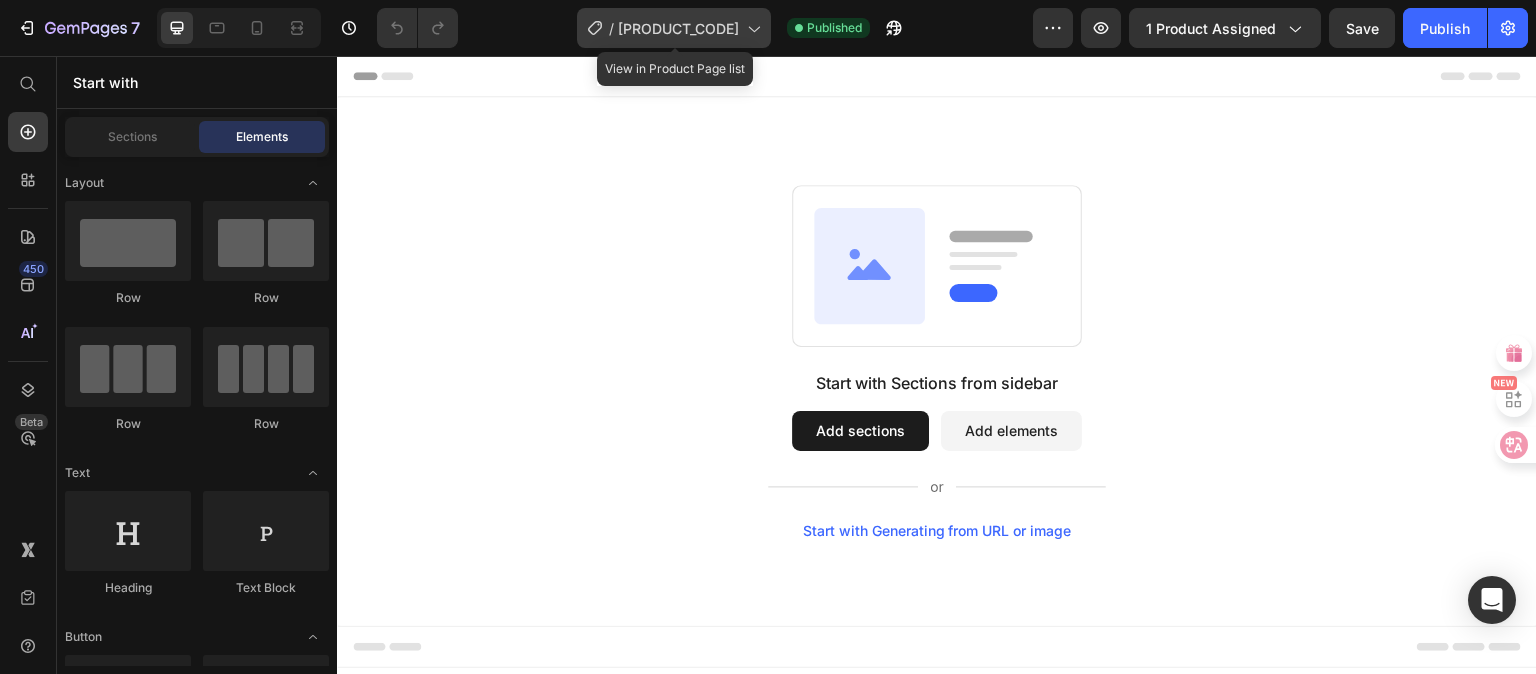 click on "AMAK00029" at bounding box center (678, 28) 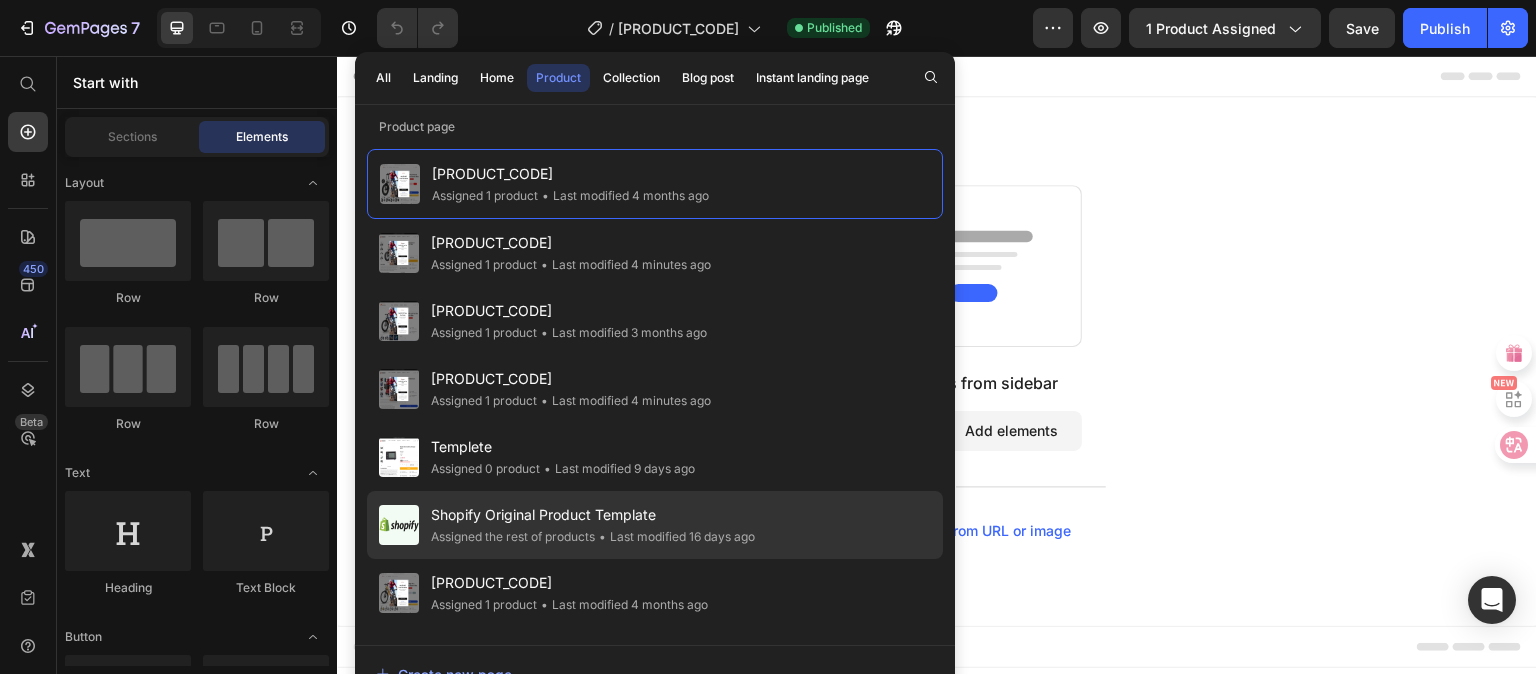 scroll, scrollTop: 100, scrollLeft: 0, axis: vertical 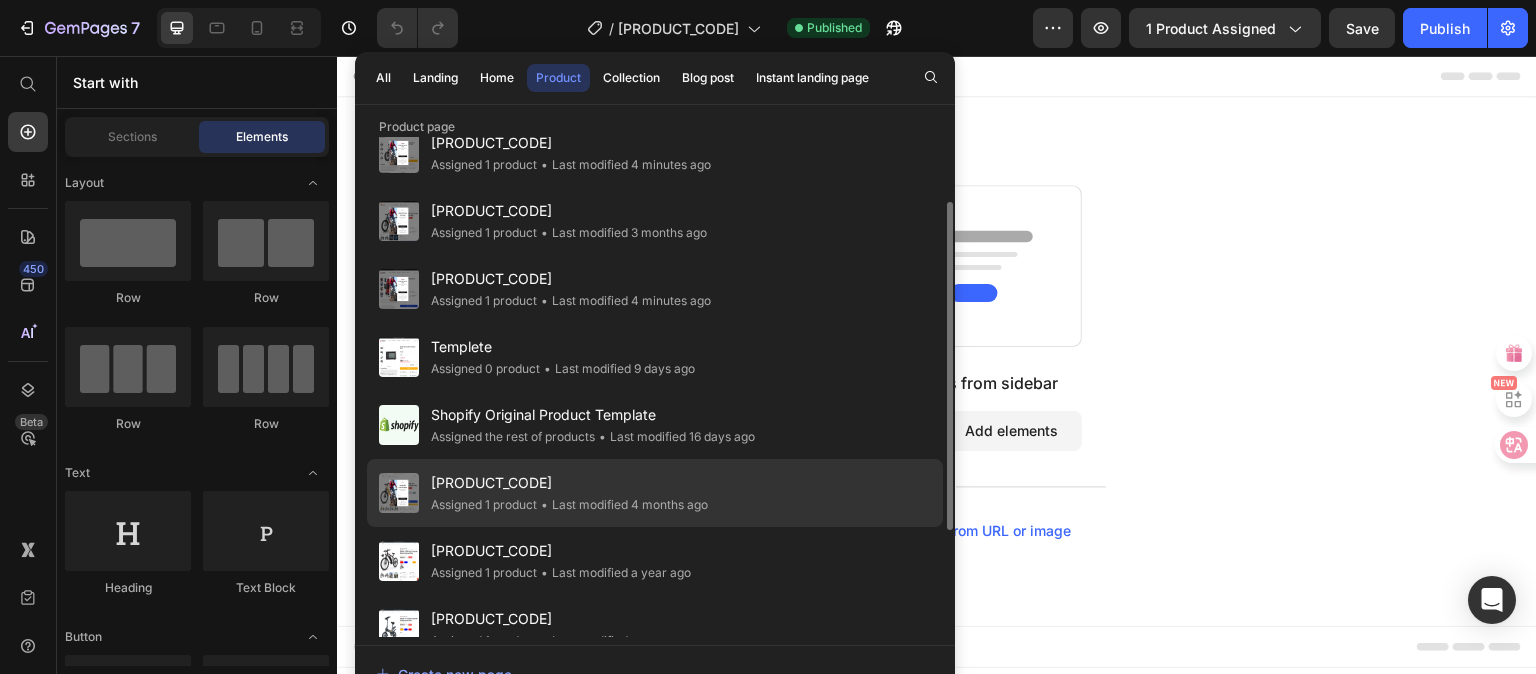 click on "AMAK00037" at bounding box center [569, 483] 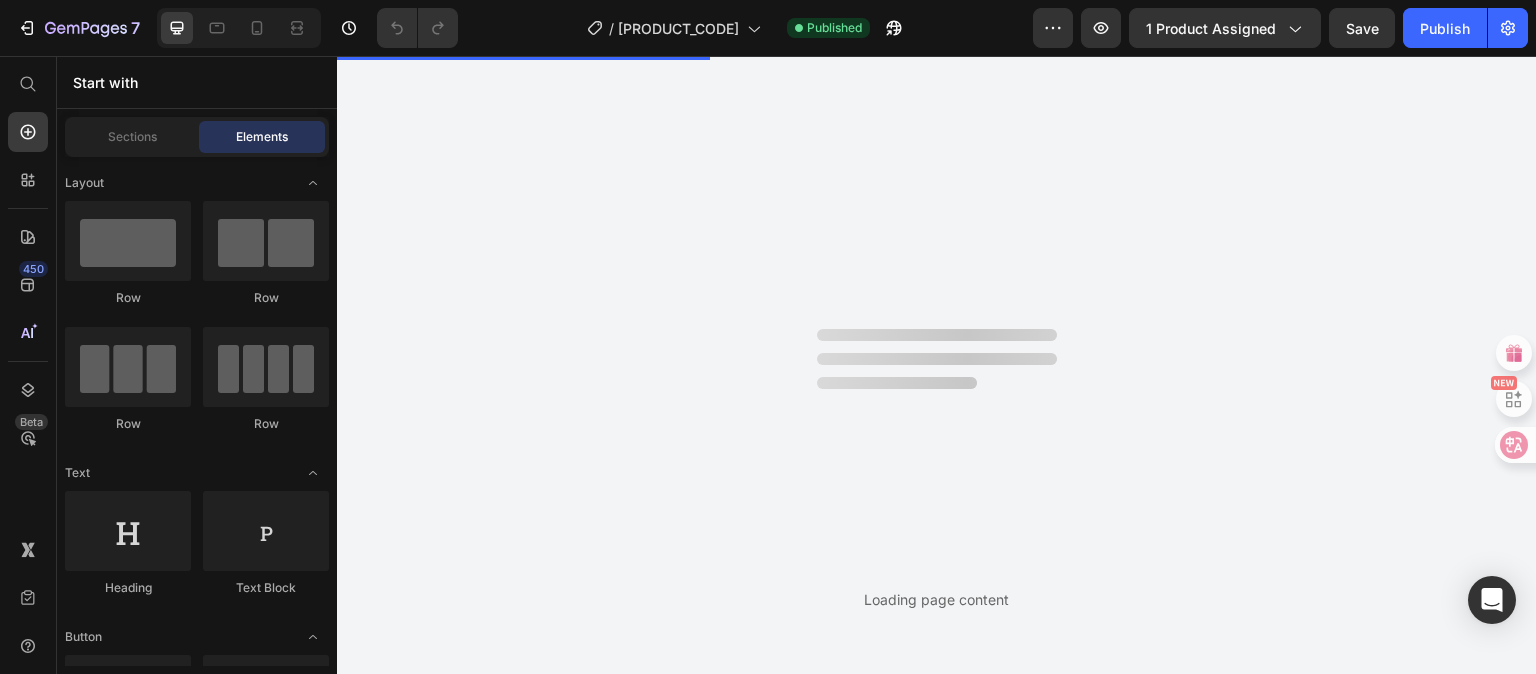 scroll, scrollTop: 0, scrollLeft: 0, axis: both 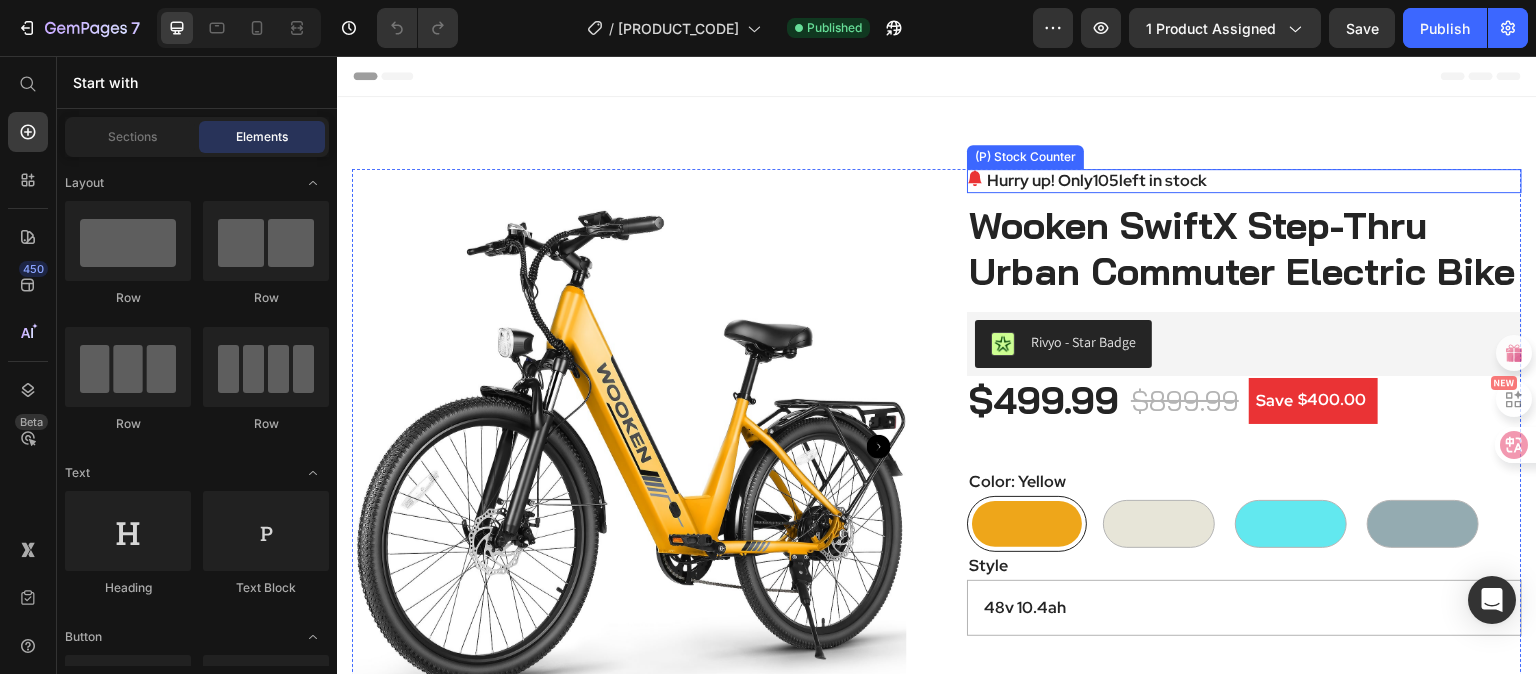 click on "Hurry up! Only  105  left in stock" at bounding box center (1097, 181) 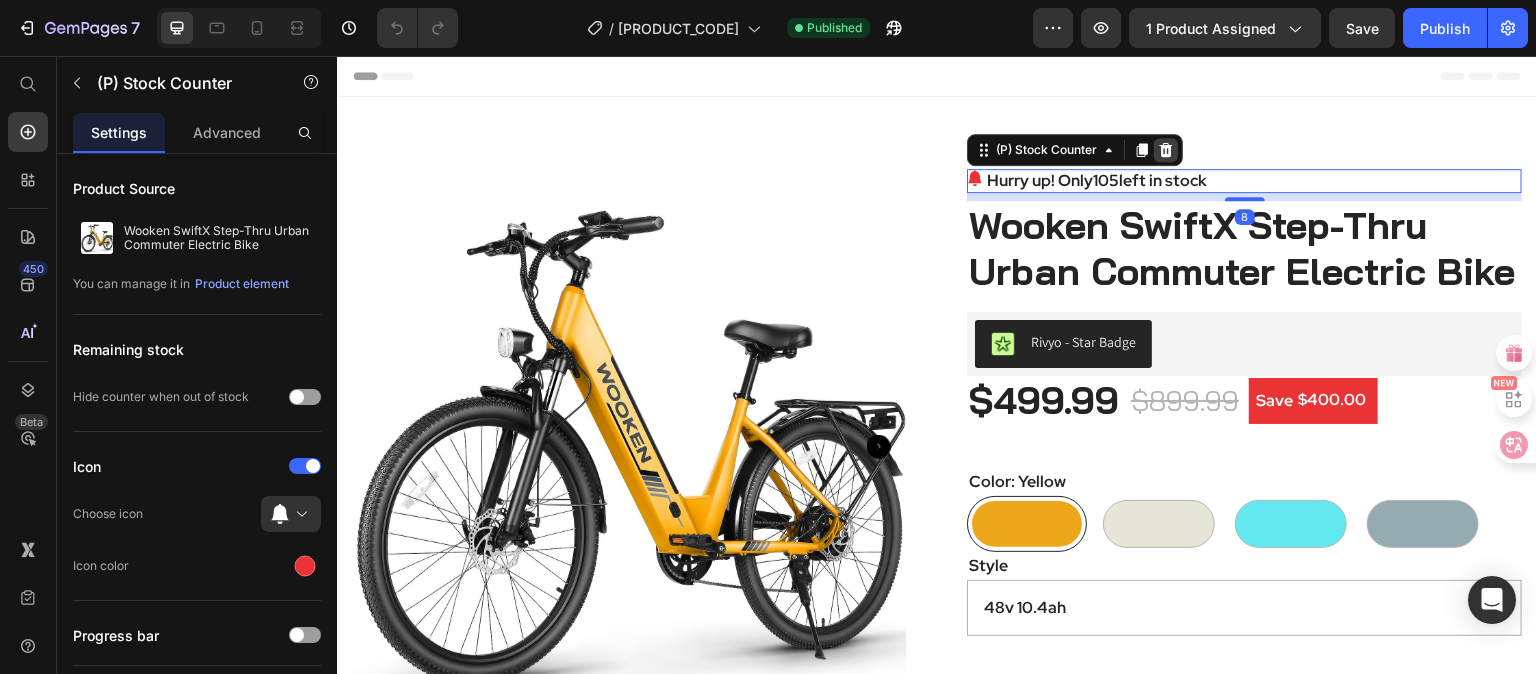 click 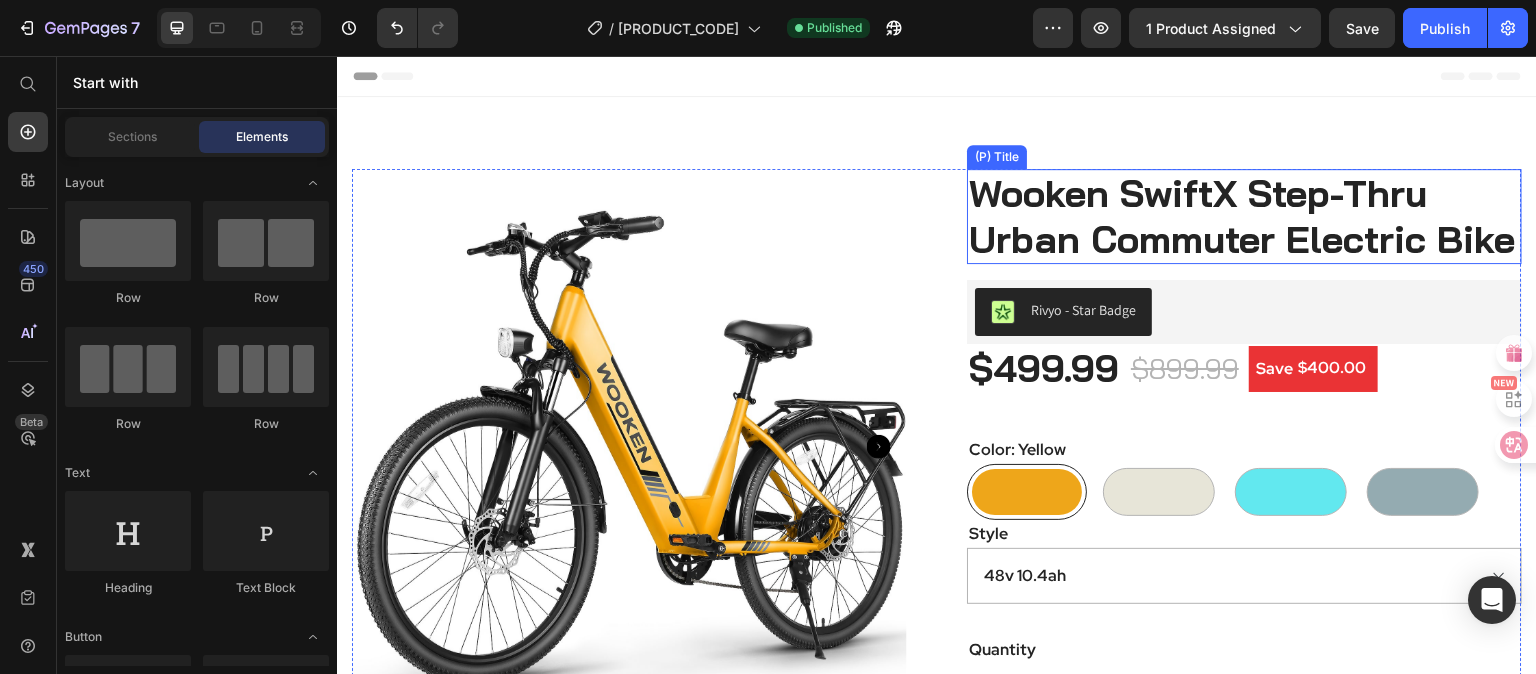 click on "Wooken SwiftX Step-Thru Urban Commuter Electric Bike" at bounding box center (1244, 216) 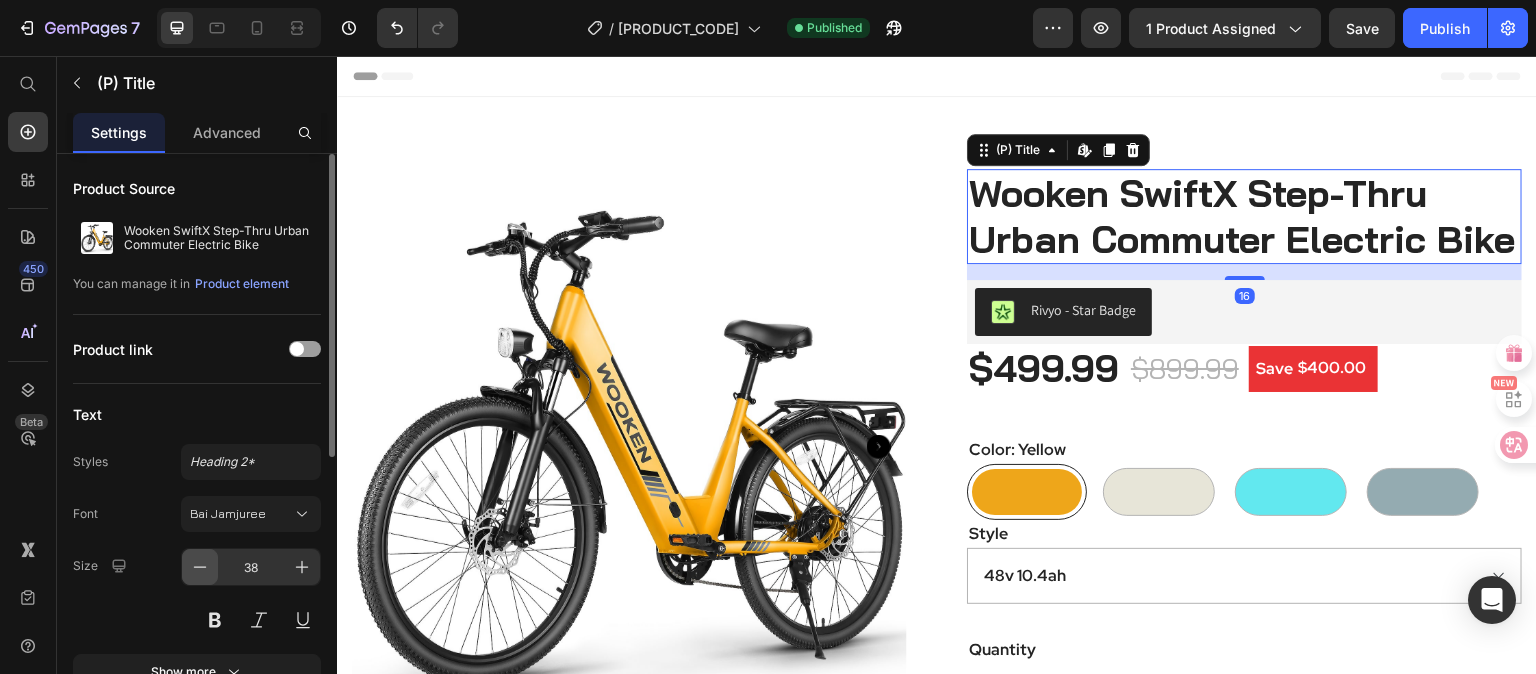 click 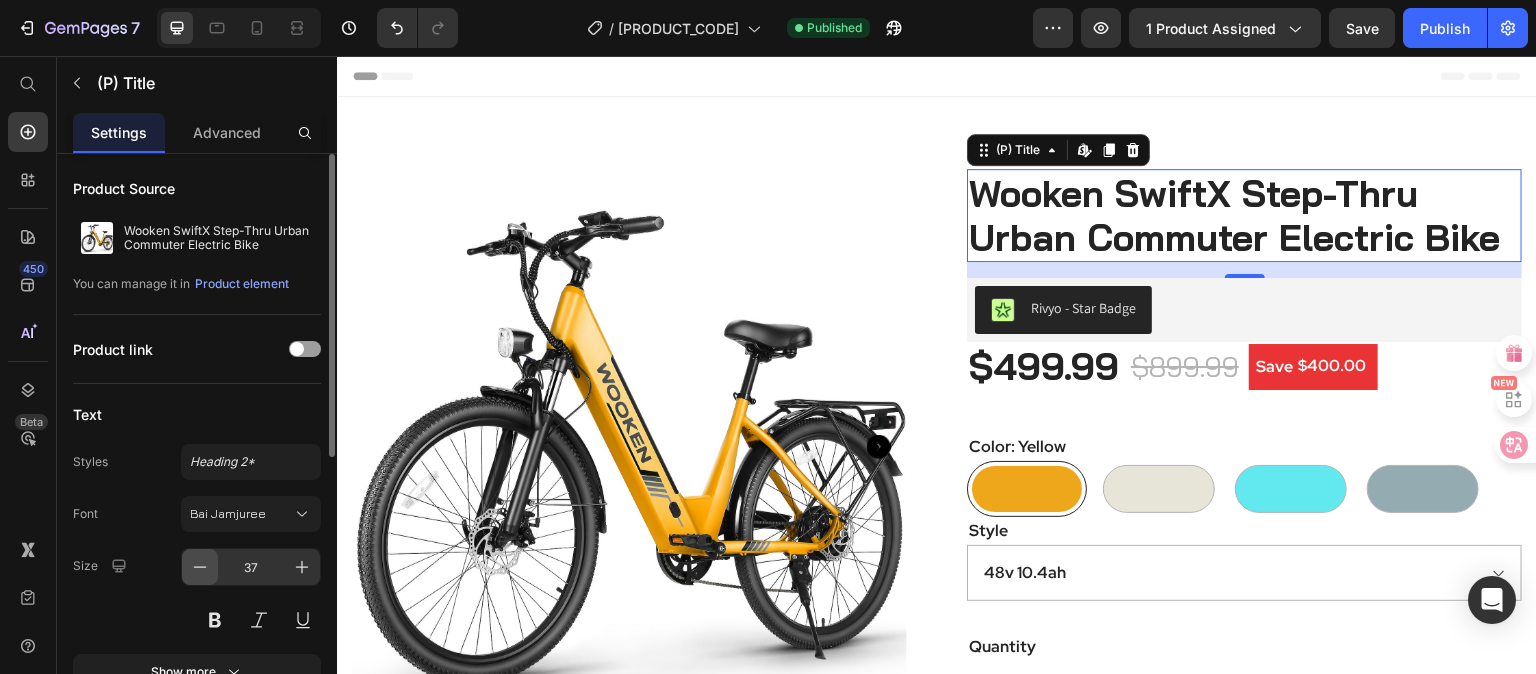 click 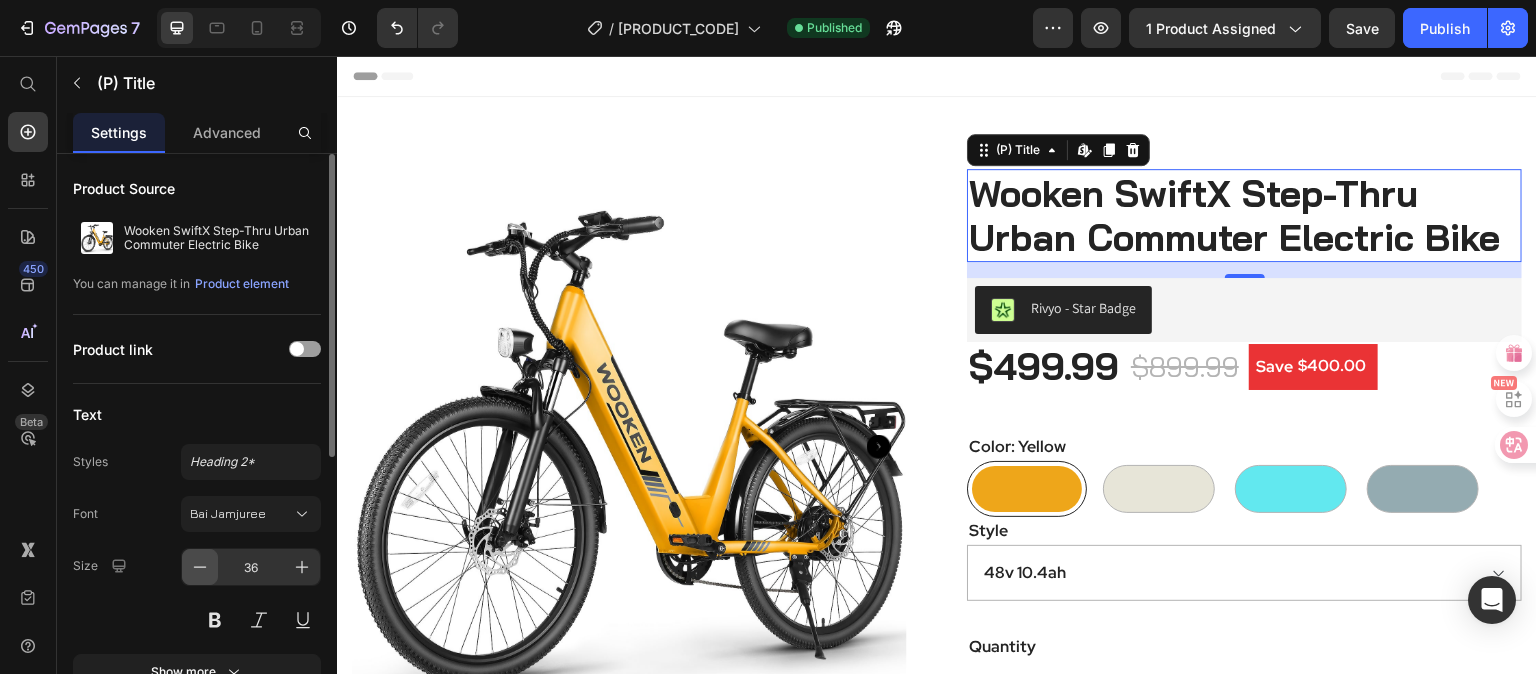 click 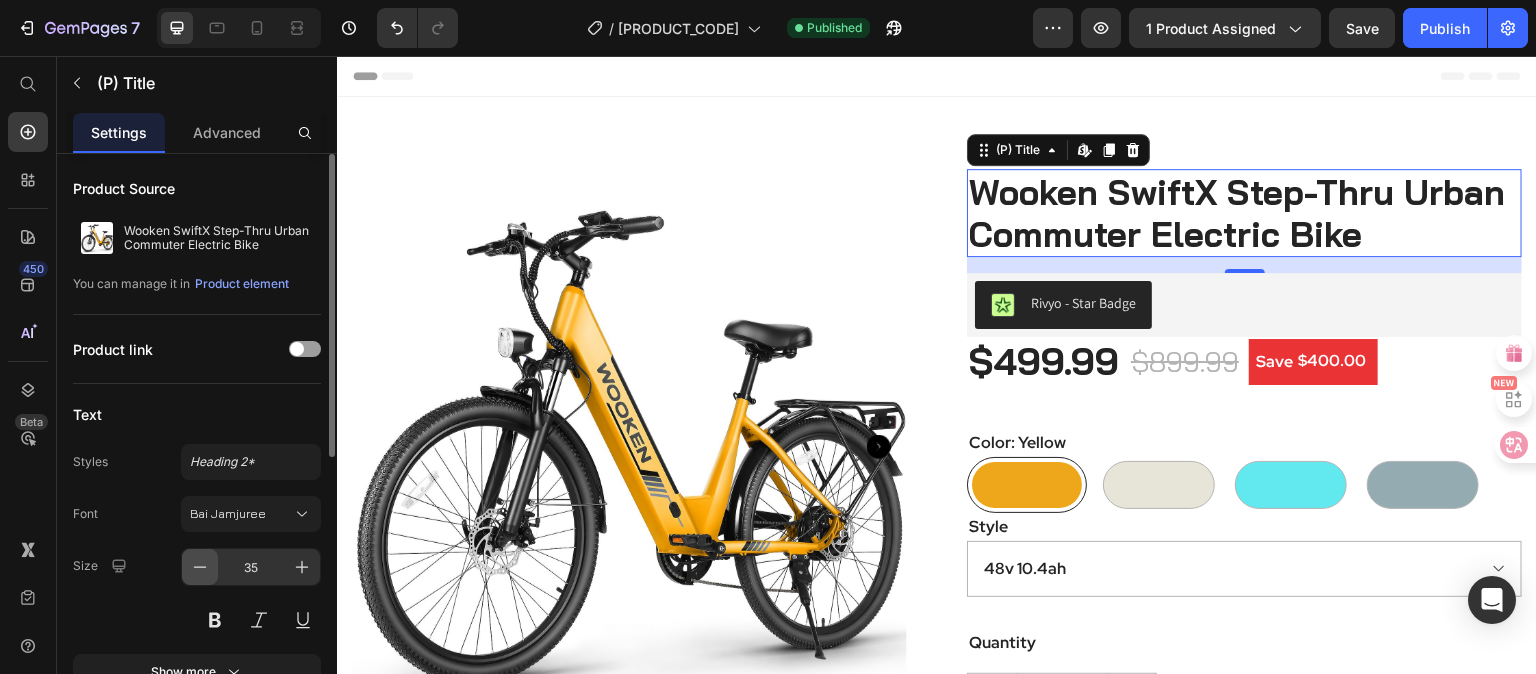 click 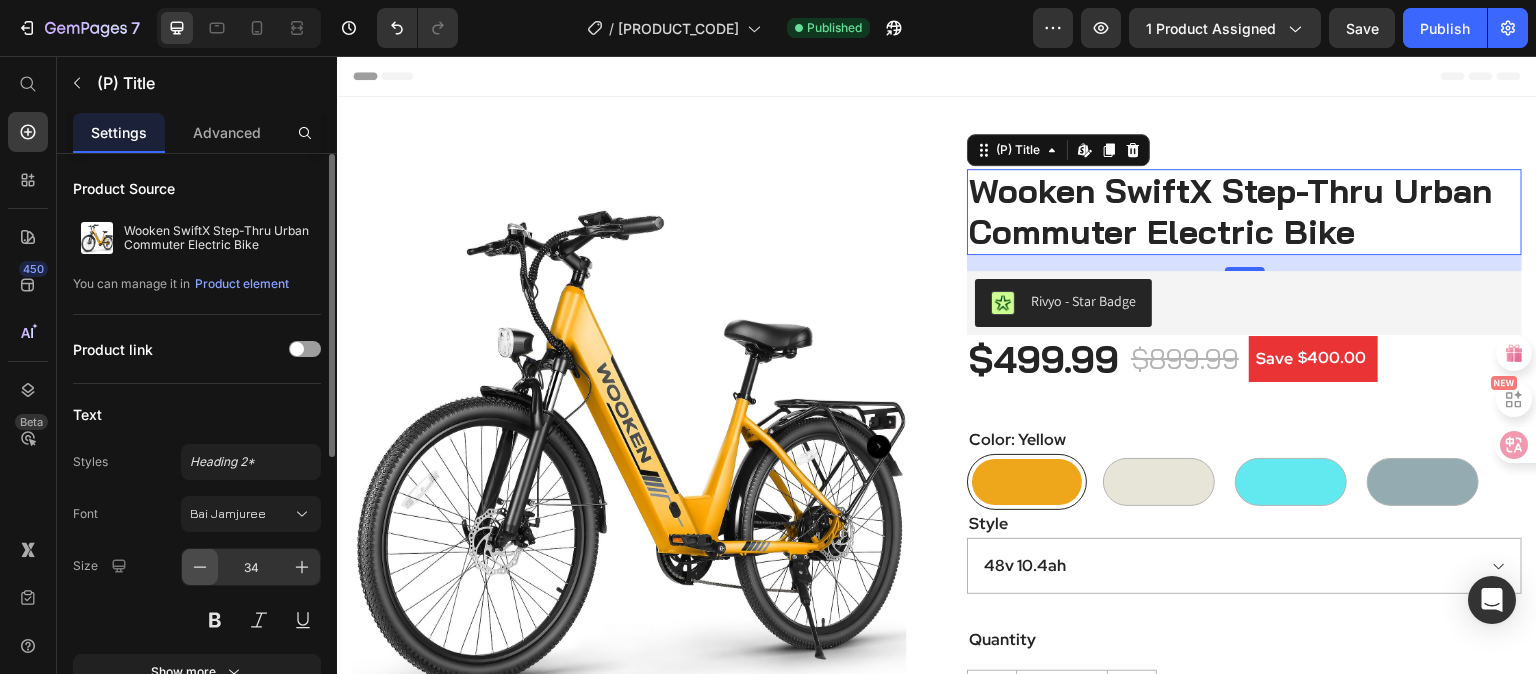 click 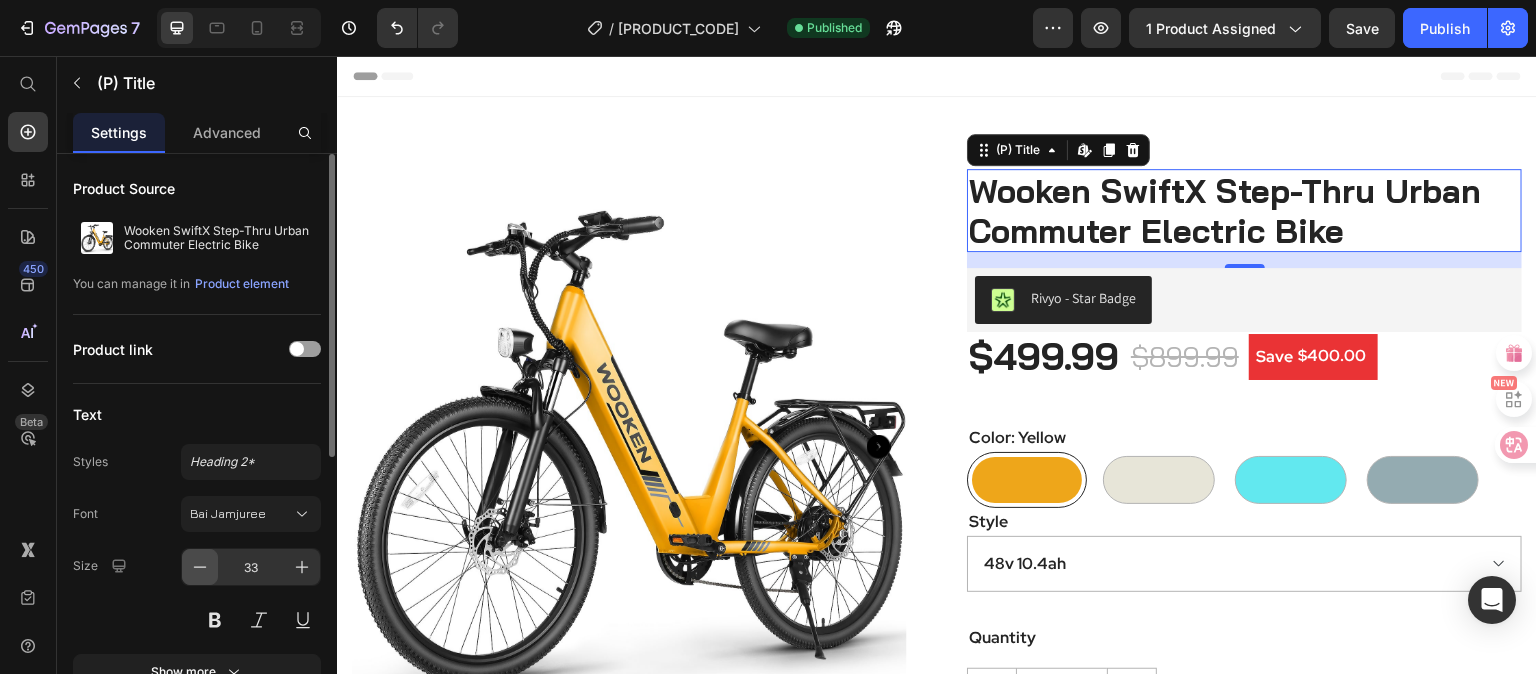click 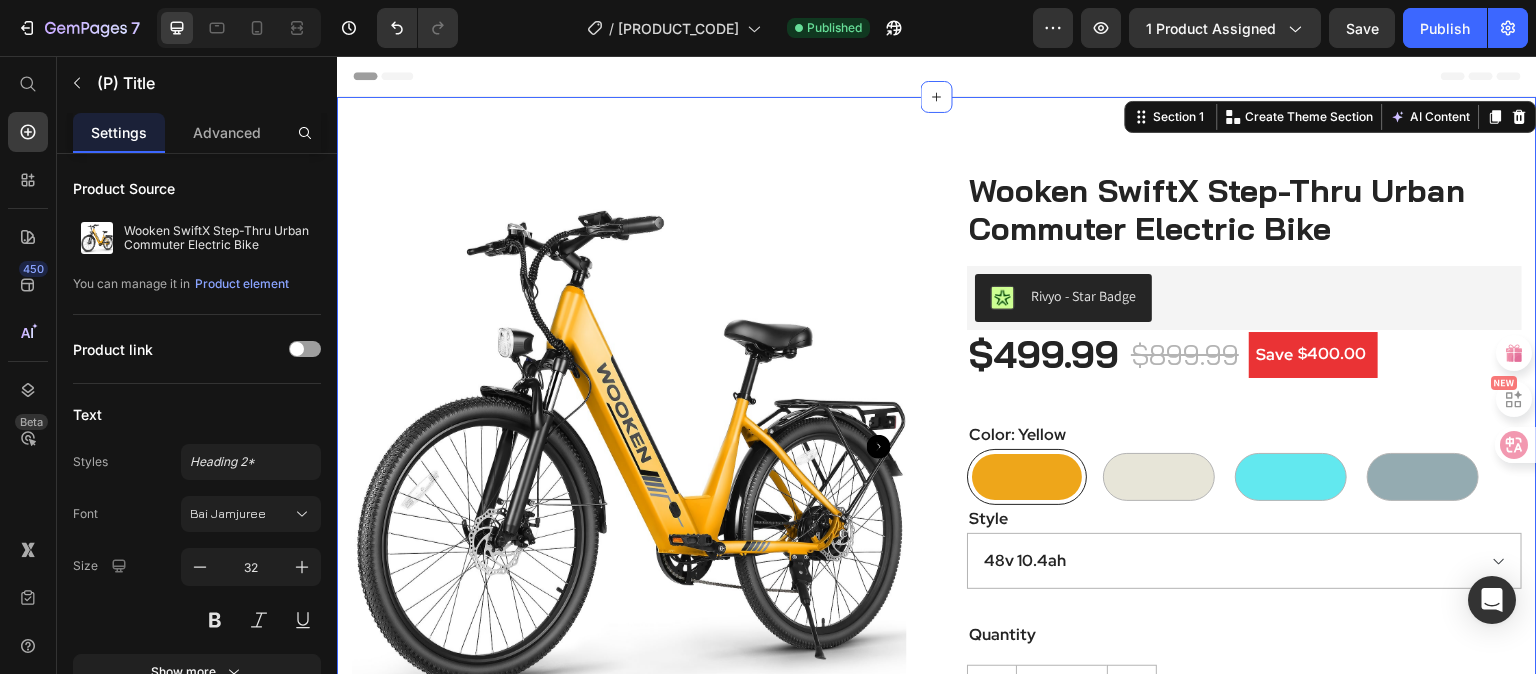 click on "Product Images Wooken SwiftX Step-Thru Urban Commuter Electric Bike (P) Title Rivyo - Star Badge Rivyo $499.99 (P) Price $899.99 (P) Price Save $400.00 (P) Tag Row Color: Yellow Yellow Yellow Warm White Warm White Light Blue Light Blue Dark Green Dark Green Style 48v 10.4ah 48v 15ah (P) Variants & Swatches Quantity Text block 1 (P) Quantity ADD TO CART (P) Cart Button Buy it now (P) Dynamic Checkout Image Fast Delivery Text block 3-5 Working Days Delivery Text block Icon List Image Worry-Free Trial Text block 30-Day easy returns Text block Icon List Image Warranty Text block 1-Year warranty policy Text block Icon List Image After-Sale Service Text block 24/7 support Text block Icon List Row Product Section 1   You can create reusable sections Create Theme Section AI Content Write with GemAI What would you like to describe here? Tone and Voice Persuasive Product Getting products... Show more Generate" at bounding box center [937, 660] 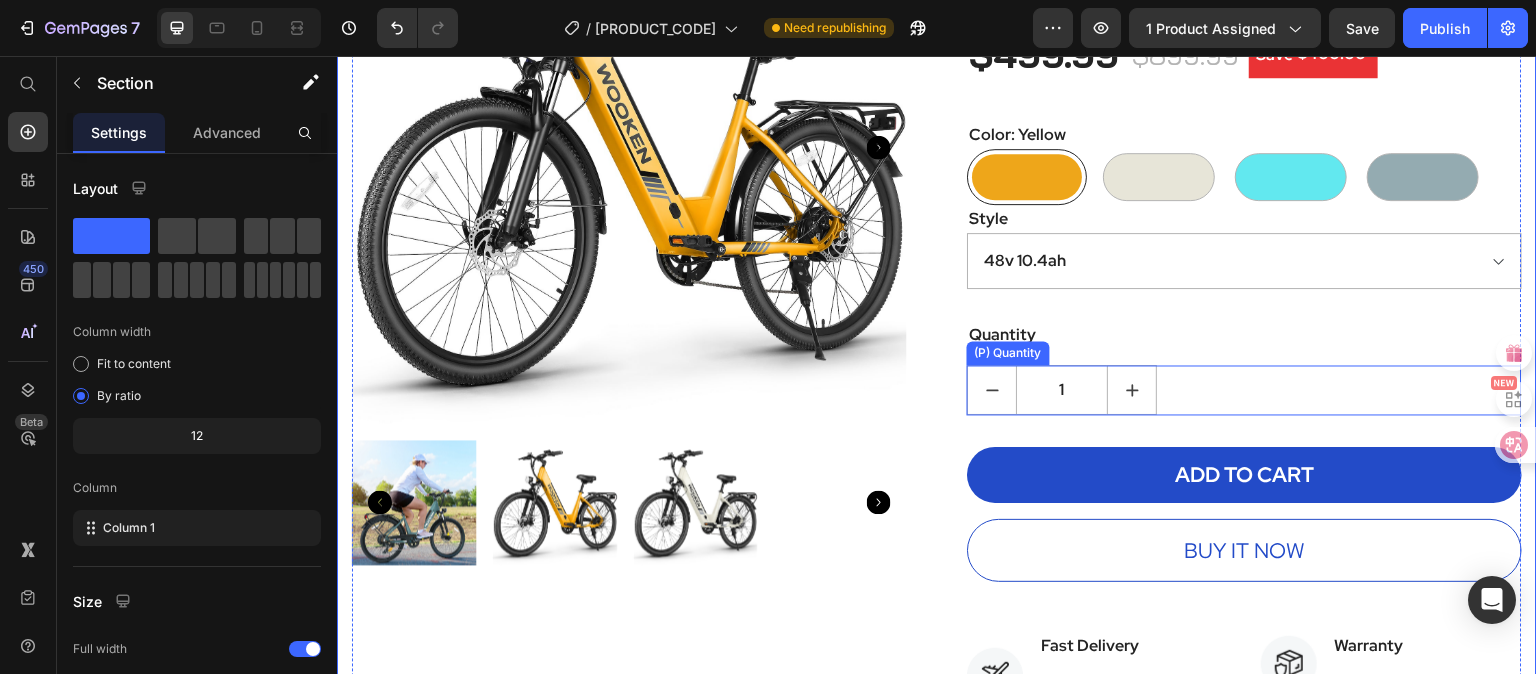 scroll, scrollTop: 0, scrollLeft: 0, axis: both 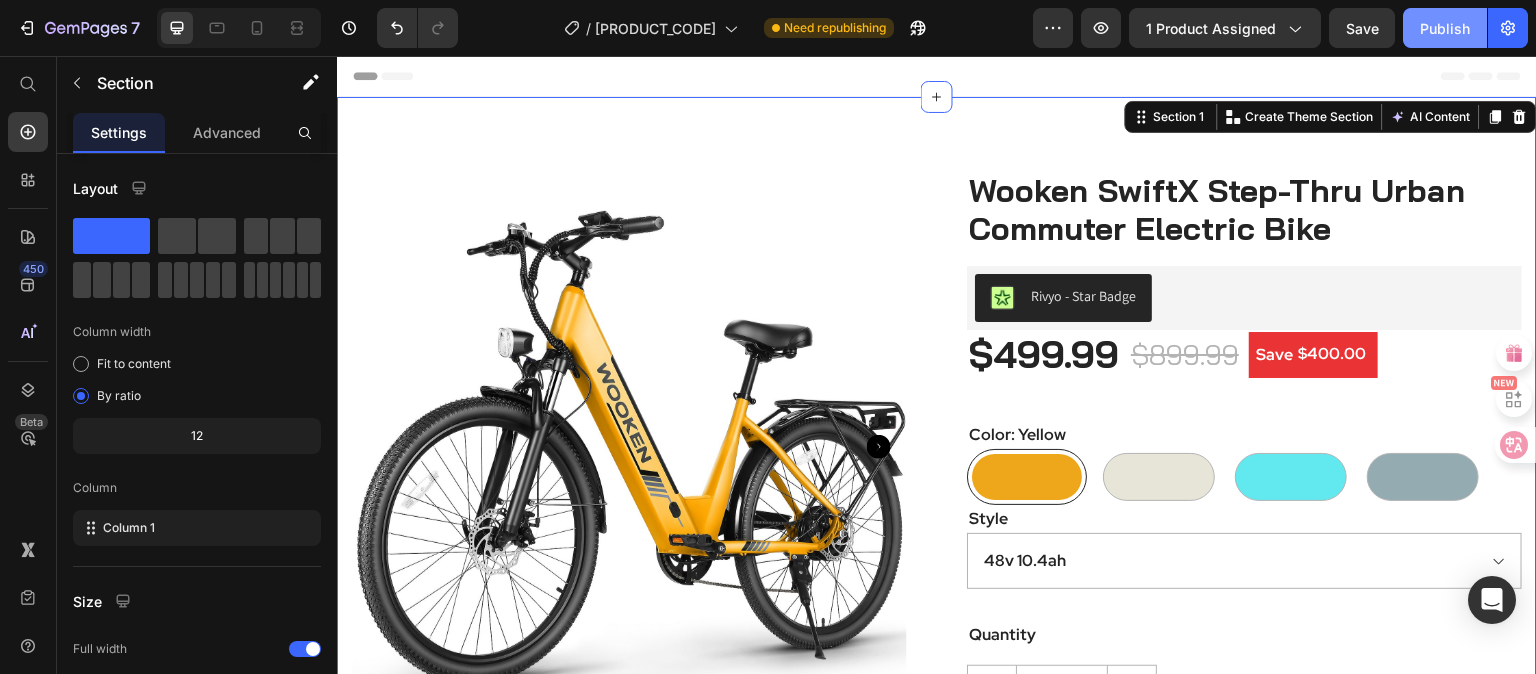 click on "Publish" at bounding box center [1445, 28] 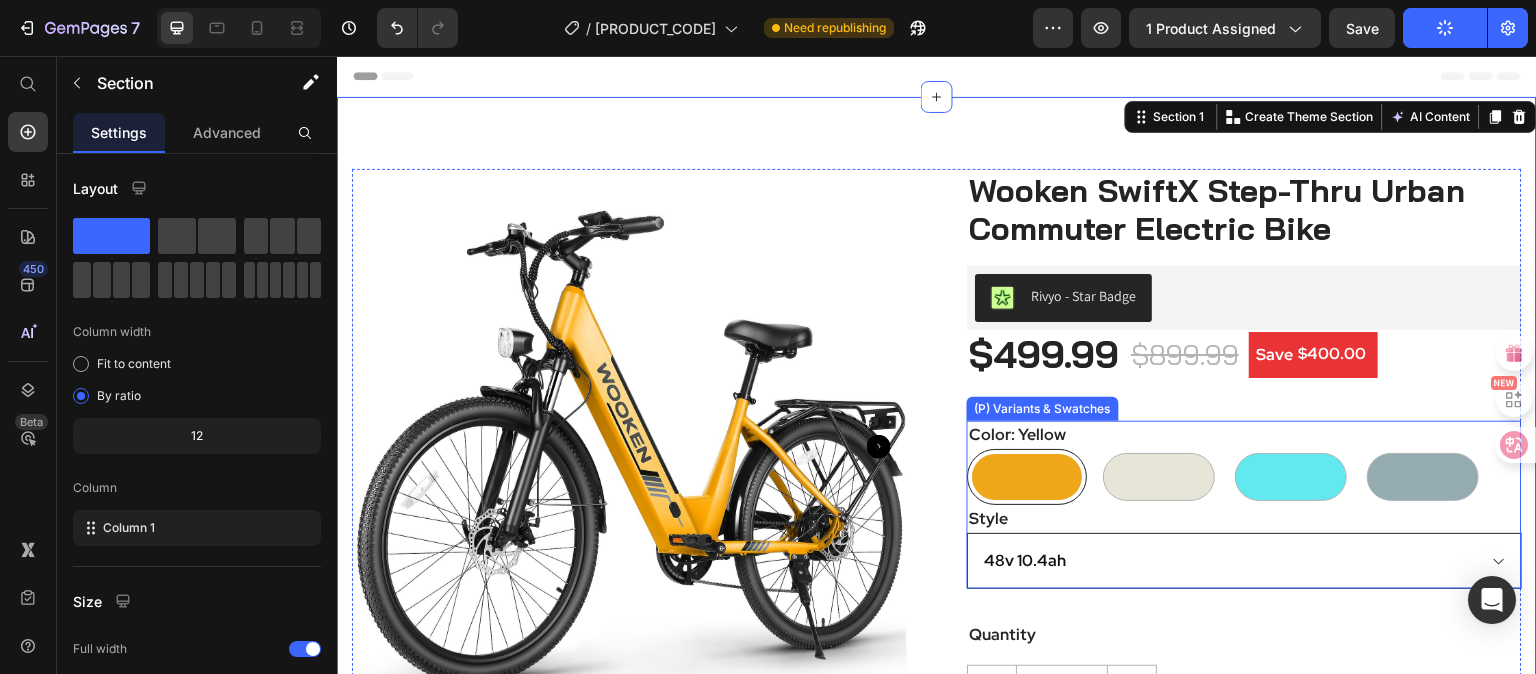 click on "48v 10.4ah 48v 15ah" at bounding box center [1244, 561] 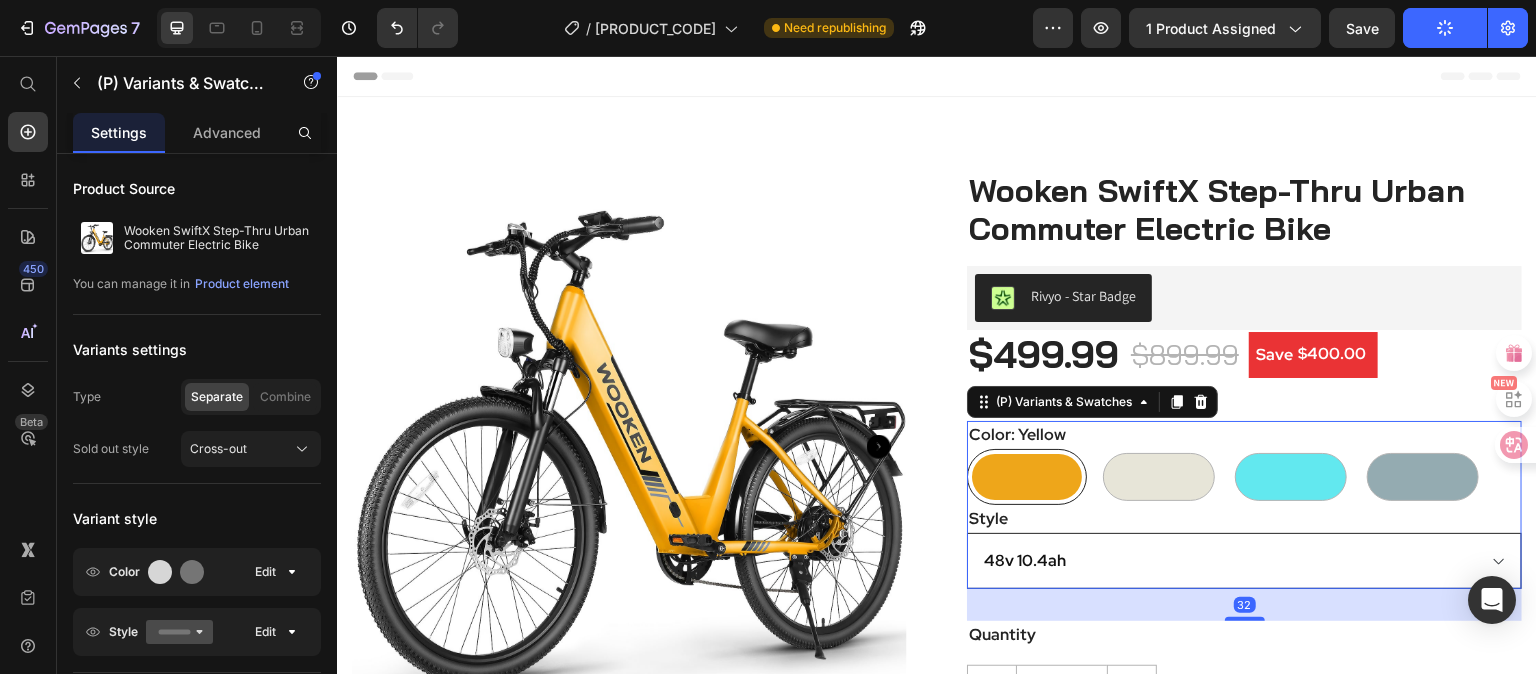 click on "48v 10.4ah 48v 15ah" at bounding box center (1244, 561) 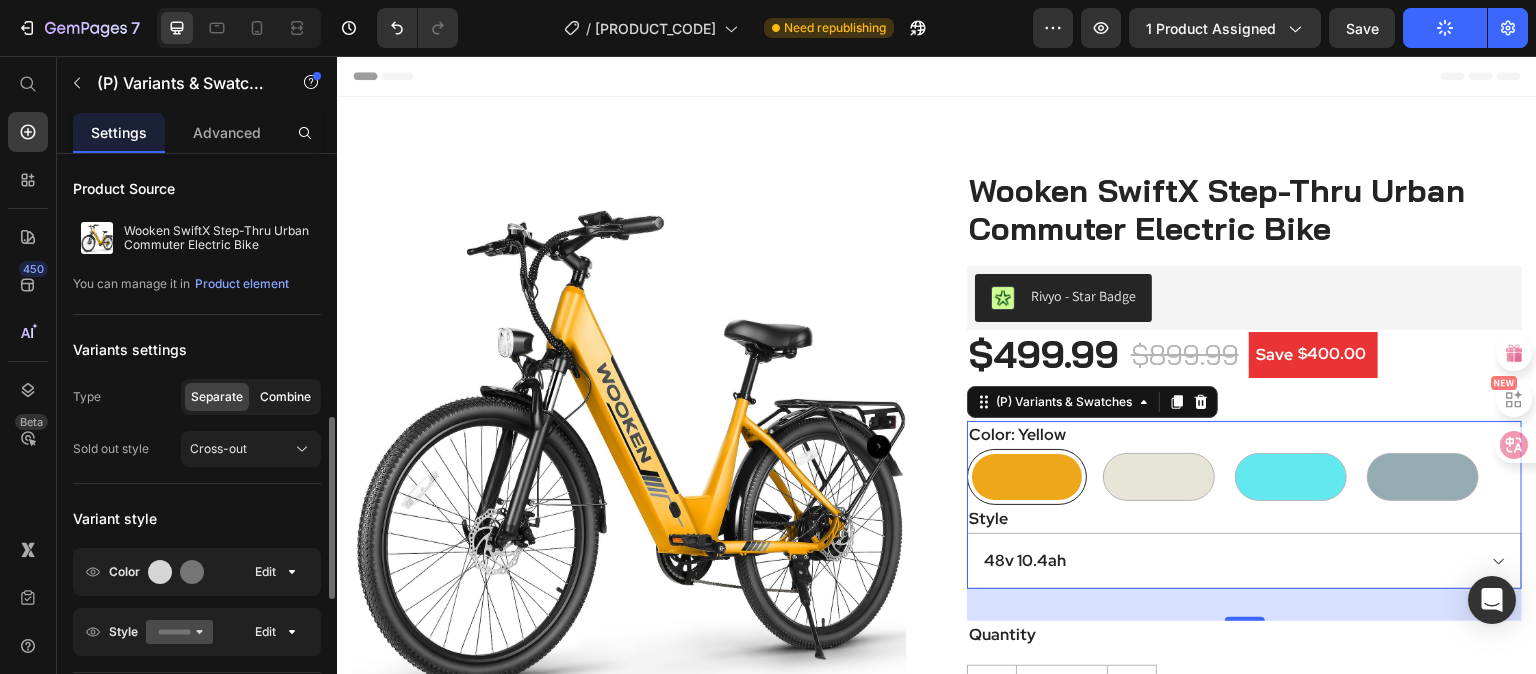scroll, scrollTop: 200, scrollLeft: 0, axis: vertical 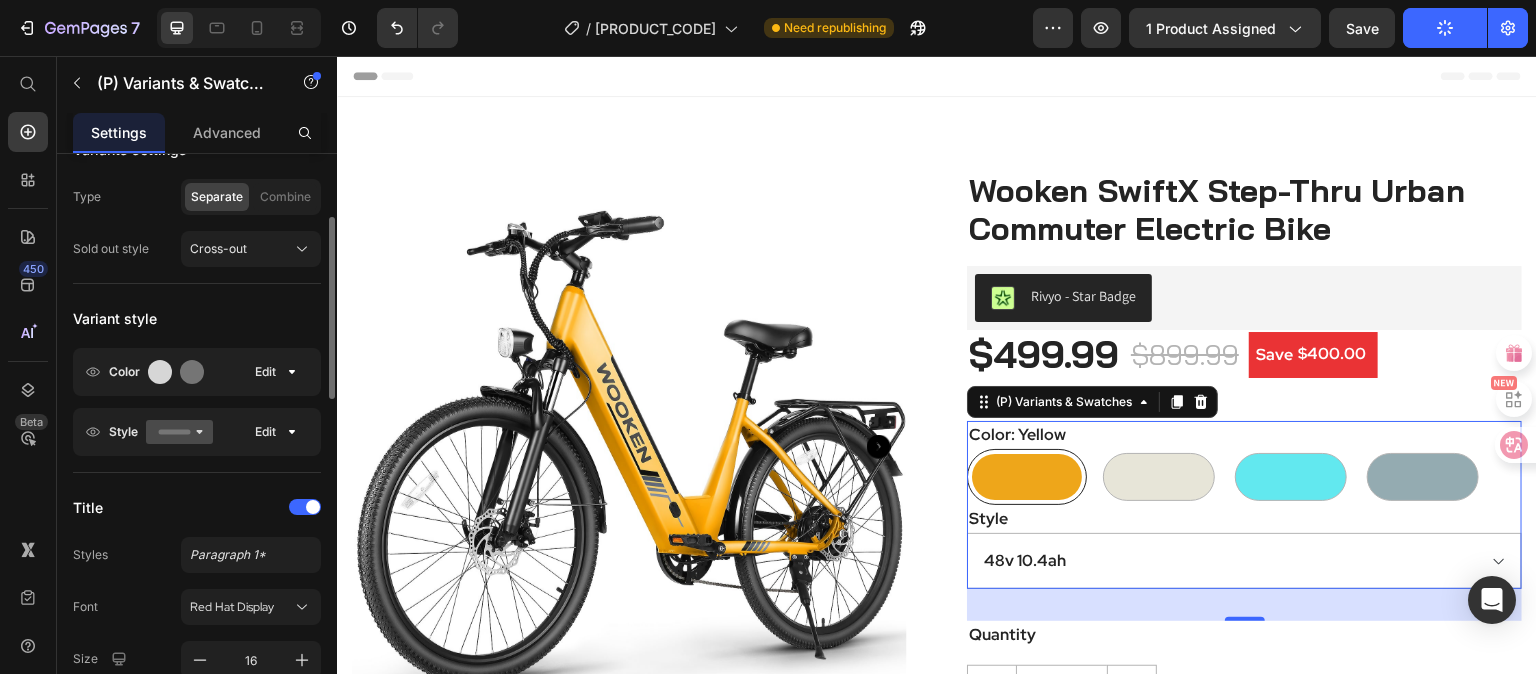click 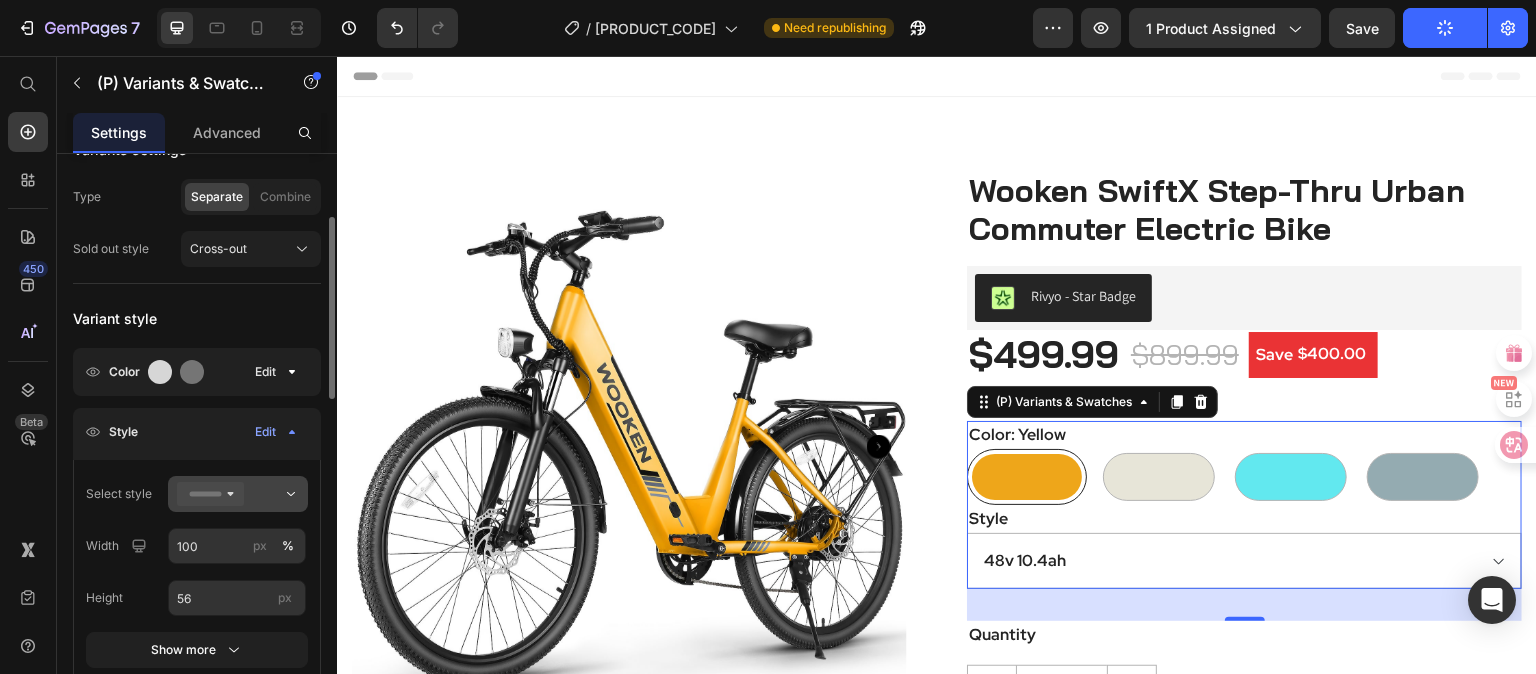 click at bounding box center (238, 494) 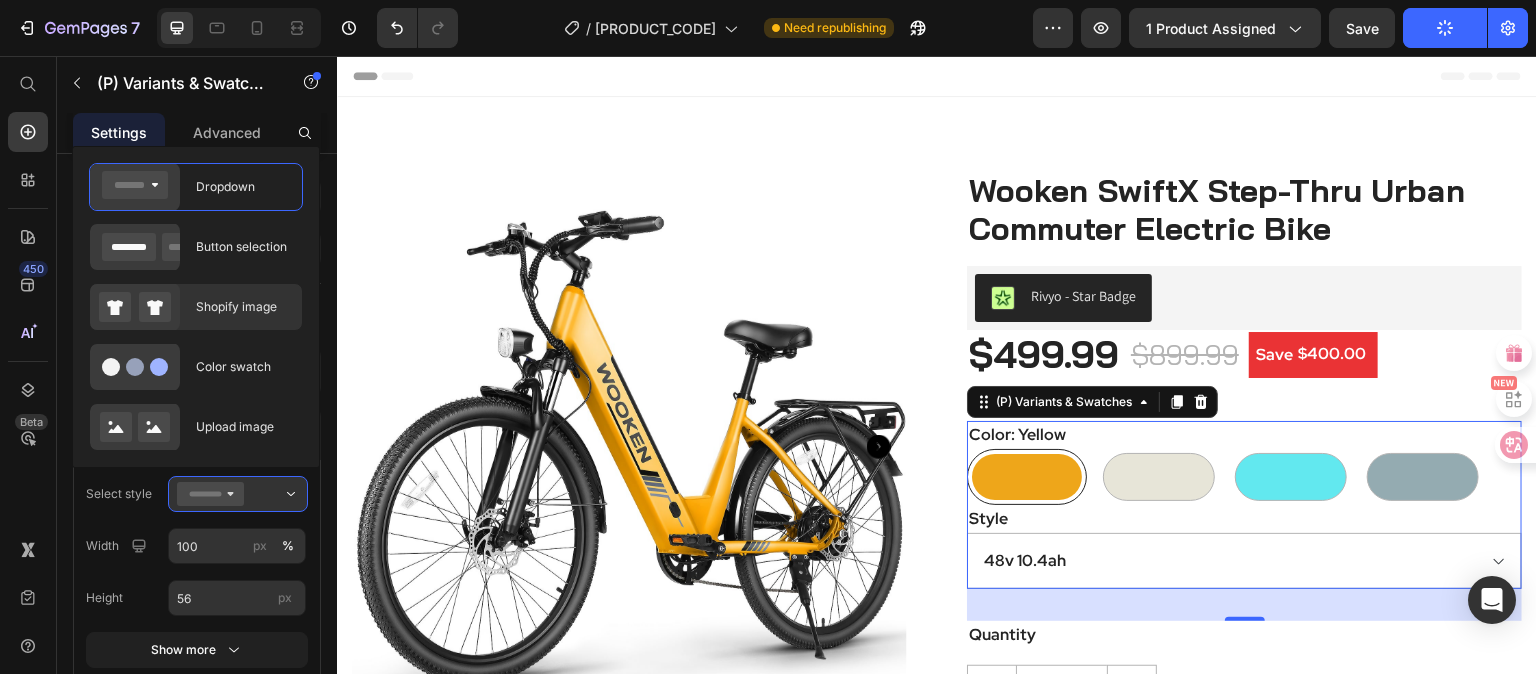 click on "Shopify image" at bounding box center (243, 307) 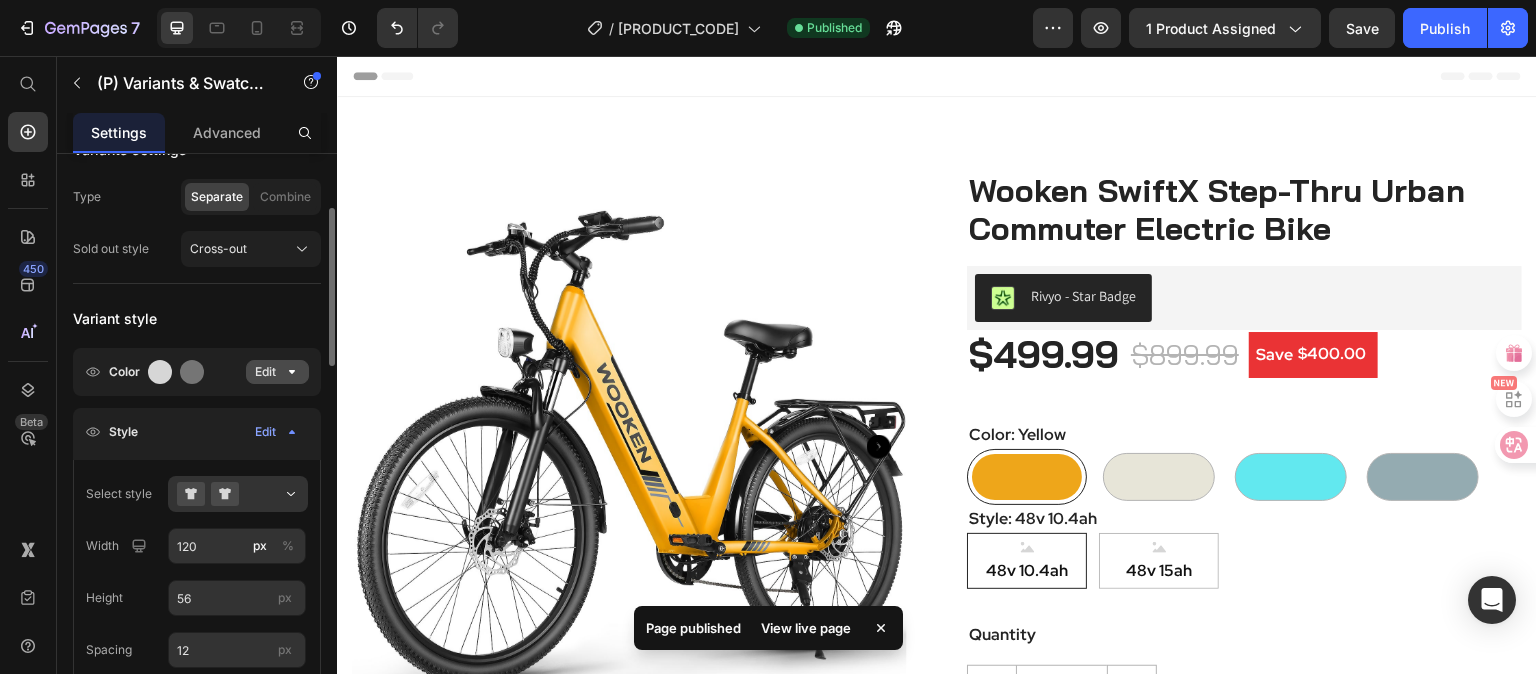 click 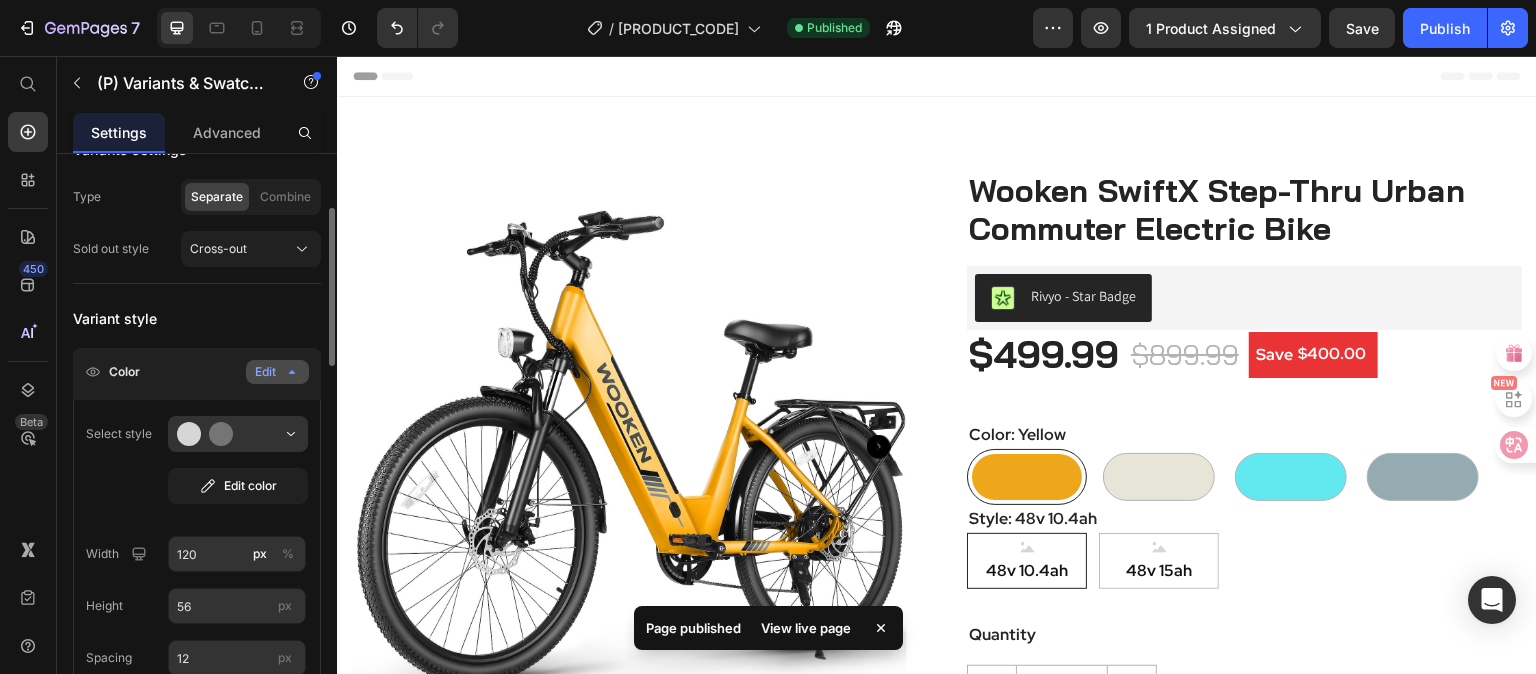 click 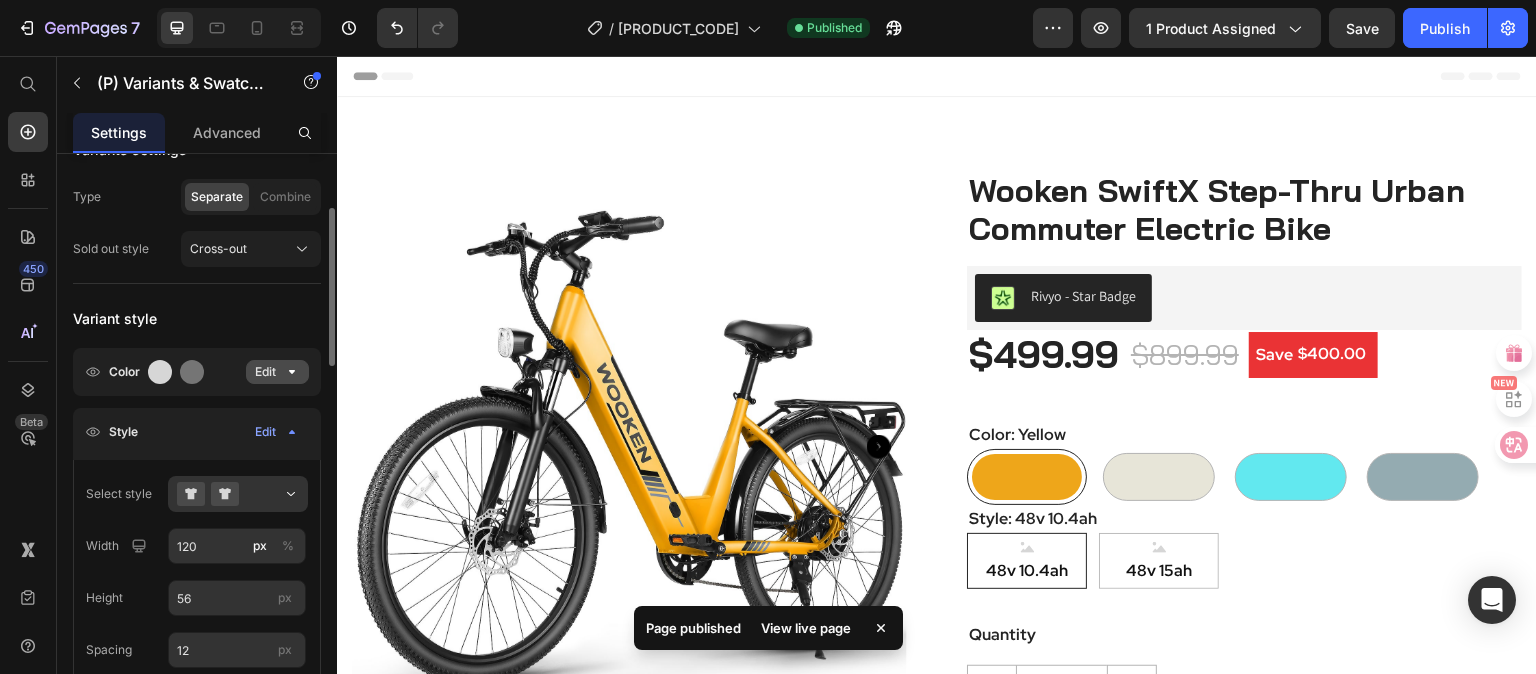 click on "Style Edit" 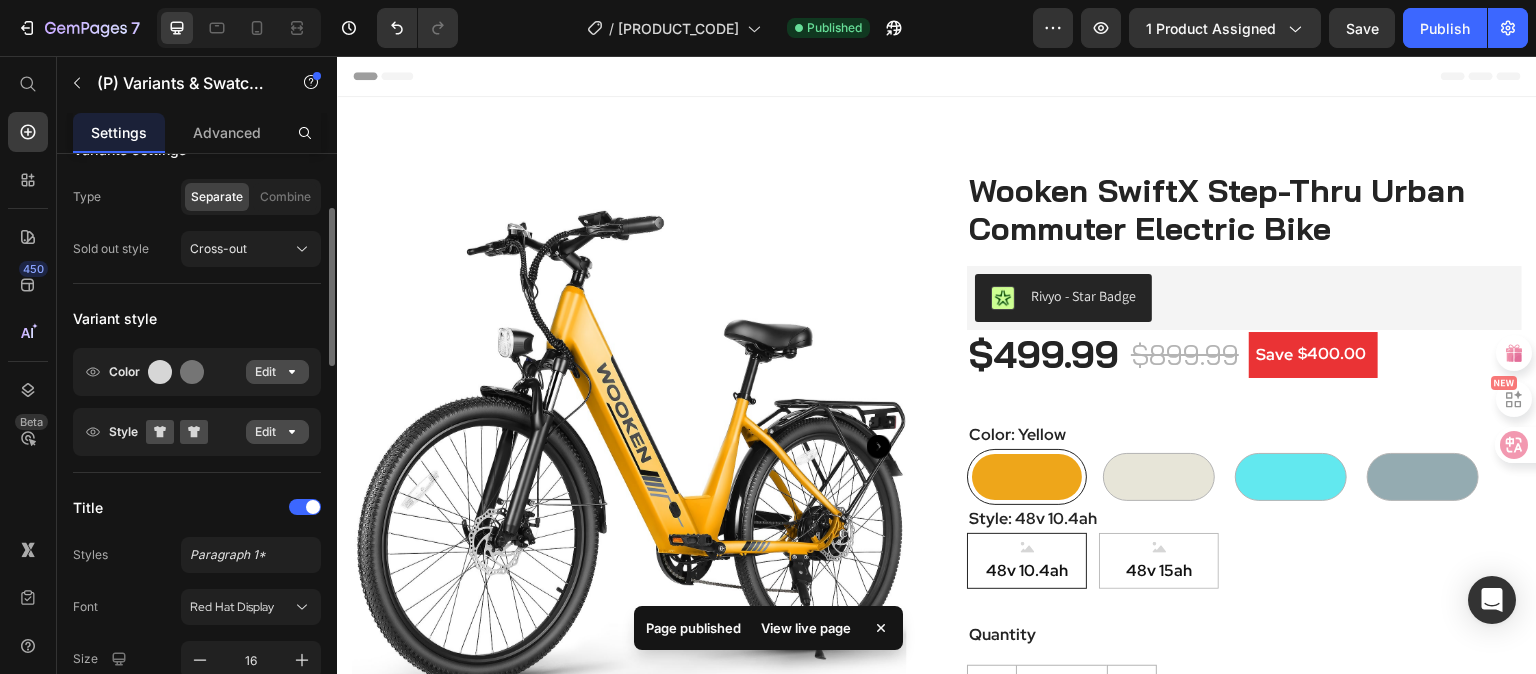 click on "Edit" at bounding box center (277, 432) 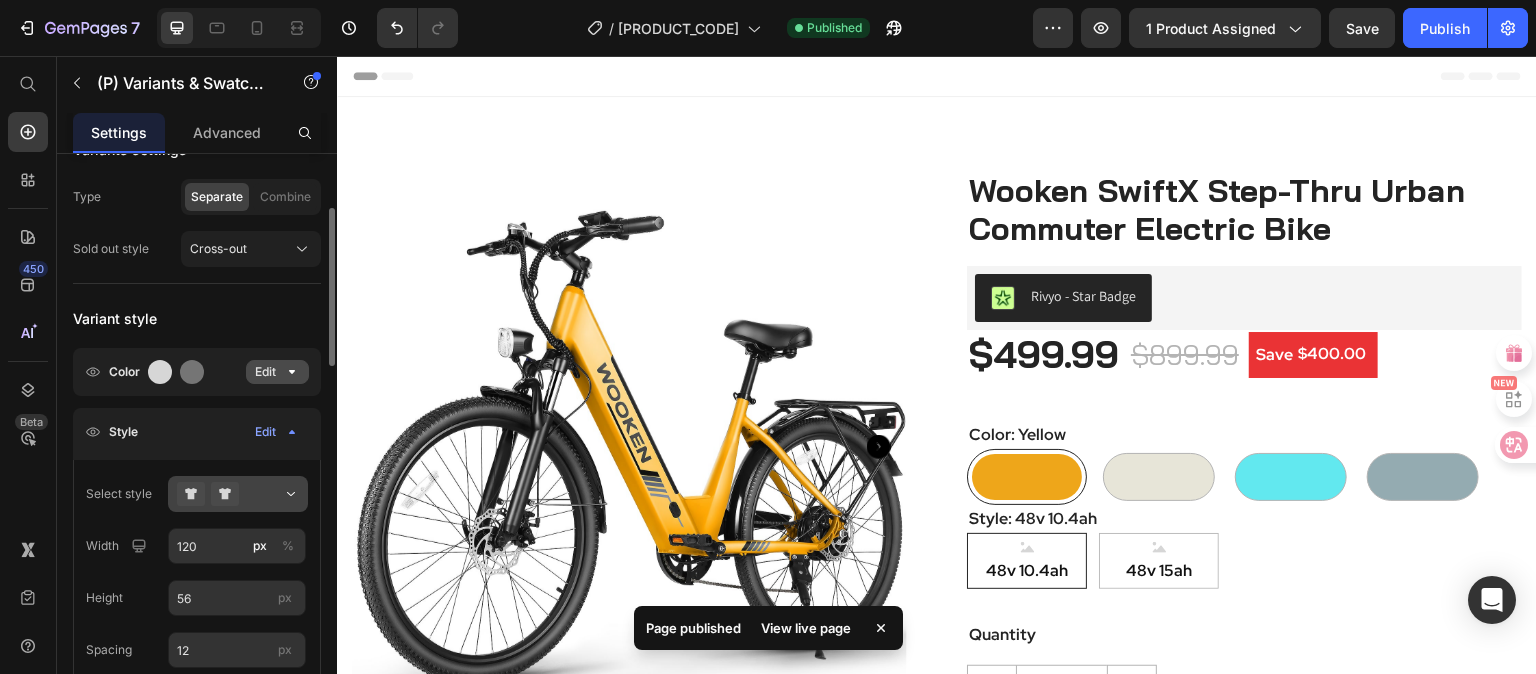 scroll, scrollTop: 300, scrollLeft: 0, axis: vertical 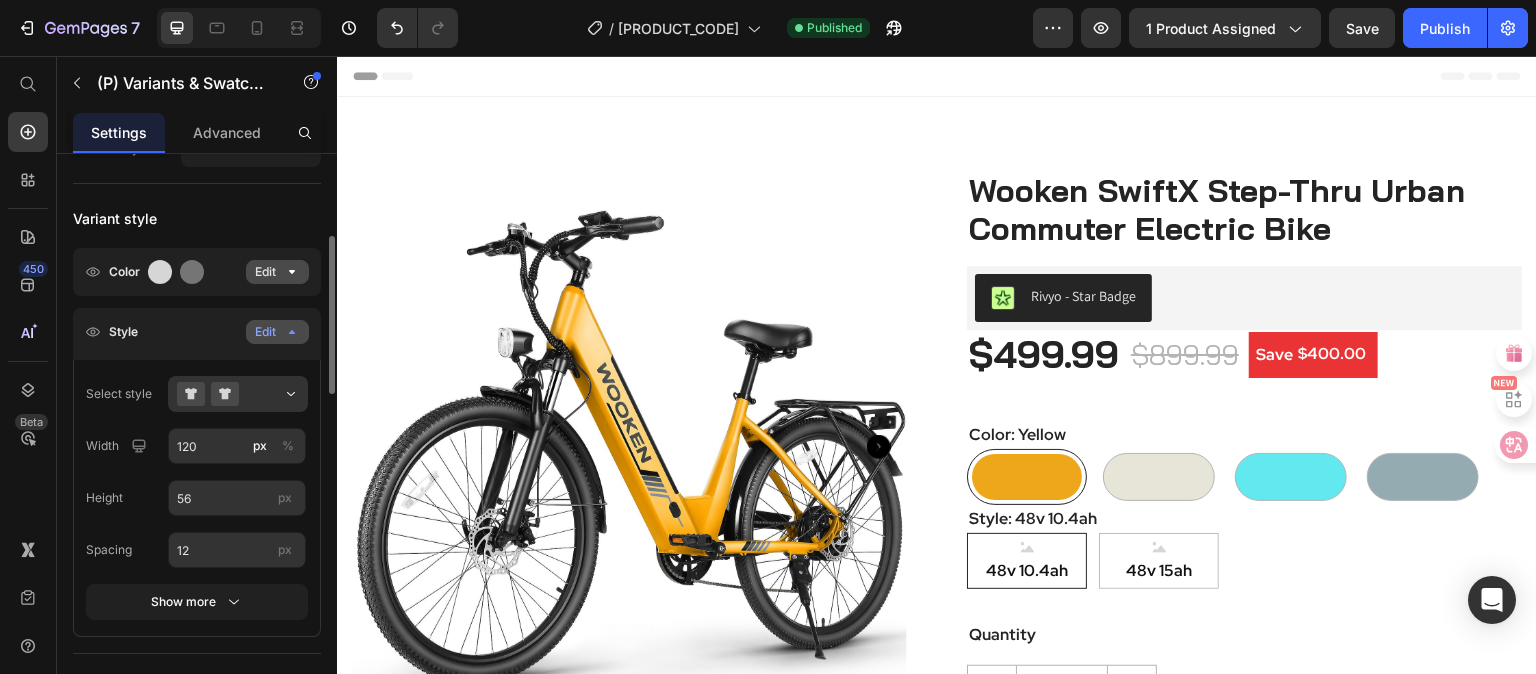 click on "Edit" 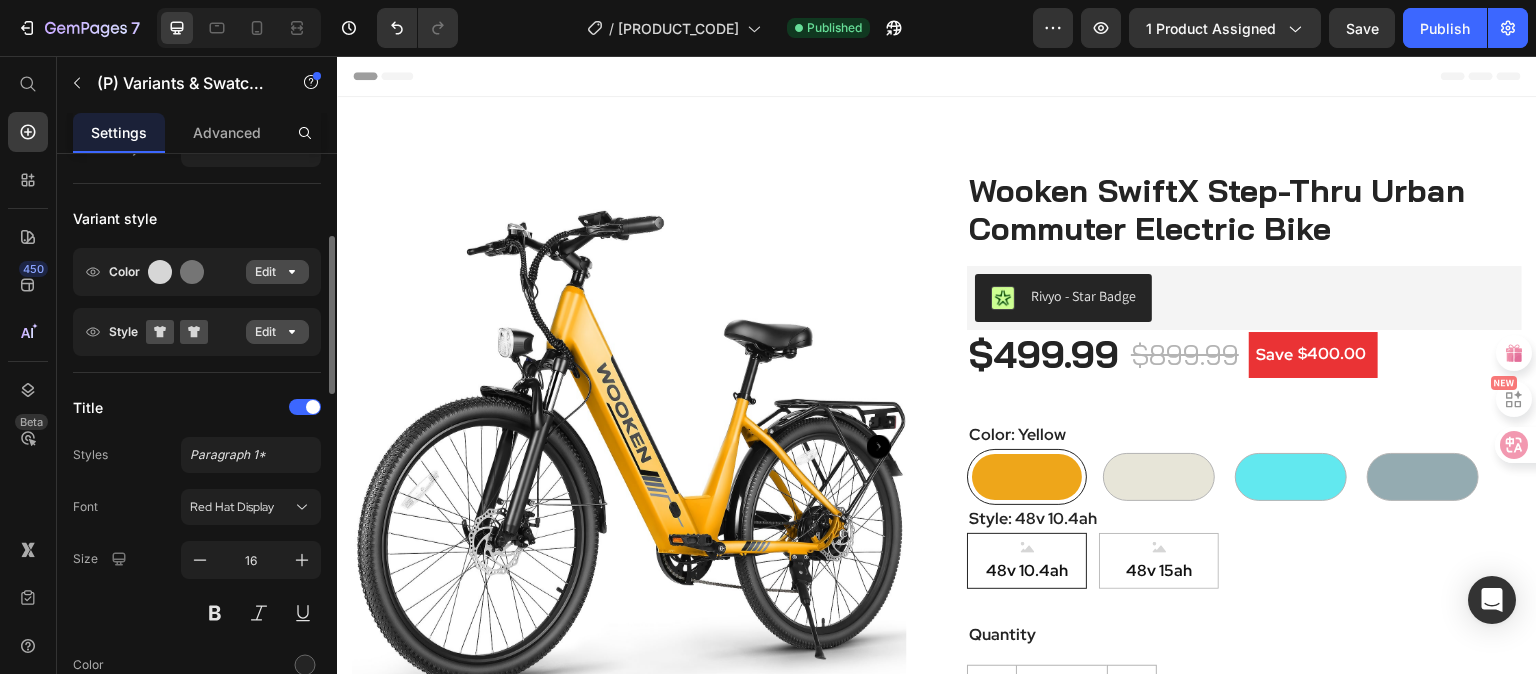 click on "Edit" 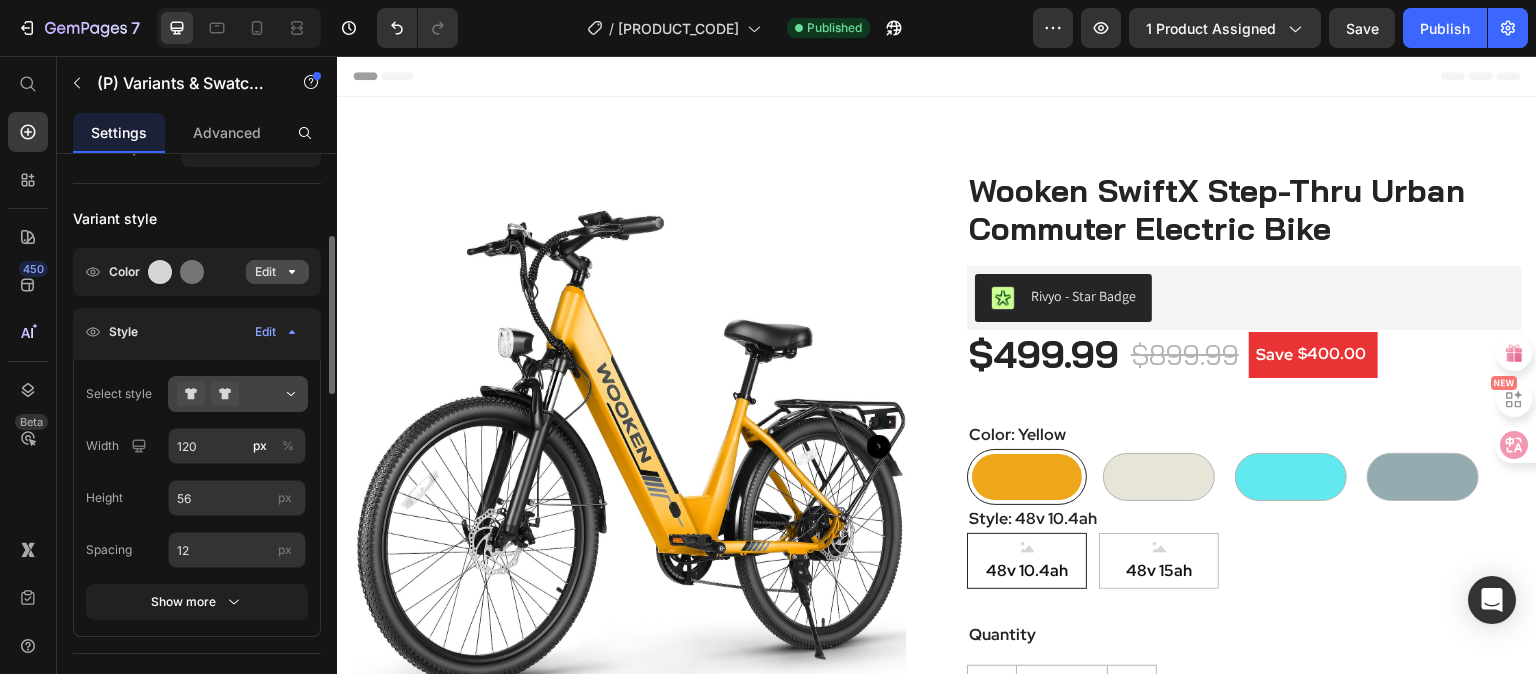 click at bounding box center [238, 394] 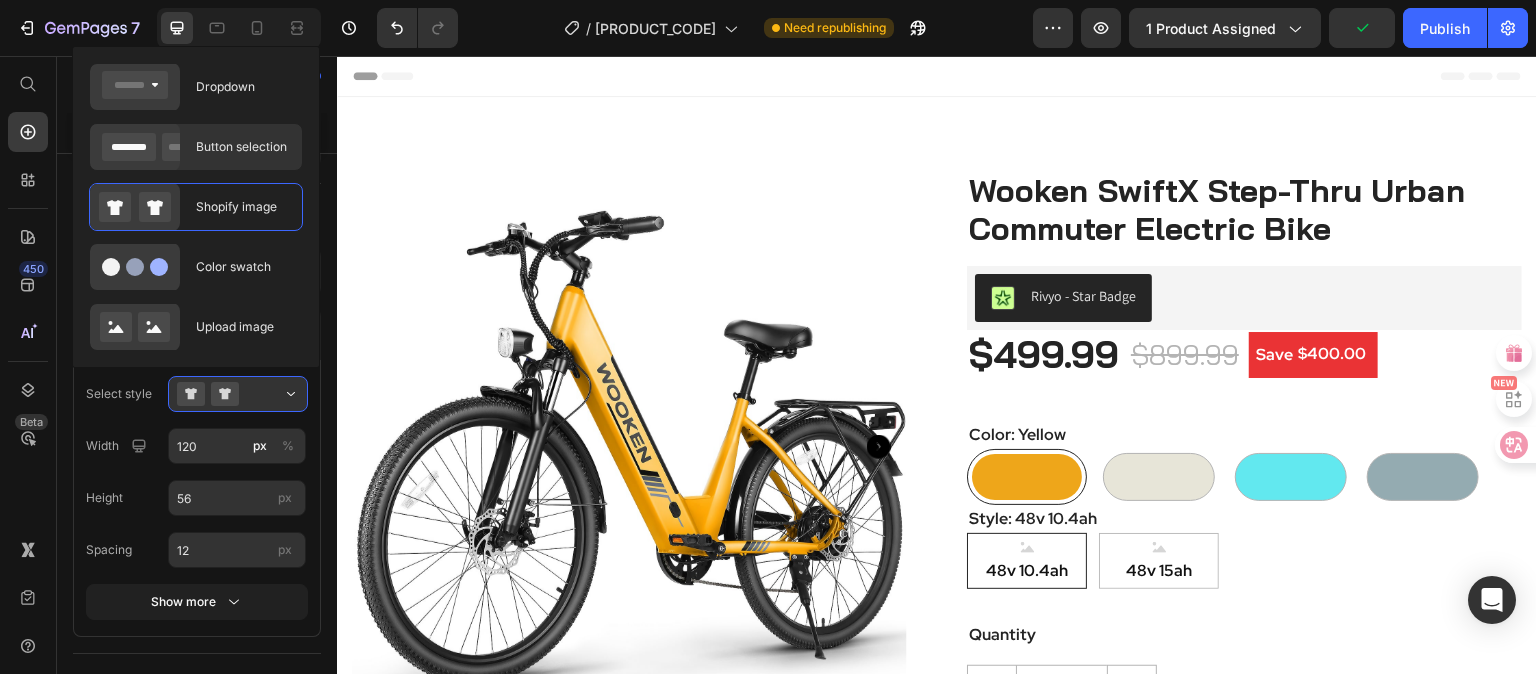 click on "Button selection" 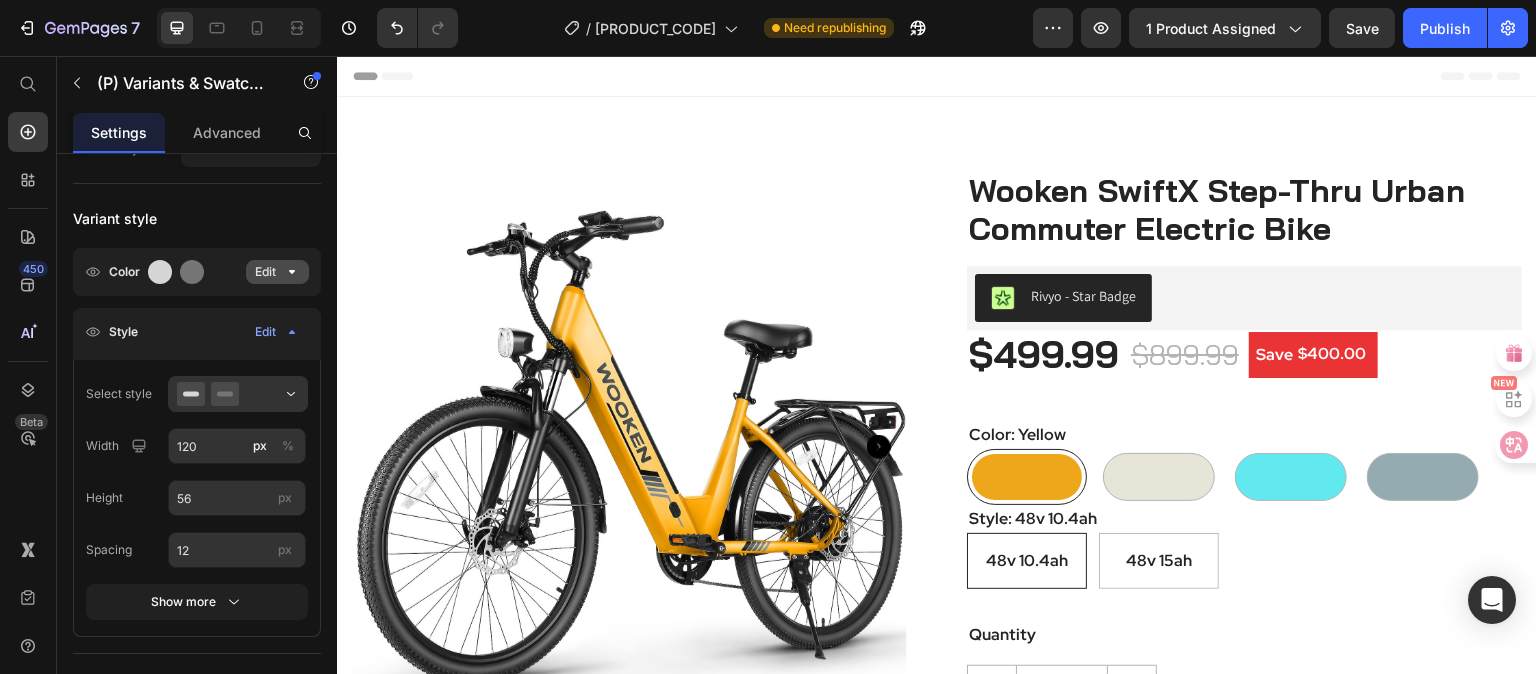 click on "48v 10.4ah 48v 10.4ah 48v 10.4ah 48v 15ah 48v 15ah 48v 15ah" at bounding box center (1244, 561) 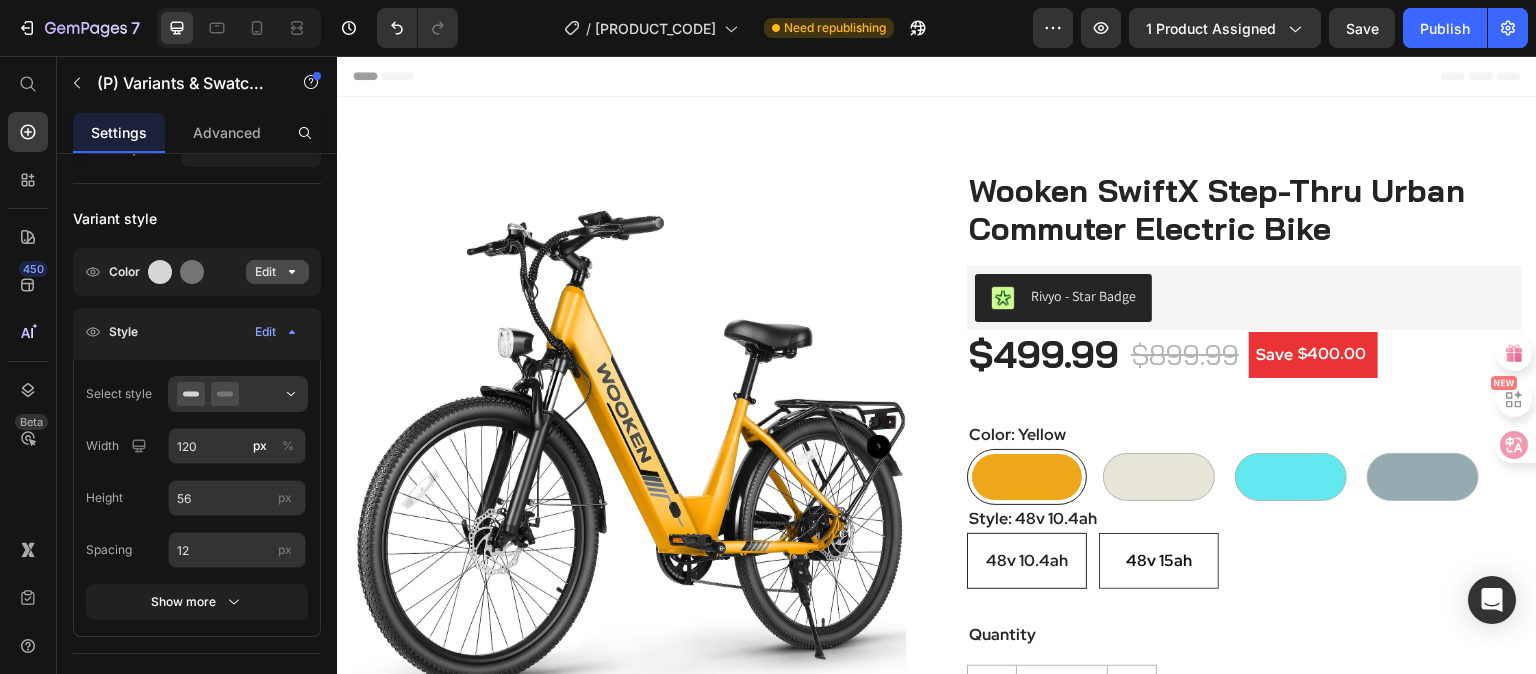 click on "48v 15ah" at bounding box center (1159, 561) 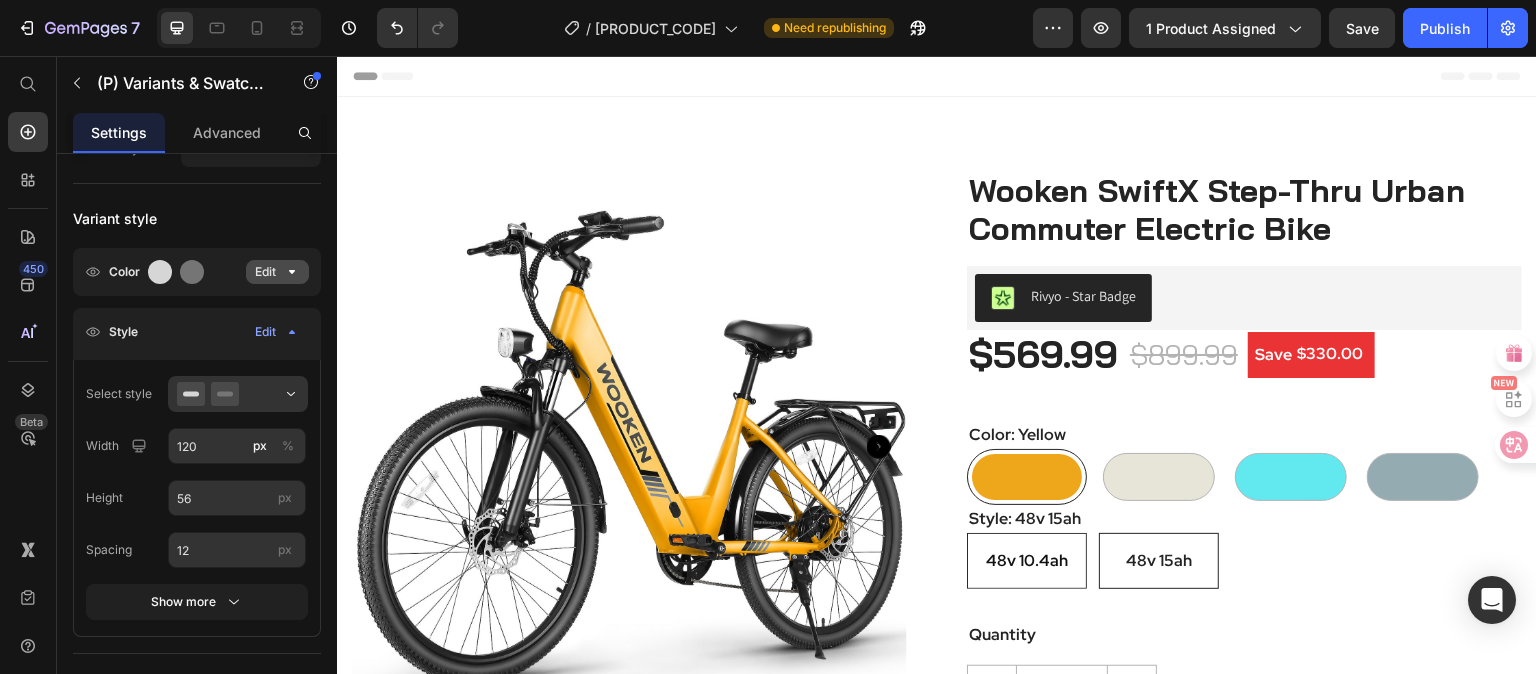 click on "48v 10.4ah" at bounding box center [1027, 561] 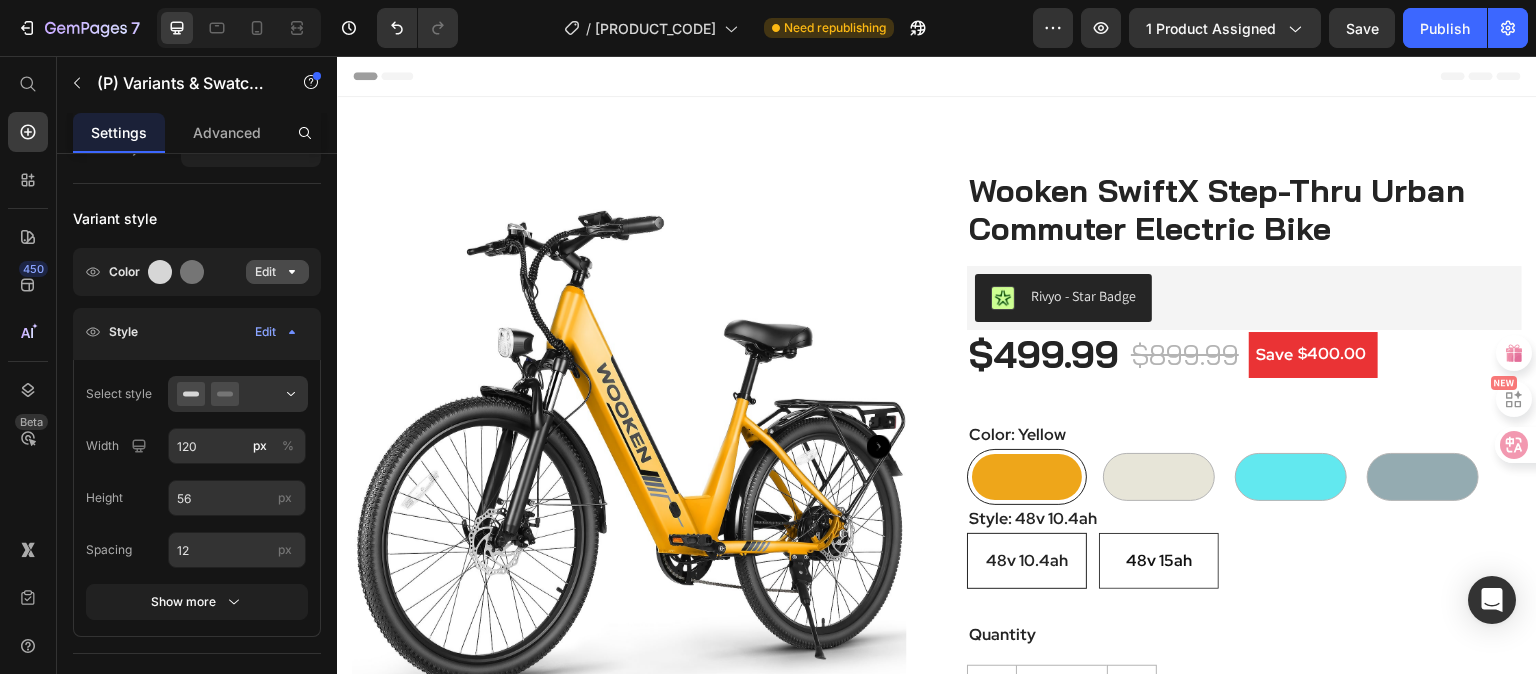 click on "48v 15ah" at bounding box center (1159, 561) 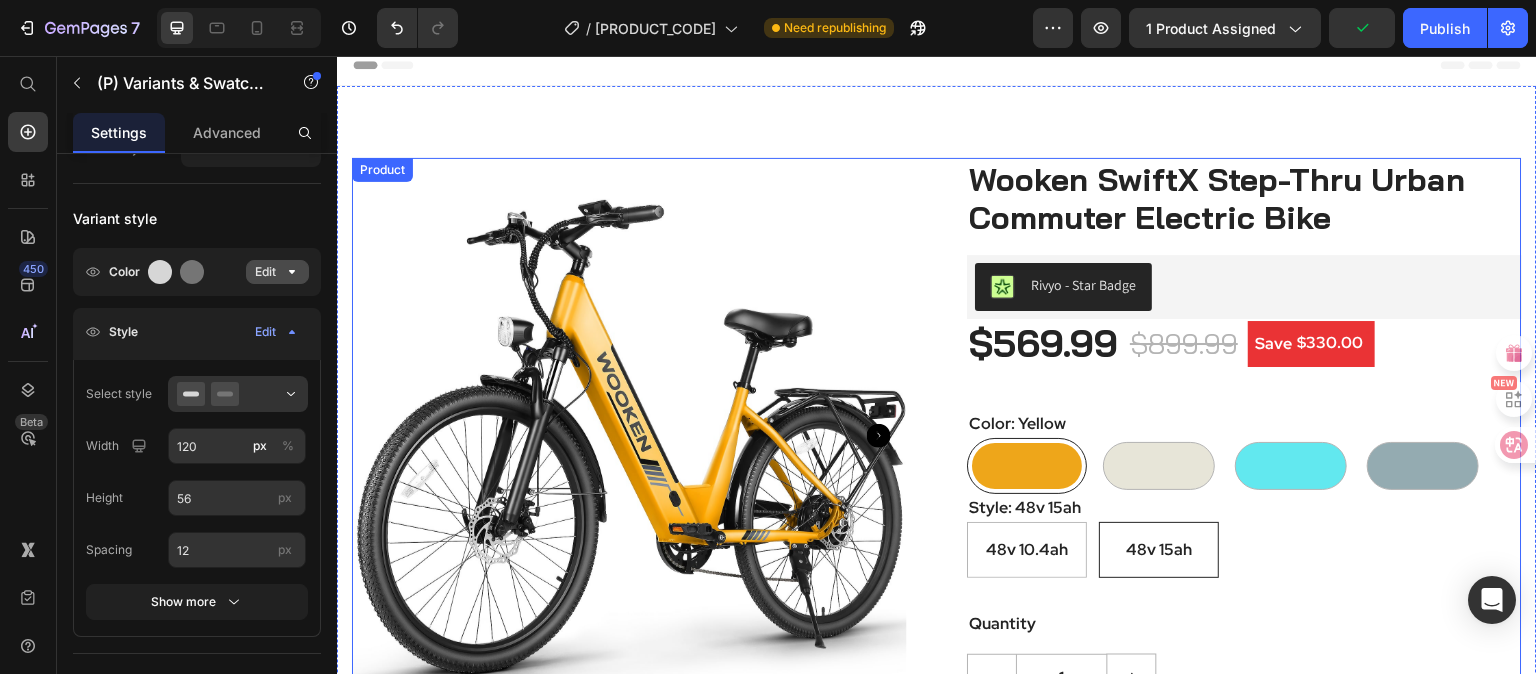 scroll, scrollTop: 0, scrollLeft: 0, axis: both 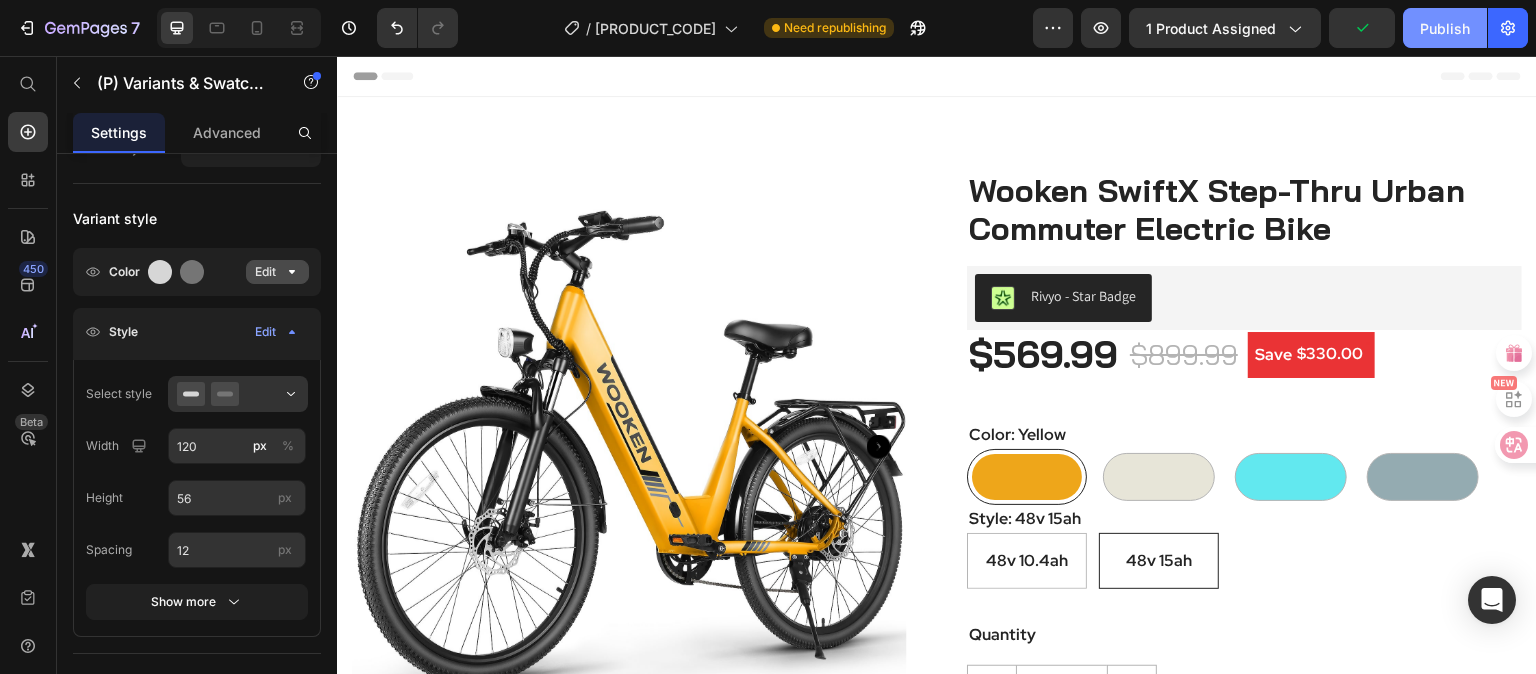 click on "Publish" at bounding box center [1445, 28] 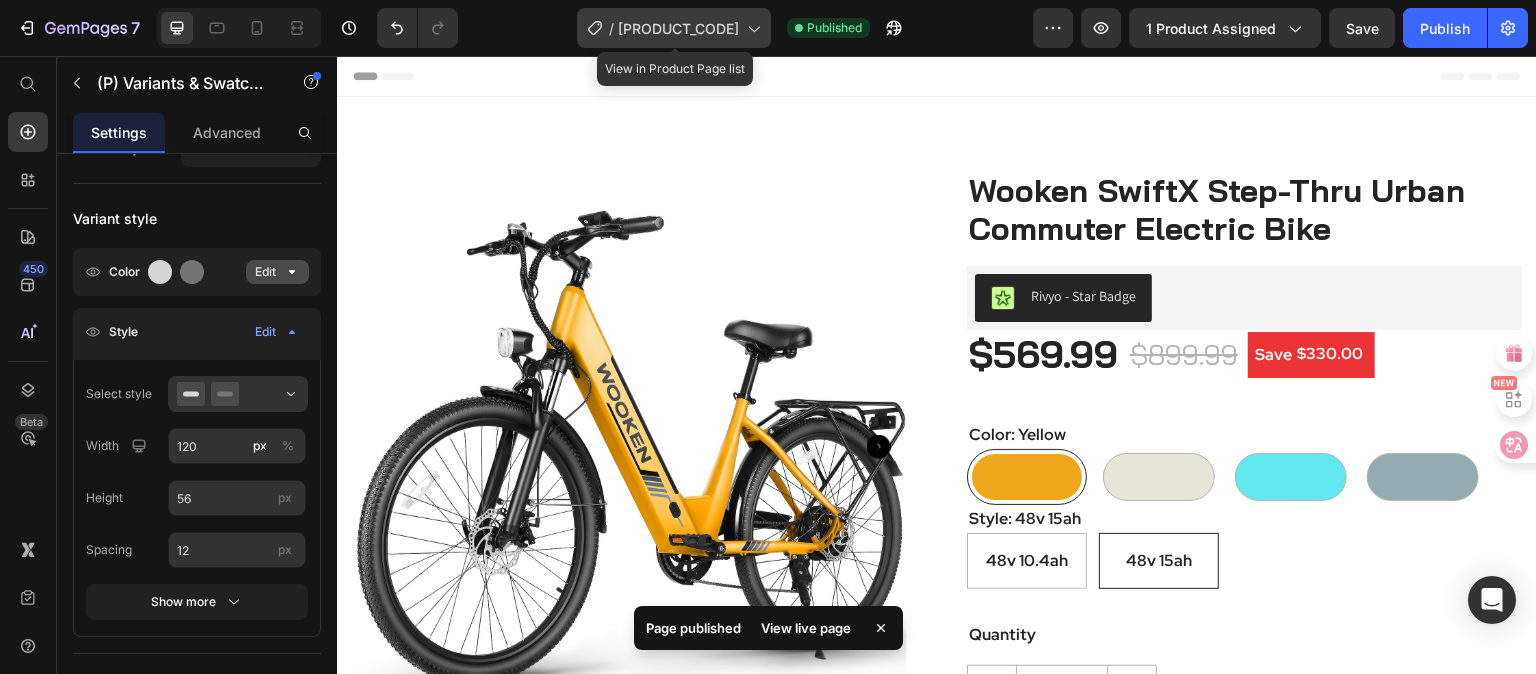 click on "AMAK00037" at bounding box center (678, 28) 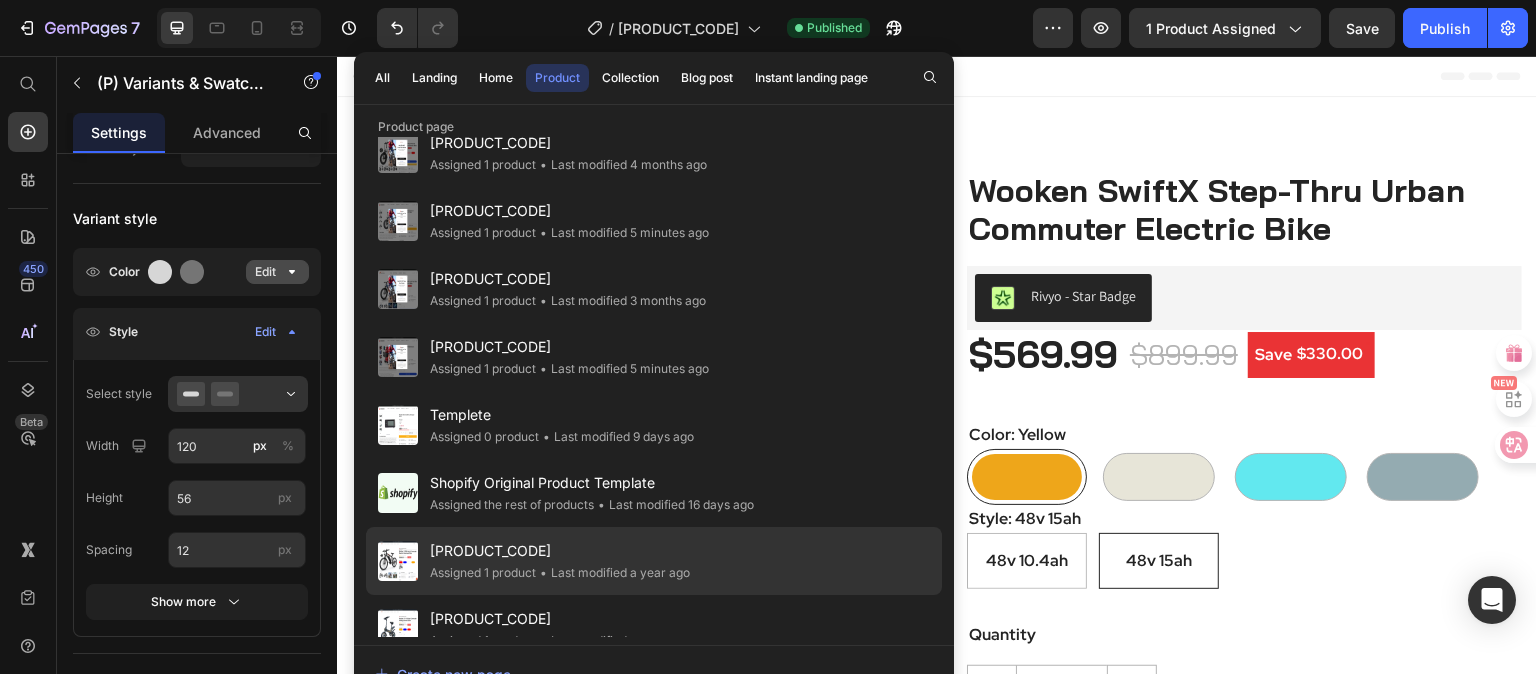 click on "• Last modified a year ago" 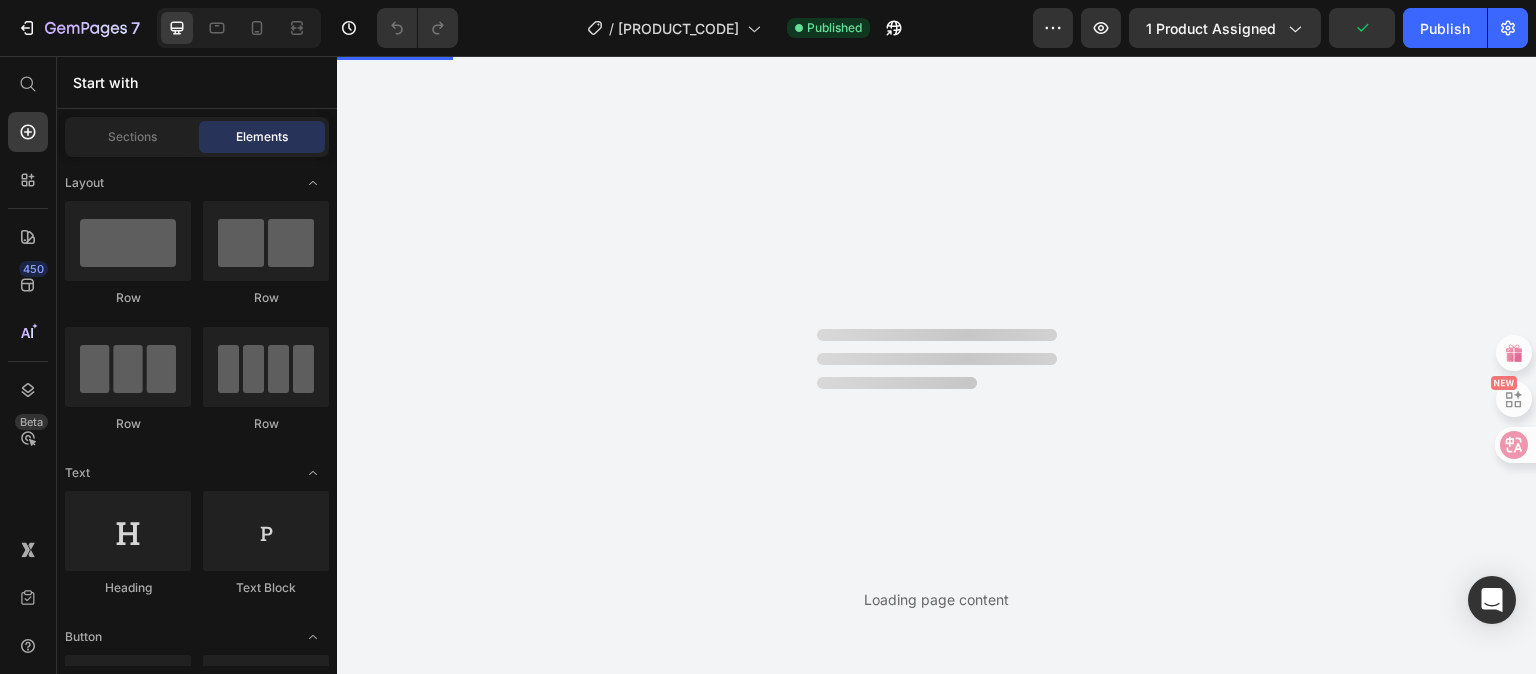 scroll, scrollTop: 0, scrollLeft: 0, axis: both 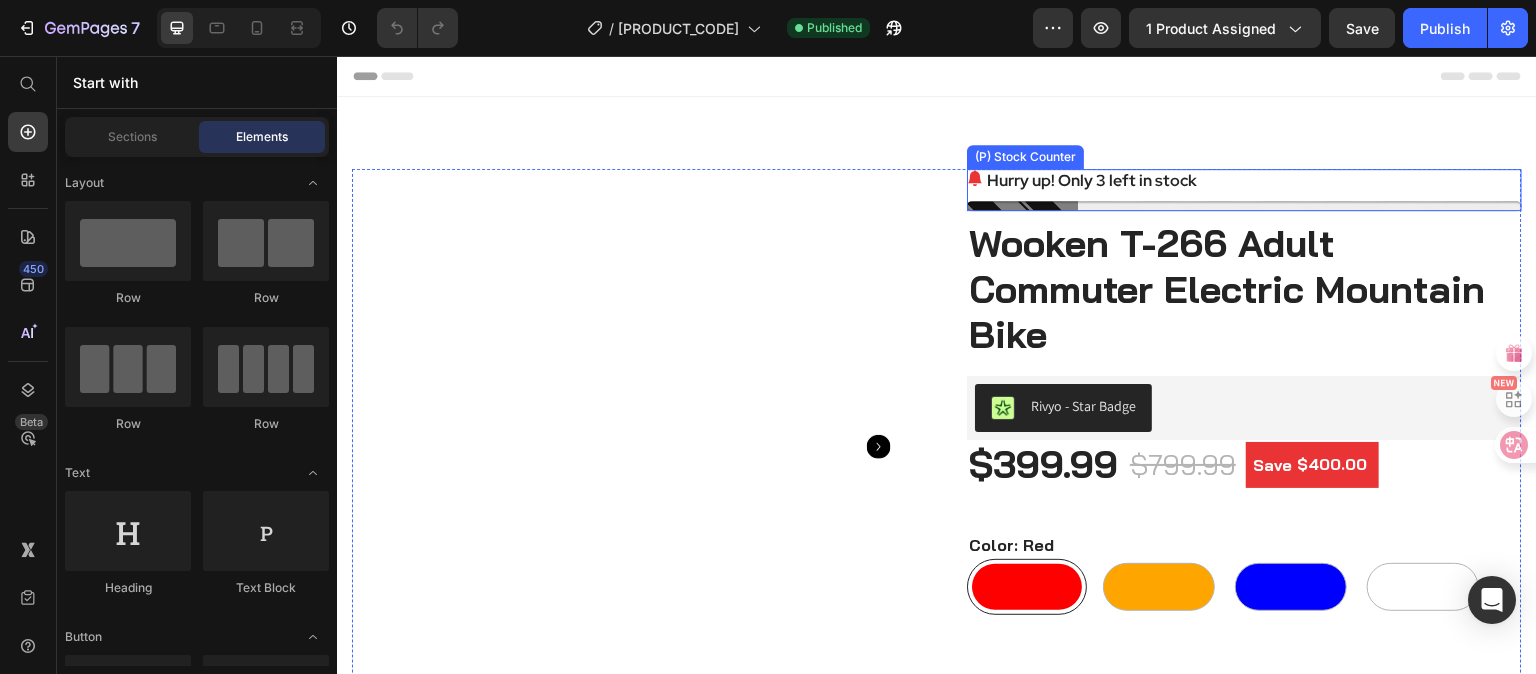 click on "Hurry up! Only 3 left in stock" at bounding box center (1244, 190) 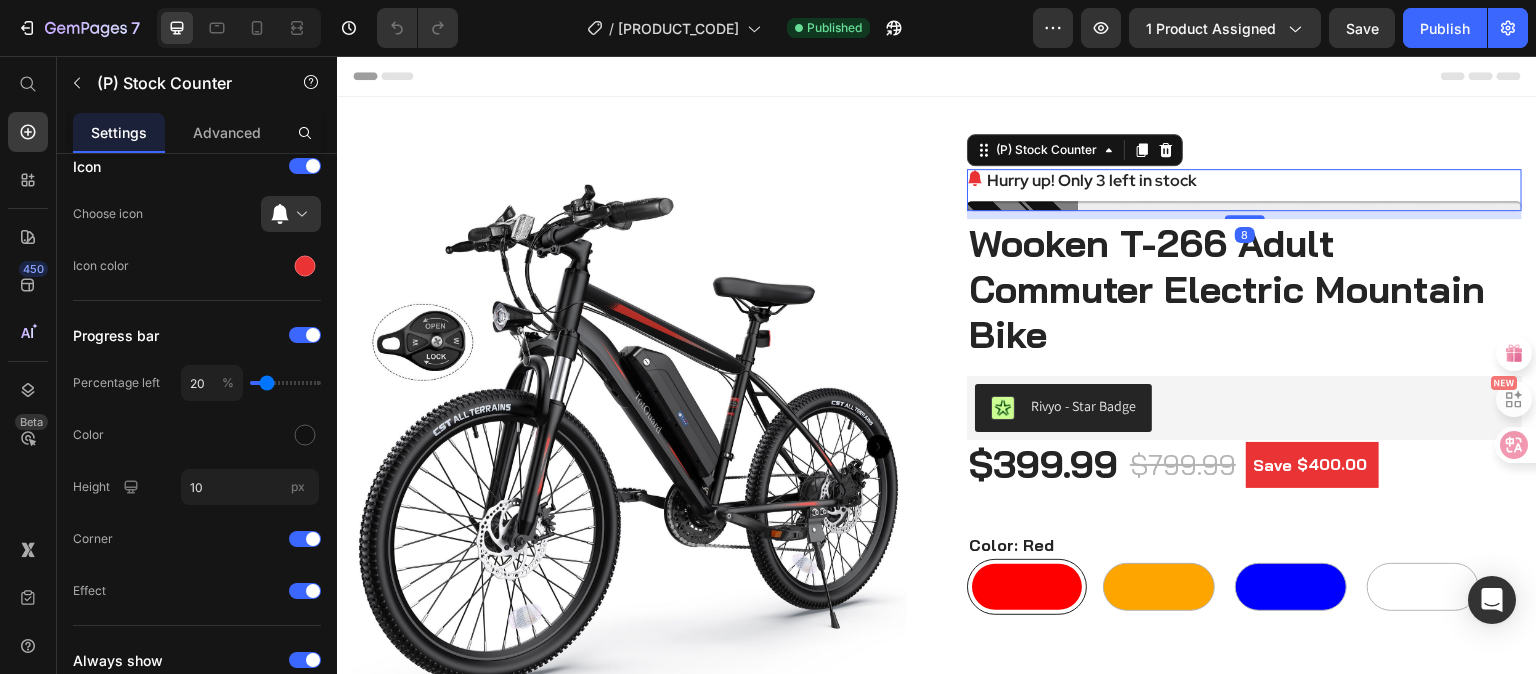 scroll, scrollTop: 0, scrollLeft: 0, axis: both 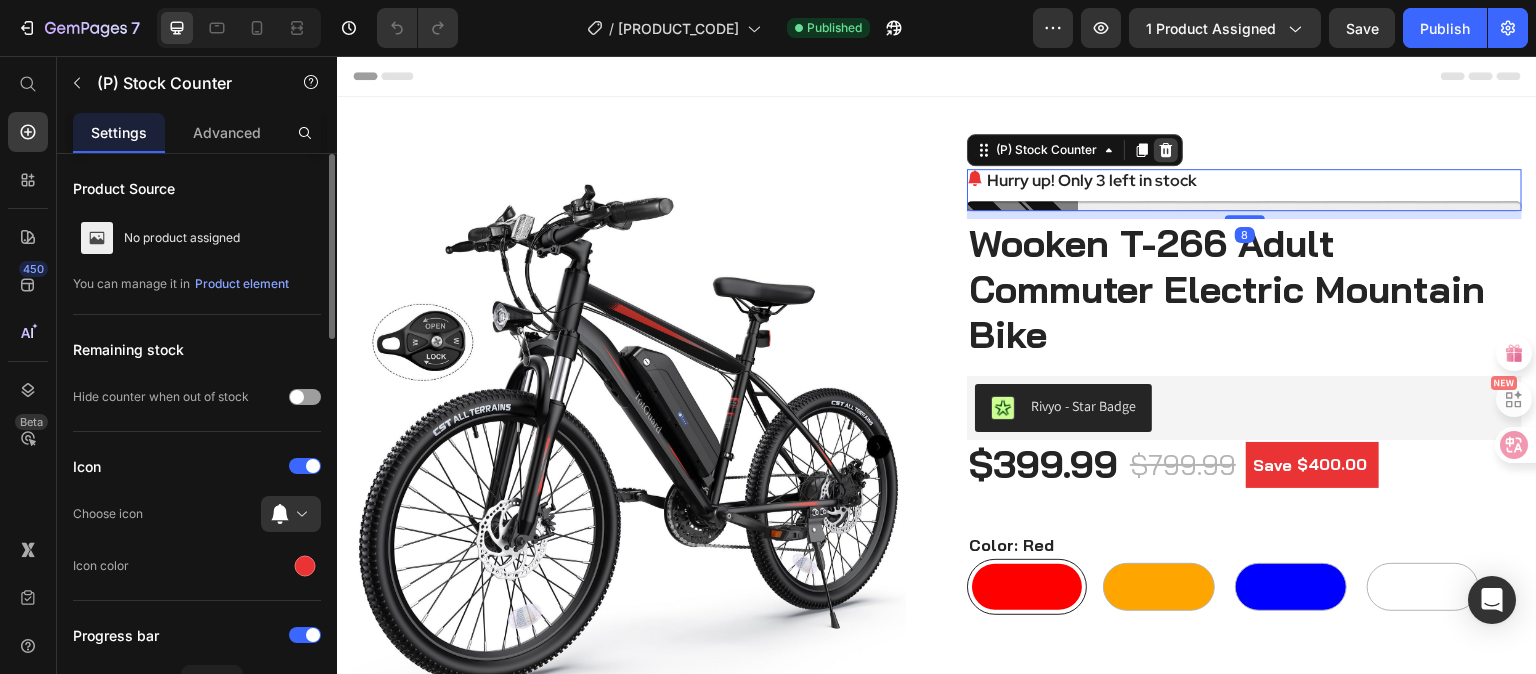 click at bounding box center (1166, 150) 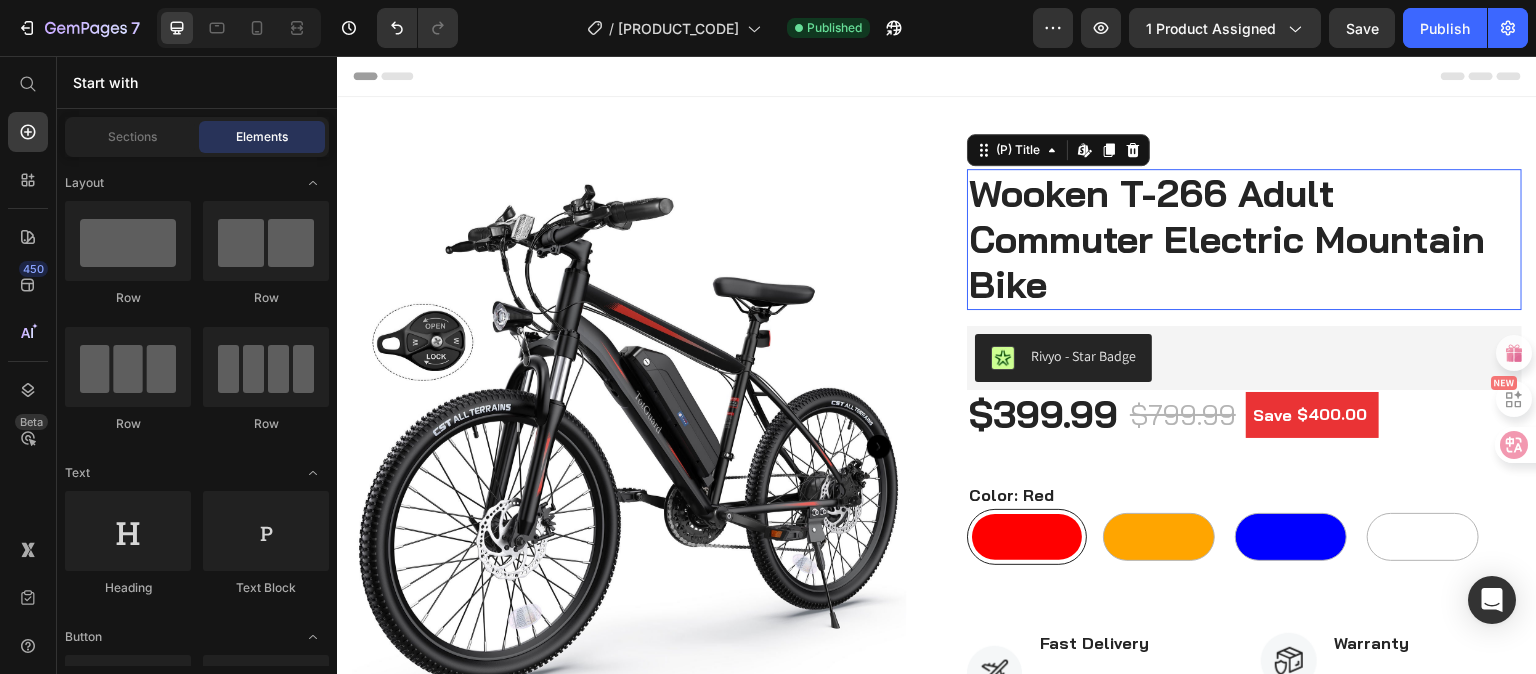 click on "‎Wooken T-266 Adult Commuter Electric Mountain Bike" at bounding box center (1244, 239) 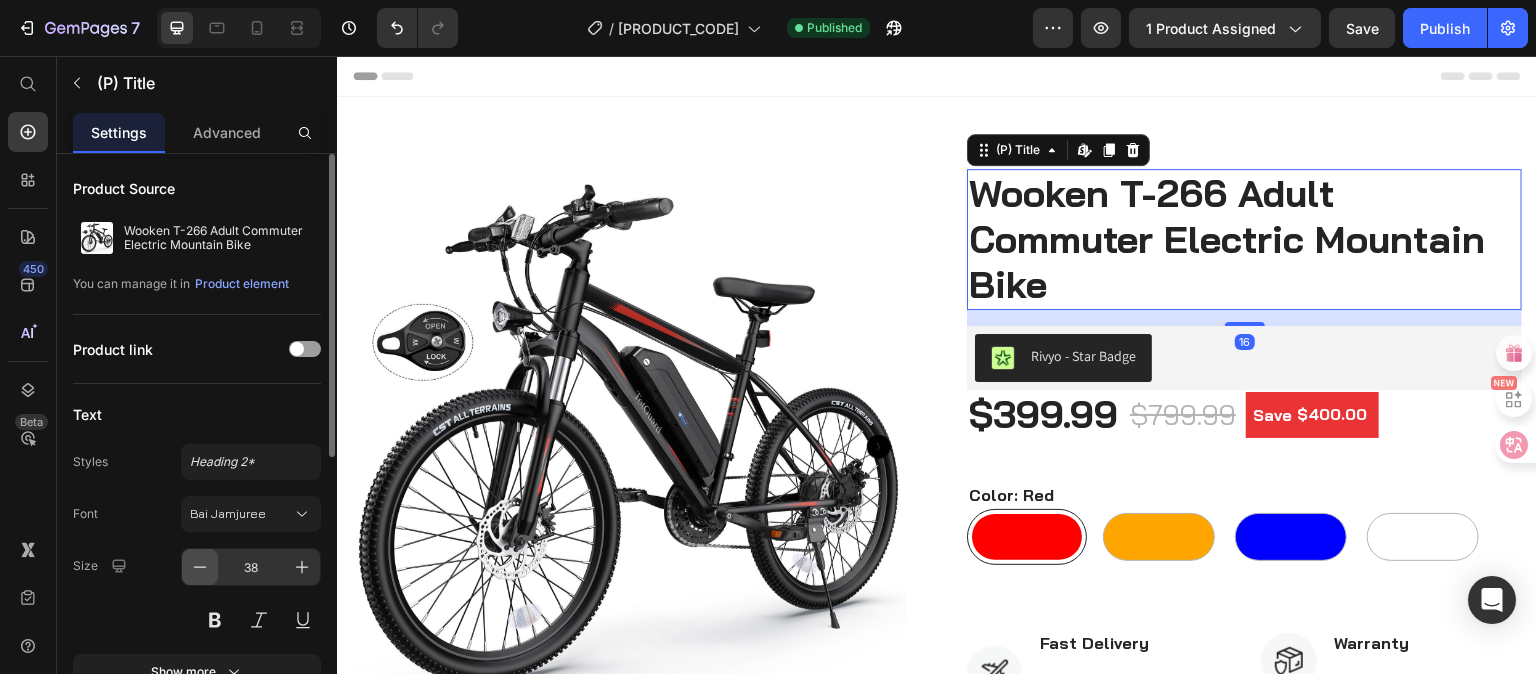 click 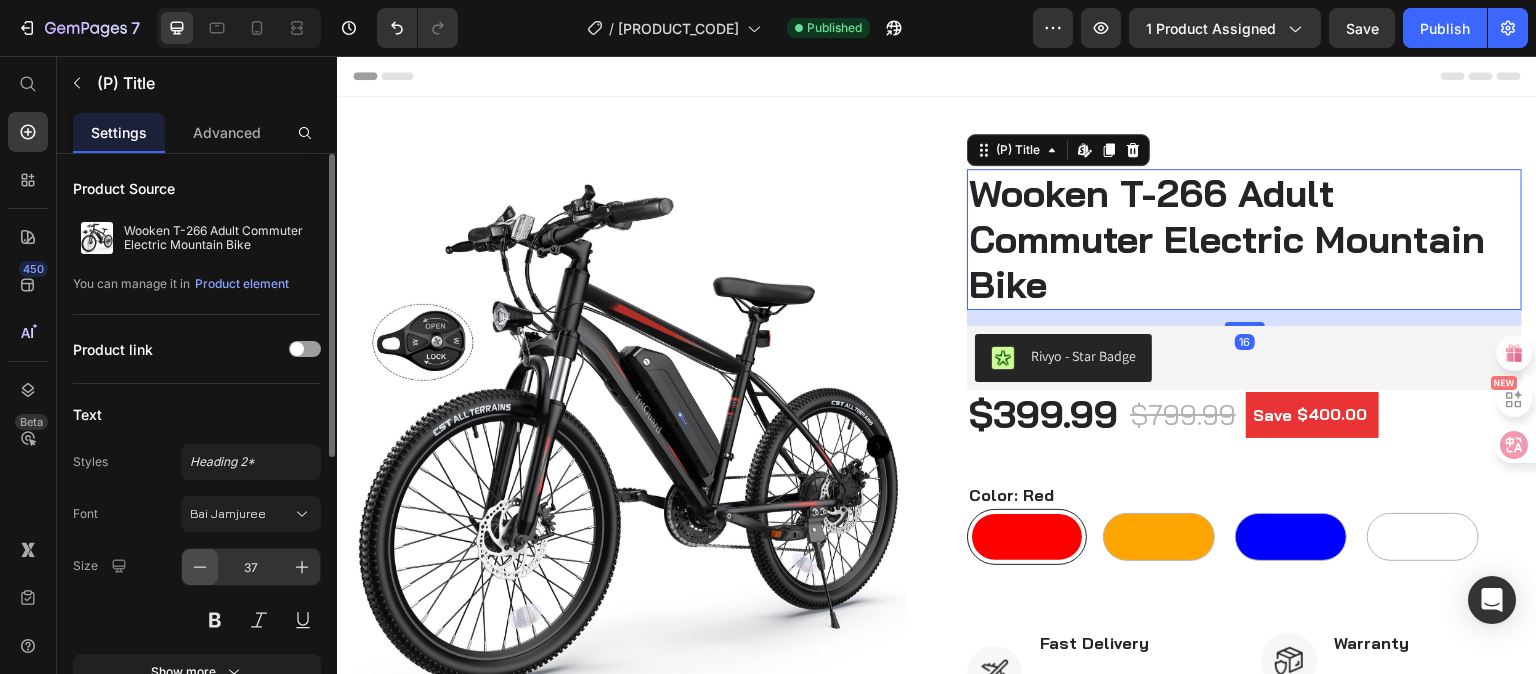 click 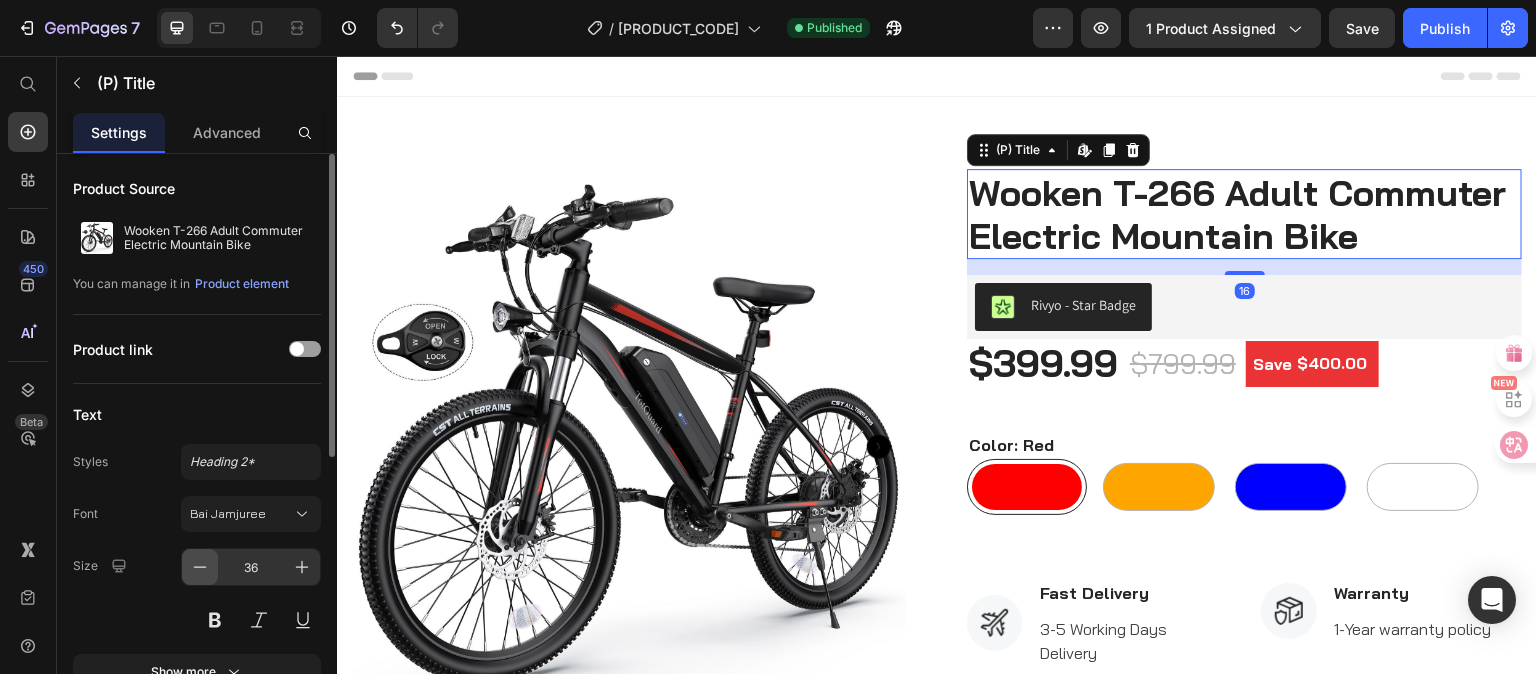 click 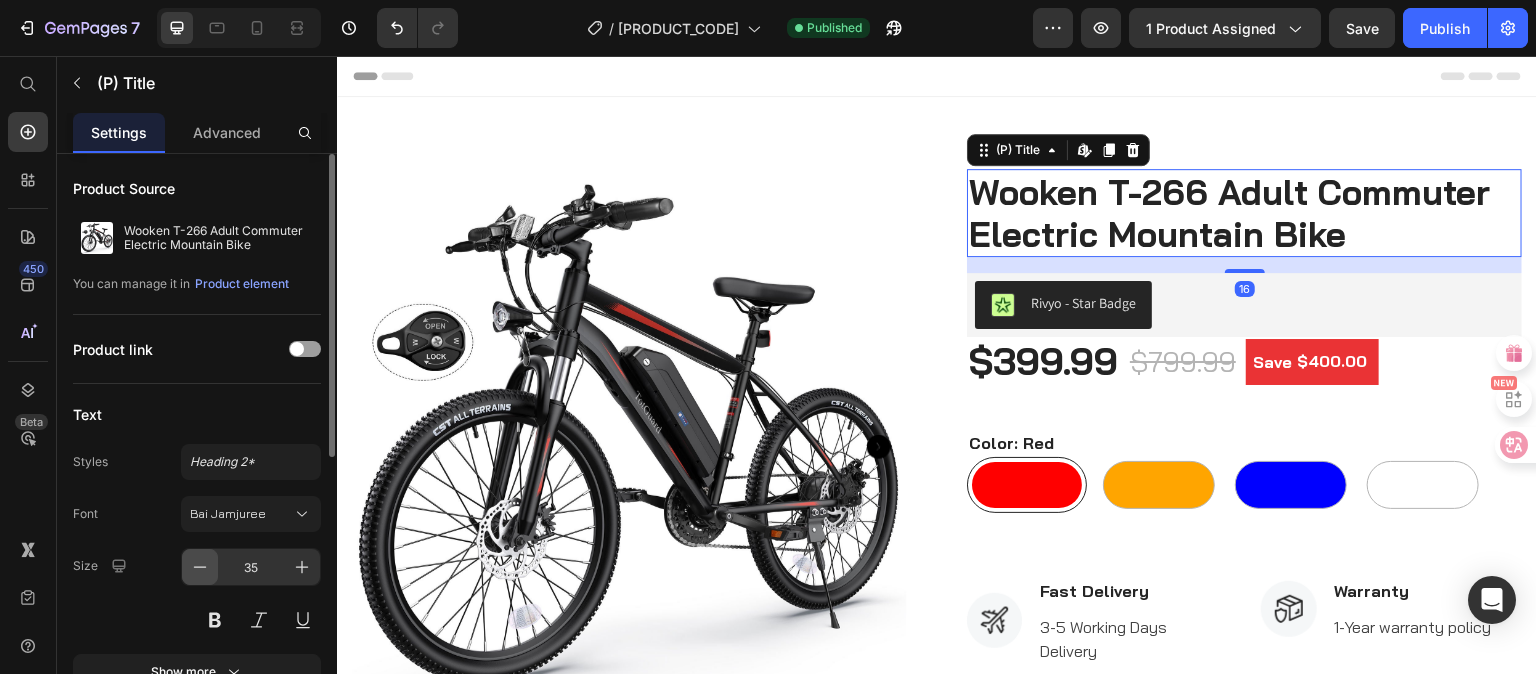 click 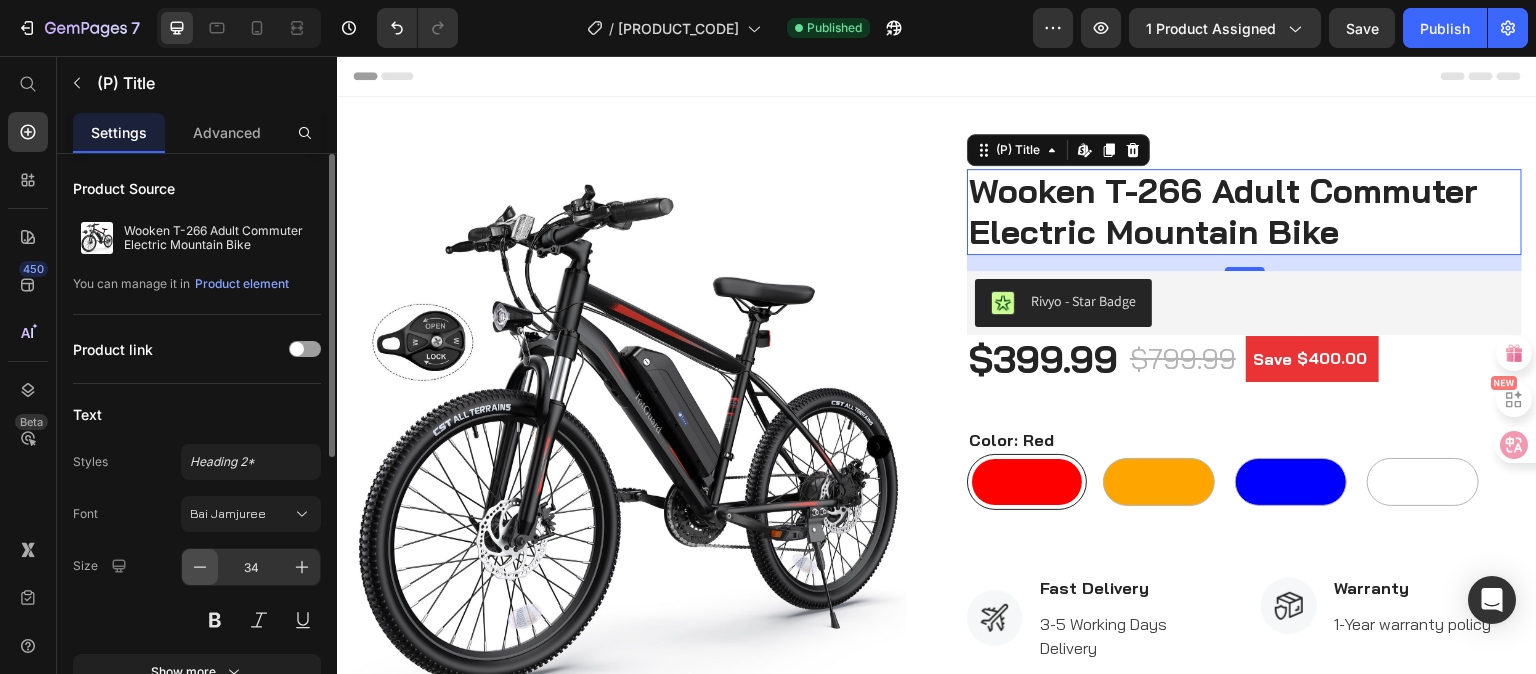 click 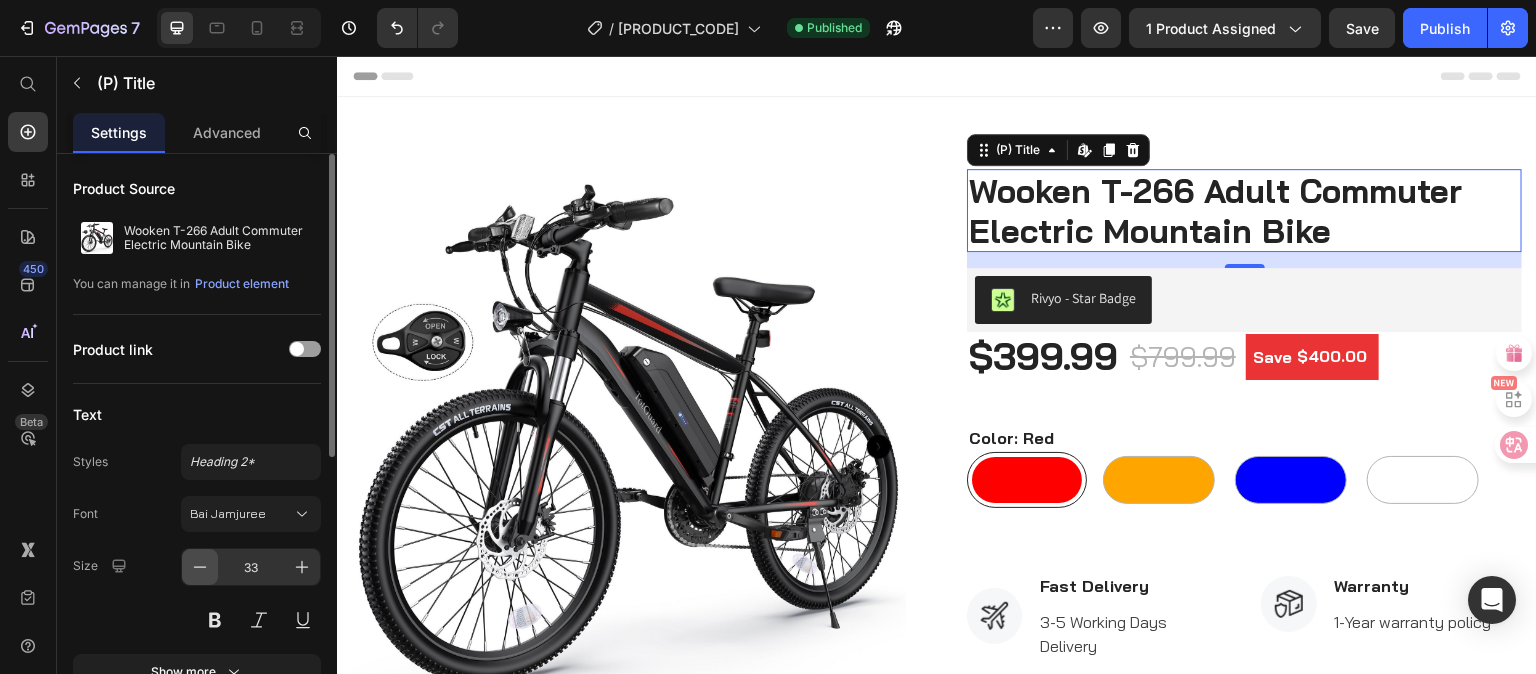 click 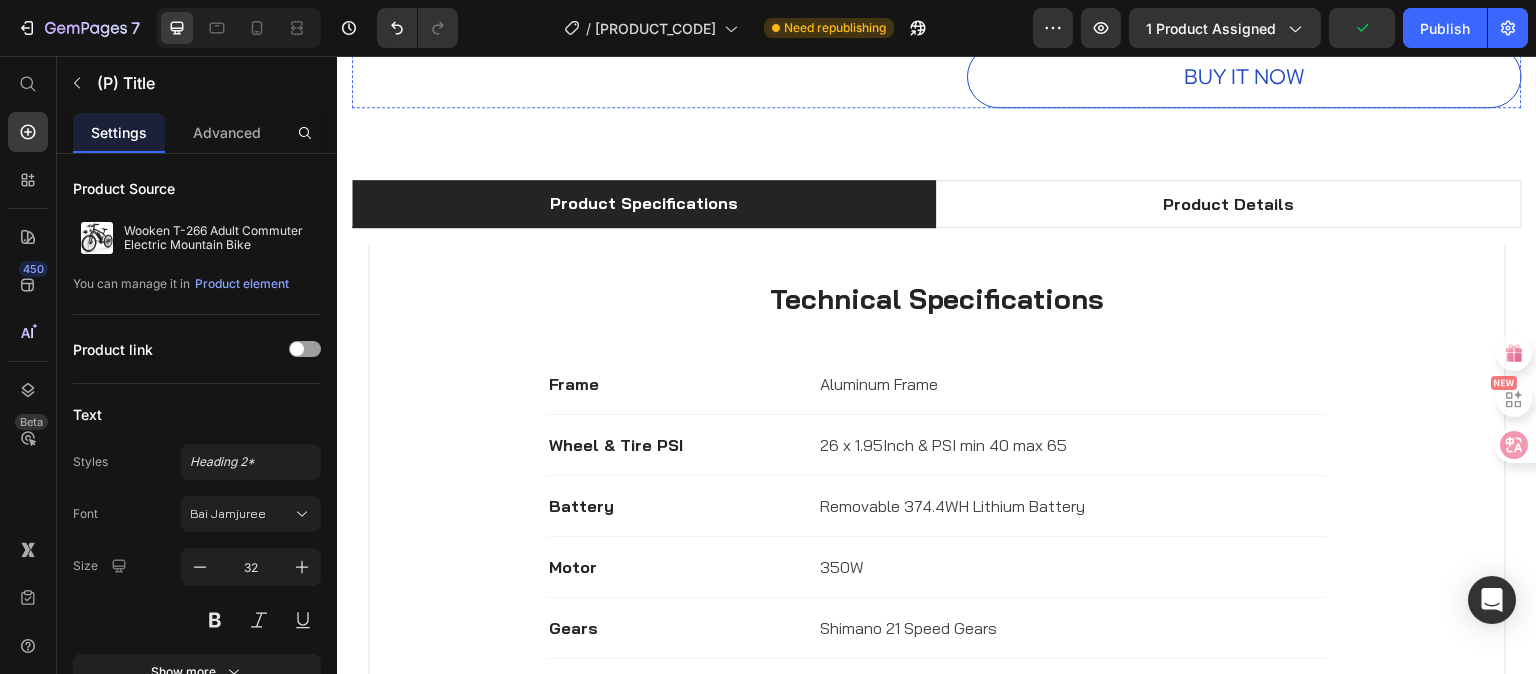 scroll, scrollTop: 1100, scrollLeft: 0, axis: vertical 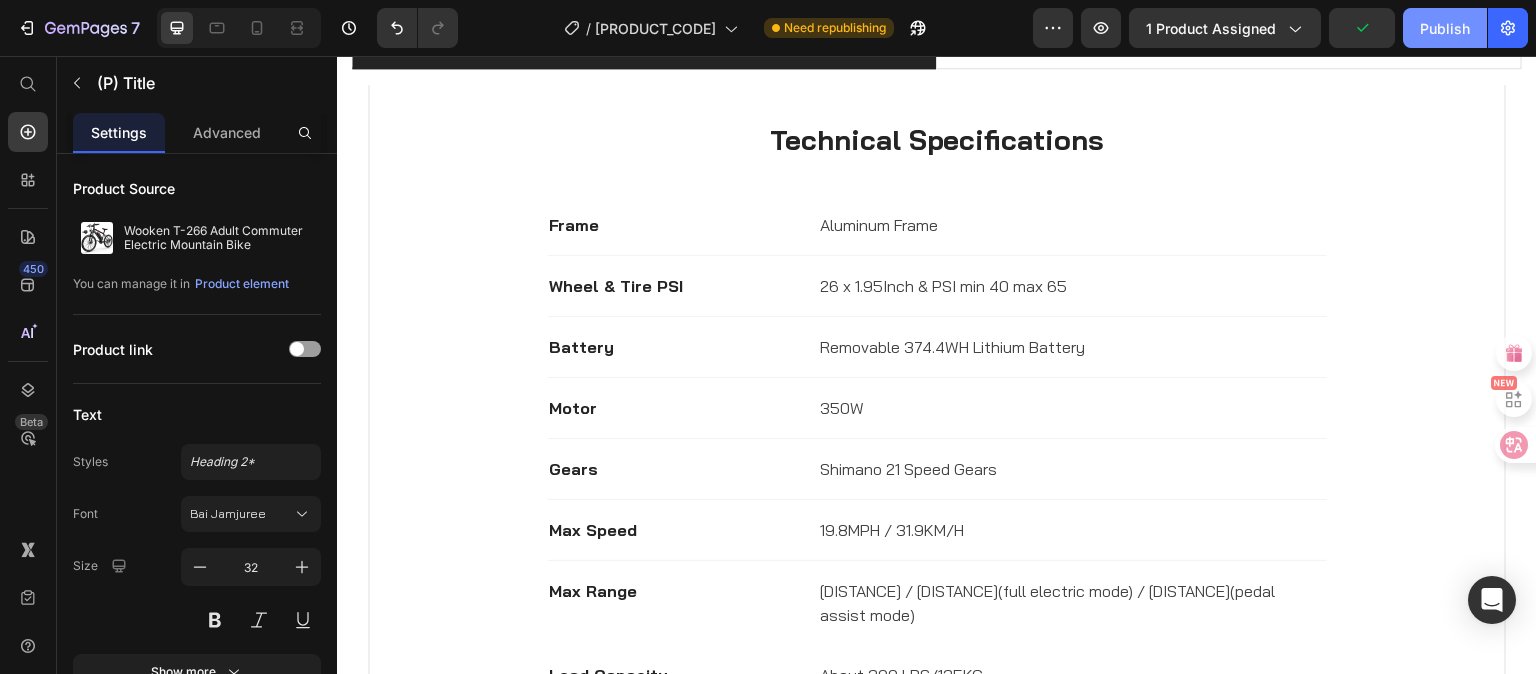 click on "Publish" at bounding box center (1445, 28) 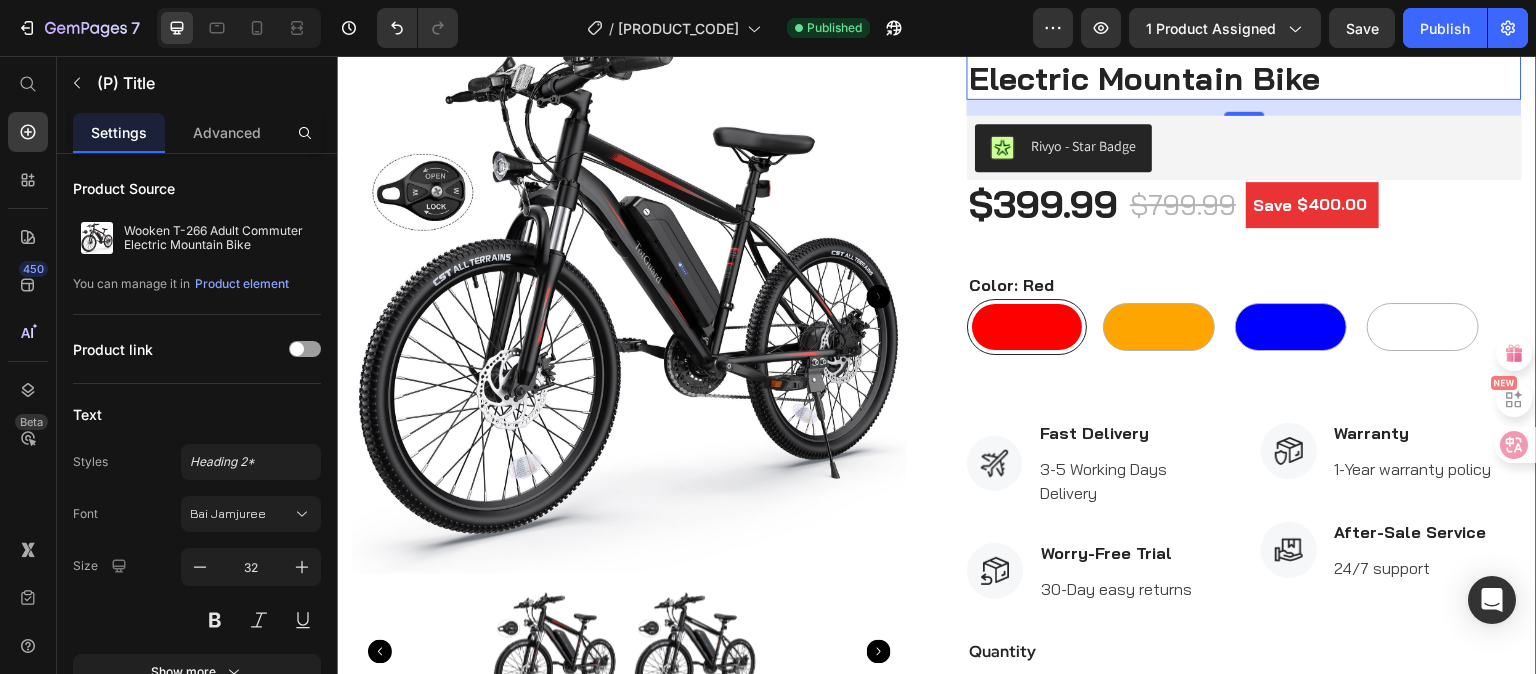 scroll, scrollTop: 0, scrollLeft: 0, axis: both 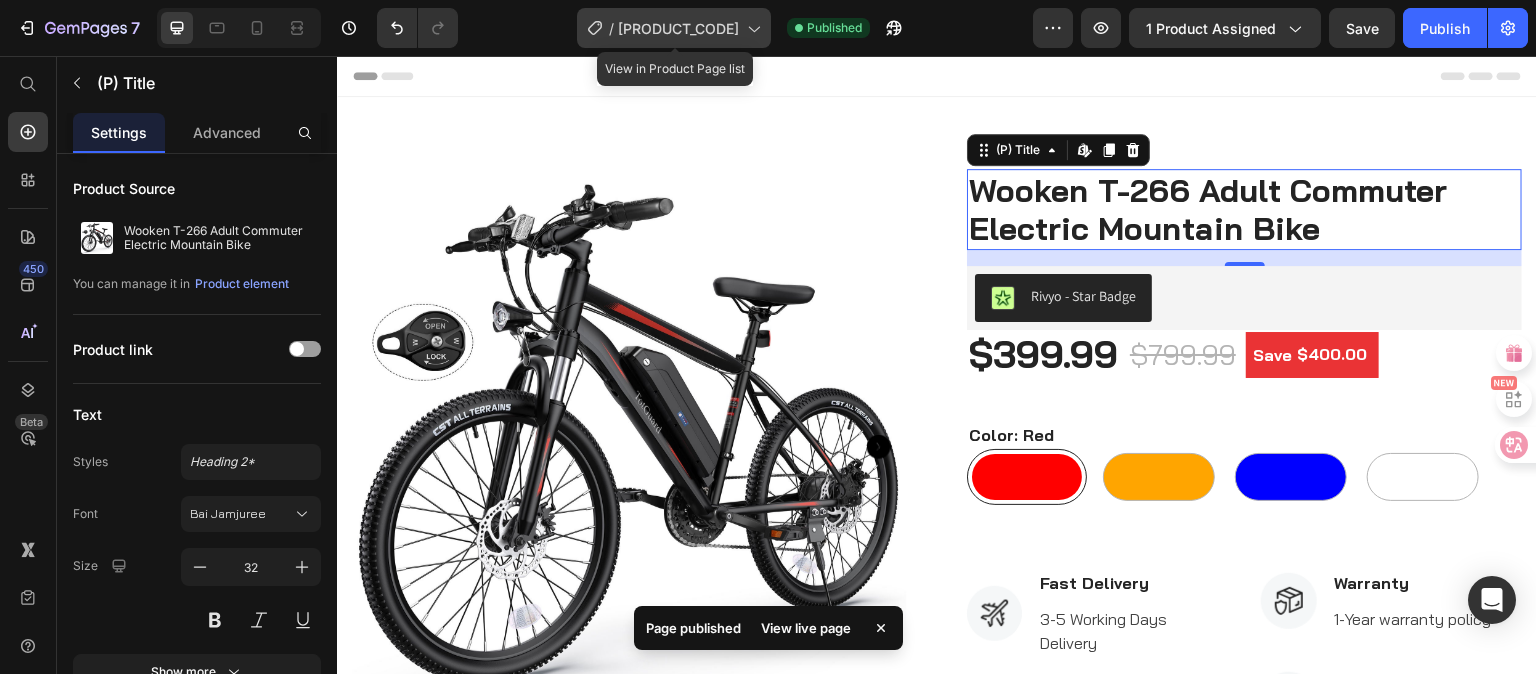click on "AMA005856" at bounding box center (678, 28) 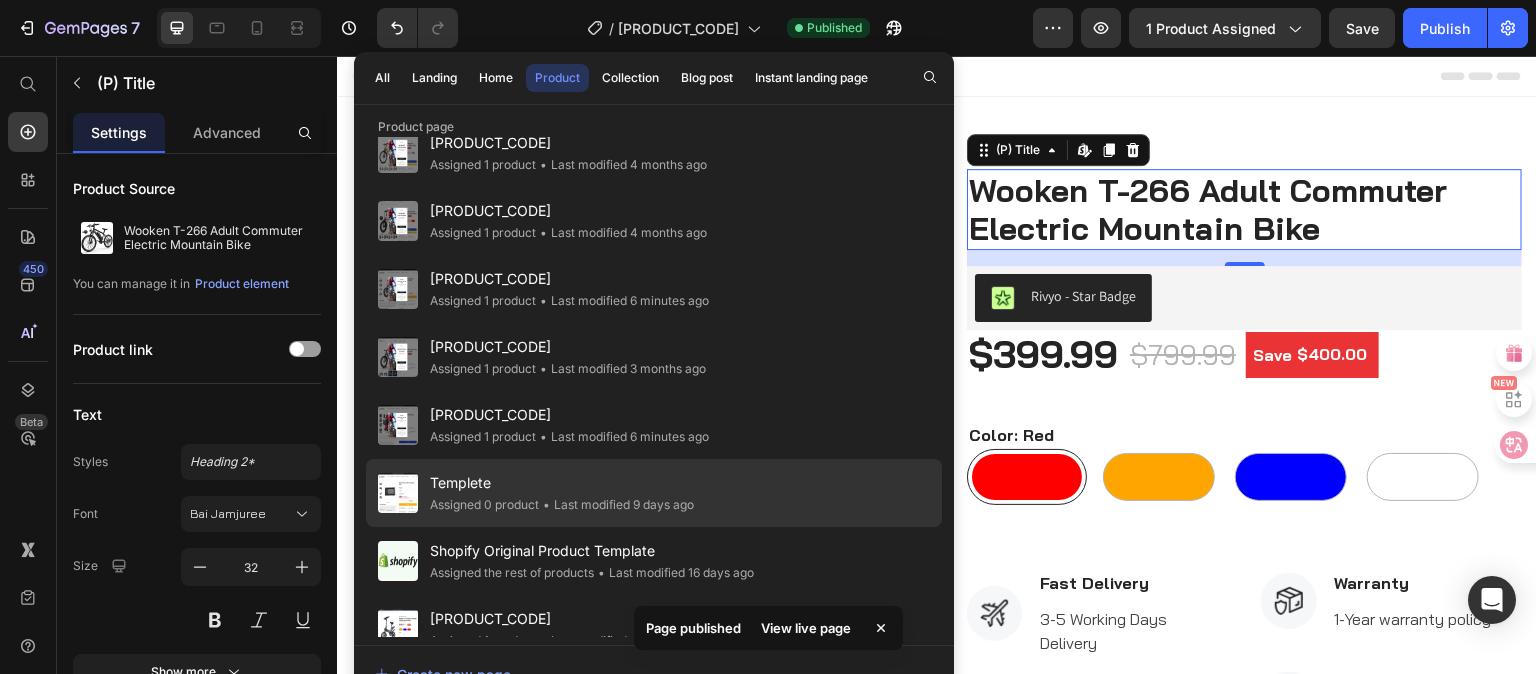 scroll, scrollTop: 261, scrollLeft: 0, axis: vertical 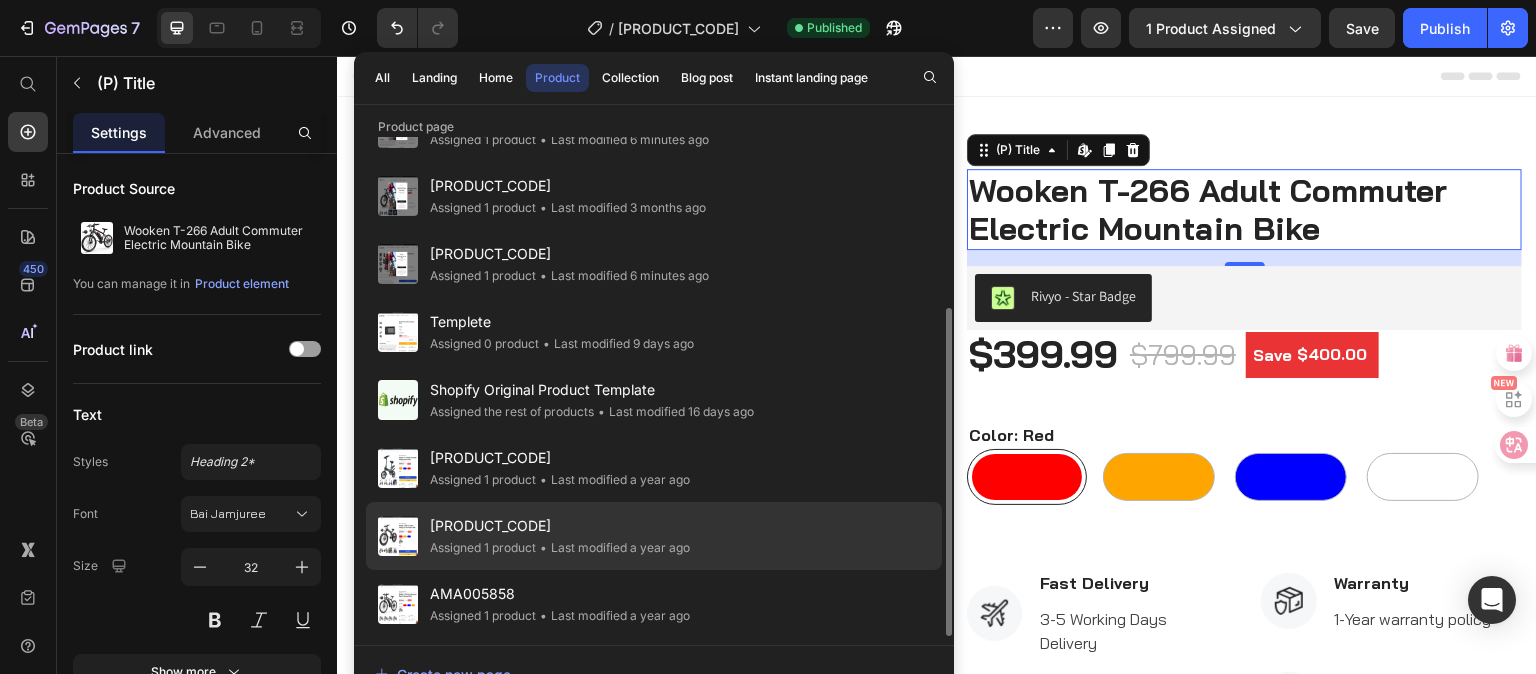 click on "AMA005857" at bounding box center [560, 526] 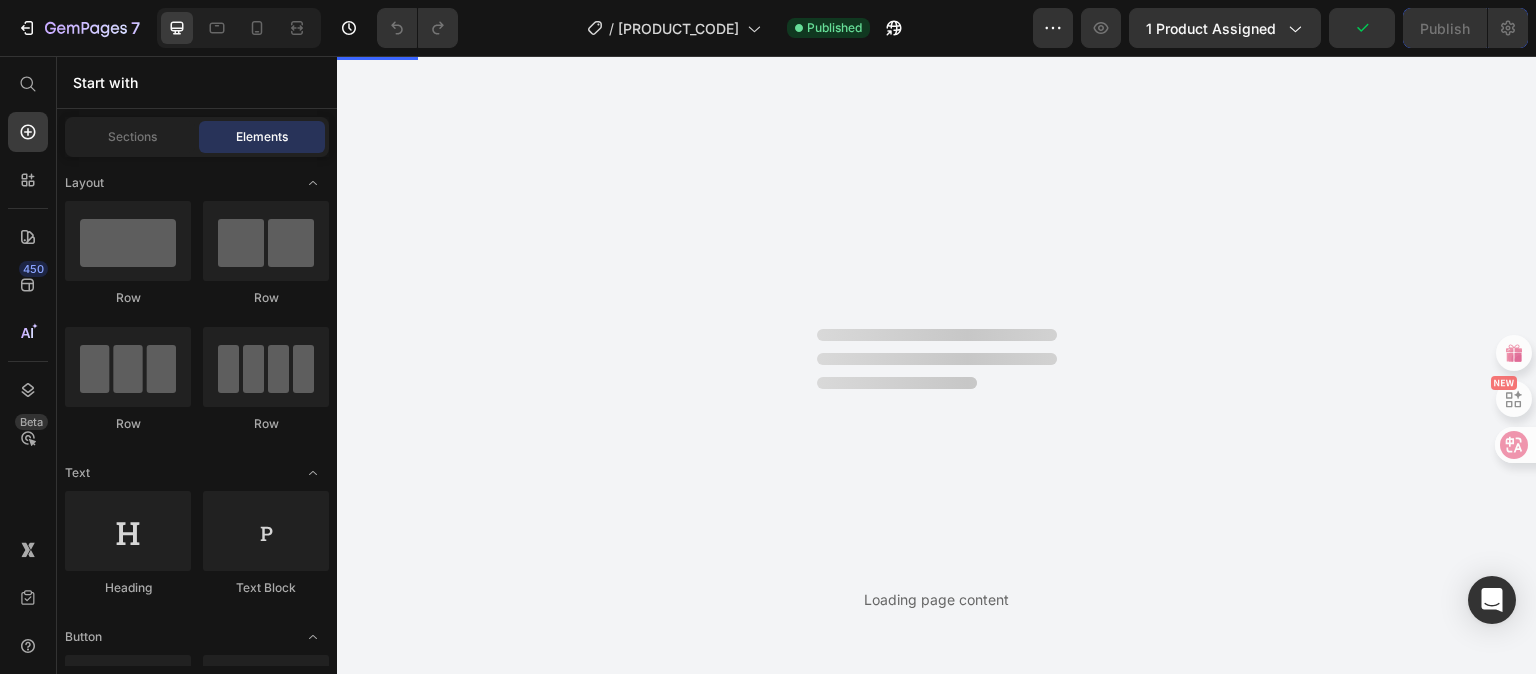 scroll, scrollTop: 0, scrollLeft: 0, axis: both 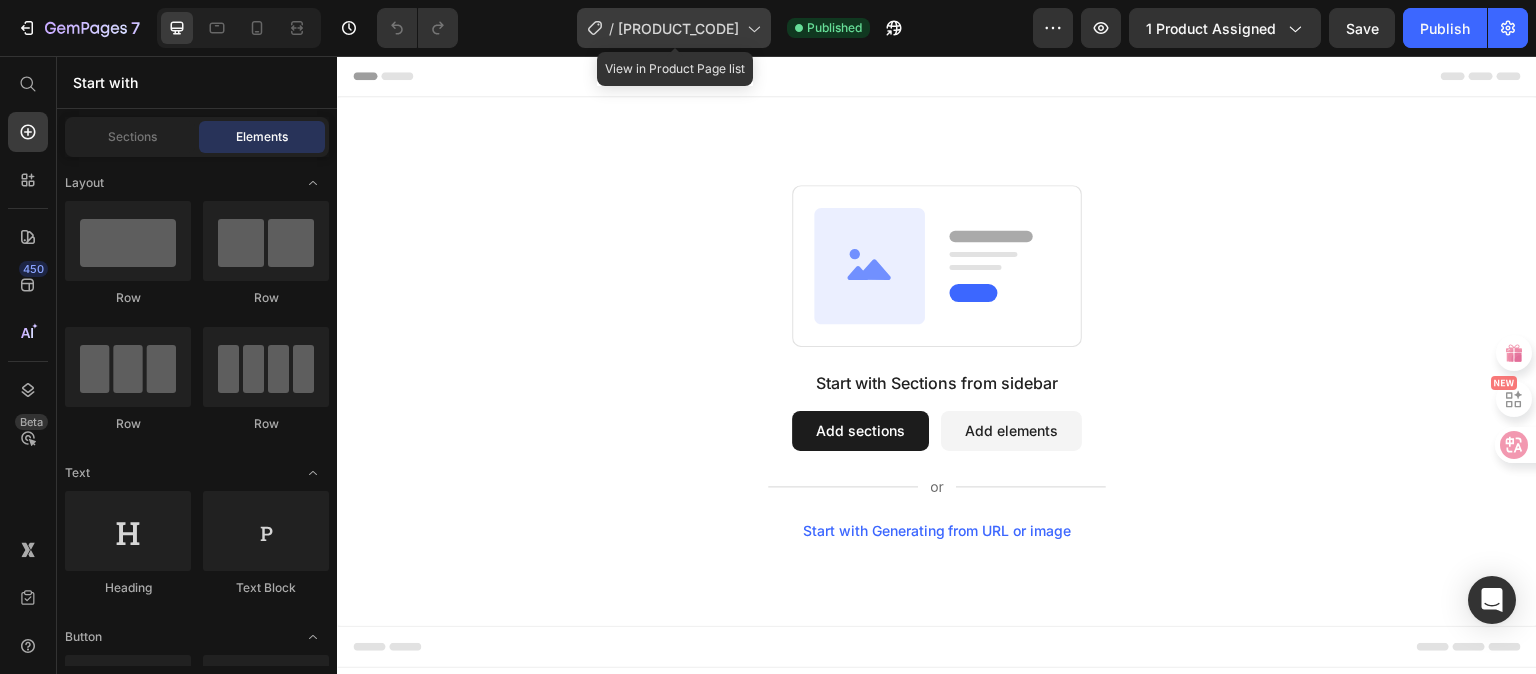 click on "AMA005857" at bounding box center (678, 28) 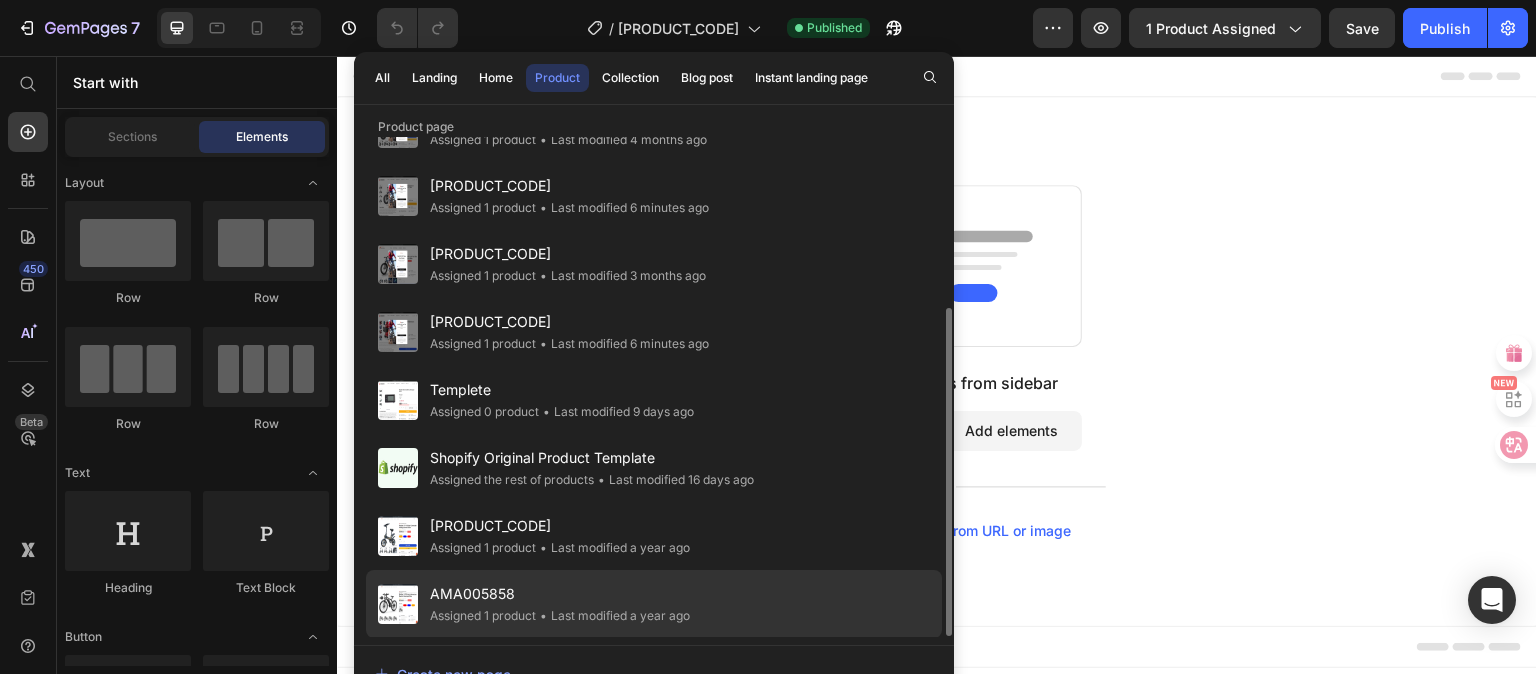 click on "Assigned 1 product" 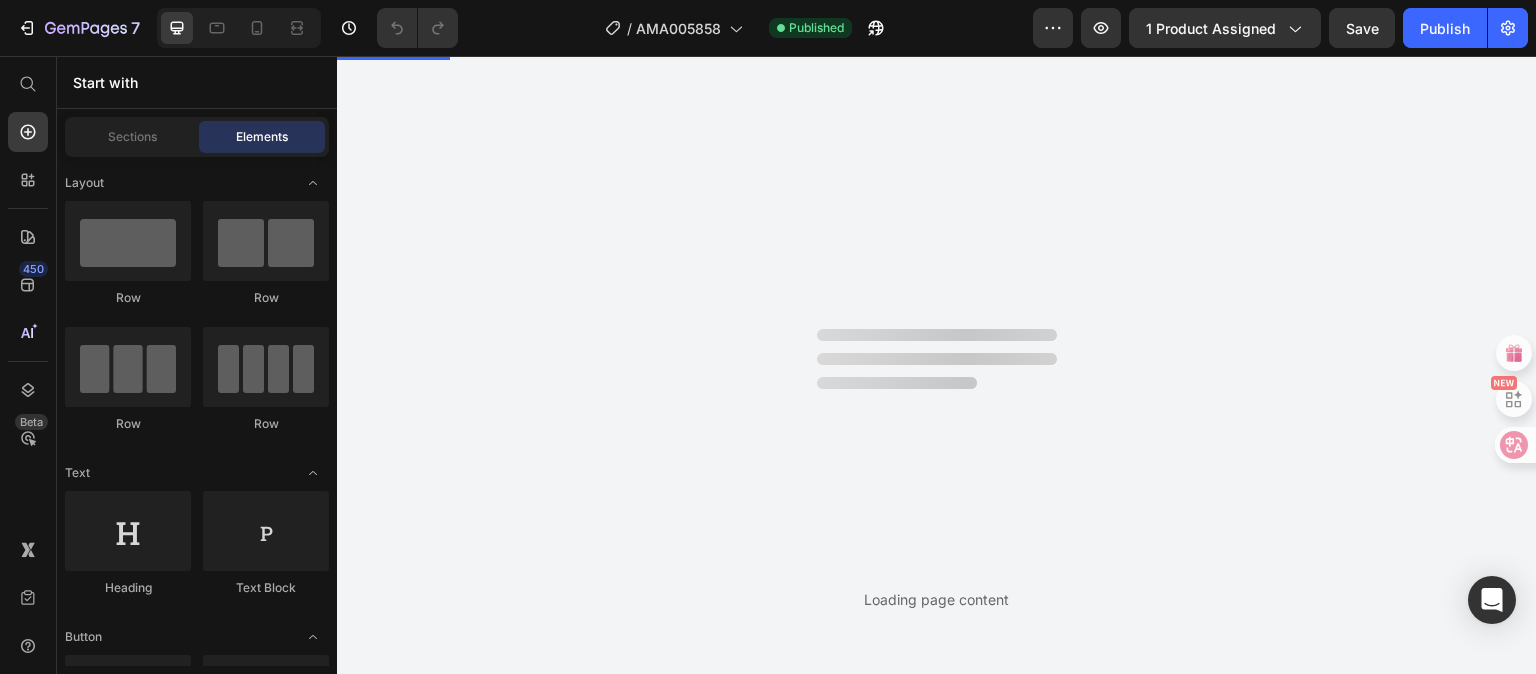 scroll, scrollTop: 0, scrollLeft: 0, axis: both 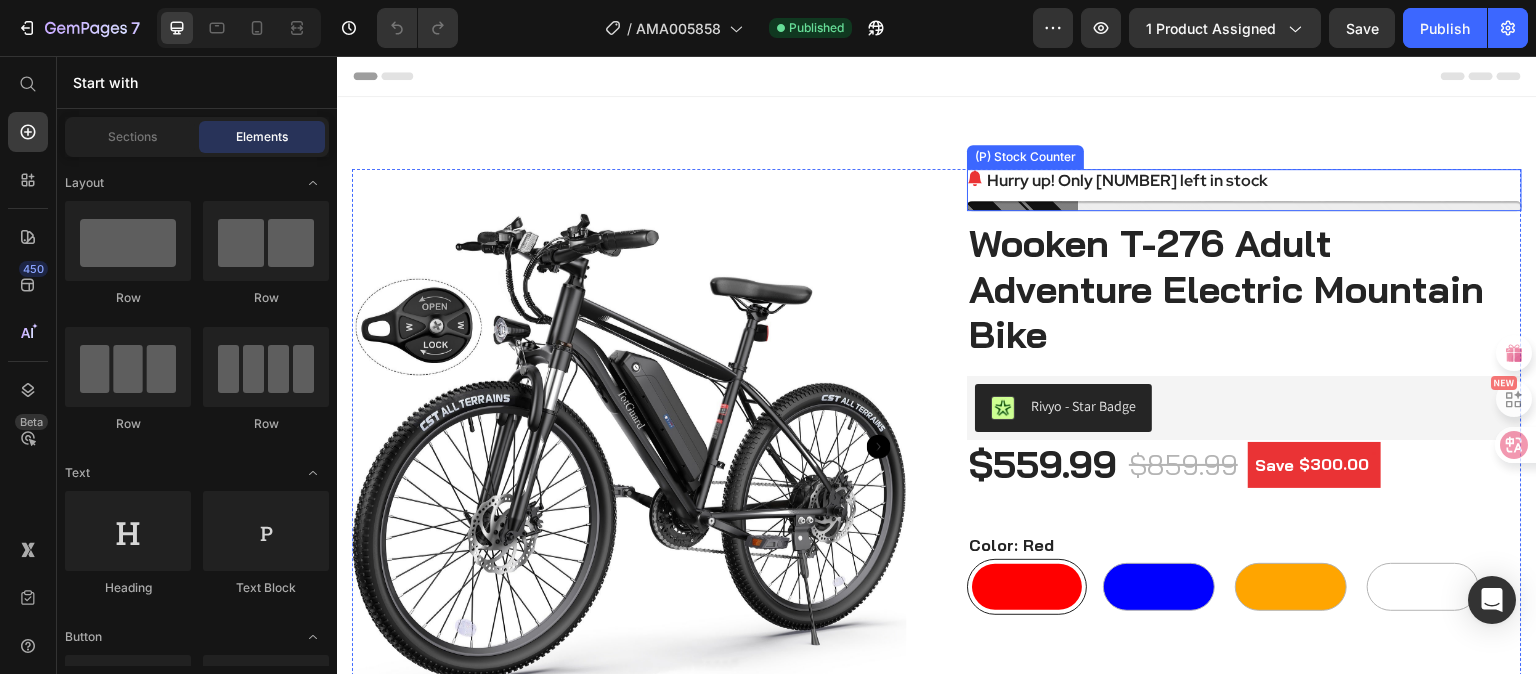 click on "Hurry up! Only 5 left in stock" at bounding box center (1244, 181) 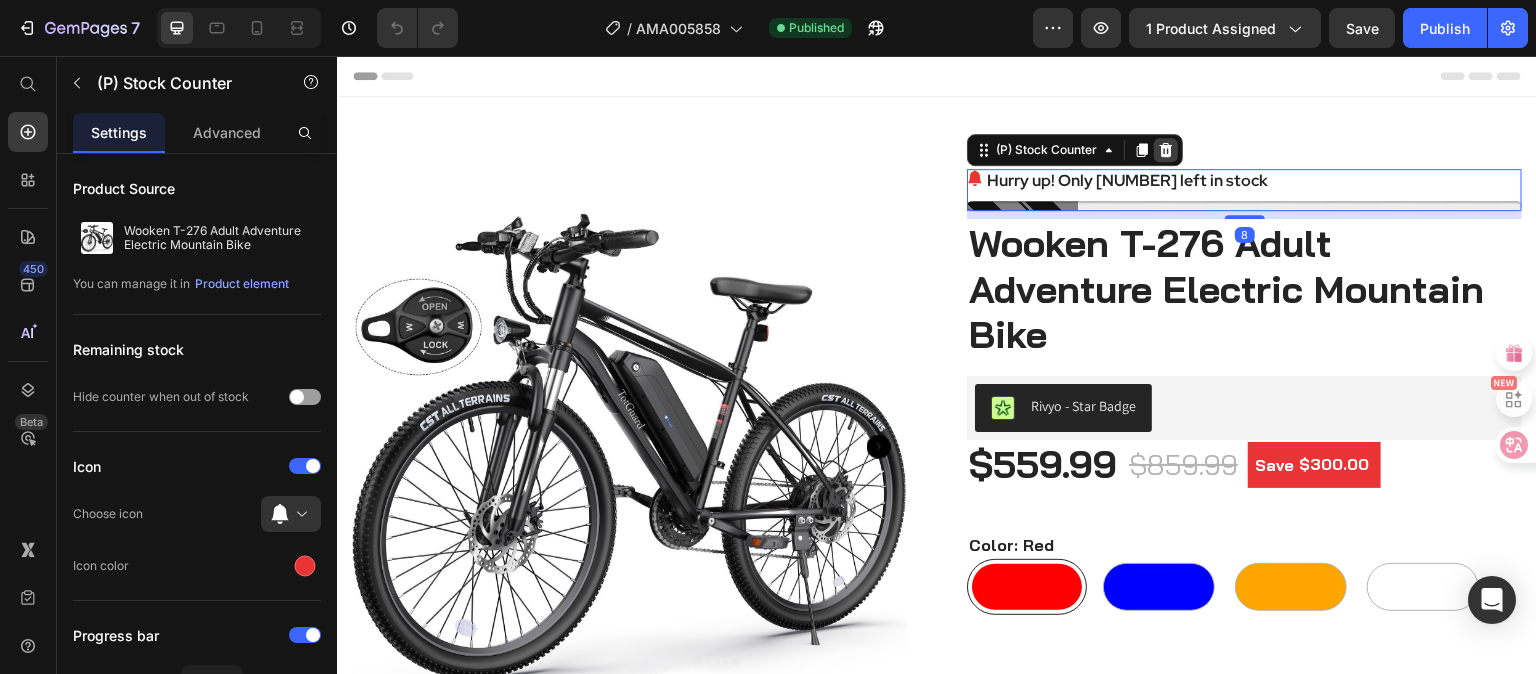 click 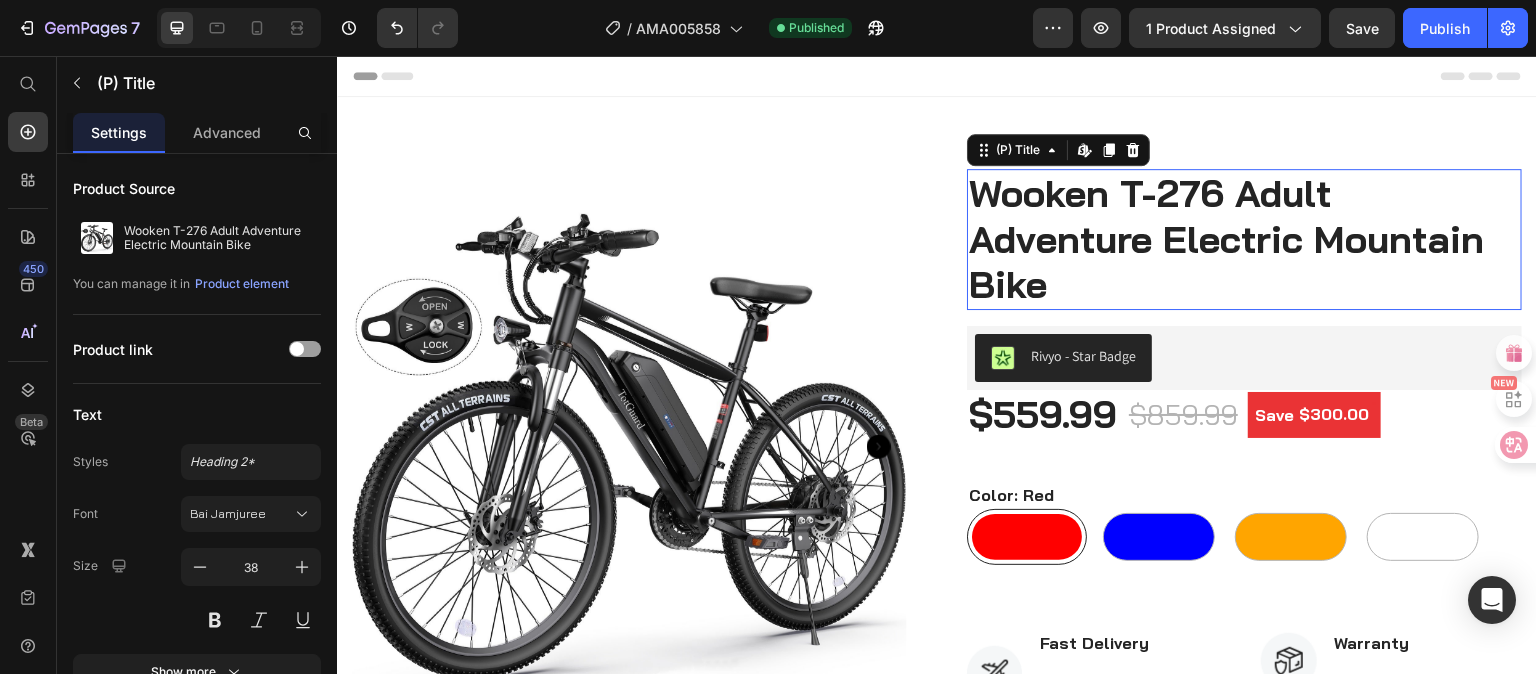 click on "Wooken T-276 Adult Adventure Electric Mountain Bike" at bounding box center (1244, 239) 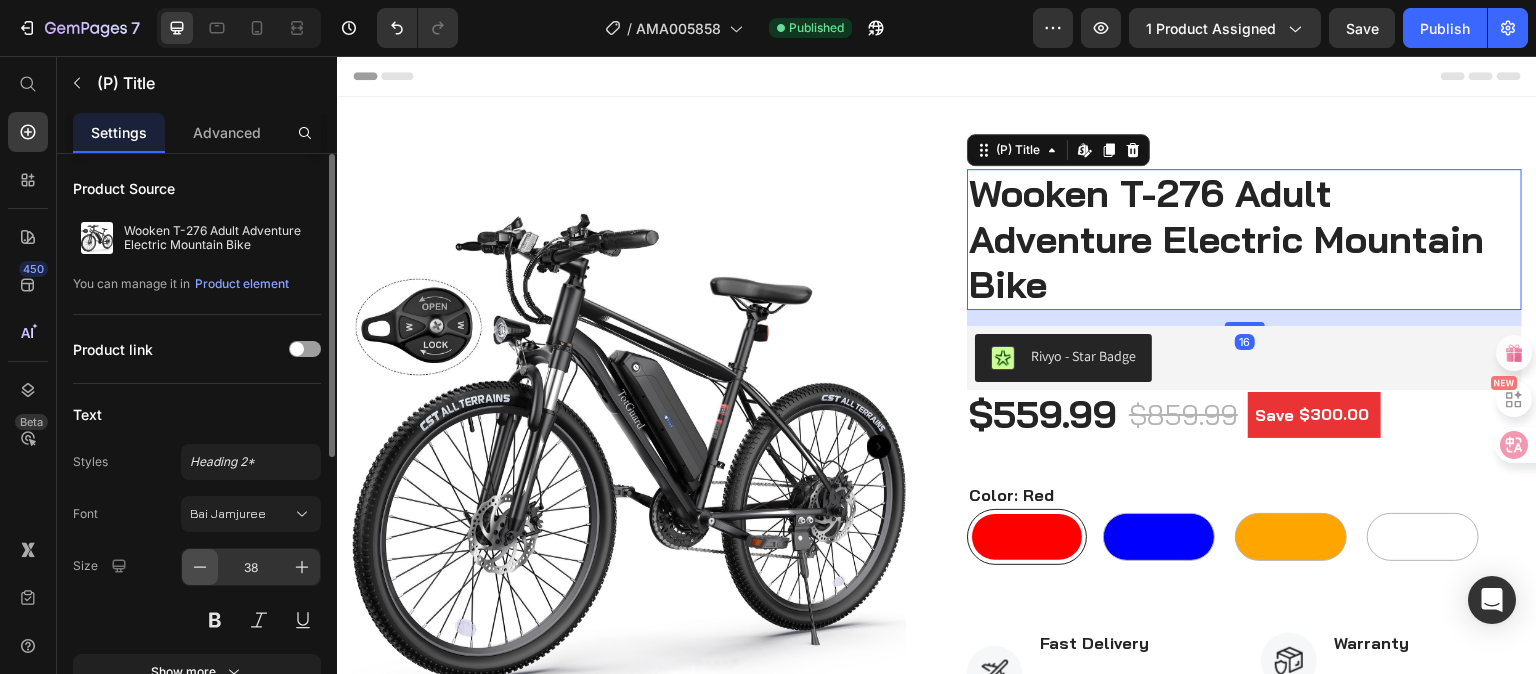 click at bounding box center [200, 567] 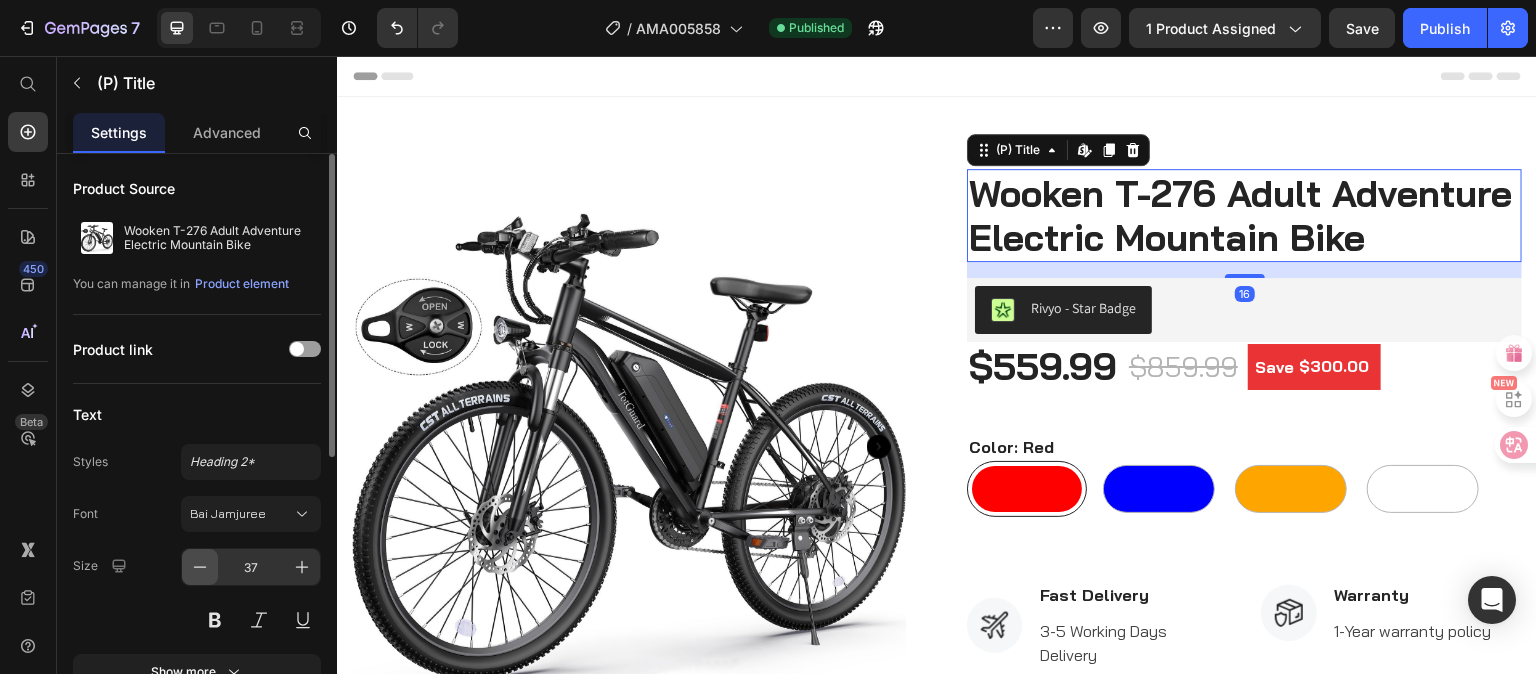 click at bounding box center [200, 567] 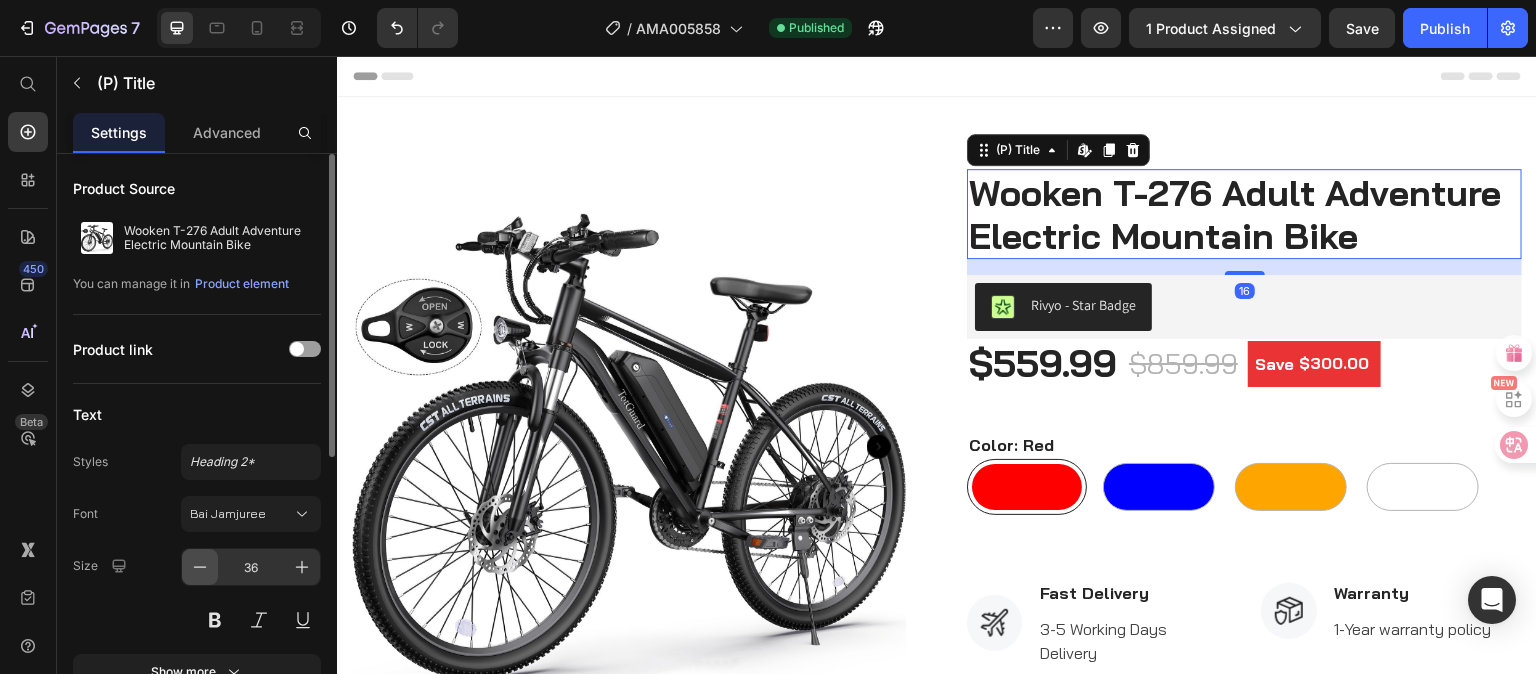 click at bounding box center (200, 567) 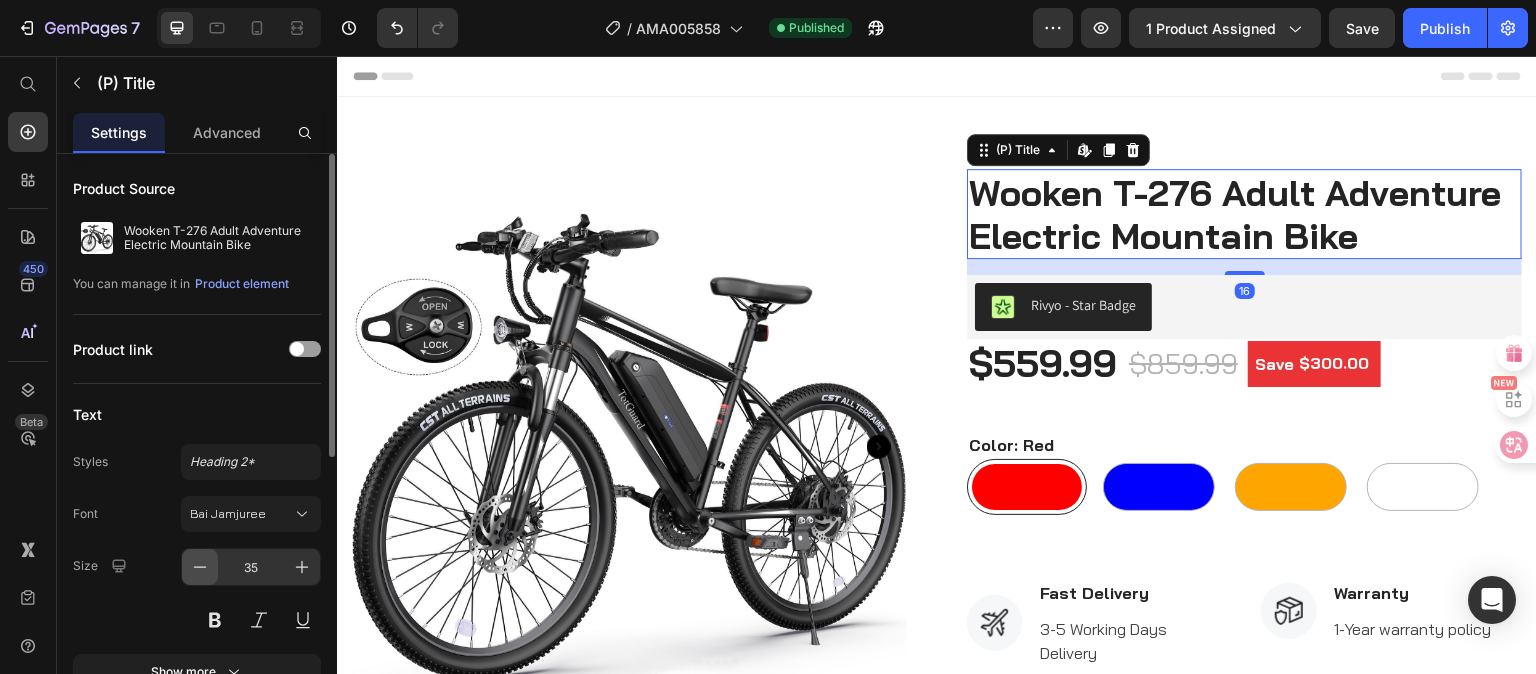 click at bounding box center (200, 567) 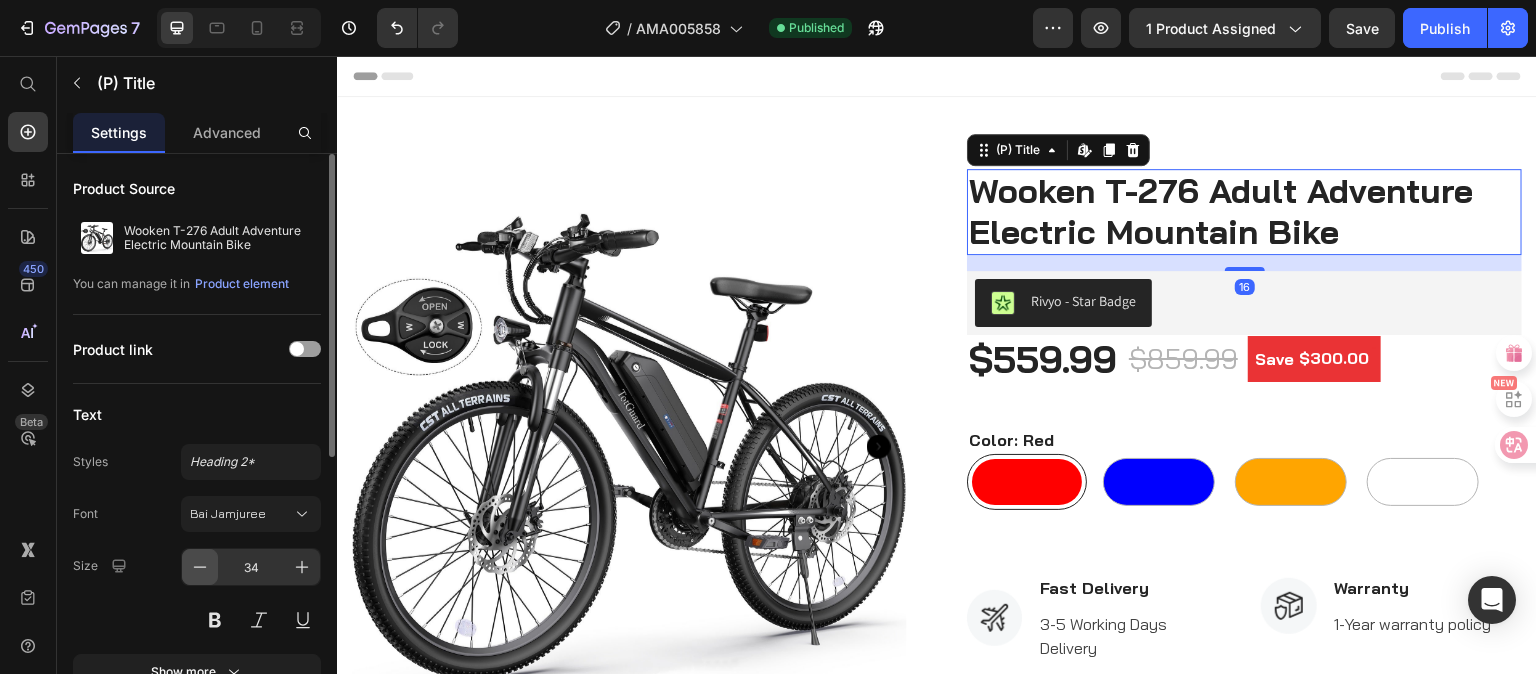 click at bounding box center [200, 567] 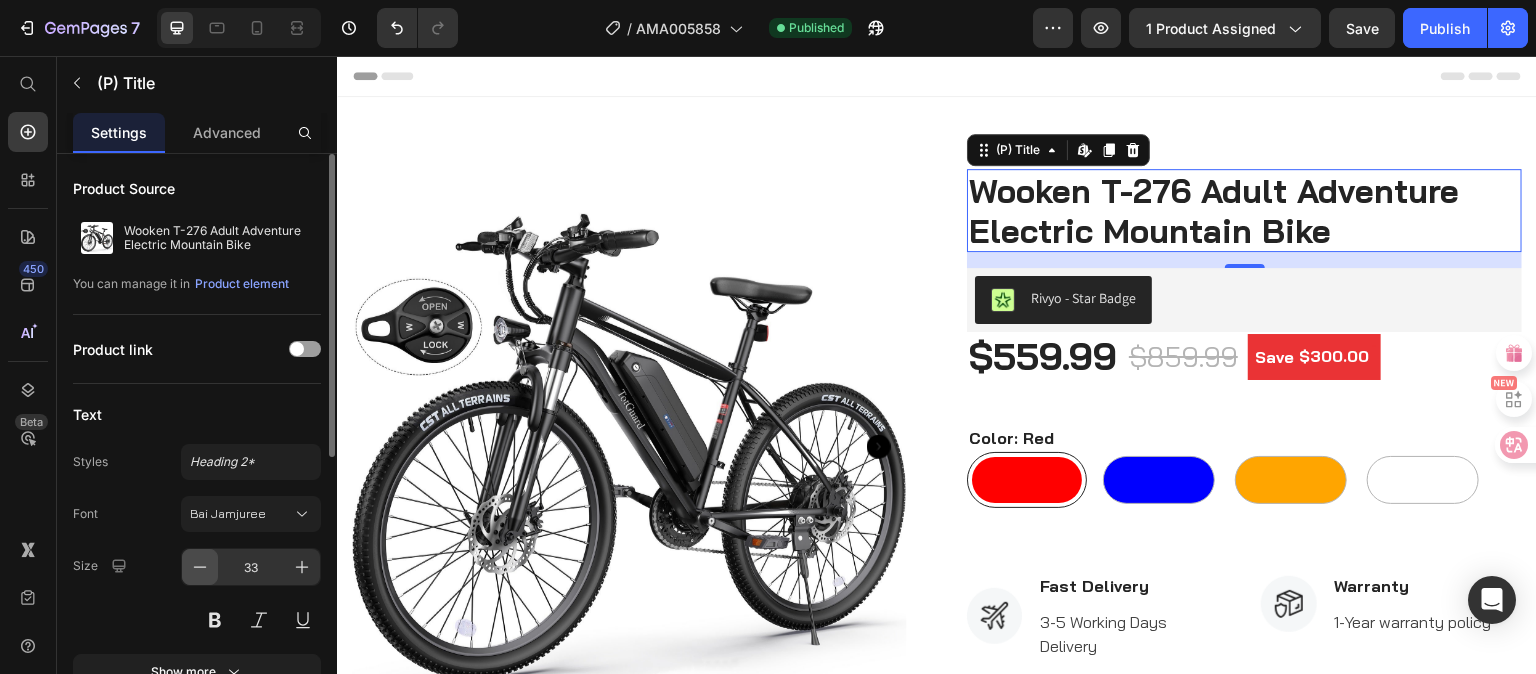 click at bounding box center (200, 567) 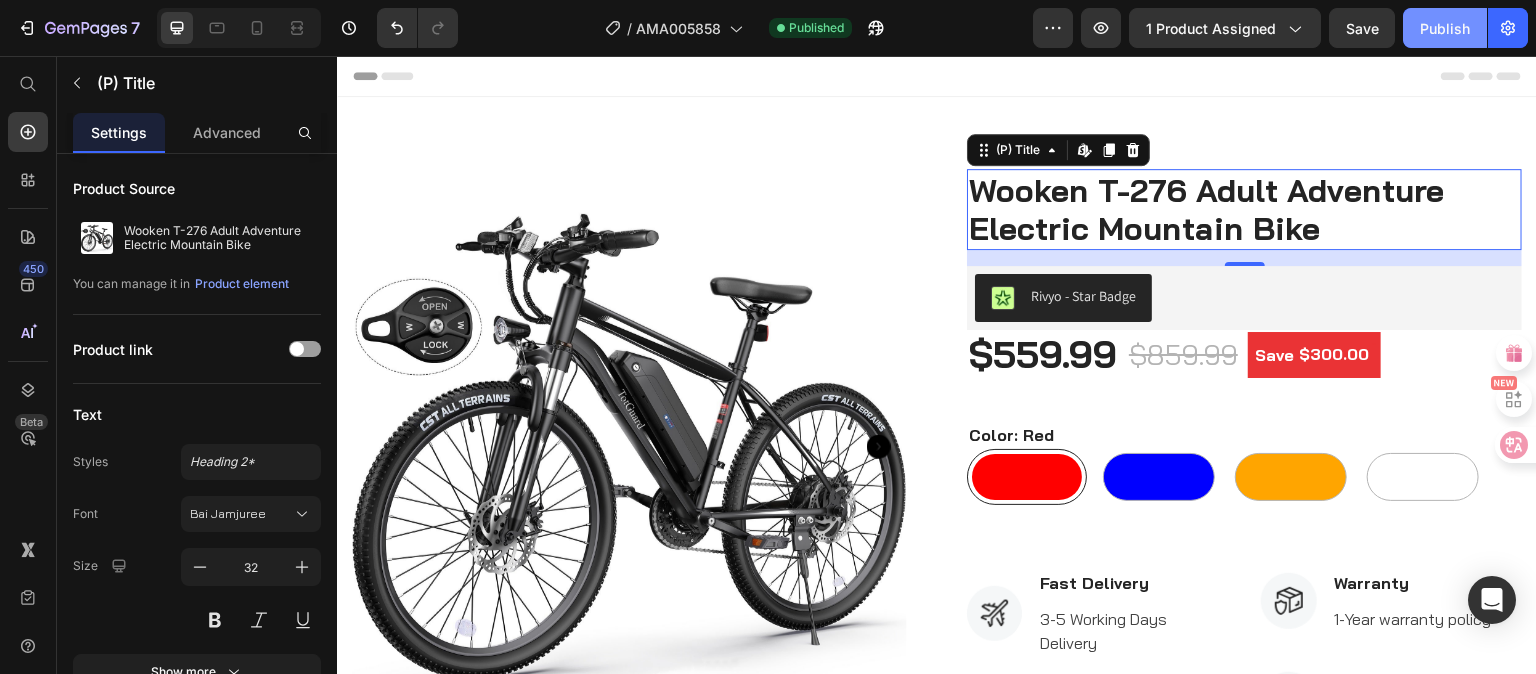 click on "Publish" at bounding box center (1445, 28) 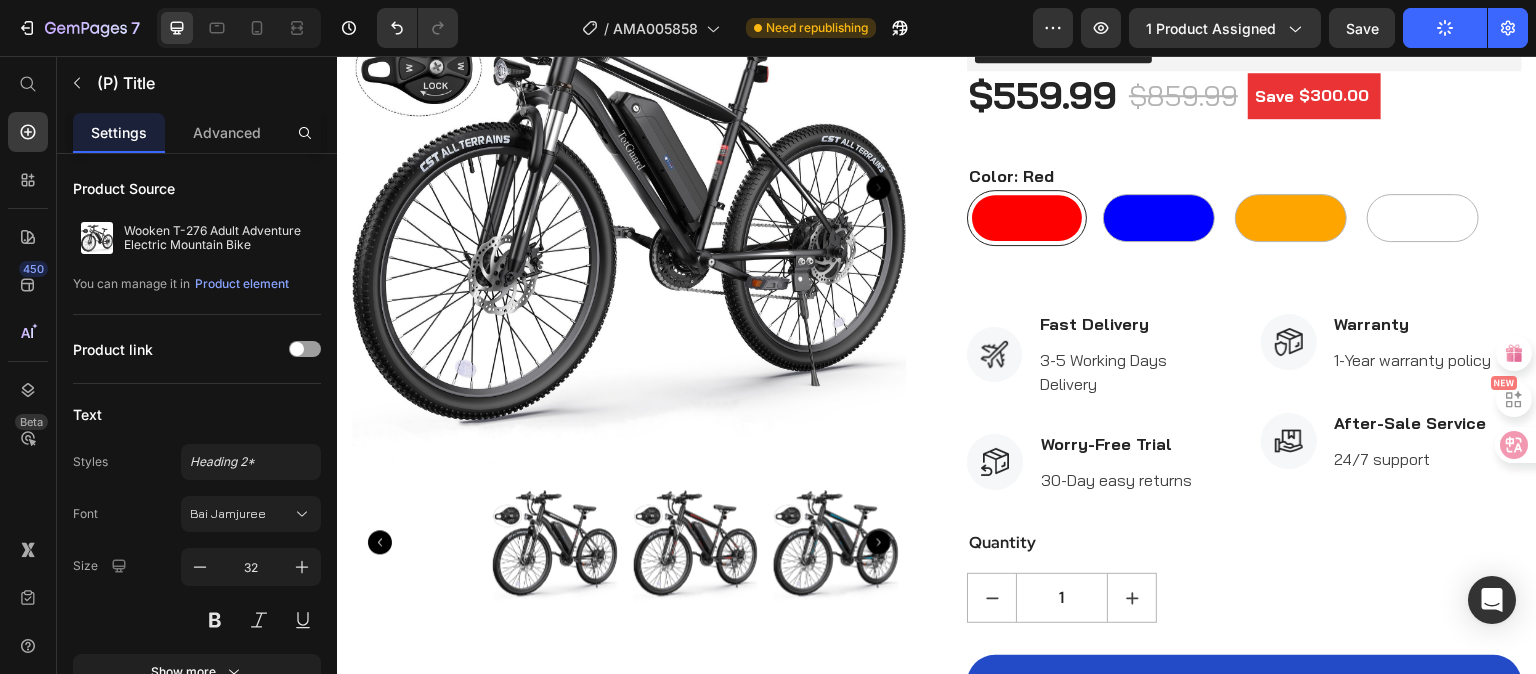 scroll, scrollTop: 0, scrollLeft: 0, axis: both 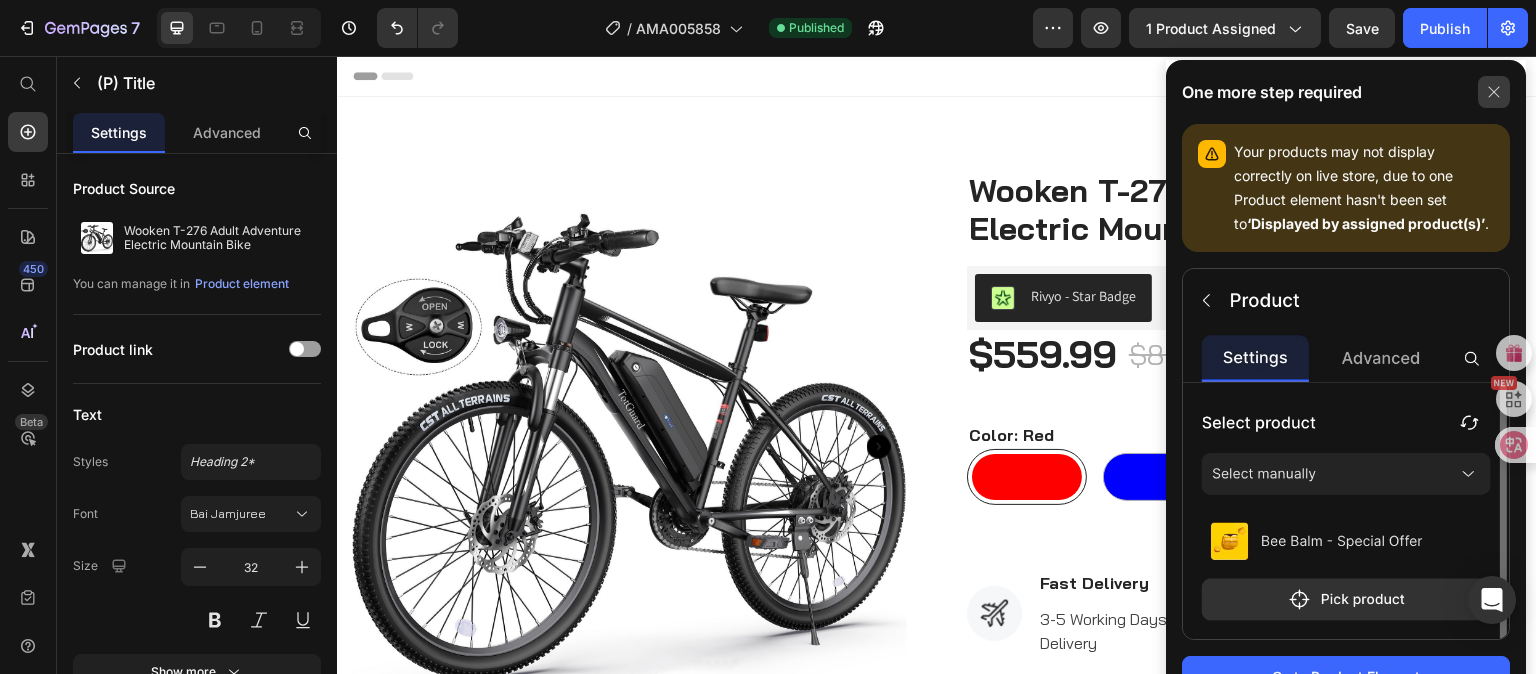 click 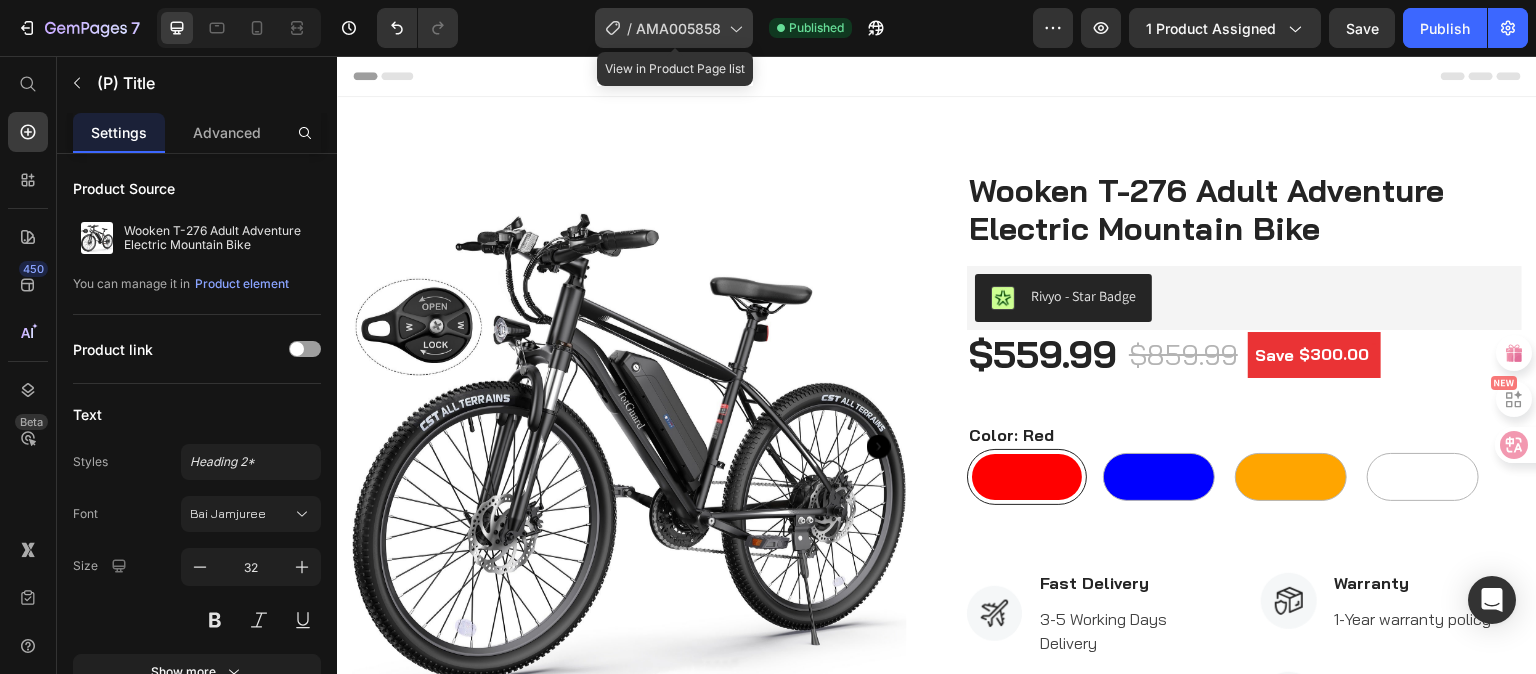 click on "AMA005858" at bounding box center (678, 28) 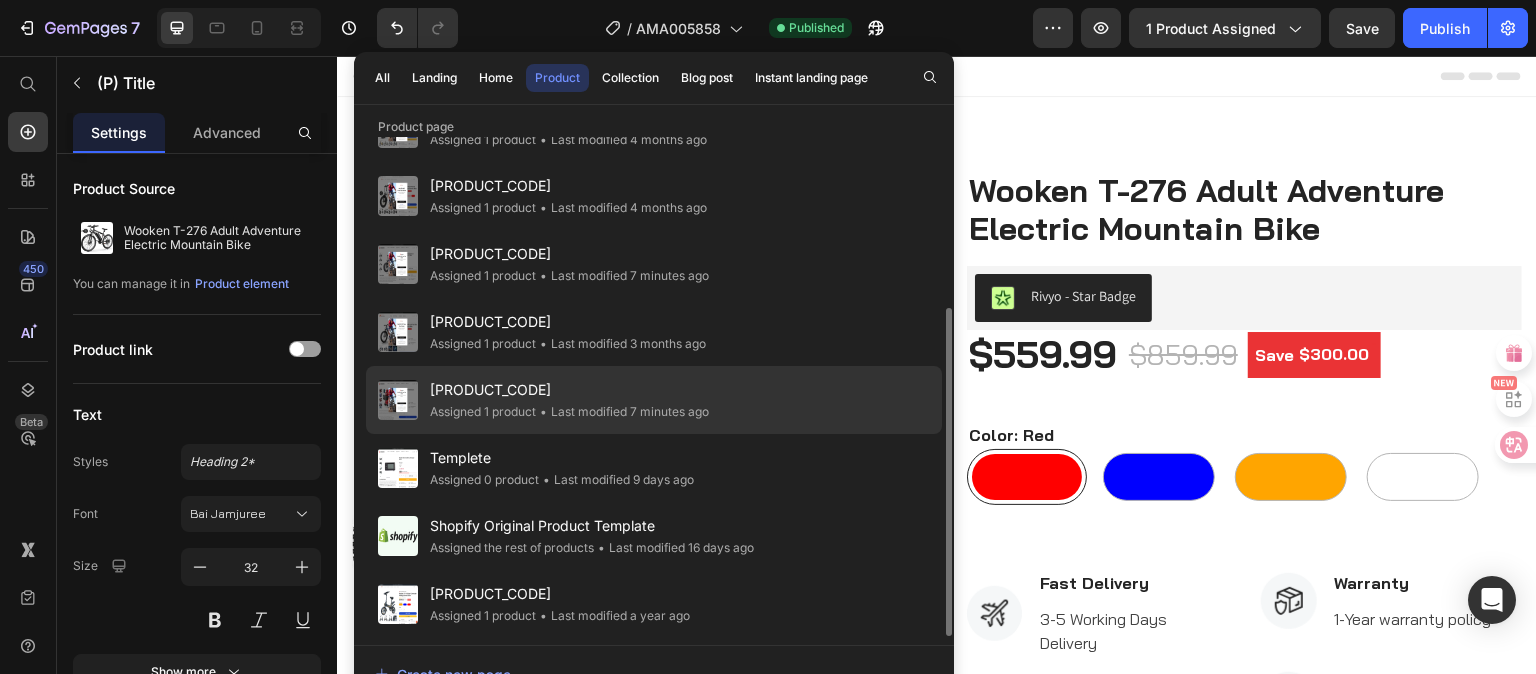 scroll, scrollTop: 0, scrollLeft: 0, axis: both 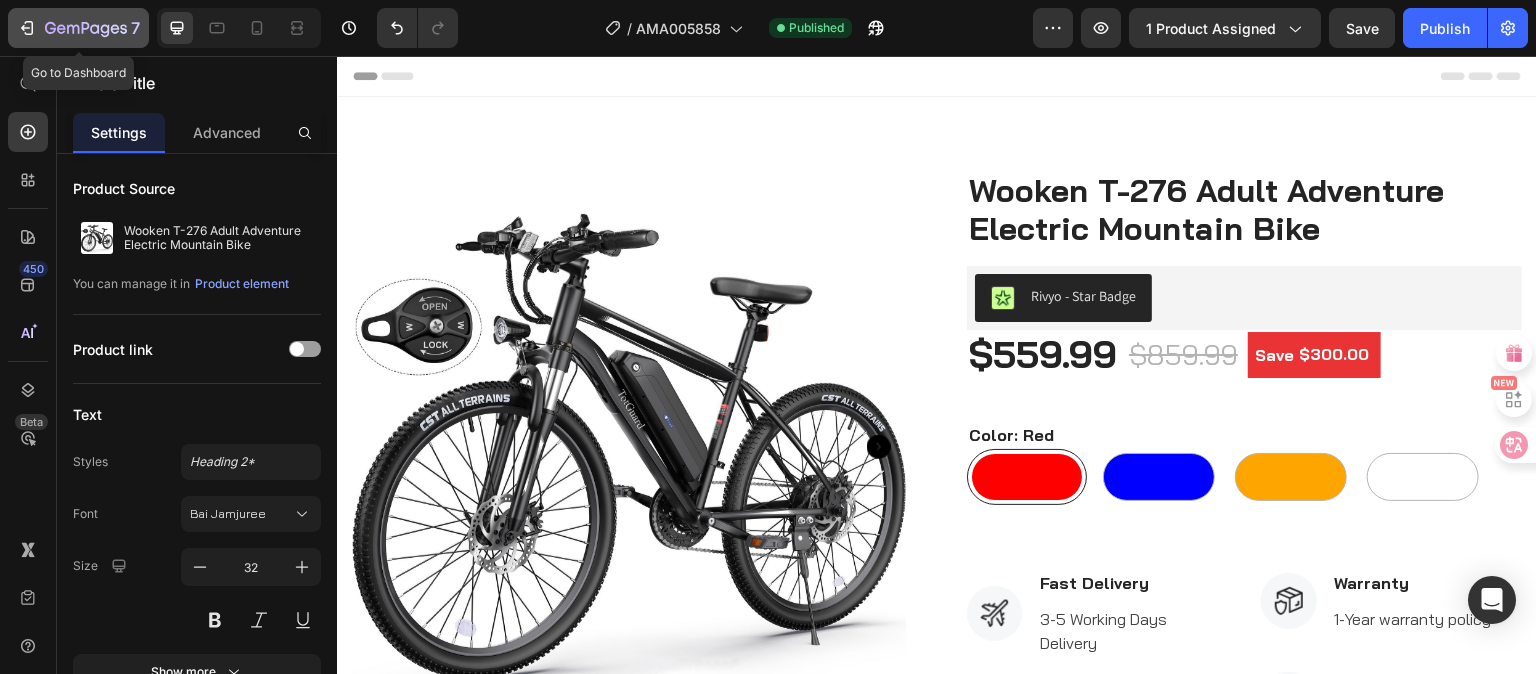 click 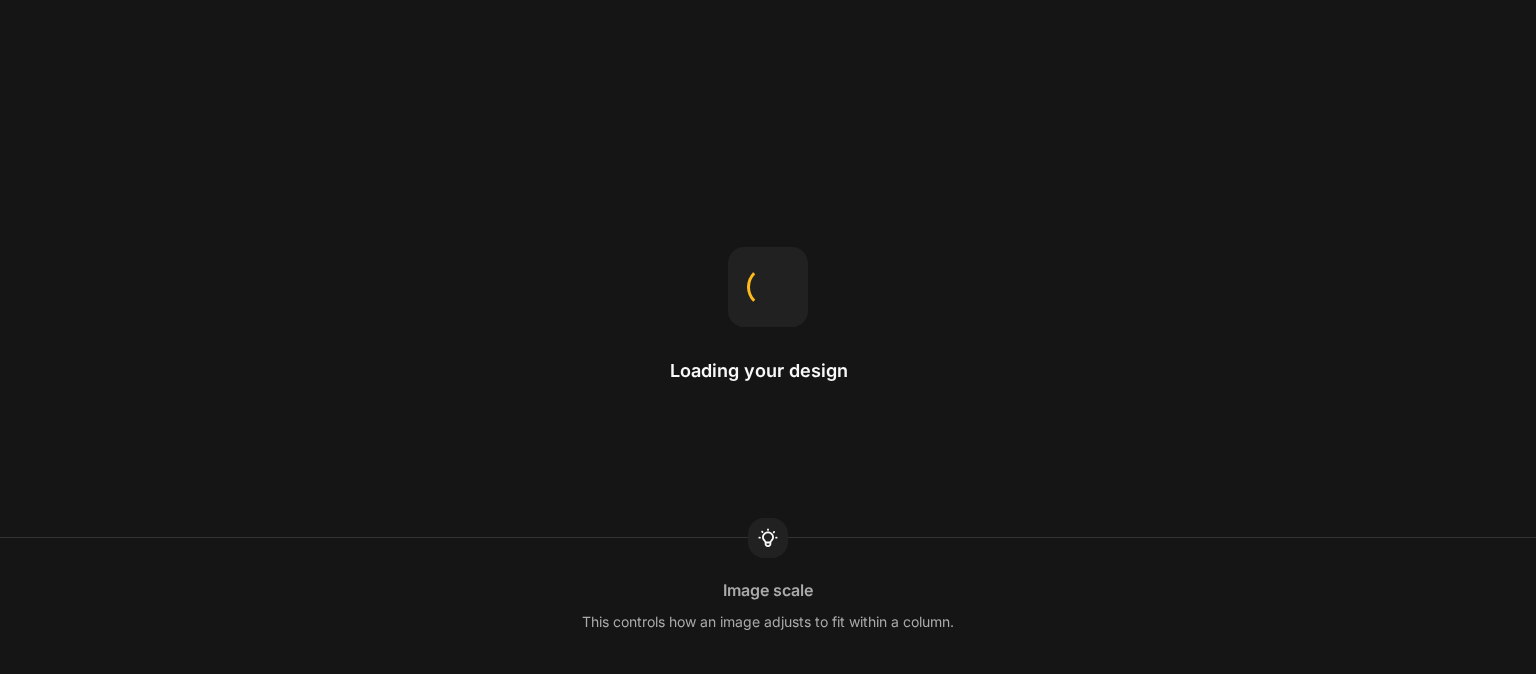 scroll, scrollTop: 0, scrollLeft: 0, axis: both 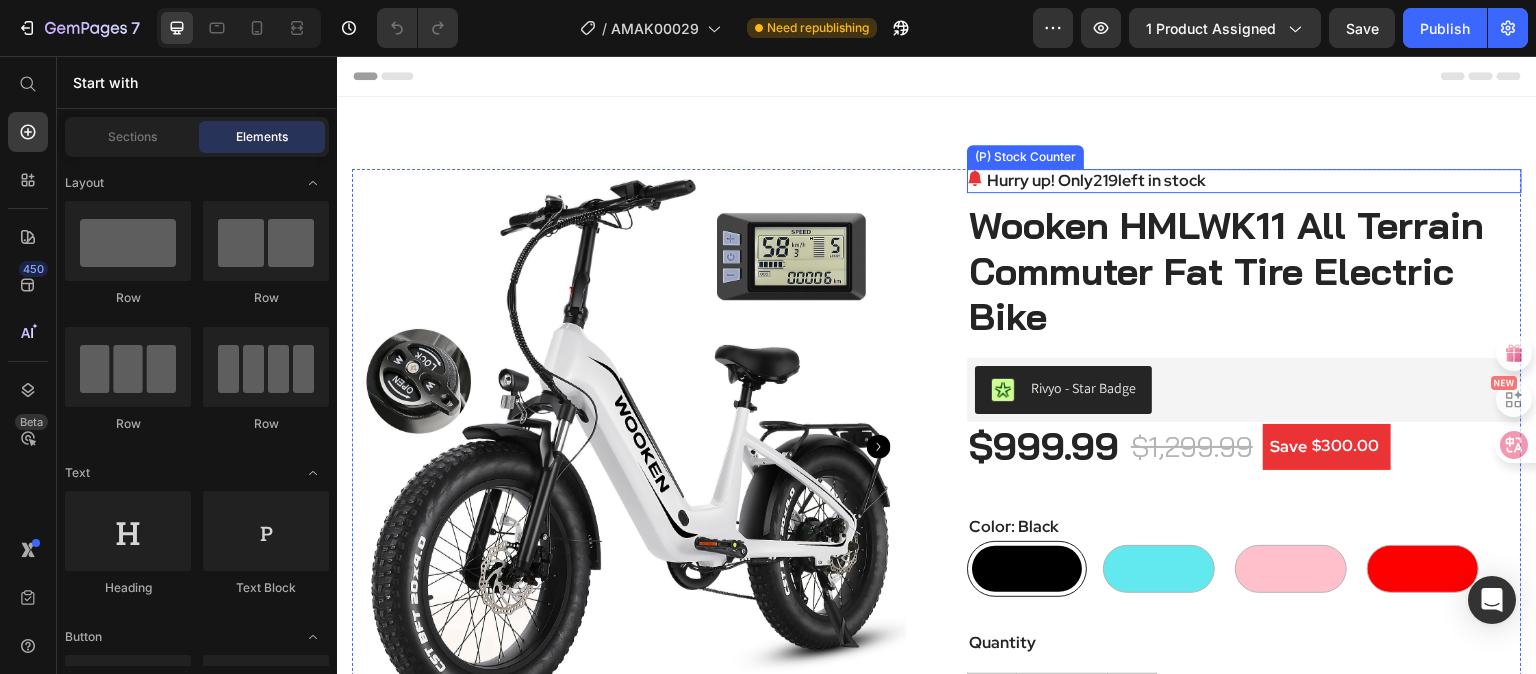 click on "Hurry up! Only  219  left in stock" at bounding box center (1096, 181) 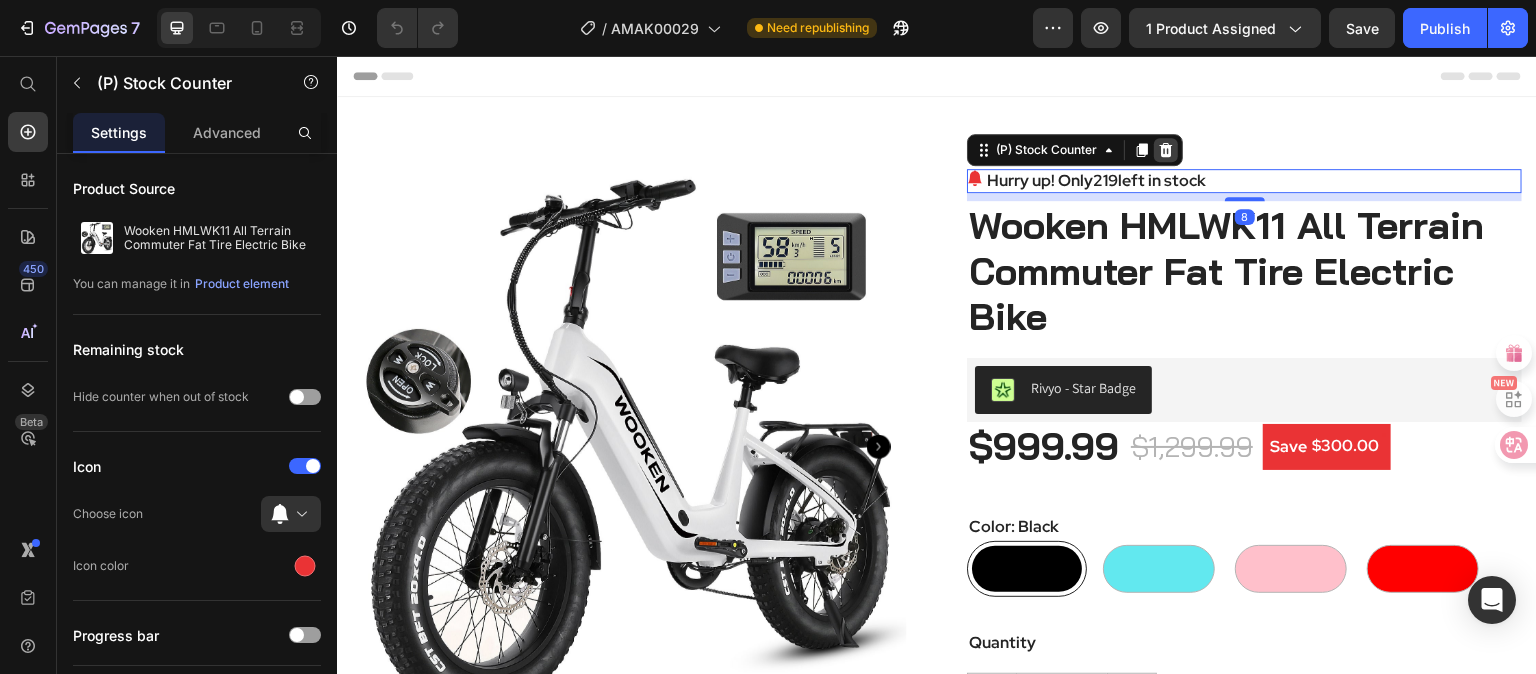 click 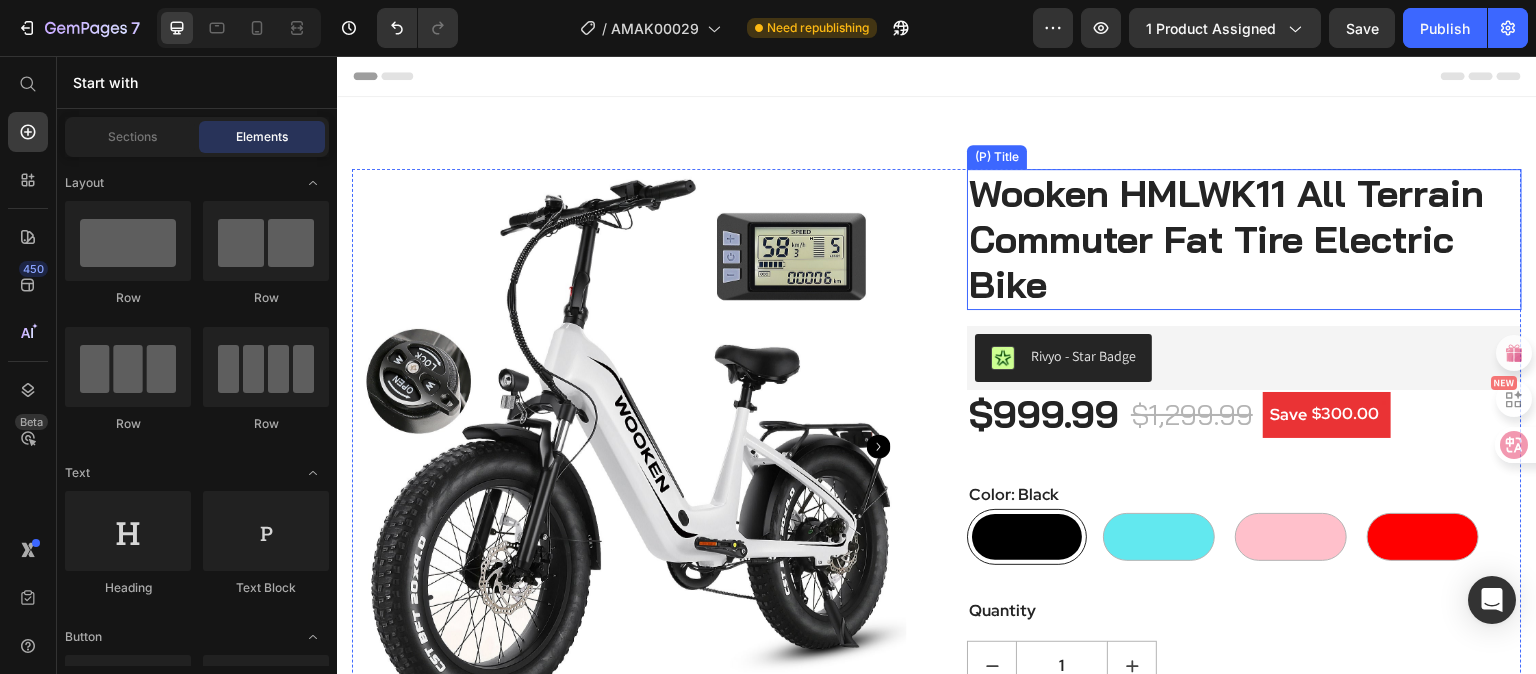 click on "Wooken HMLWK11 All Terrain Commuter Fat Tire Electric Bike" at bounding box center (1244, 239) 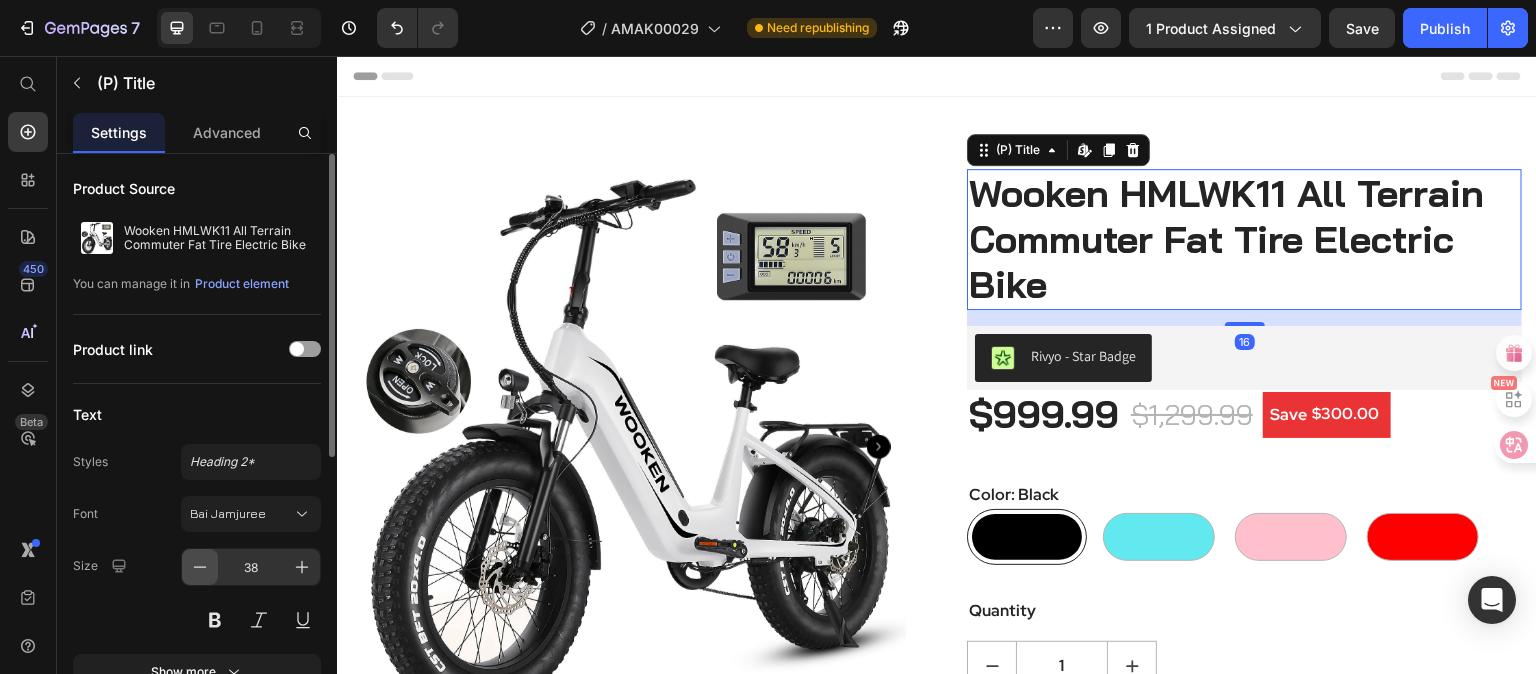 click 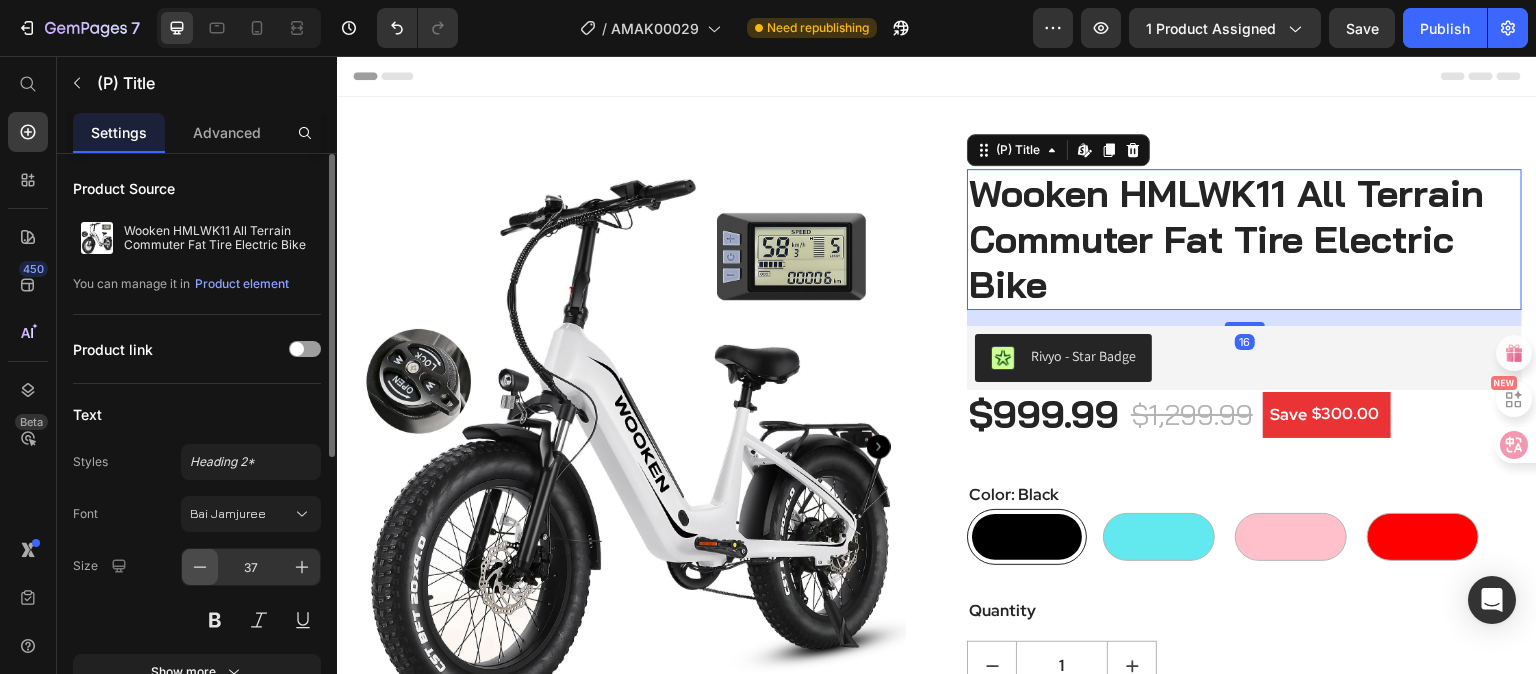 click 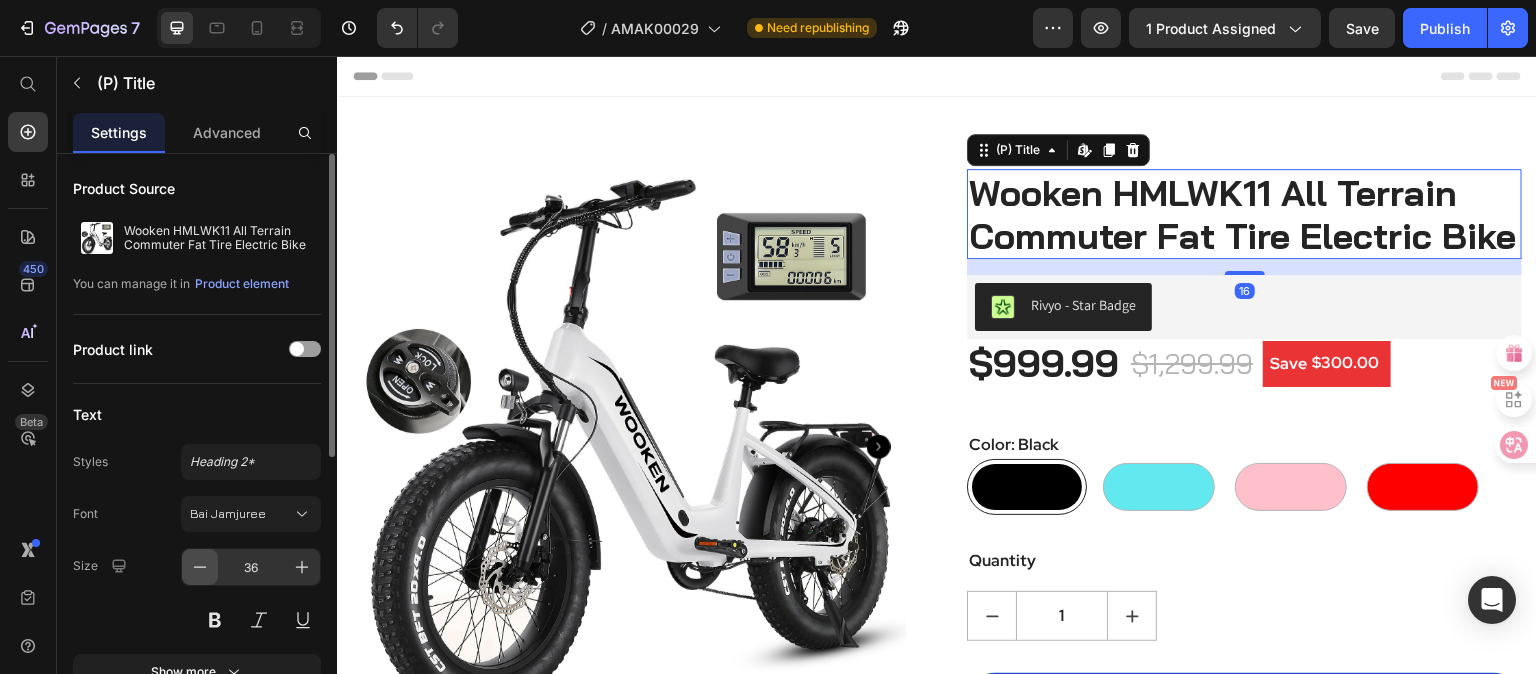 click 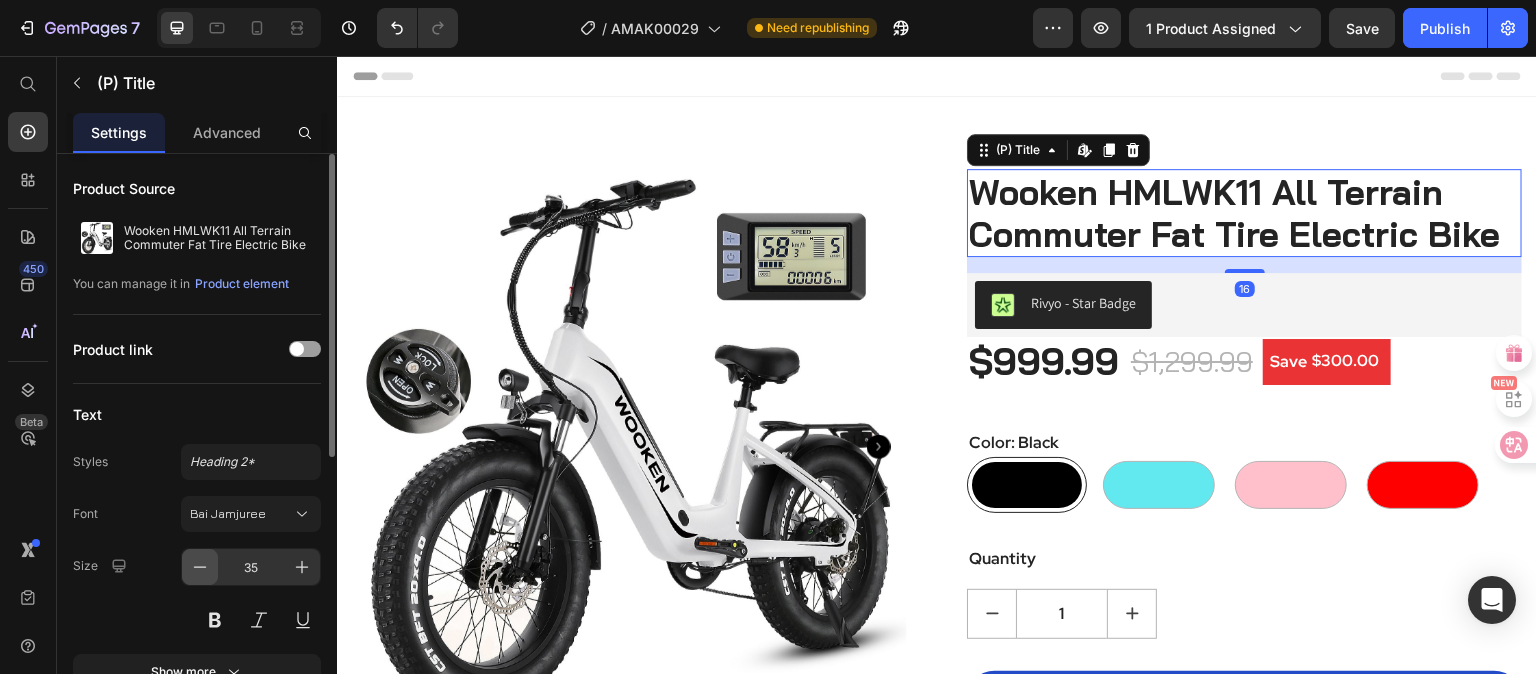 click 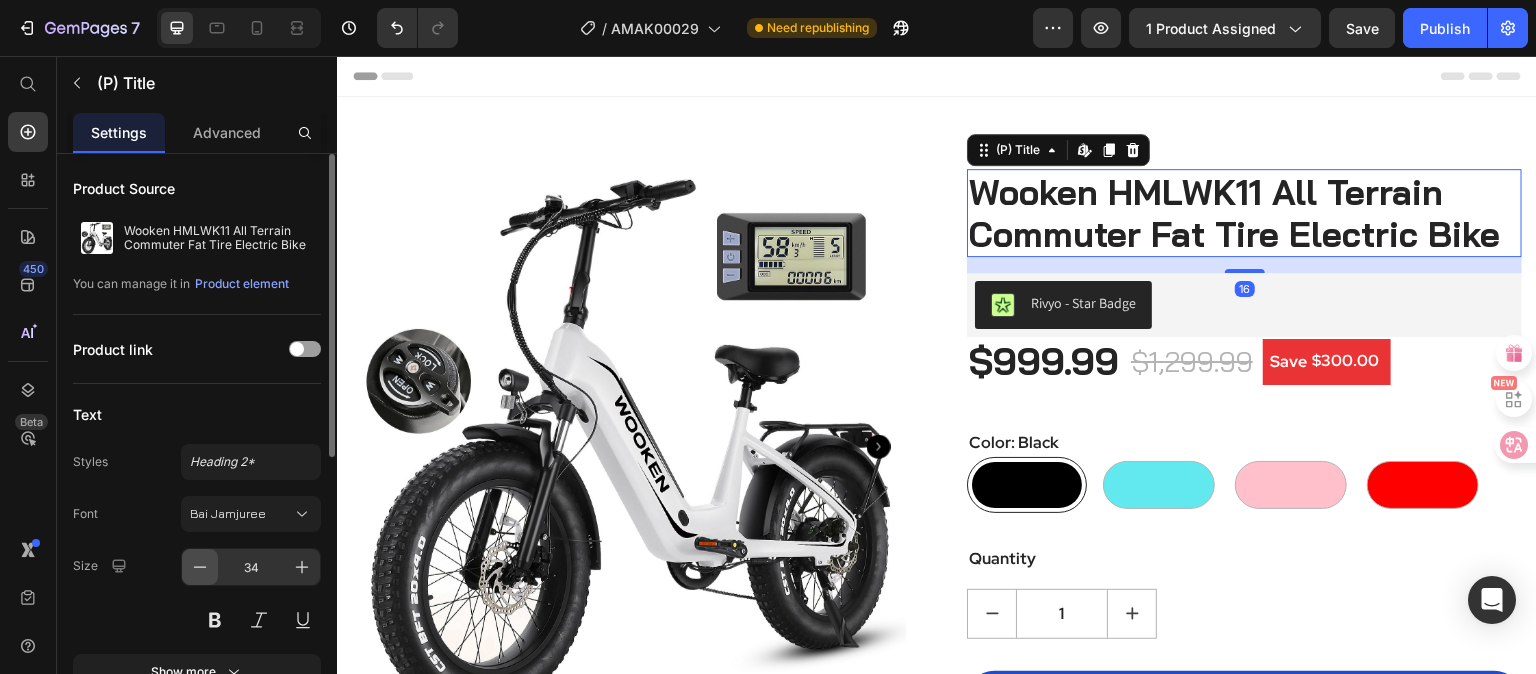 click 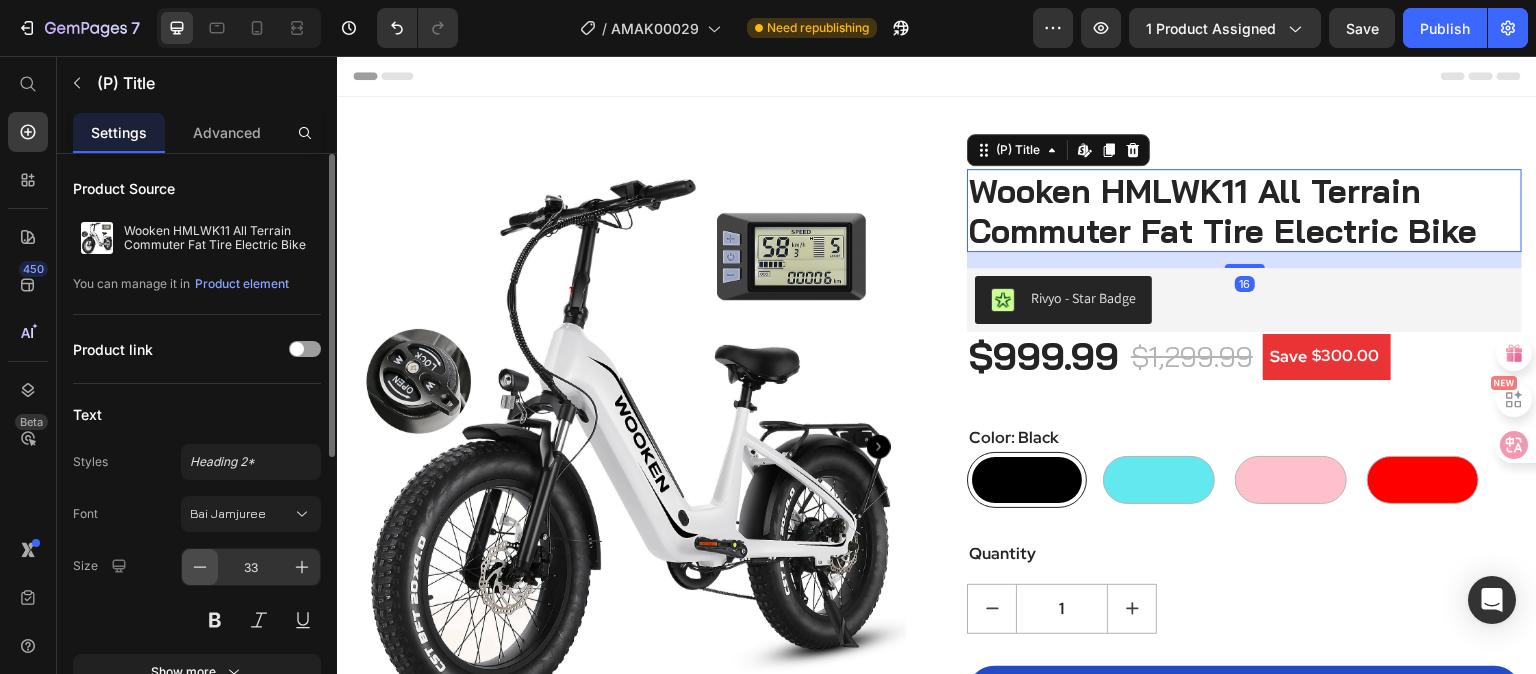 click 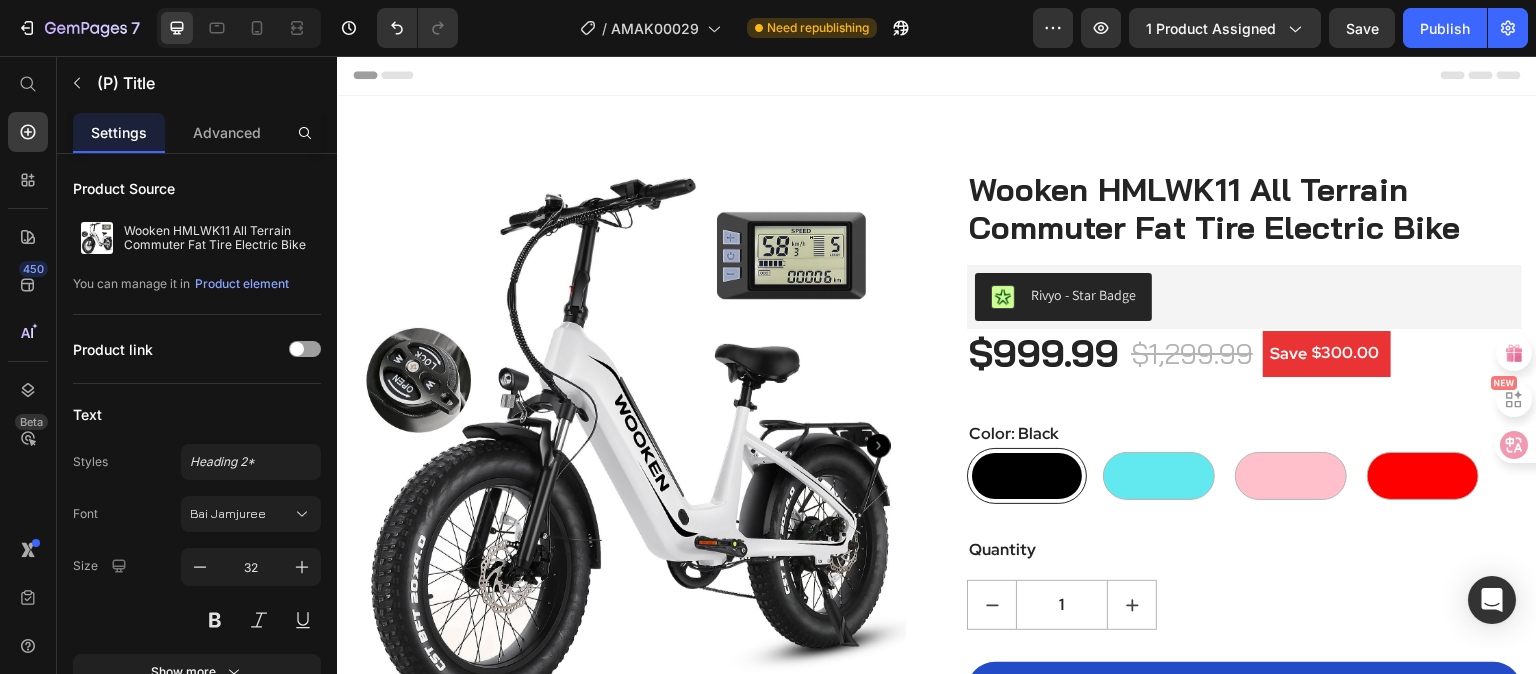 scroll, scrollTop: 0, scrollLeft: 0, axis: both 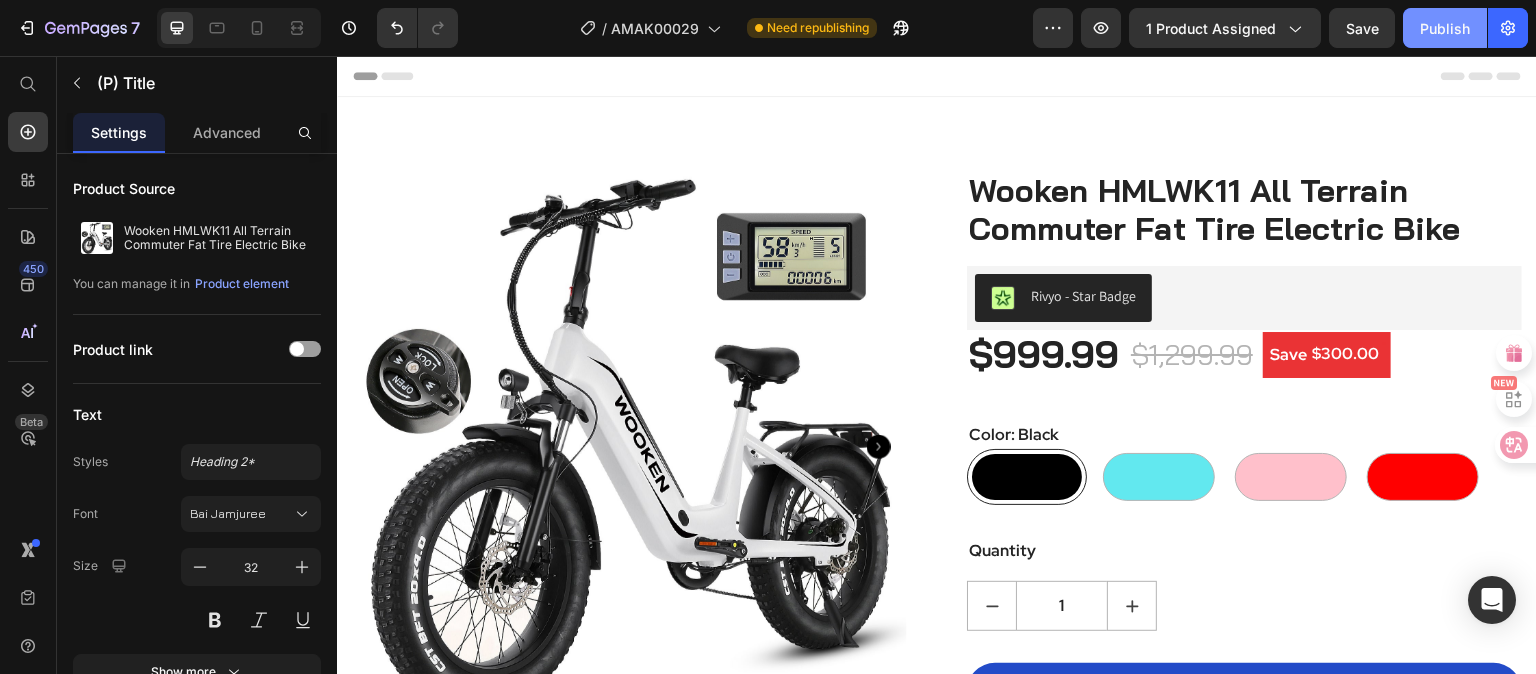 click on "Publish" 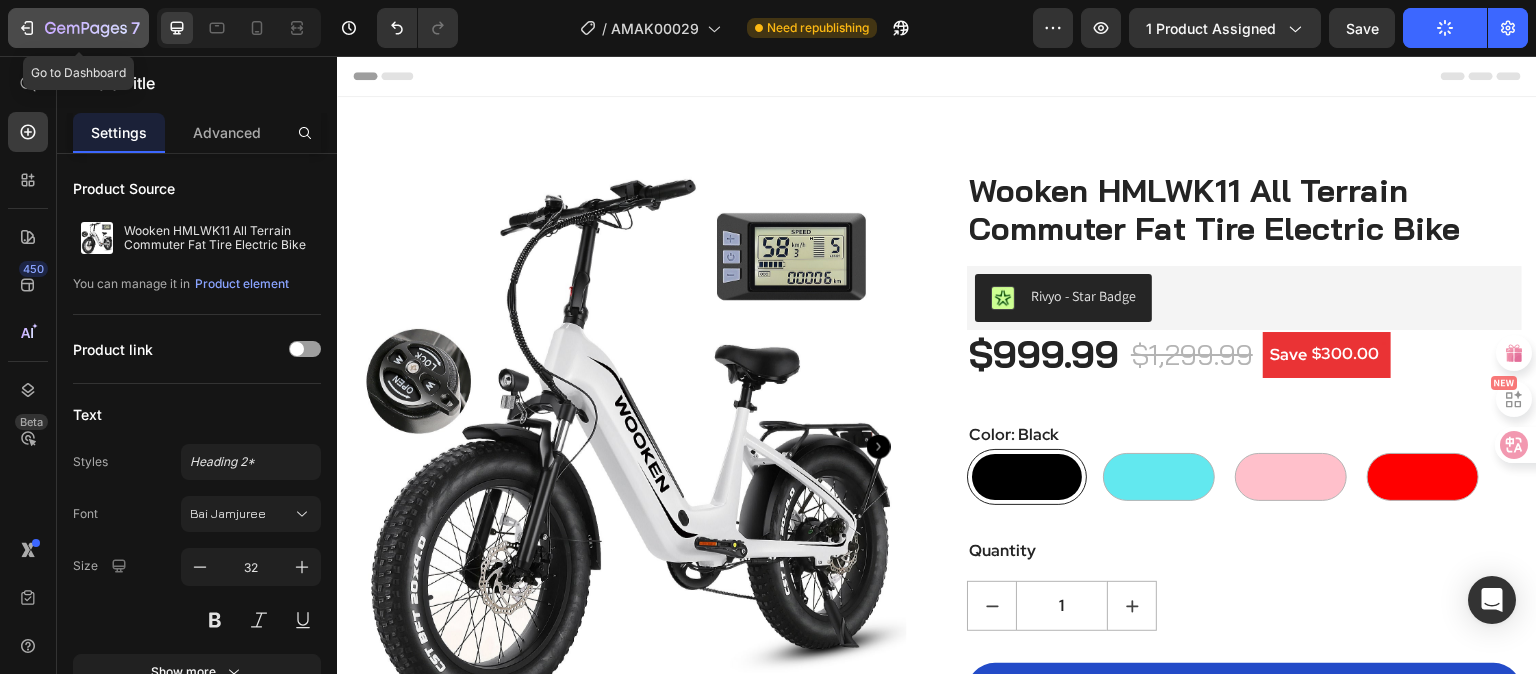 click 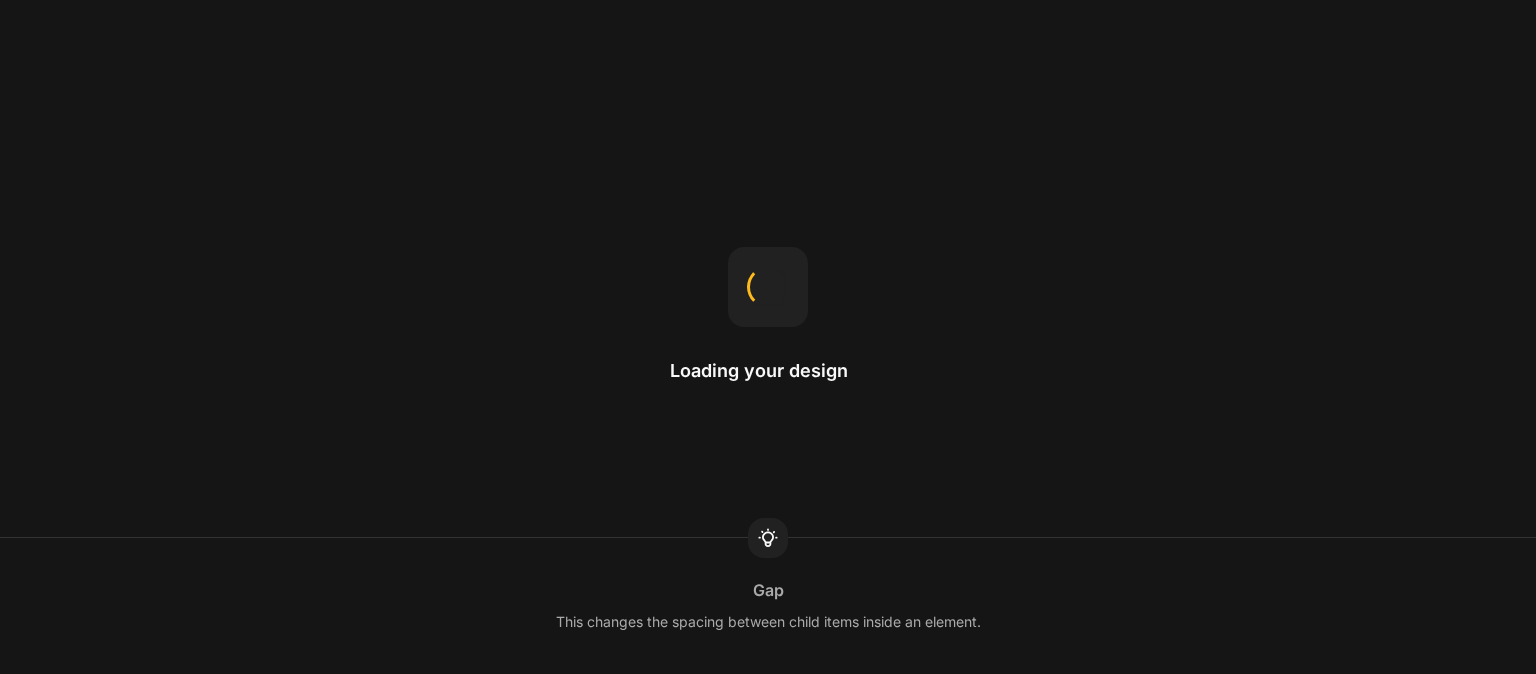 scroll, scrollTop: 0, scrollLeft: 0, axis: both 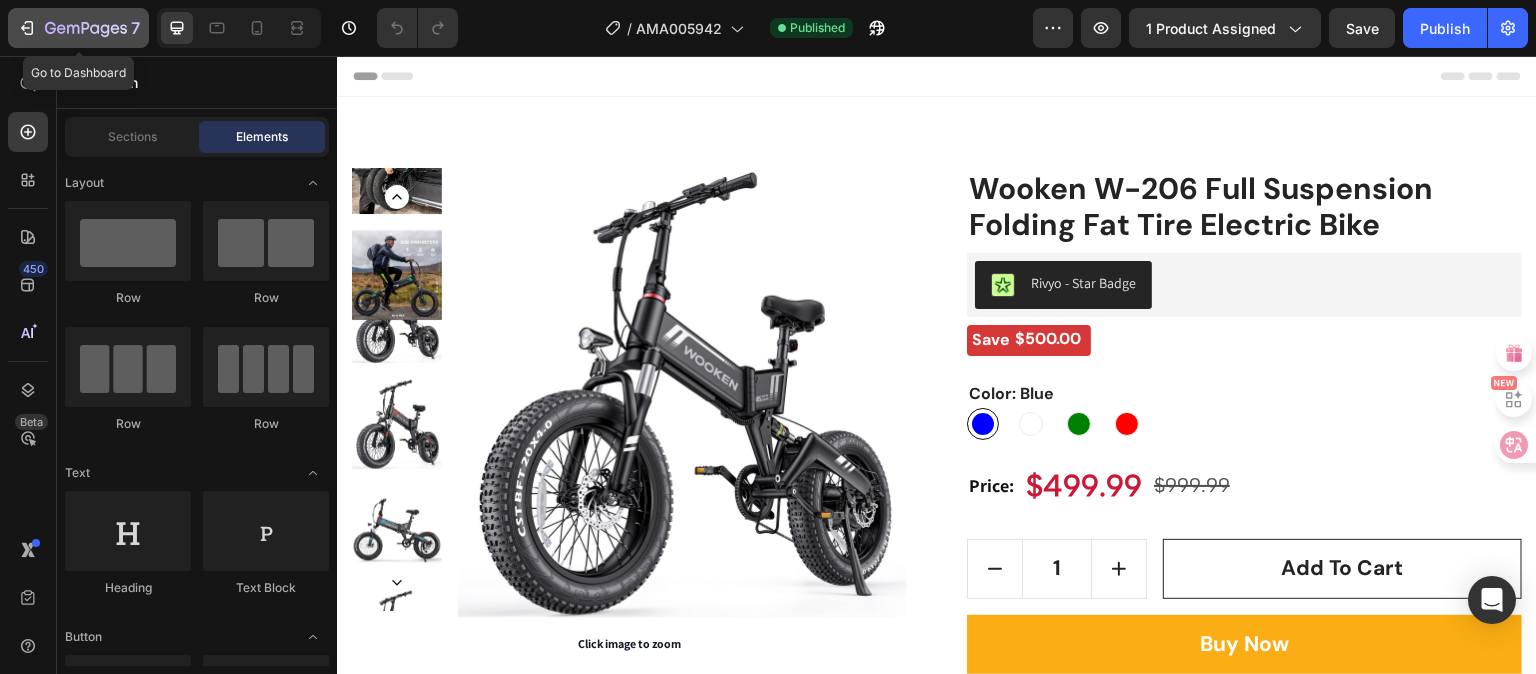 click on "7" 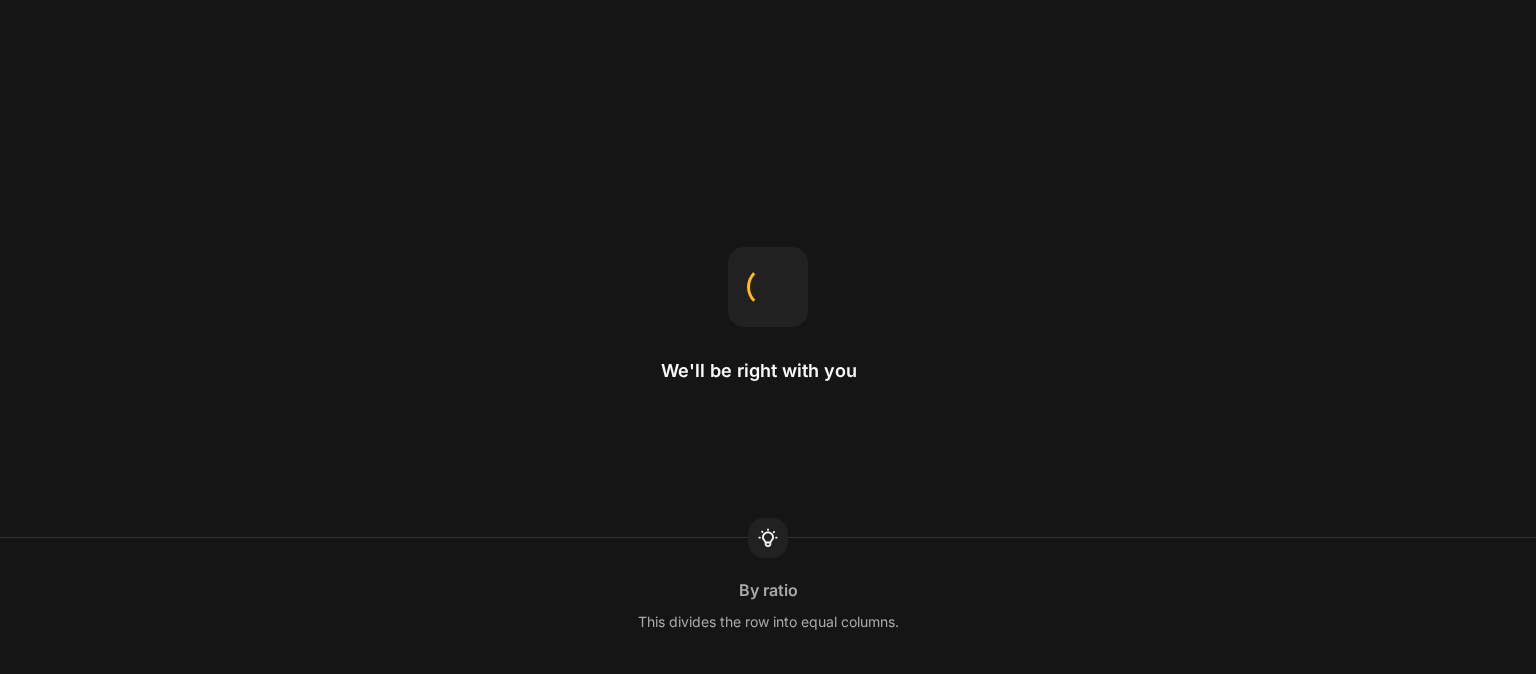 scroll, scrollTop: 0, scrollLeft: 0, axis: both 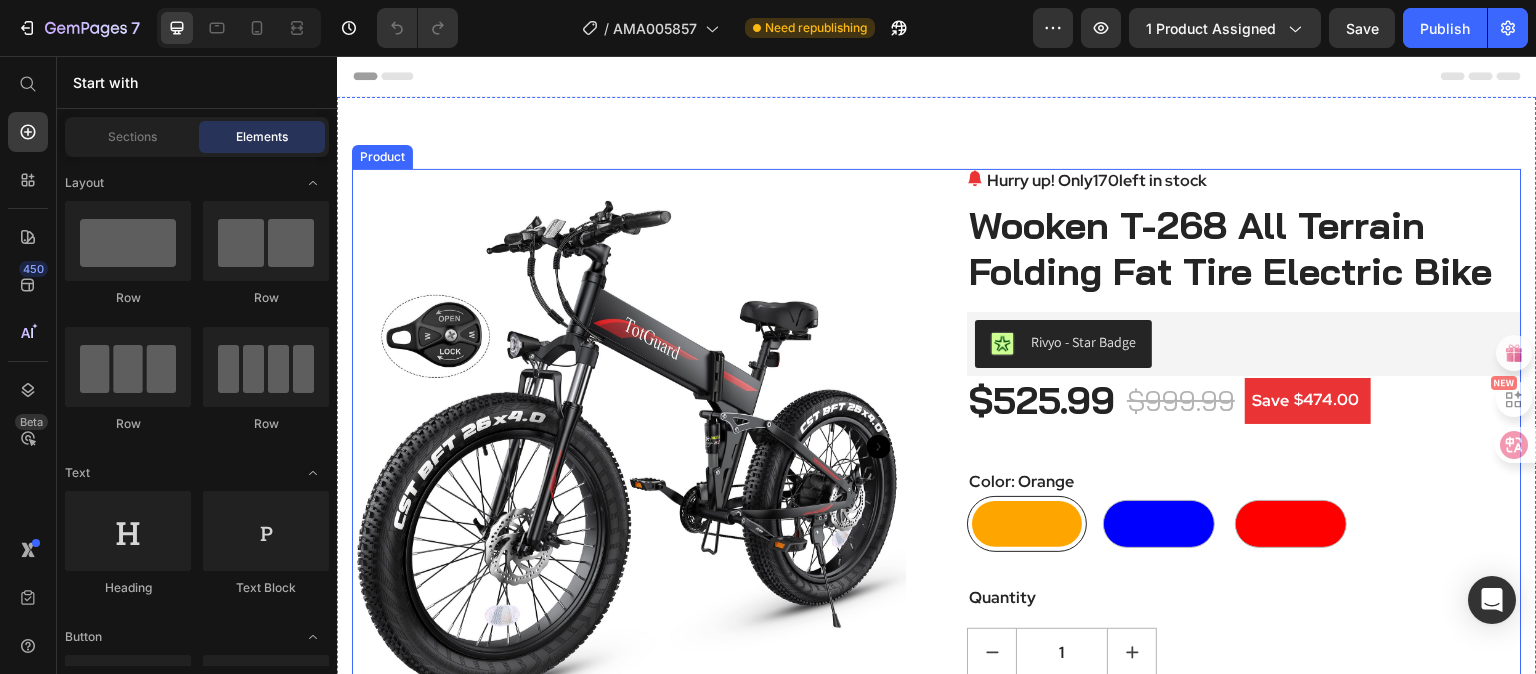click on "Hurry up! Only  170  left in stock" at bounding box center [1097, 181] 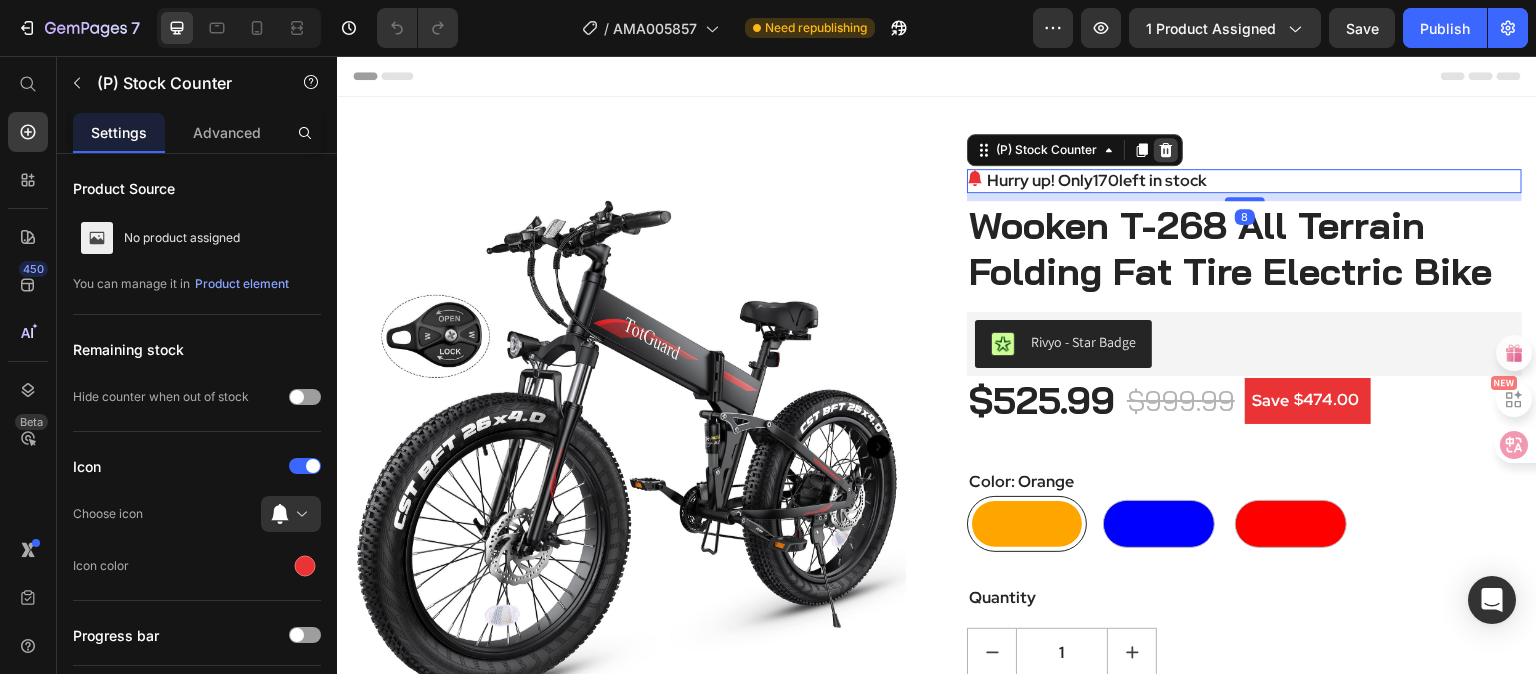 click 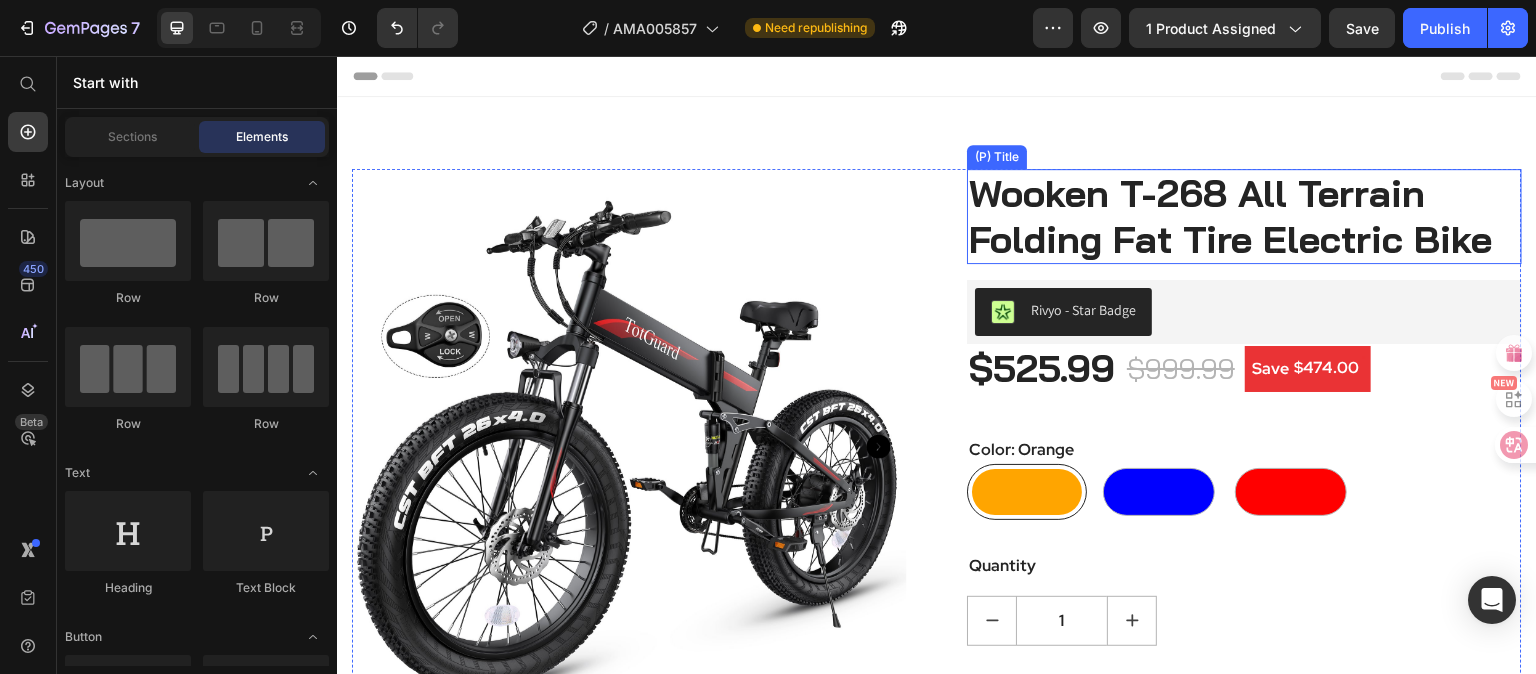 click on "Wooken T-268 All Terrain Folding Fat Tire Electric Bike" at bounding box center (1244, 216) 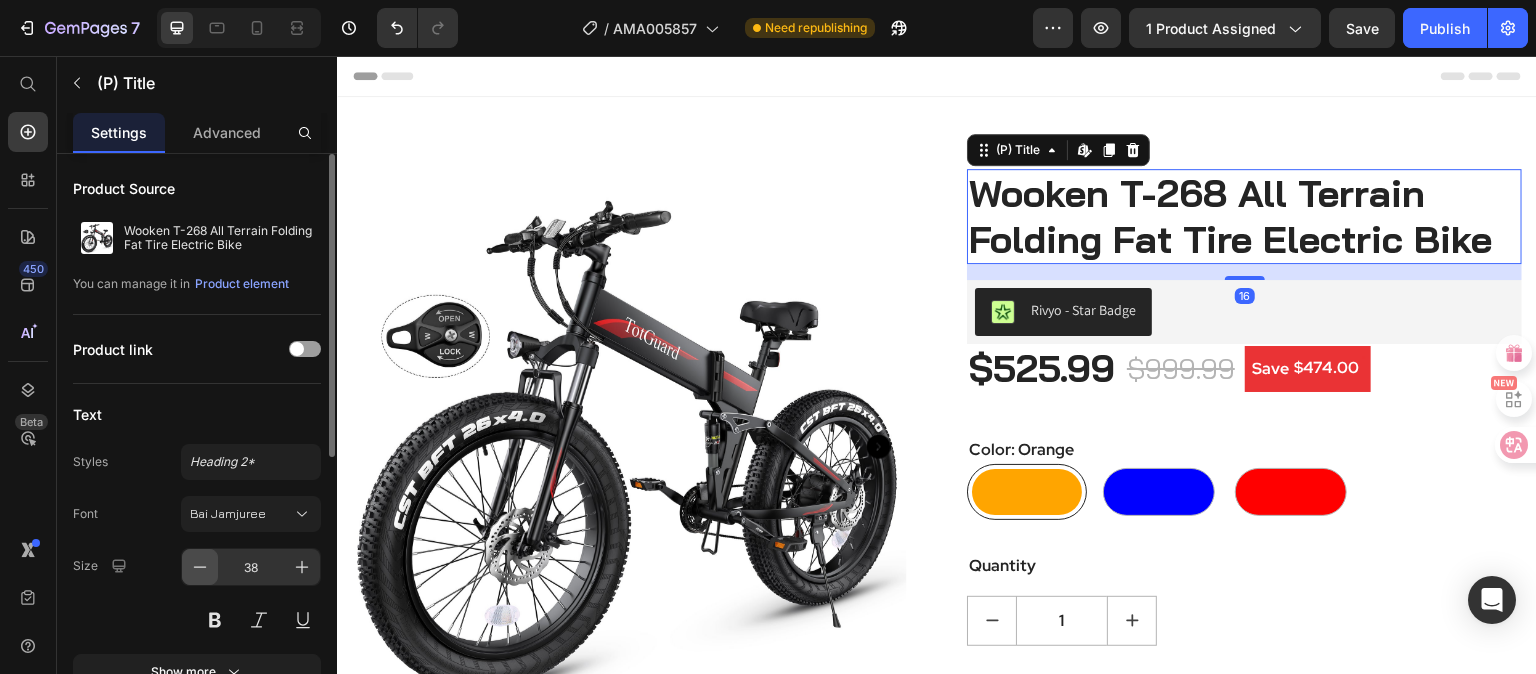 click 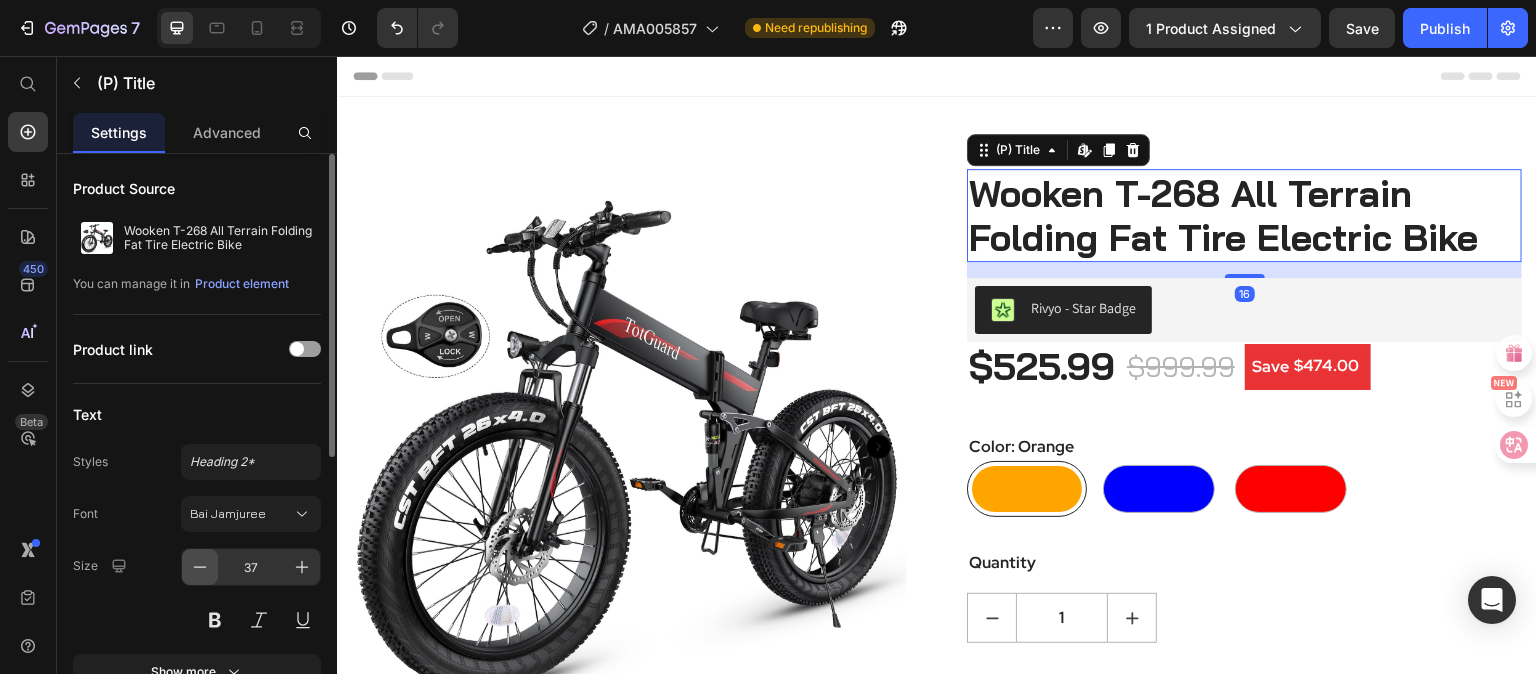 click 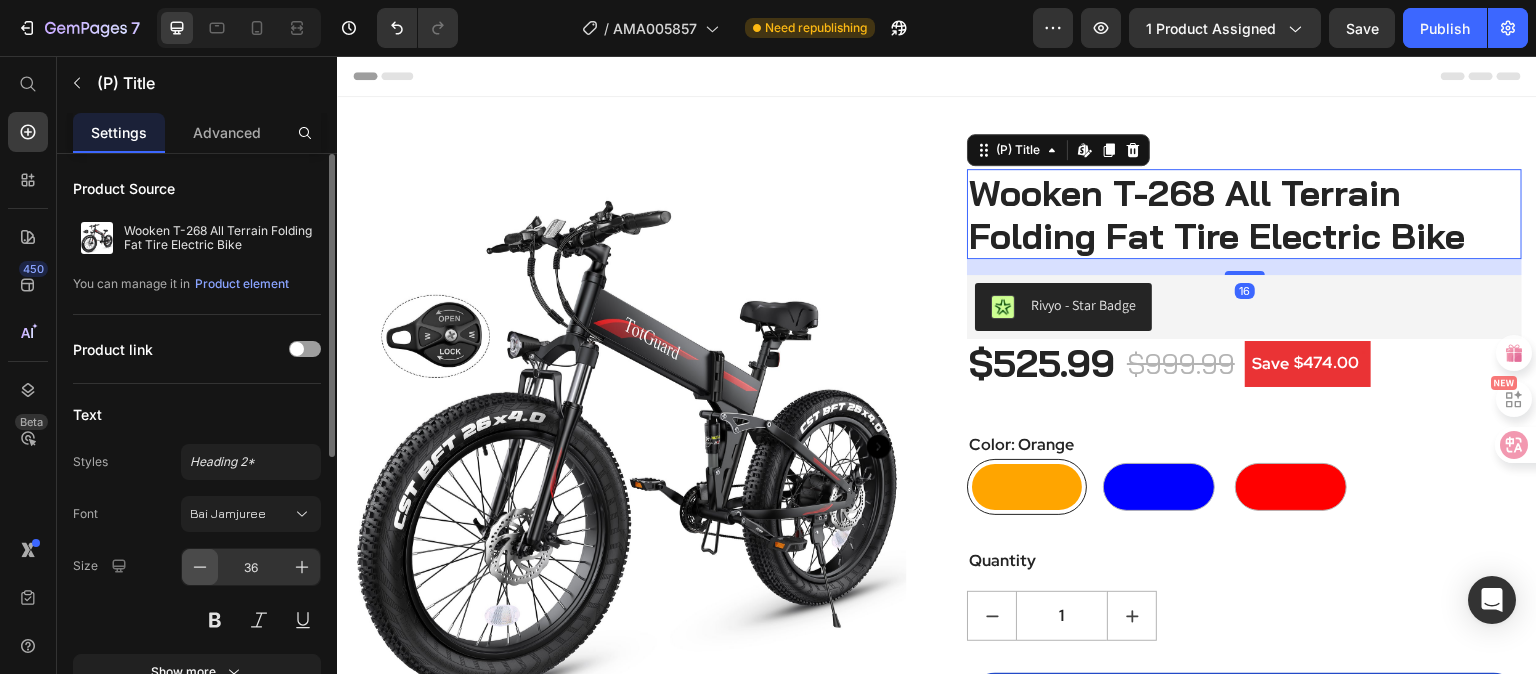 click 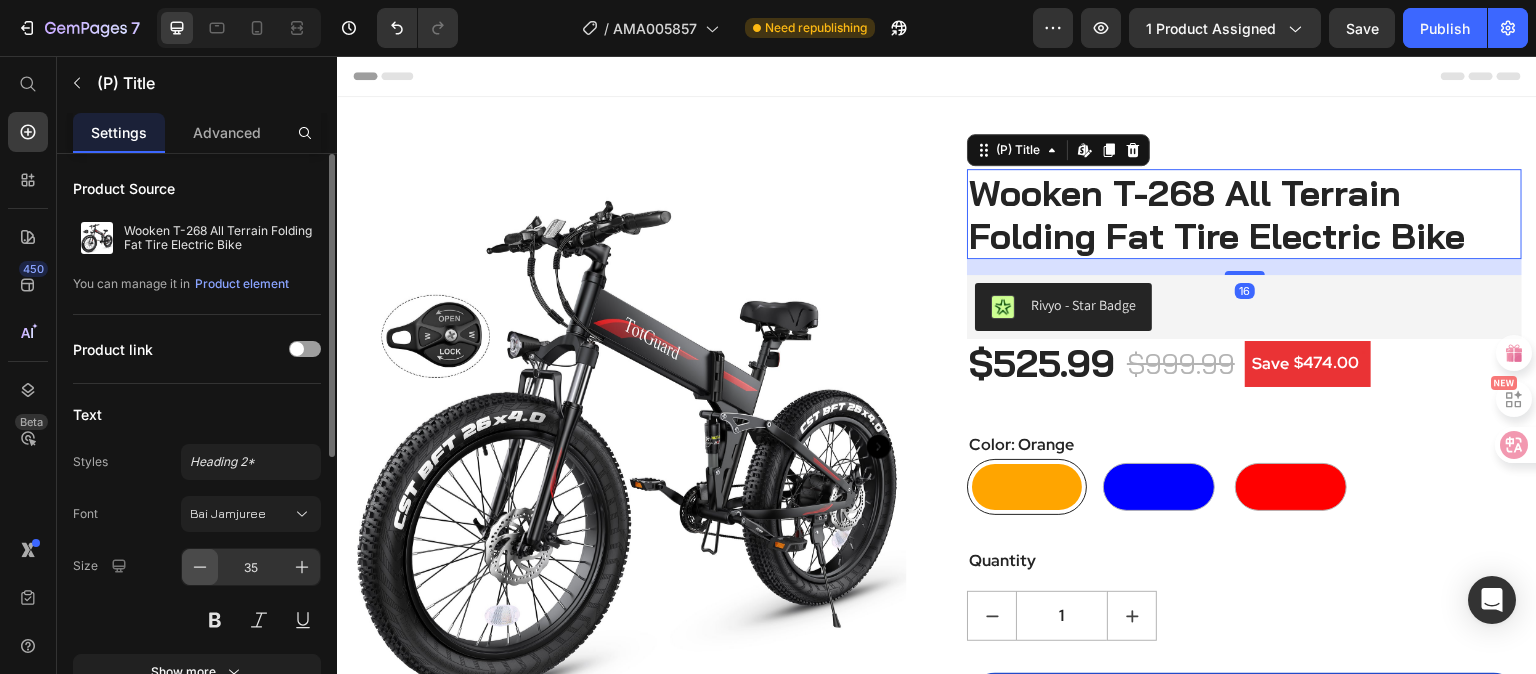 click 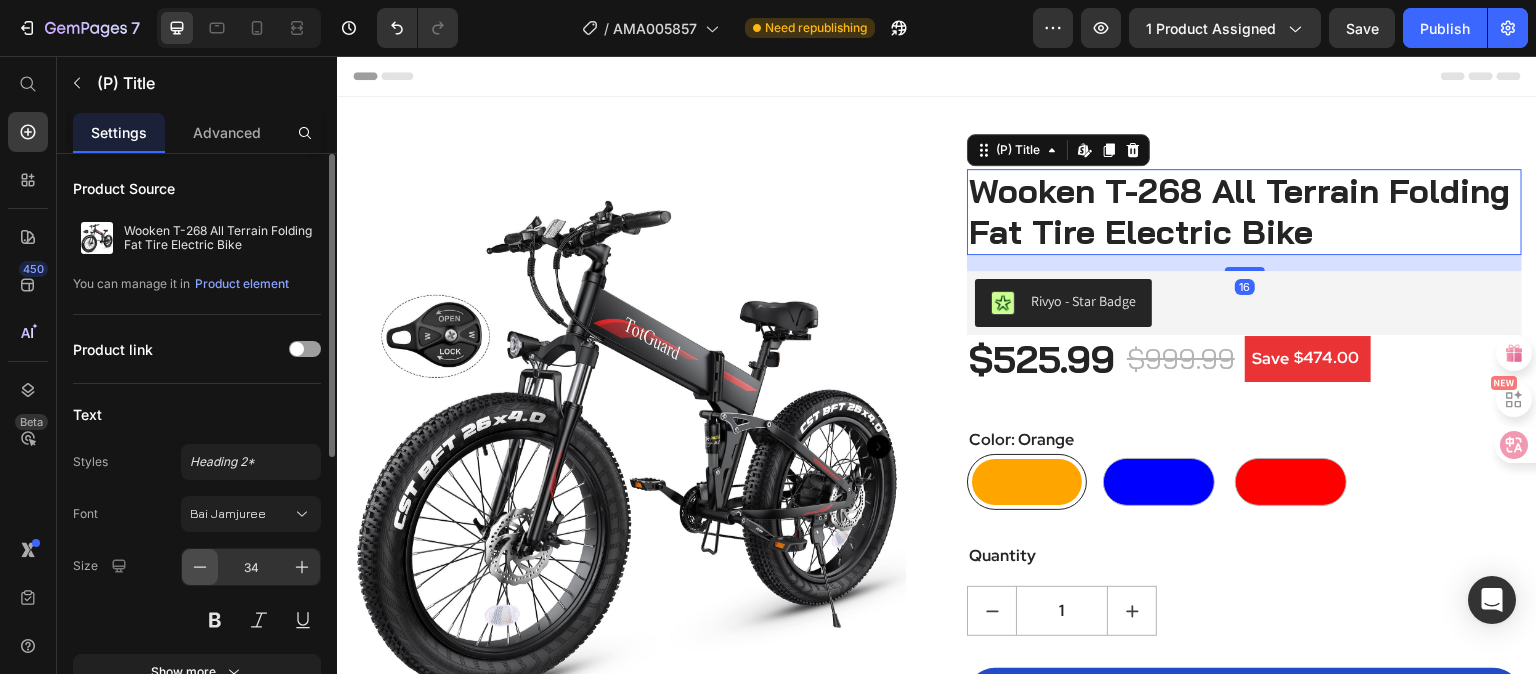 click 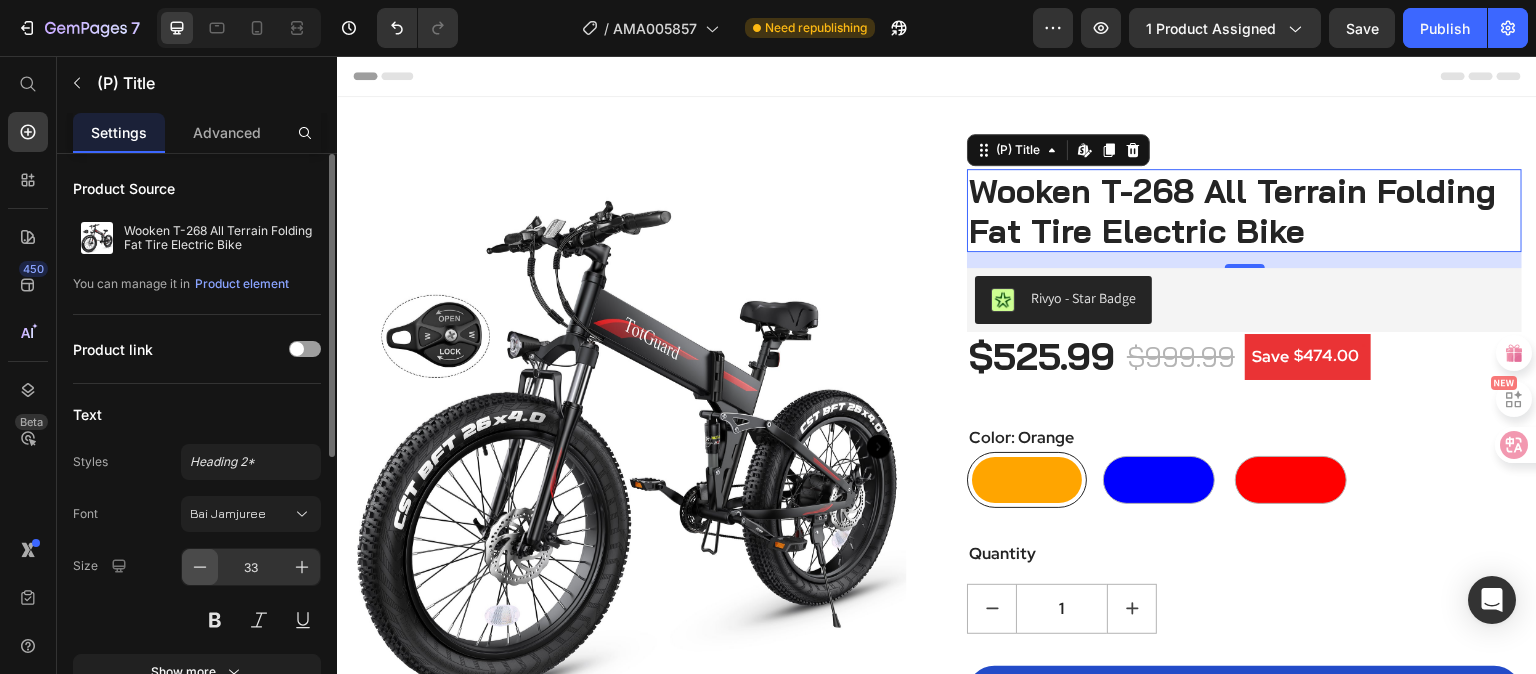 click 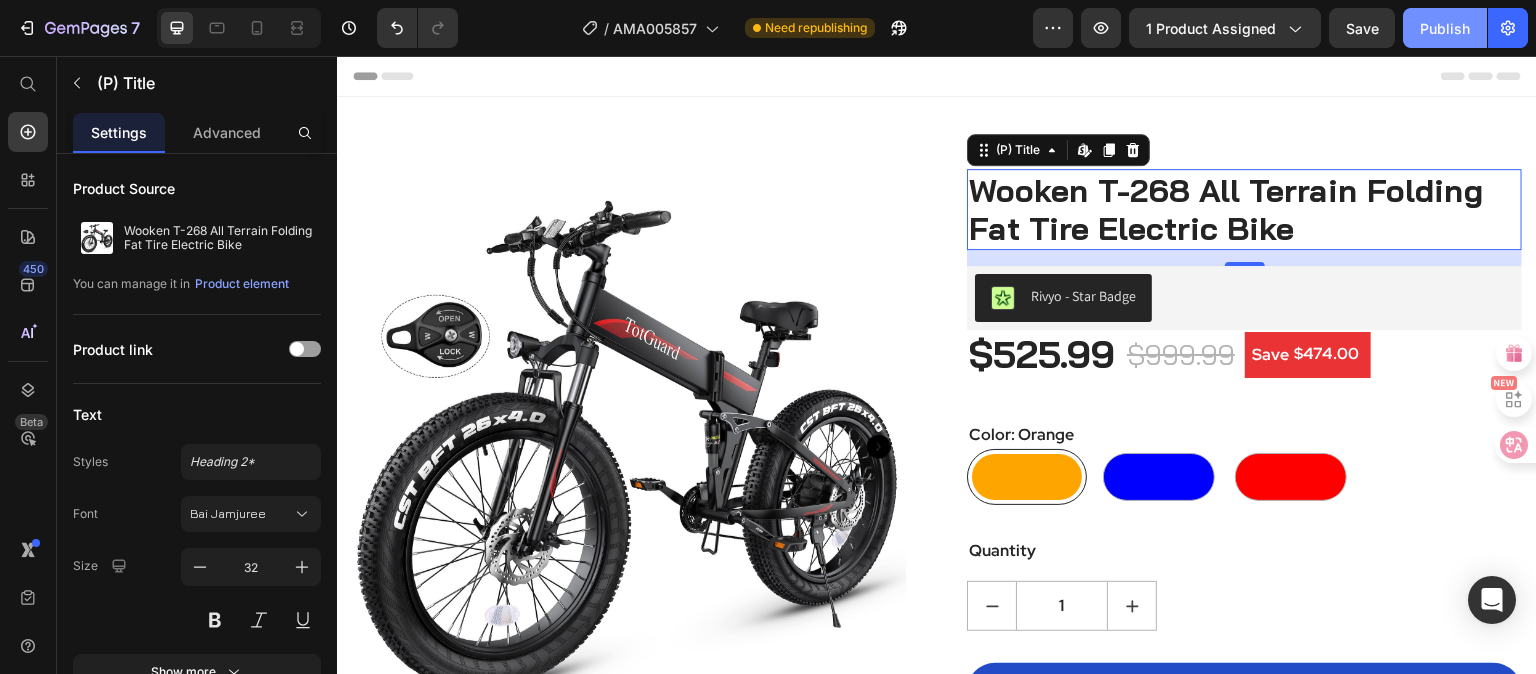 click on "Publish" at bounding box center (1445, 28) 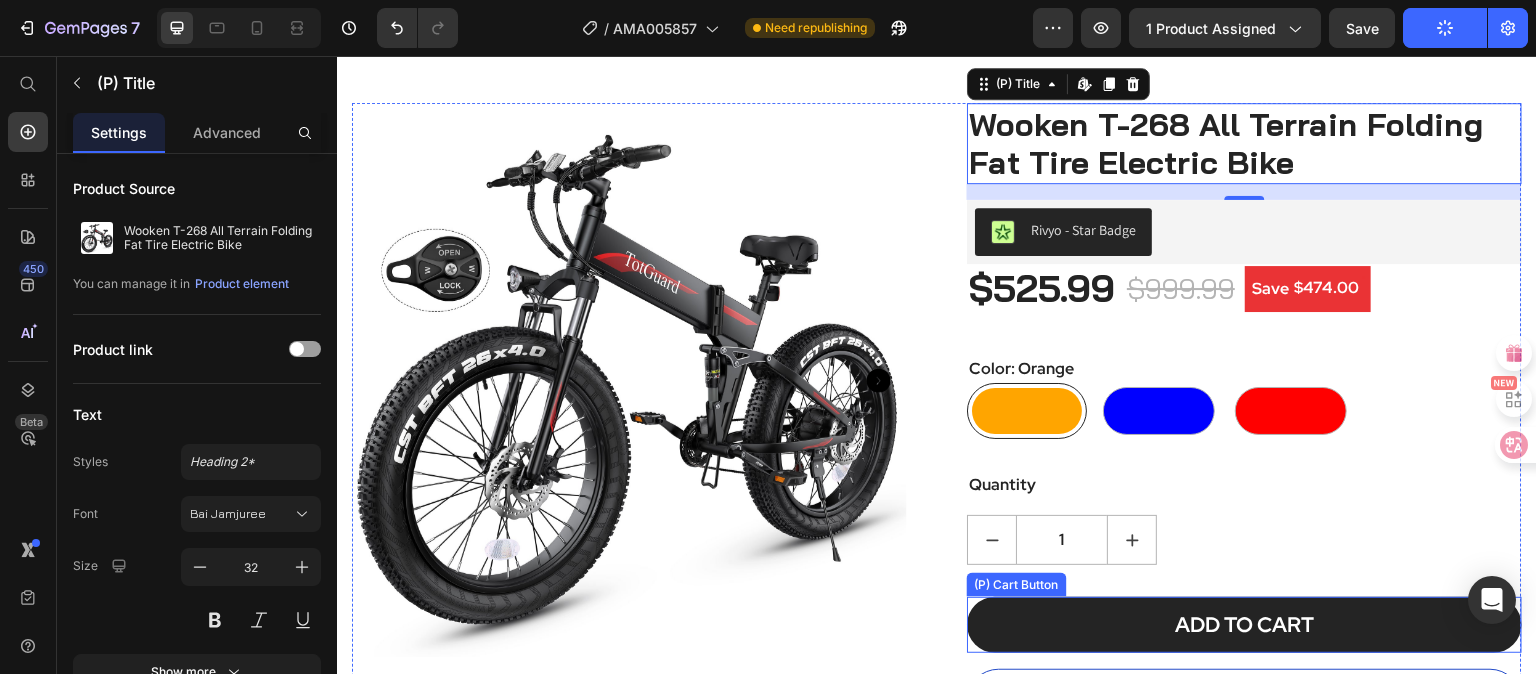 scroll, scrollTop: 0, scrollLeft: 0, axis: both 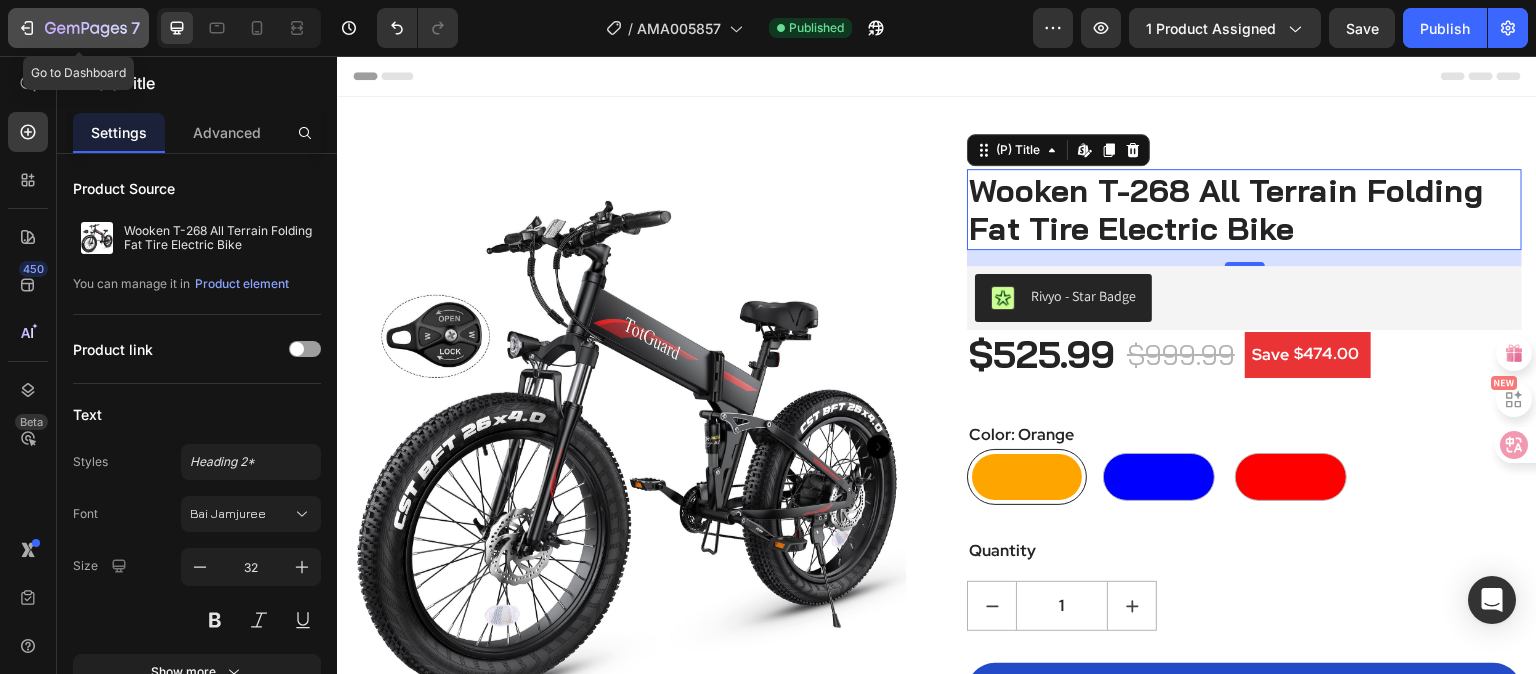 click on "7" at bounding box center [78, 28] 